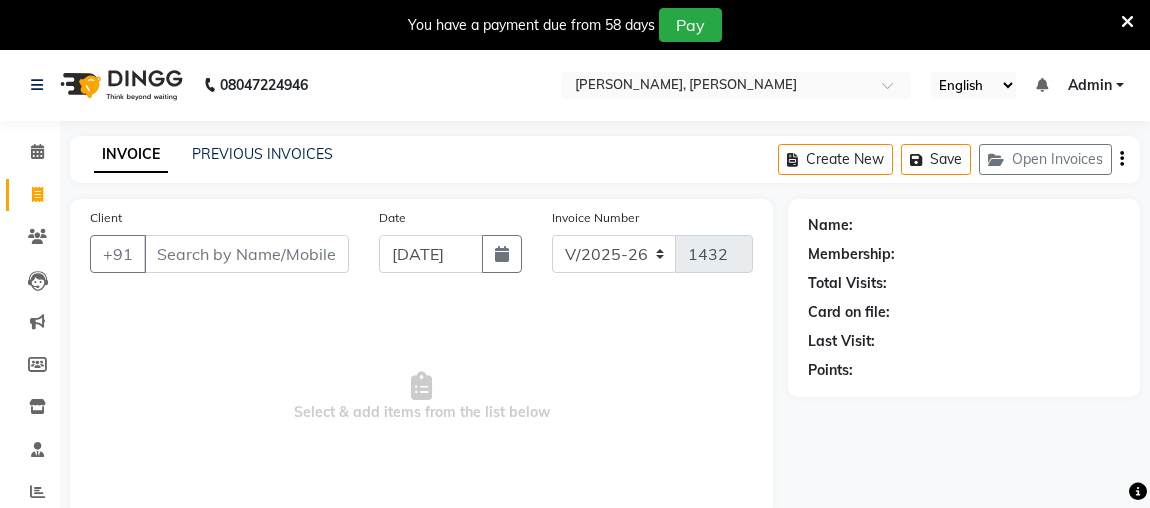 select on "4362" 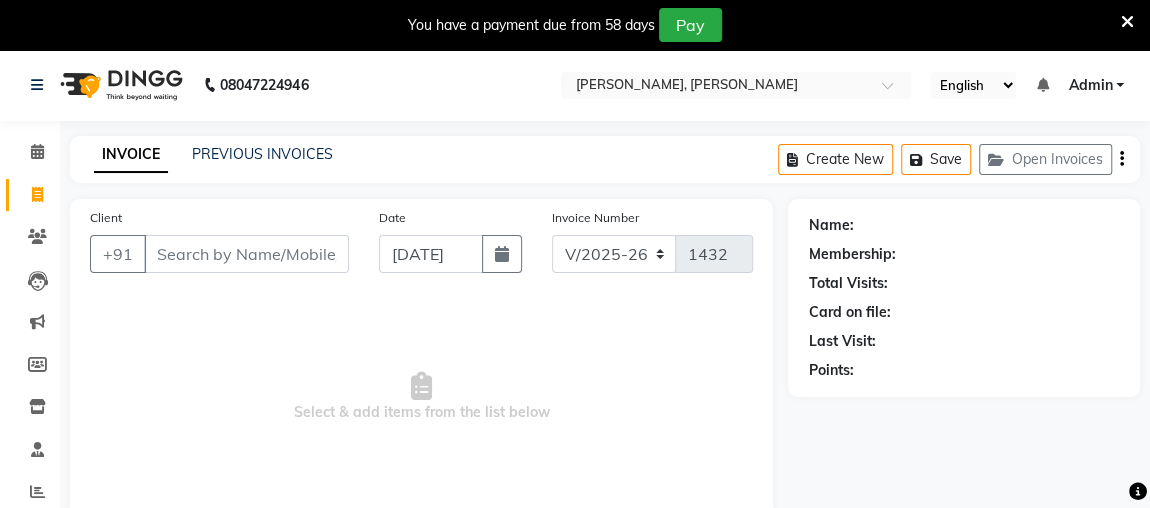 scroll, scrollTop: 0, scrollLeft: 0, axis: both 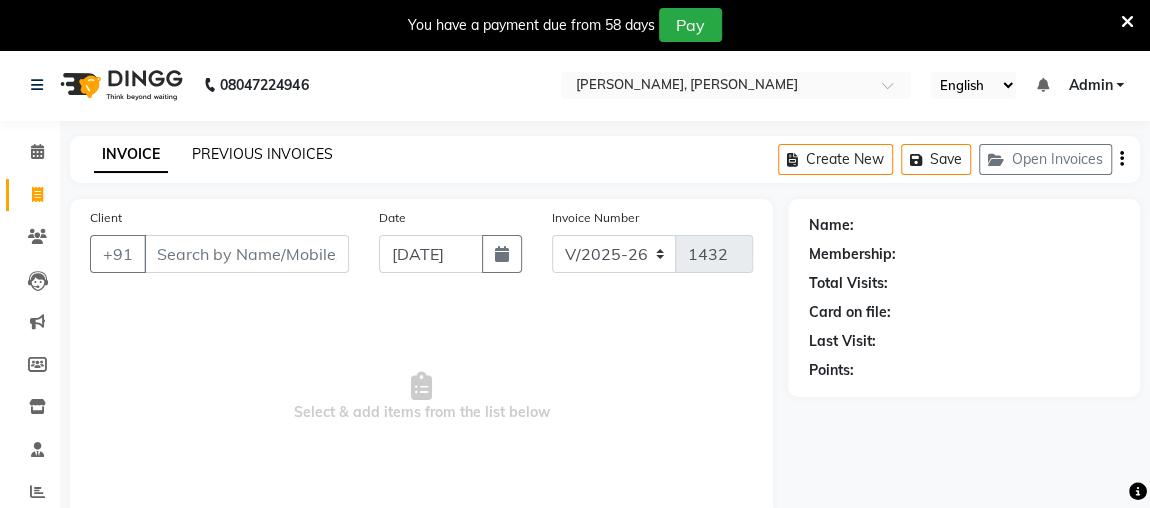 click on "PREVIOUS INVOICES" 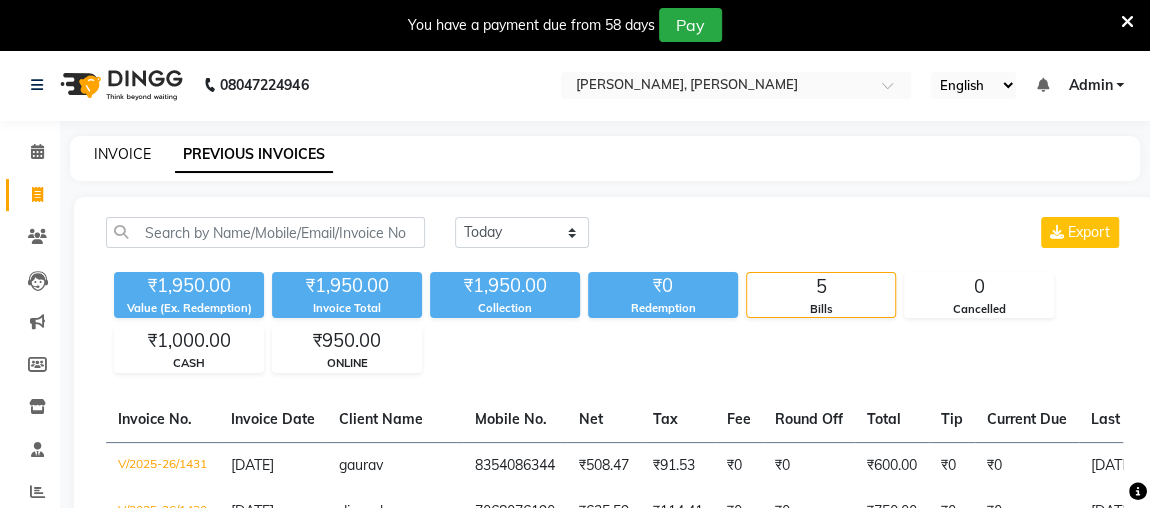 click on "INVOICE" 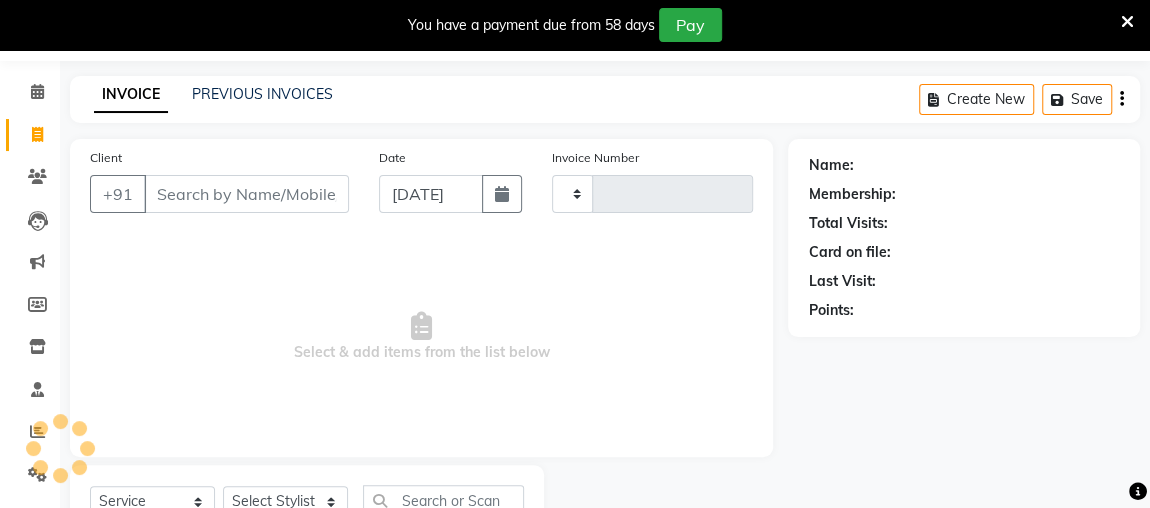 type on "1432" 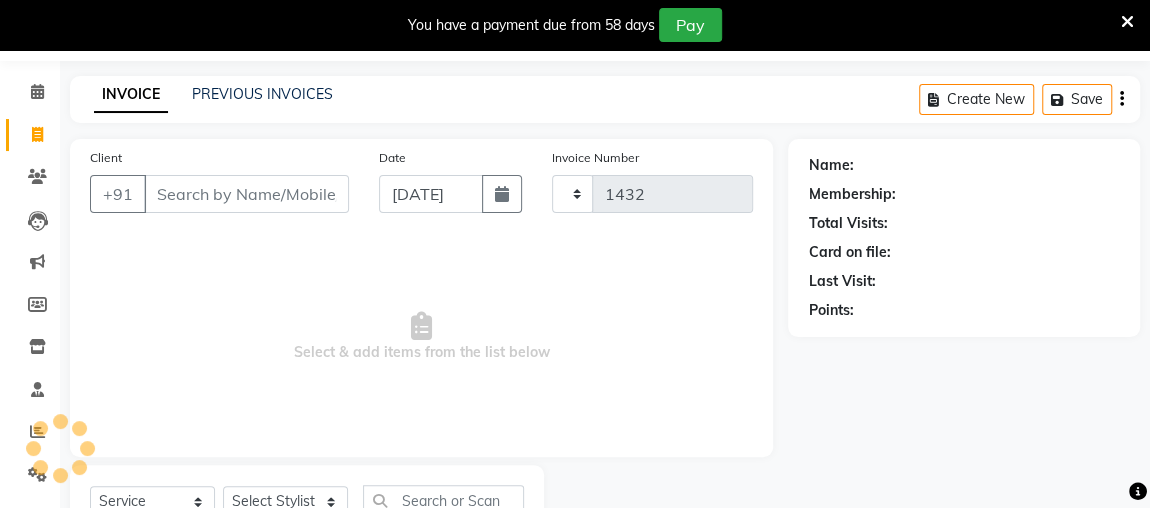 select on "4362" 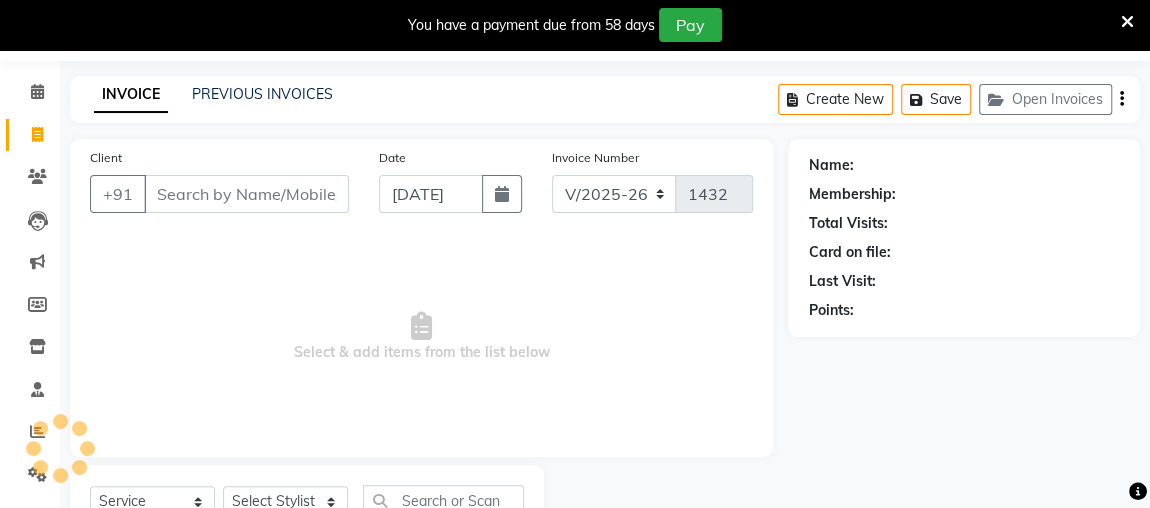scroll, scrollTop: 140, scrollLeft: 0, axis: vertical 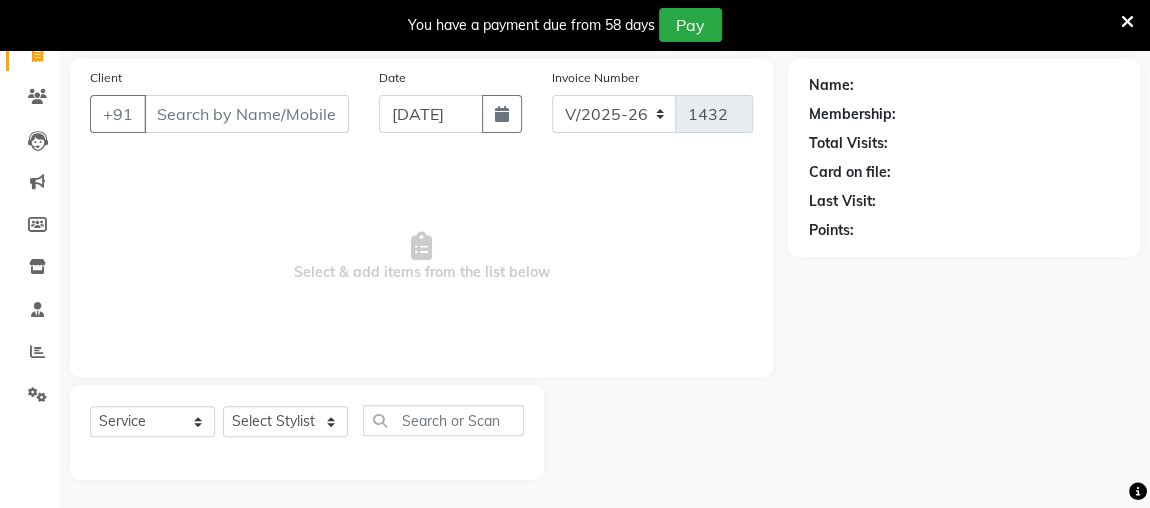 click on "Client" at bounding box center [246, 114] 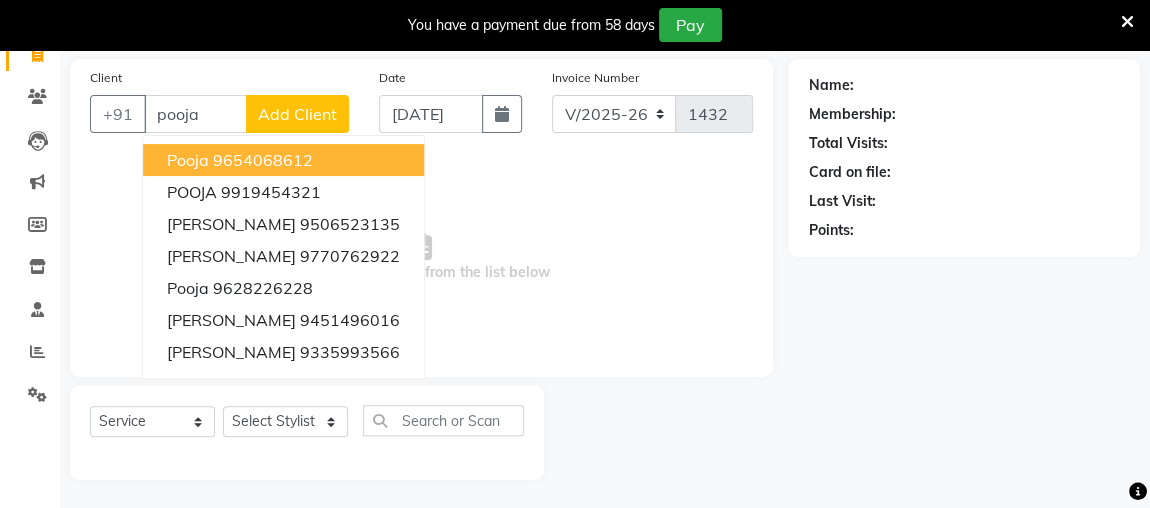 click on "pooja  9654068612" at bounding box center [283, 160] 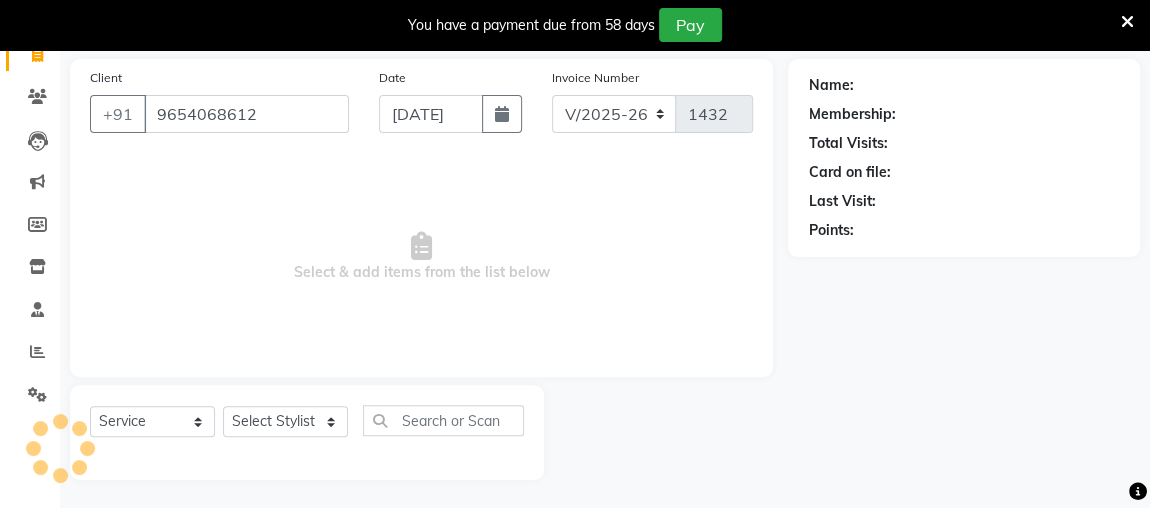 type on "9654068612" 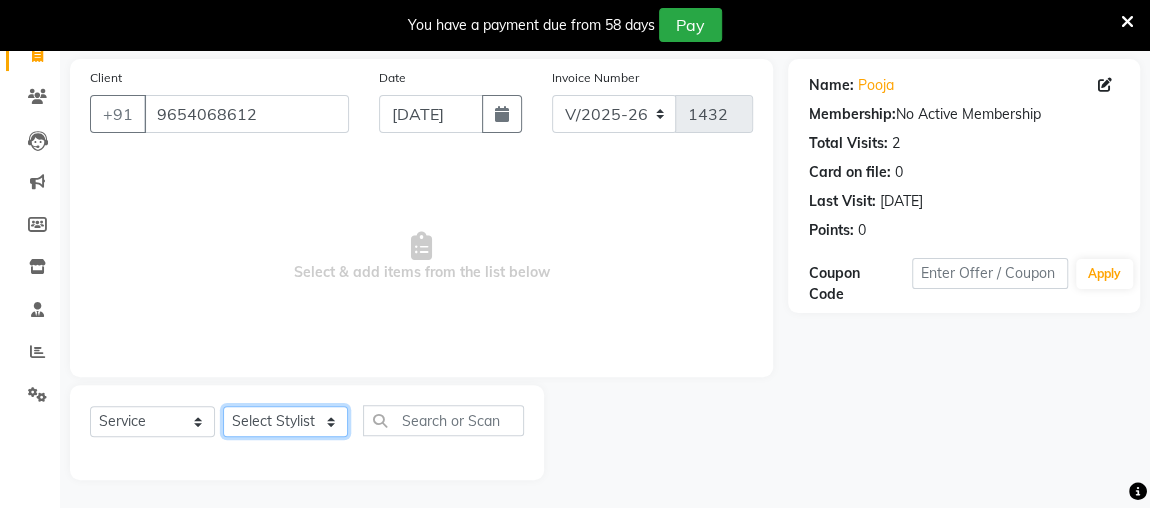 click on "Select Stylist [PERSON_NAME] anjali [PERSON_NAME] [PERSON_NAME] [PERSON_NAME] [PERSON_NAME] MAKEUPS AND PREBRIDAL [PERSON_NAME]  [PERSON_NAME] [PERSON_NAME]  [PERSON_NAME] [PERSON_NAME] [PERSON_NAME] cant TBASSUM [PERSON_NAME]  VISHAL" 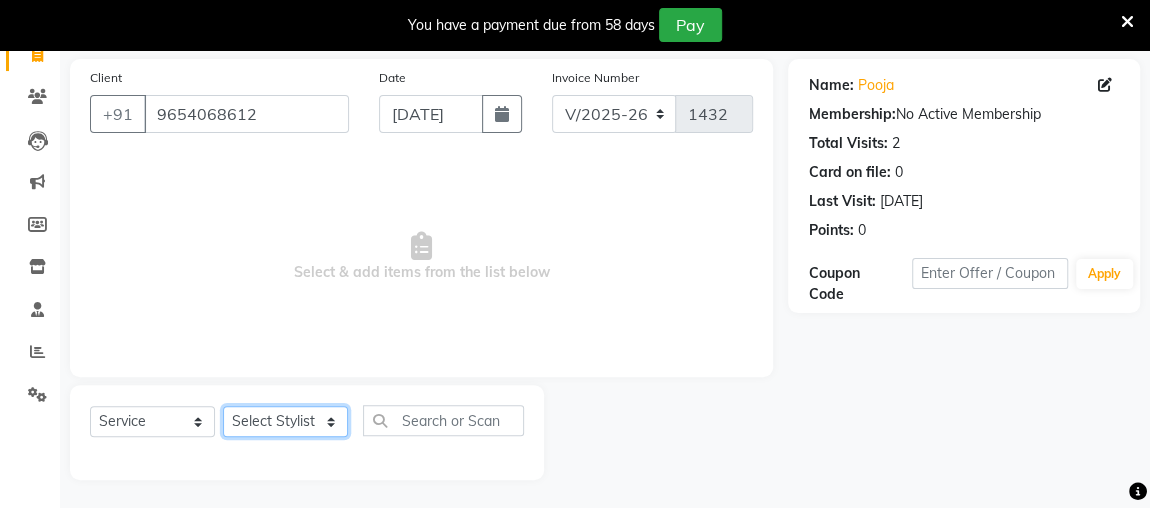 drag, startPoint x: 339, startPoint y: 416, endPoint x: 332, endPoint y: 425, distance: 11.401754 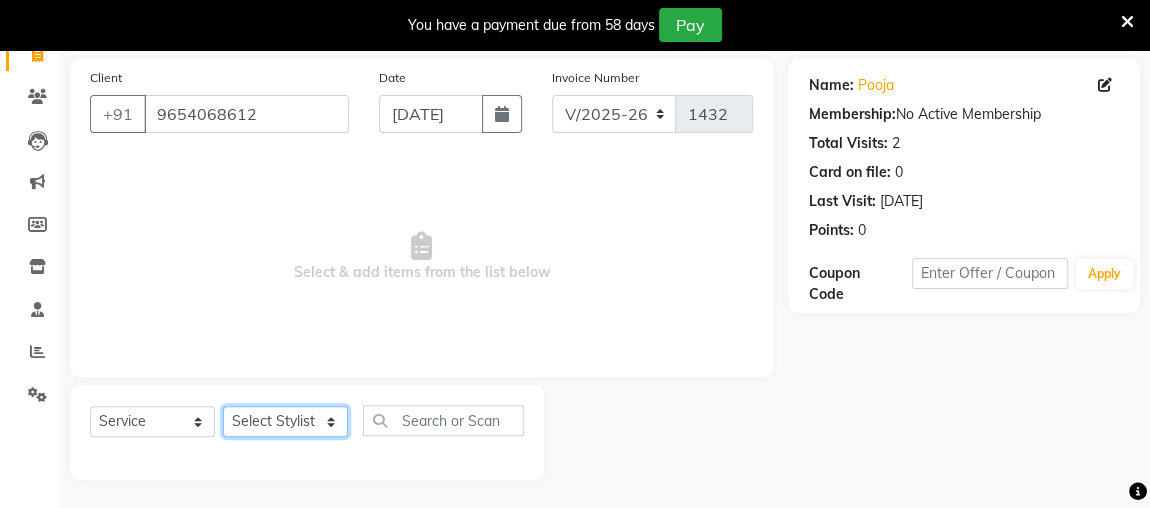 click on "Select Stylist [PERSON_NAME] anjali [PERSON_NAME] [PERSON_NAME] [PERSON_NAME] [PERSON_NAME] MAKEUPS AND PREBRIDAL [PERSON_NAME]  [PERSON_NAME] [PERSON_NAME]  [PERSON_NAME] [PERSON_NAME] [PERSON_NAME] cant TBASSUM [PERSON_NAME]  VISHAL" 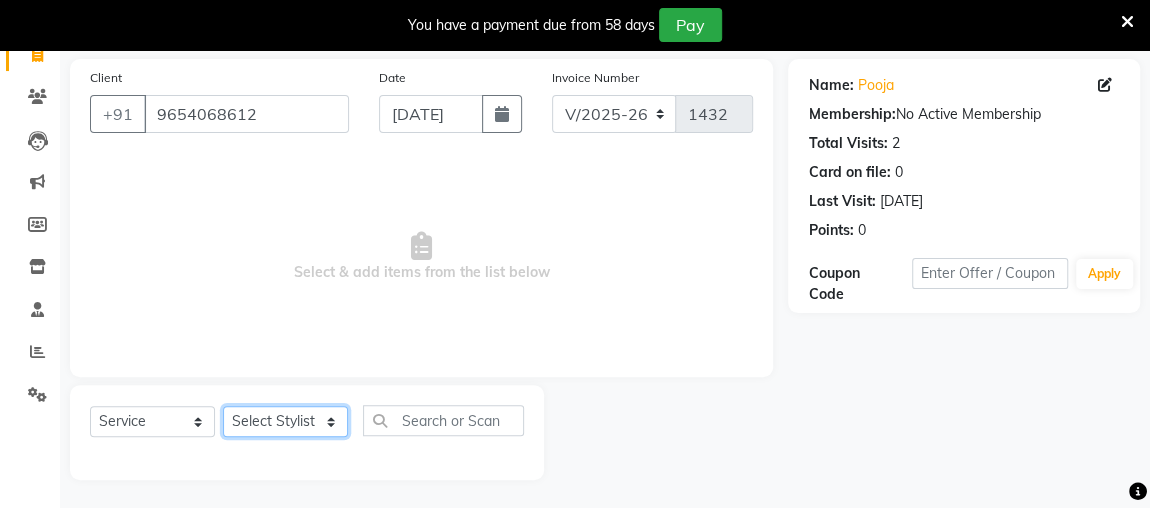 select on "32641" 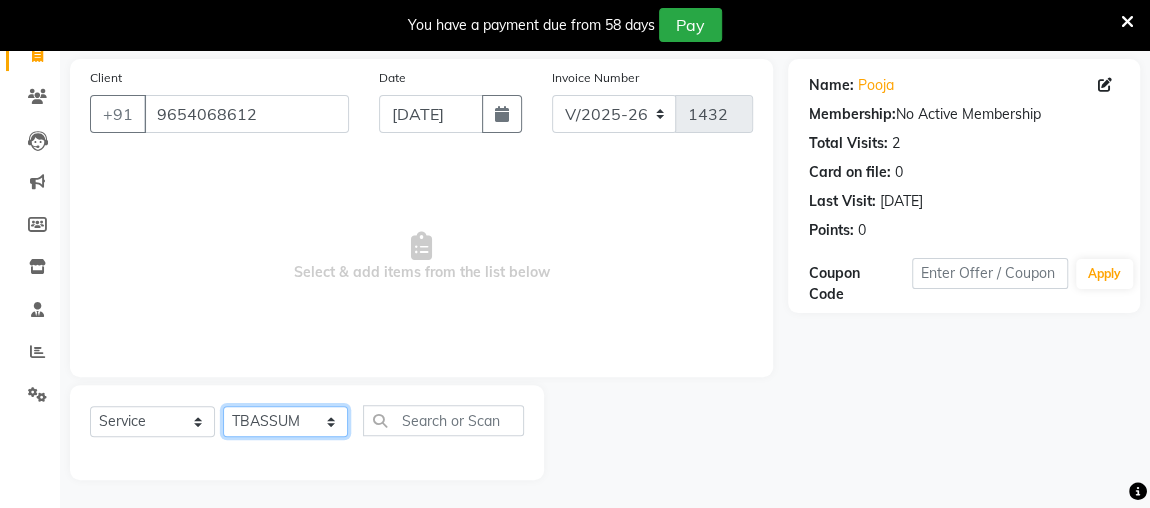 click on "Select Stylist [PERSON_NAME] anjali [PERSON_NAME] [PERSON_NAME] [PERSON_NAME] [PERSON_NAME] MAKEUPS AND PREBRIDAL [PERSON_NAME]  [PERSON_NAME] [PERSON_NAME]  [PERSON_NAME] [PERSON_NAME] [PERSON_NAME] cant TBASSUM [PERSON_NAME]  VISHAL" 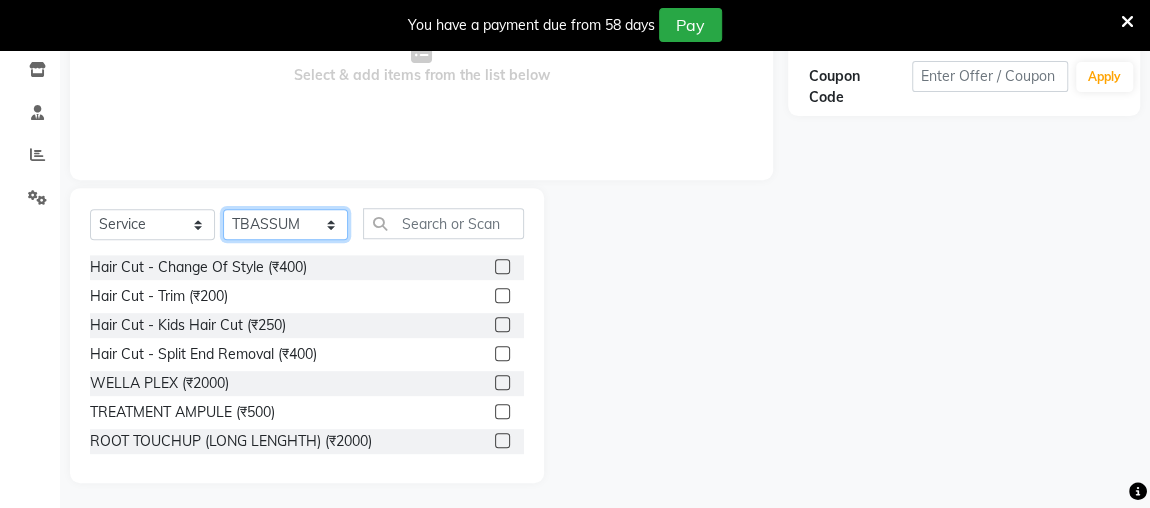 scroll, scrollTop: 338, scrollLeft: 0, axis: vertical 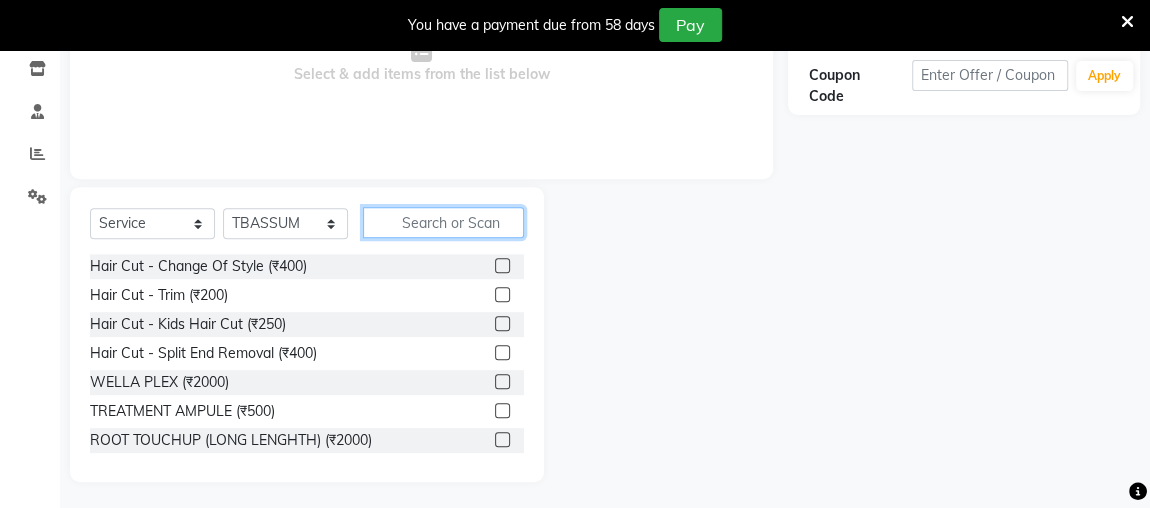 click 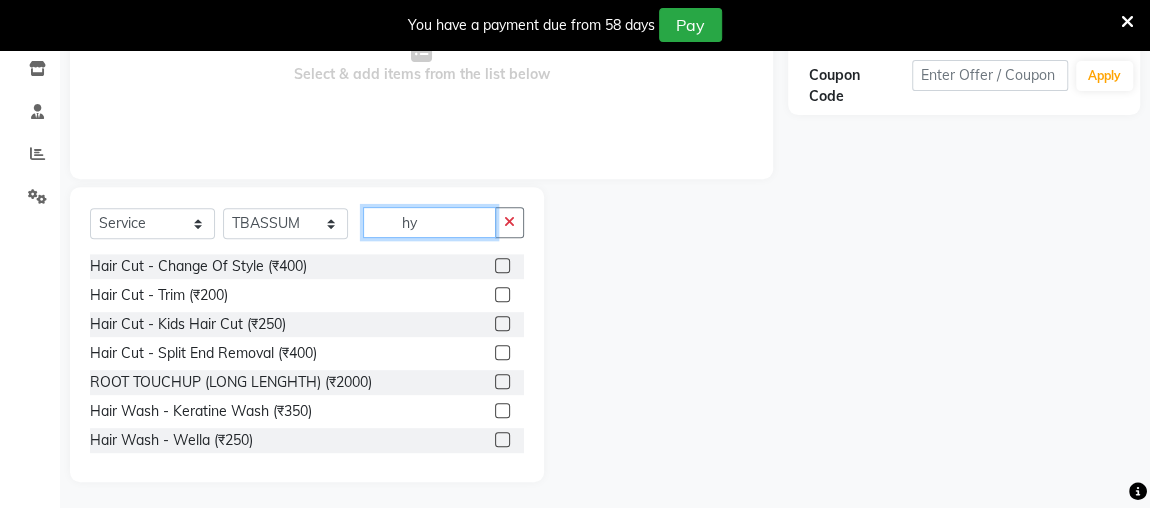 scroll, scrollTop: 285, scrollLeft: 0, axis: vertical 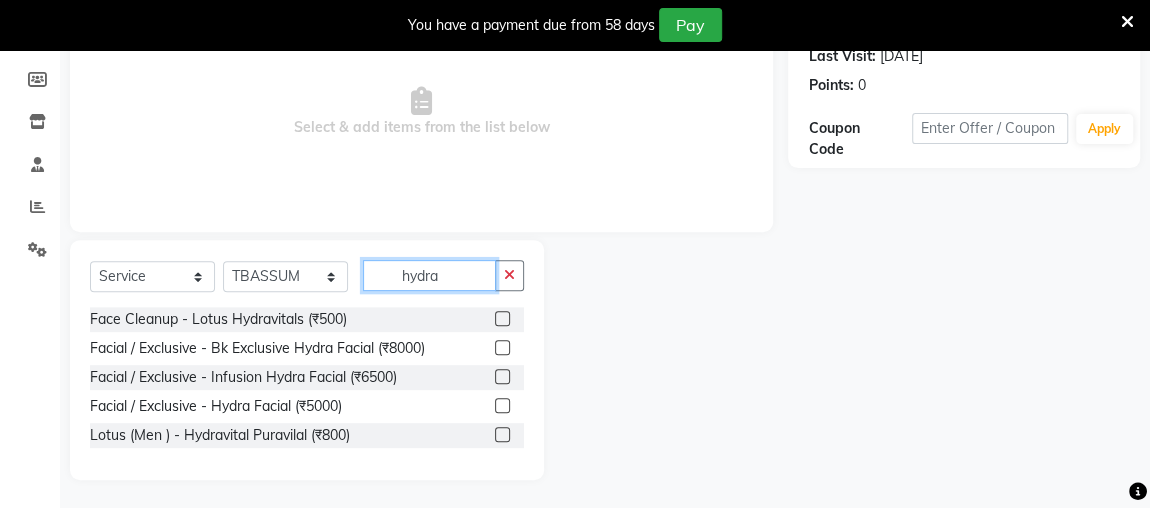 type on "hydra" 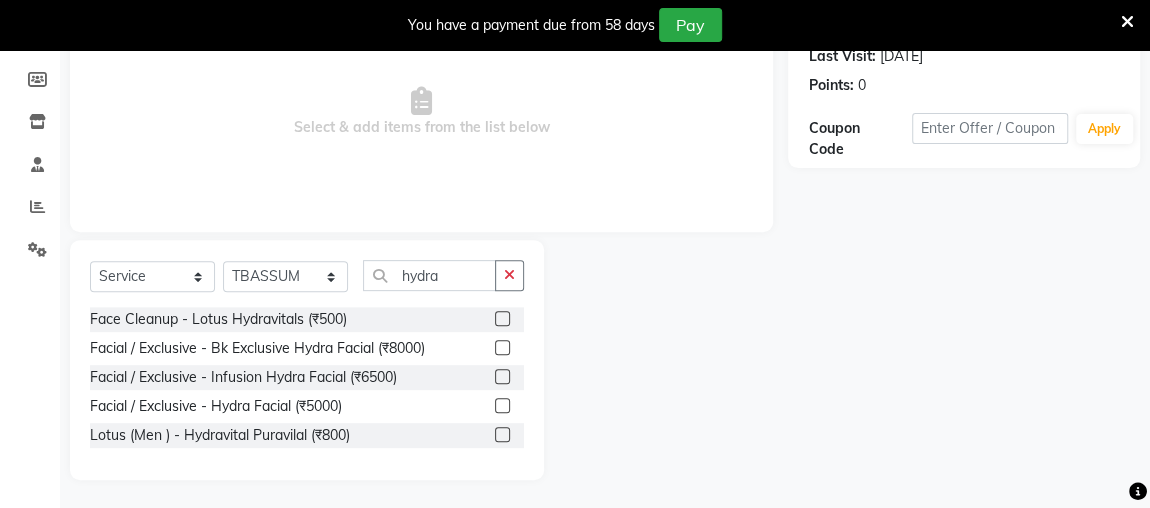 click 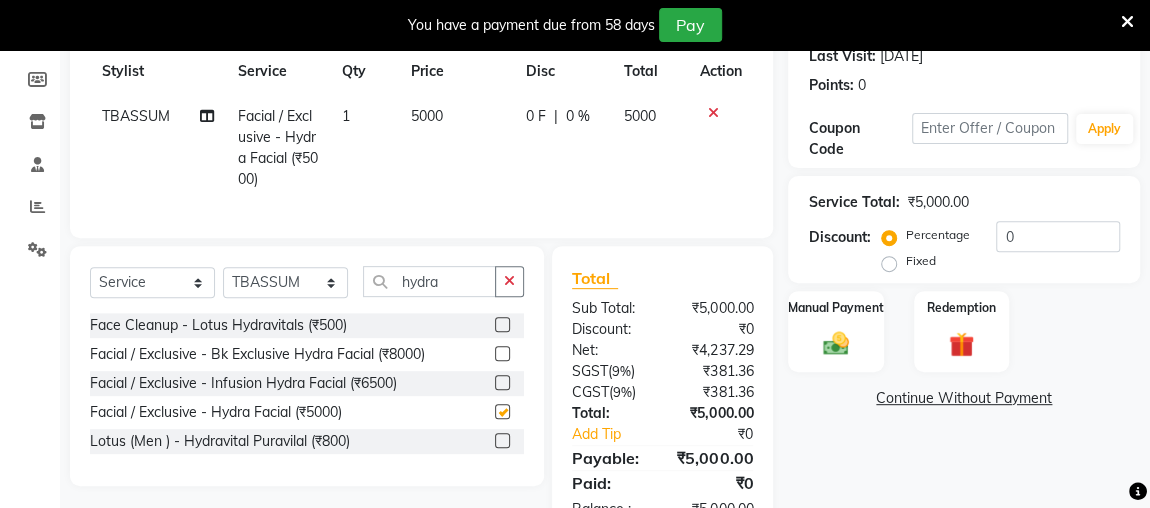checkbox on "false" 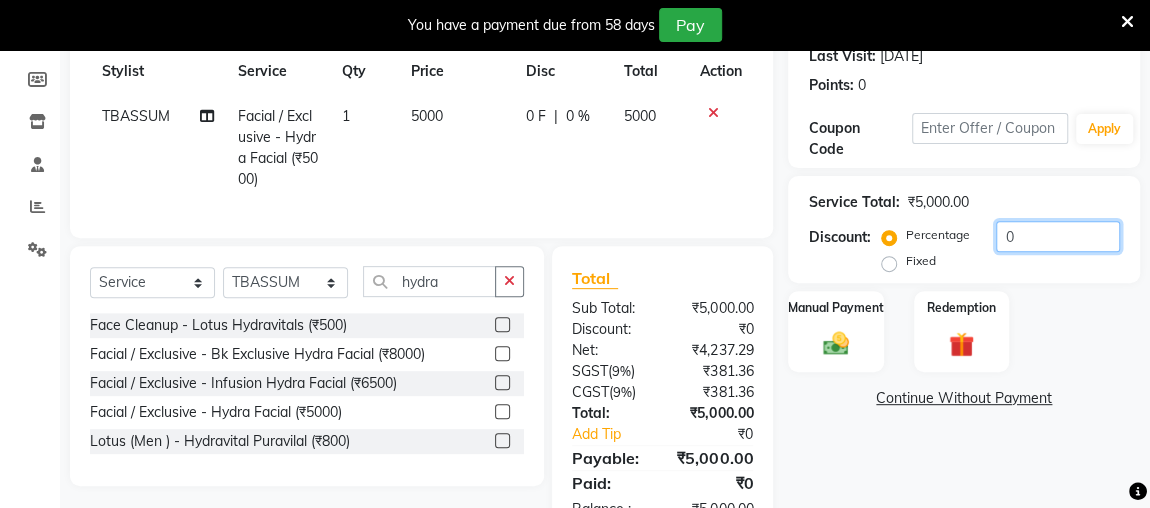 click on "0" 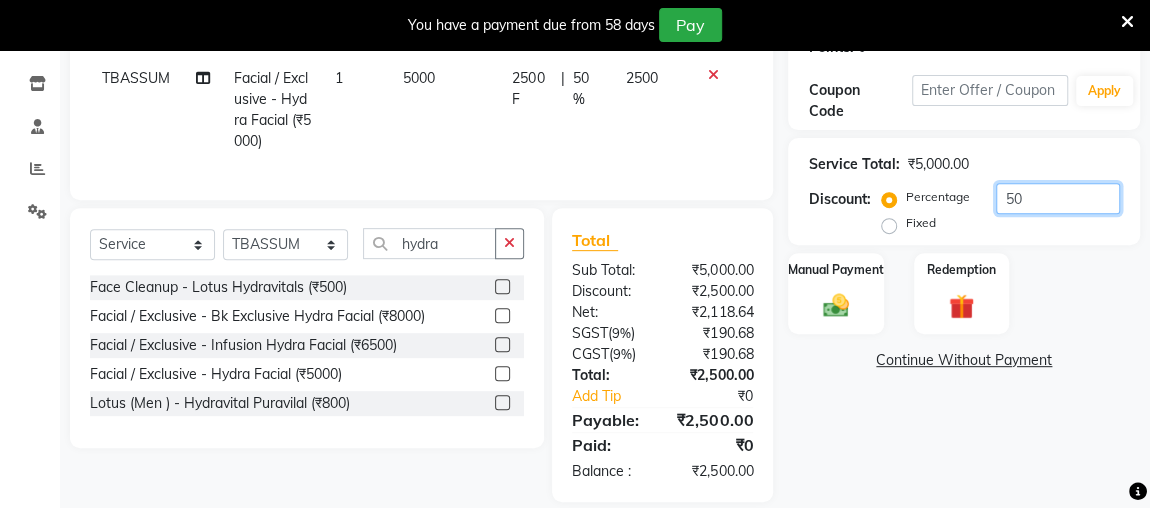scroll, scrollTop: 321, scrollLeft: 0, axis: vertical 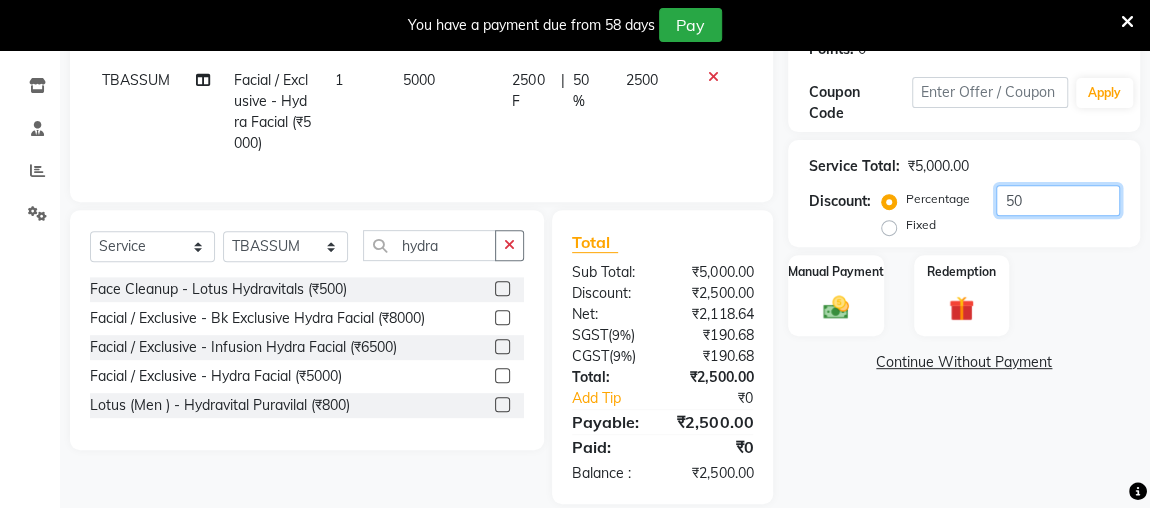 type on "50" 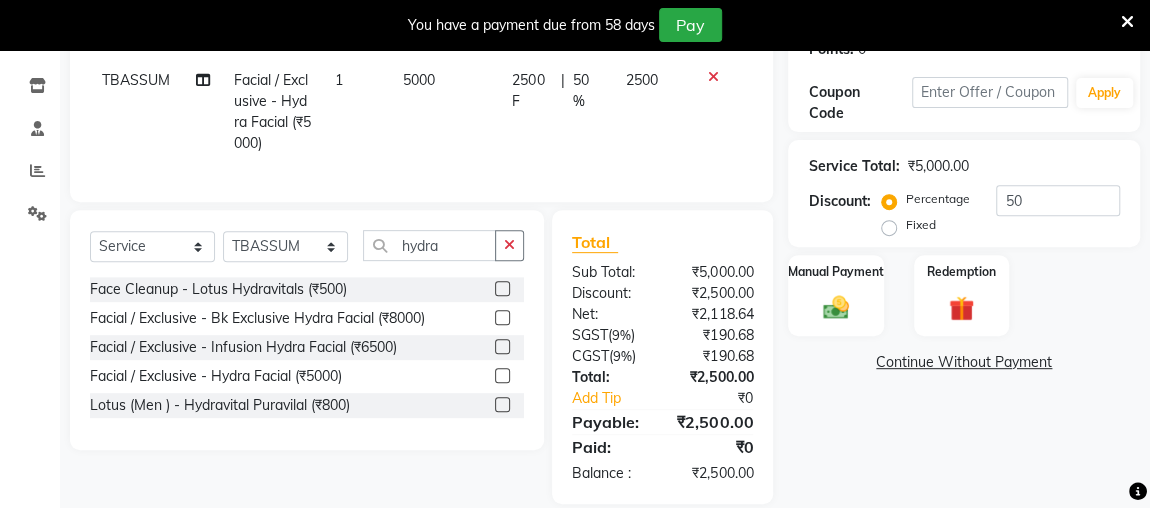 click on "Facial / Exclusive    -   Infusion Hydra Facial (₹6500)" 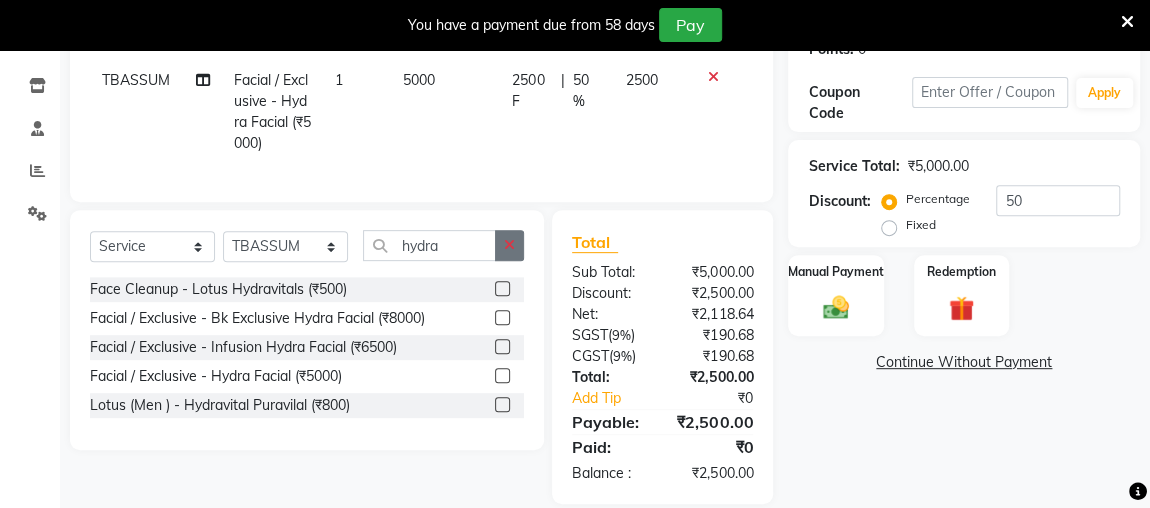click 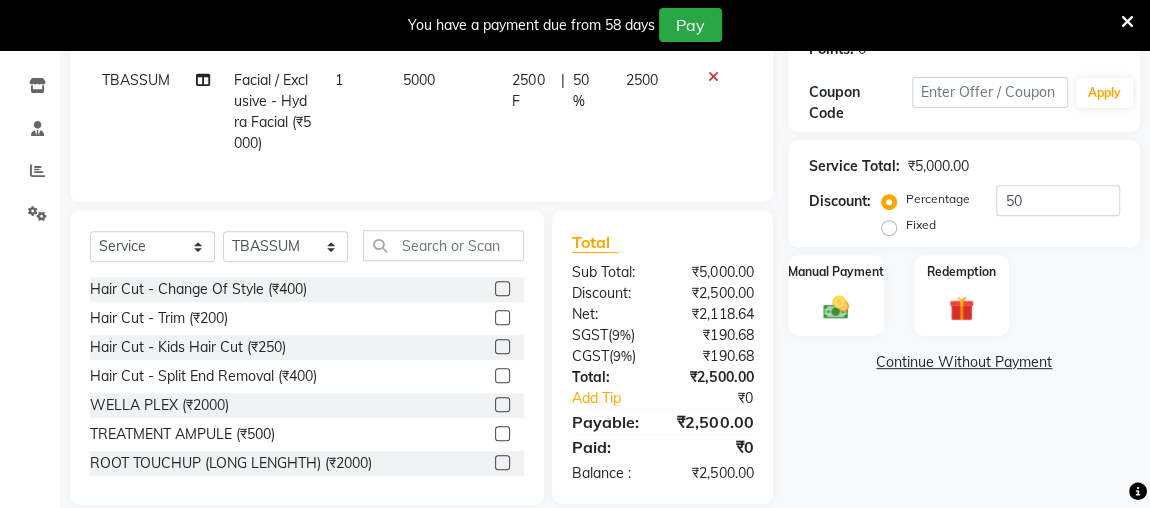 click 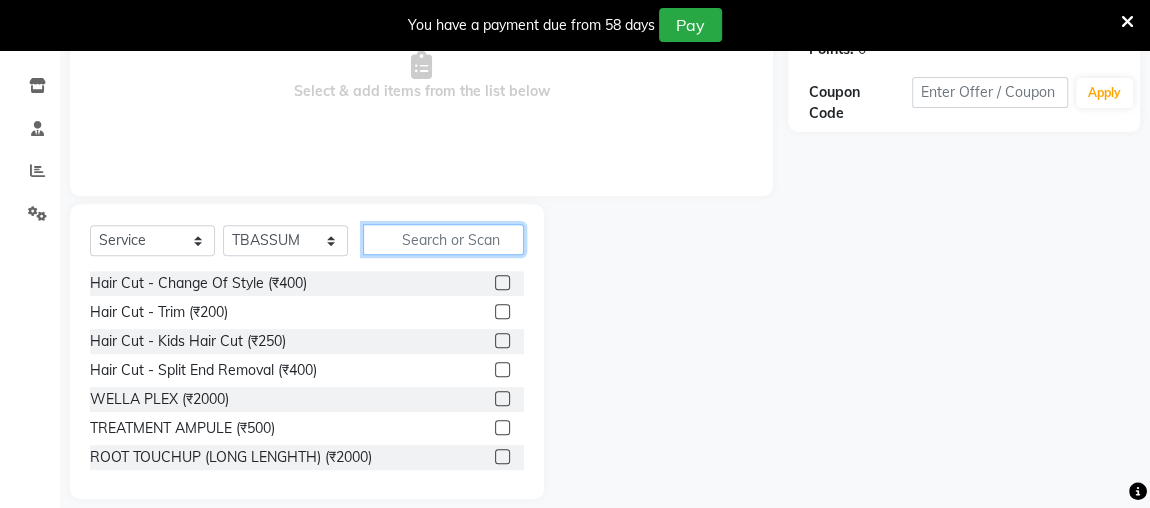click 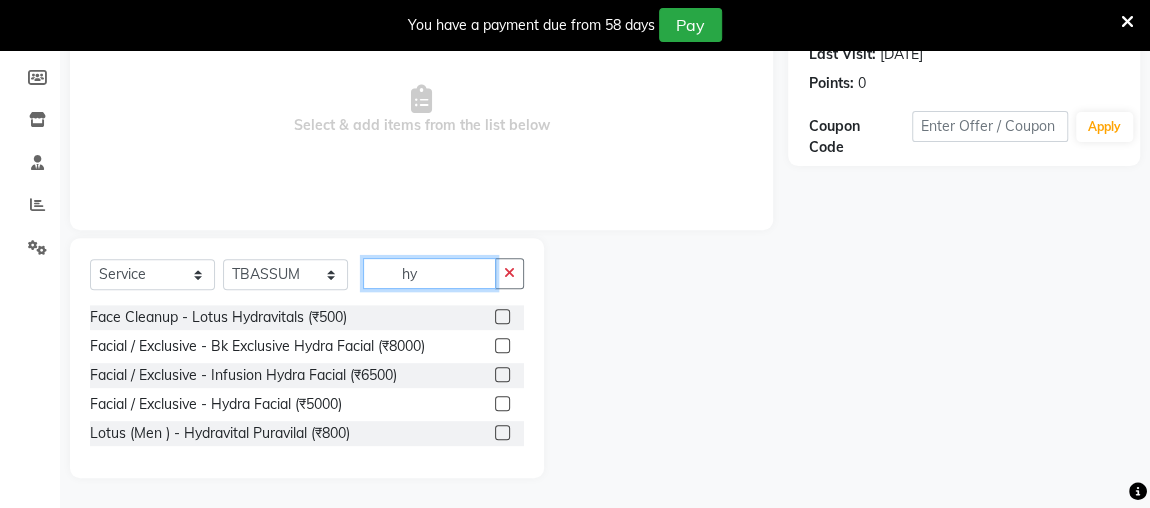 scroll, scrollTop: 285, scrollLeft: 0, axis: vertical 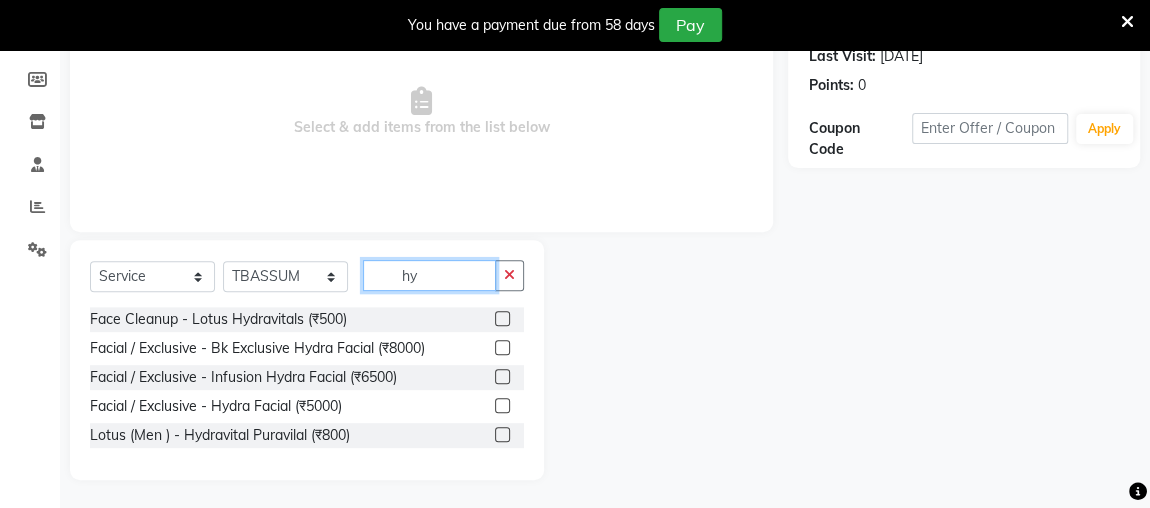 type on "hy" 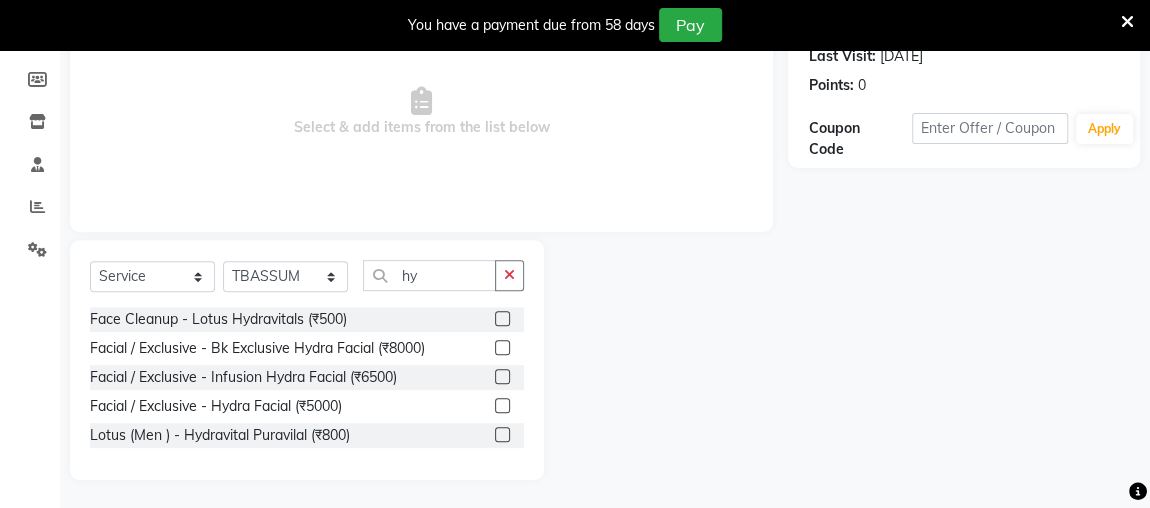 click 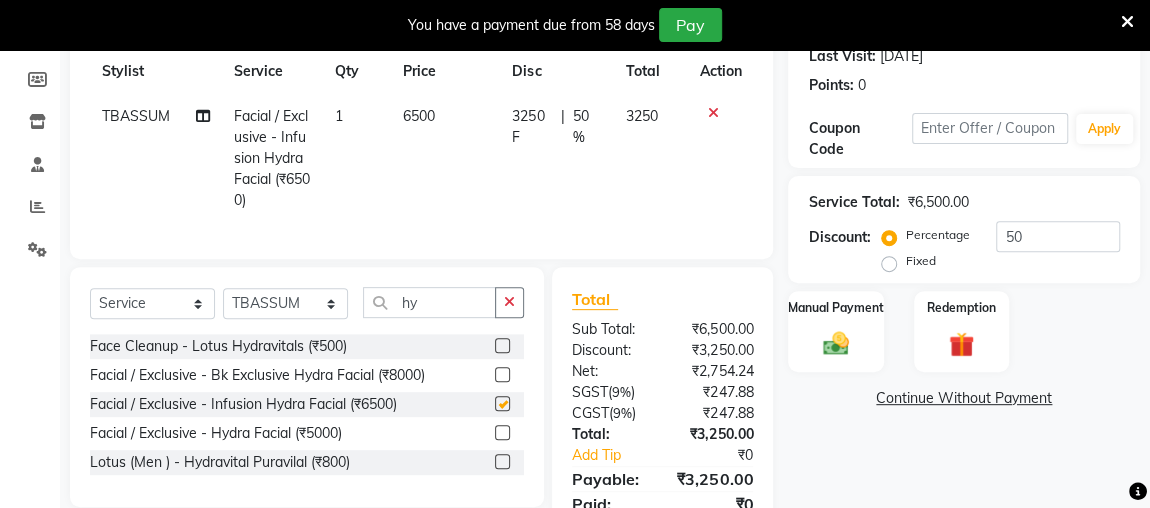 checkbox on "false" 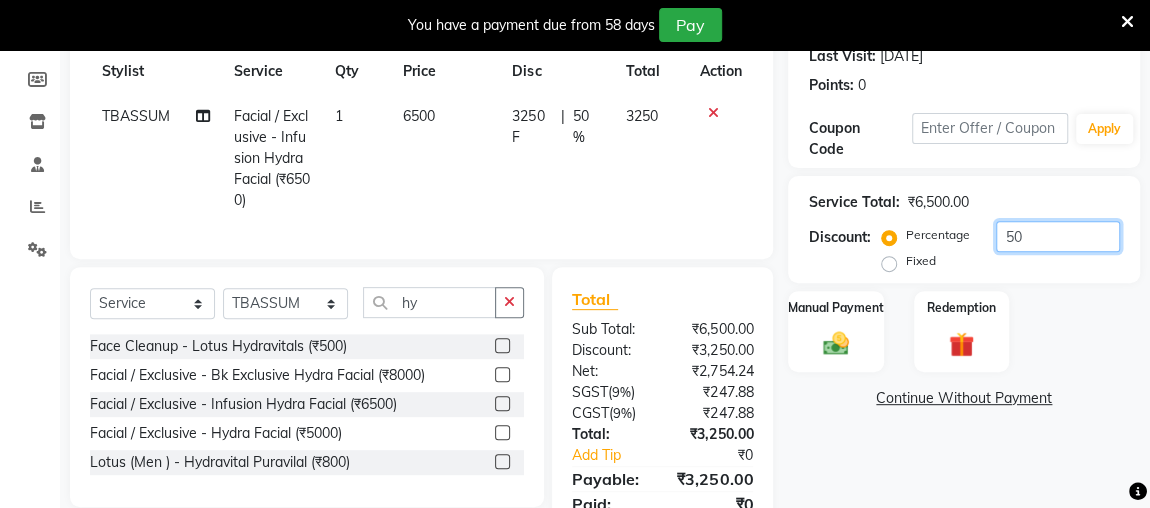click on "50" 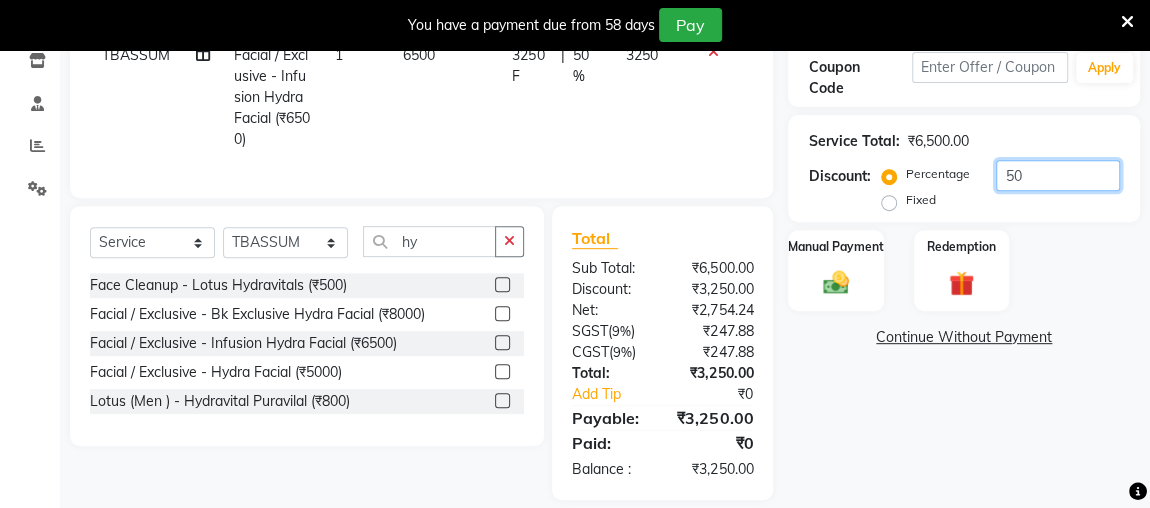 scroll, scrollTop: 347, scrollLeft: 0, axis: vertical 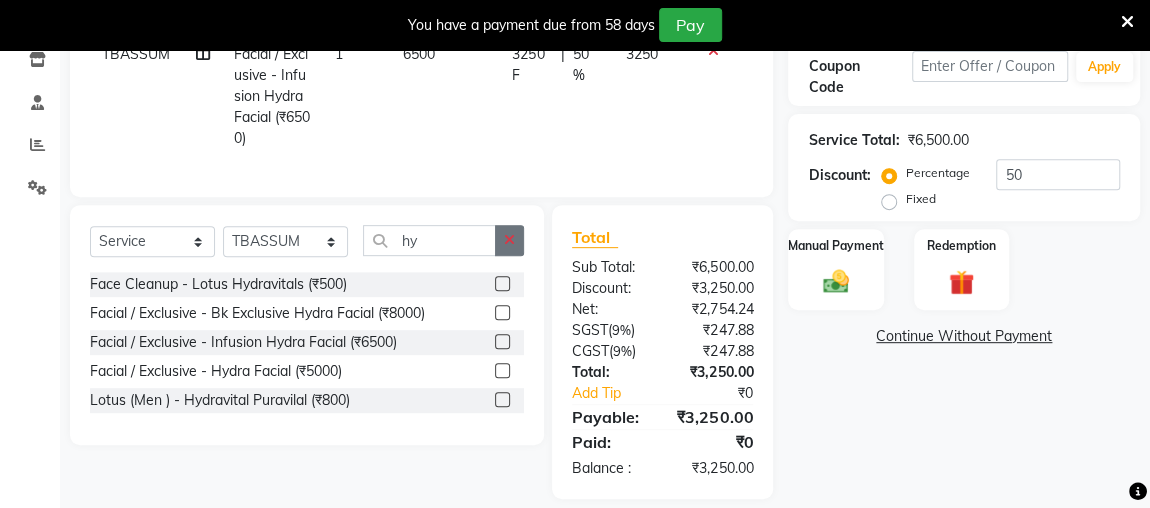 click 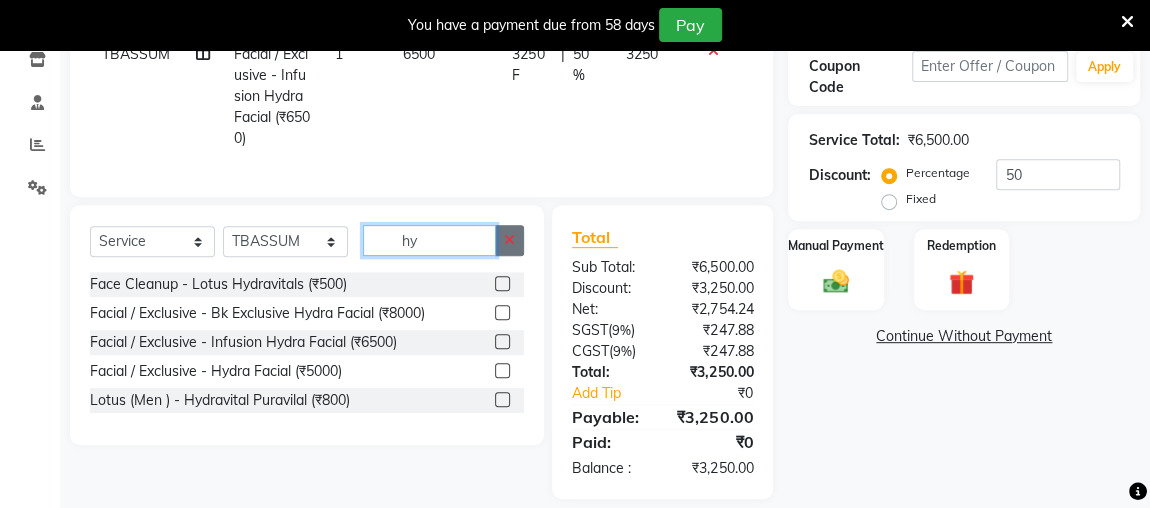 type 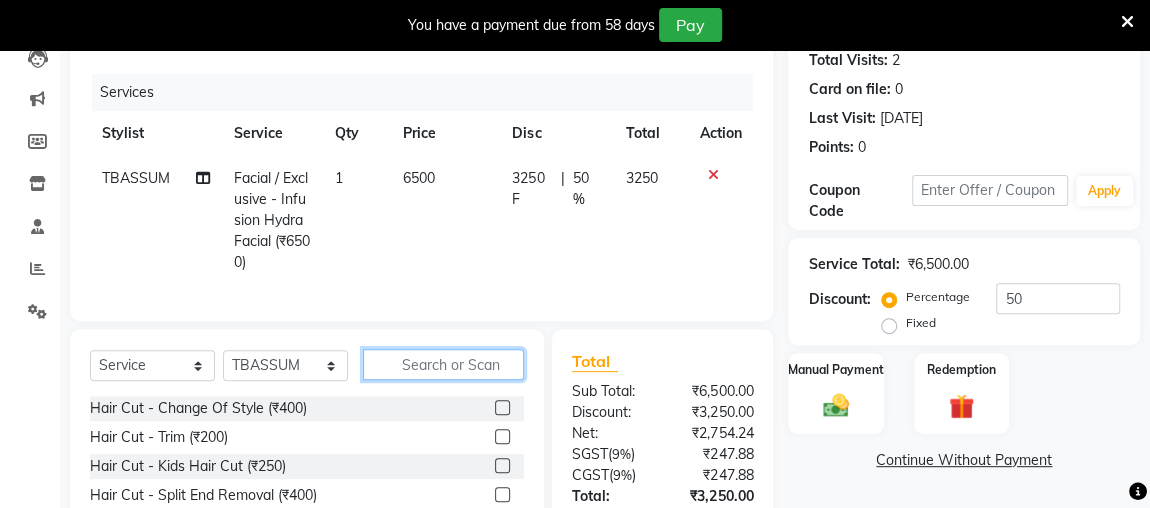 scroll, scrollTop: 205, scrollLeft: 0, axis: vertical 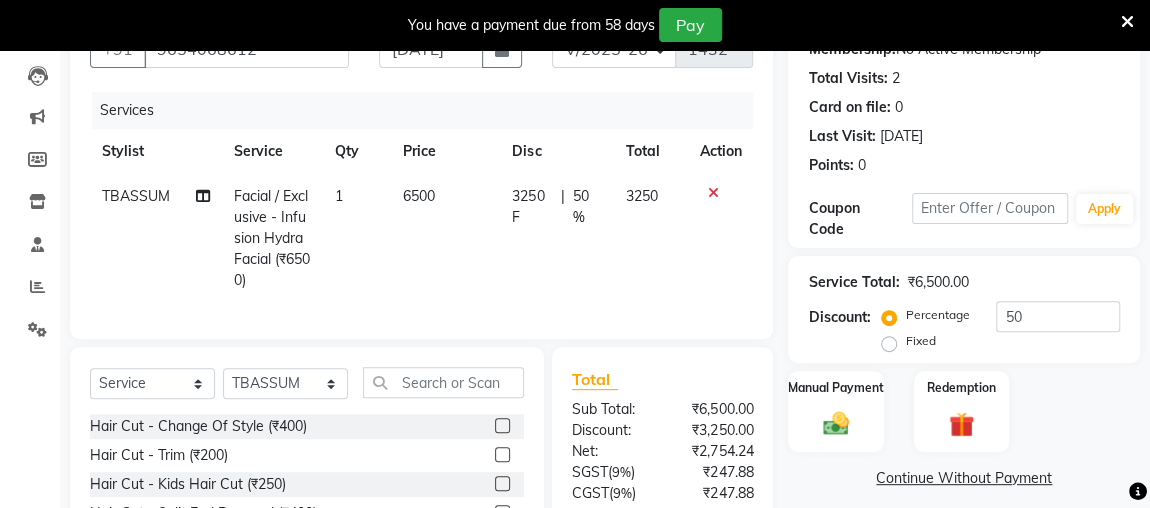 click 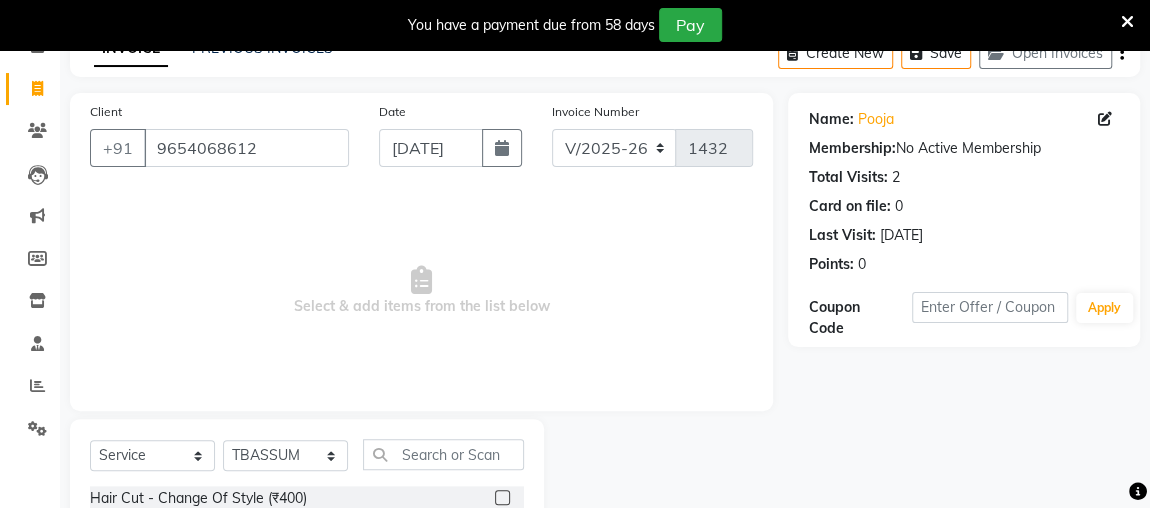 scroll, scrollTop: 0, scrollLeft: 0, axis: both 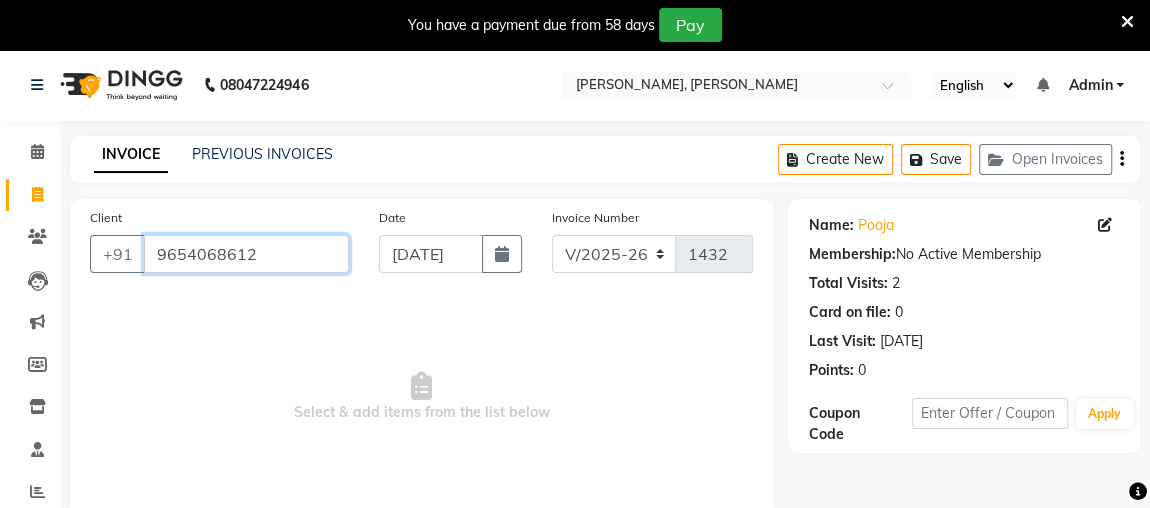 click on "9654068612" at bounding box center (246, 254) 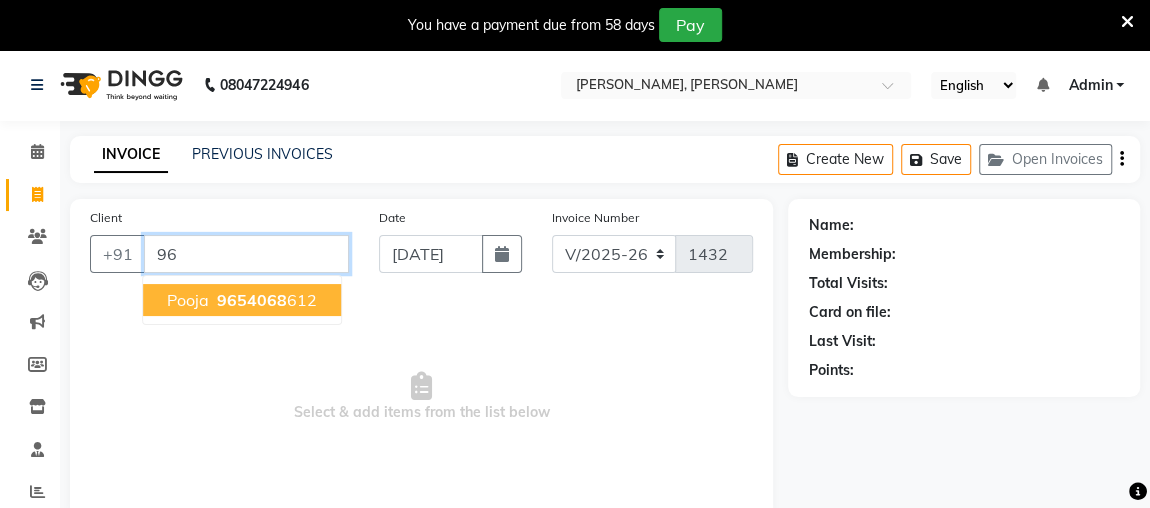 type on "9" 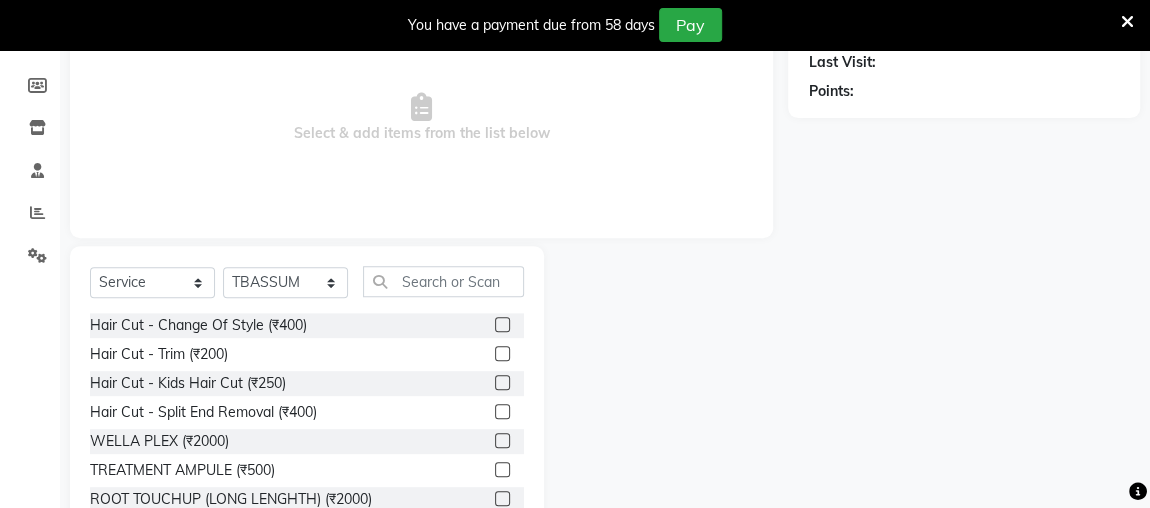 scroll, scrollTop: 283, scrollLeft: 0, axis: vertical 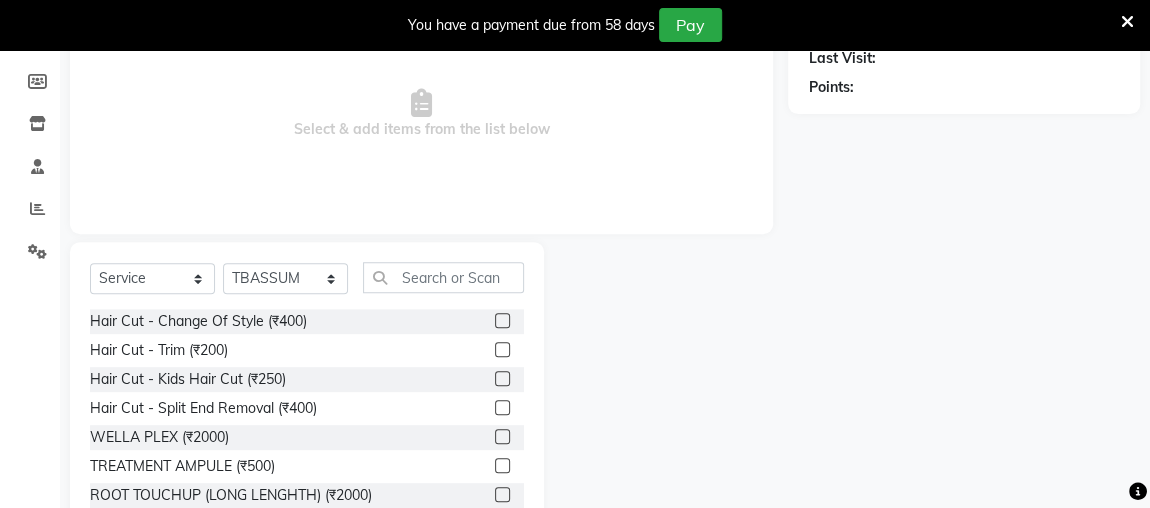 type 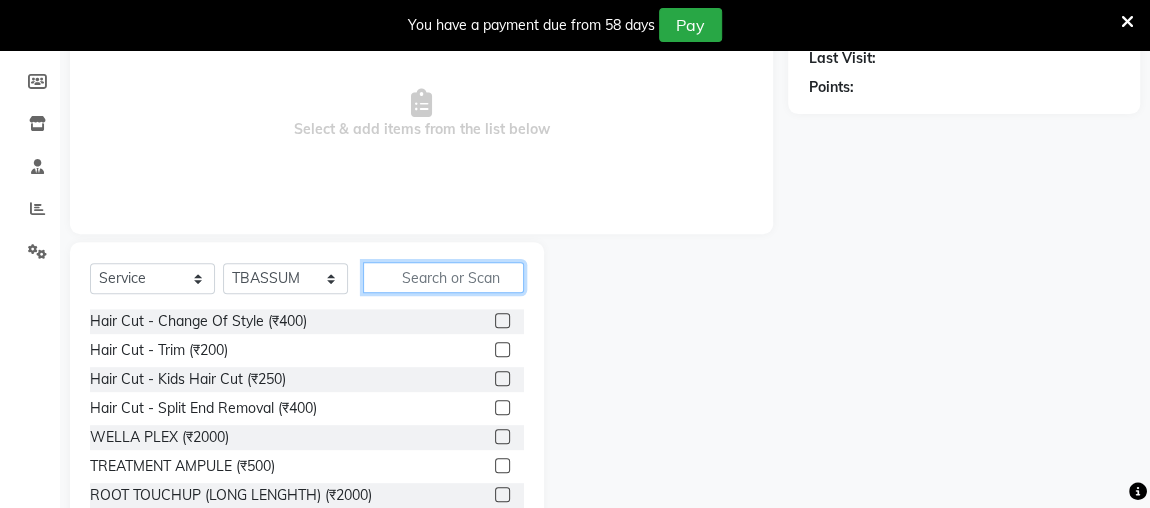 click 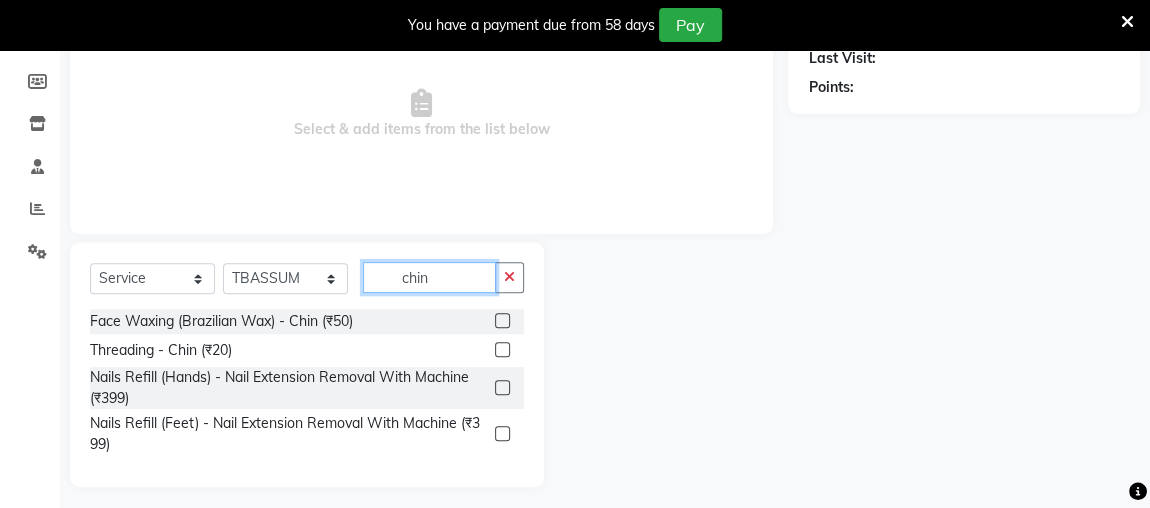 type on "chin" 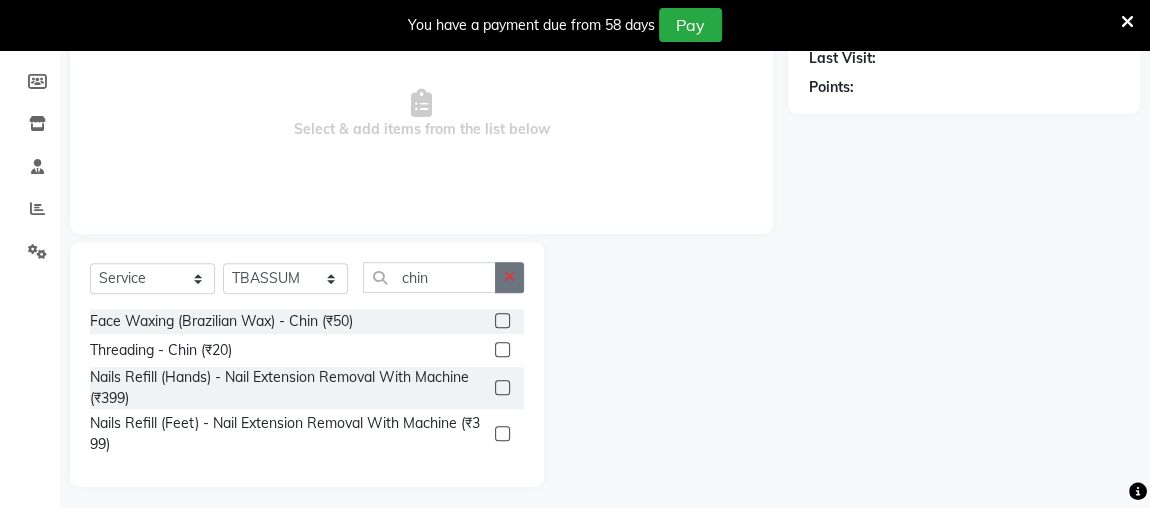 click 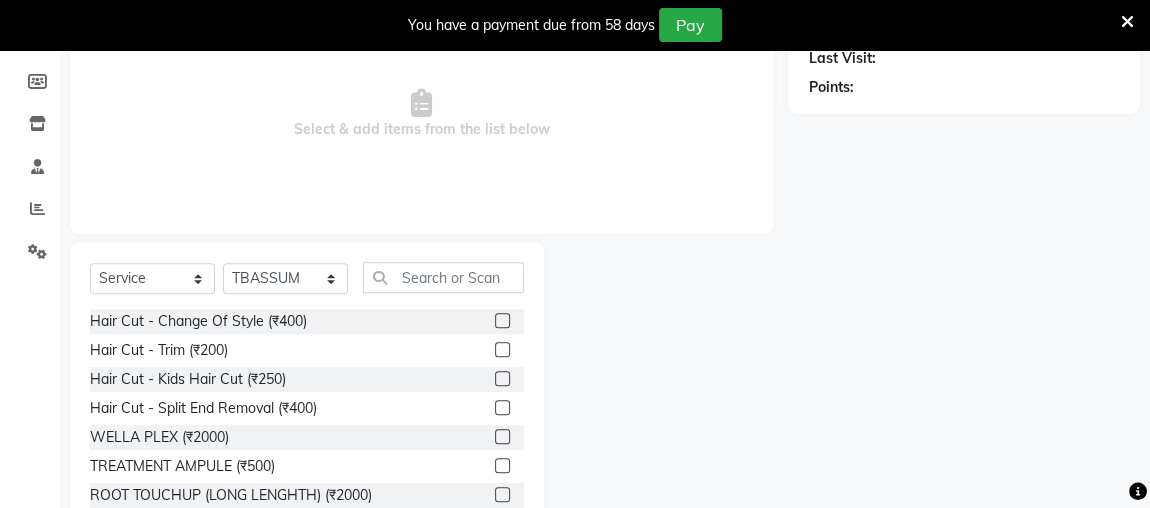 click on "Name: Membership: Total Visits: Card on file: Last Visit:  Points:" 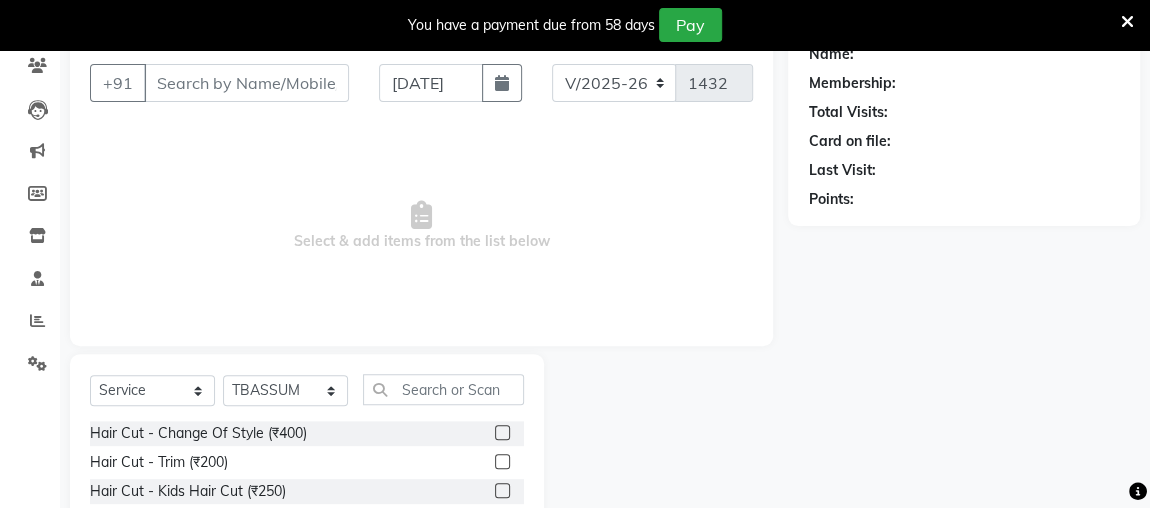 scroll, scrollTop: 257, scrollLeft: 0, axis: vertical 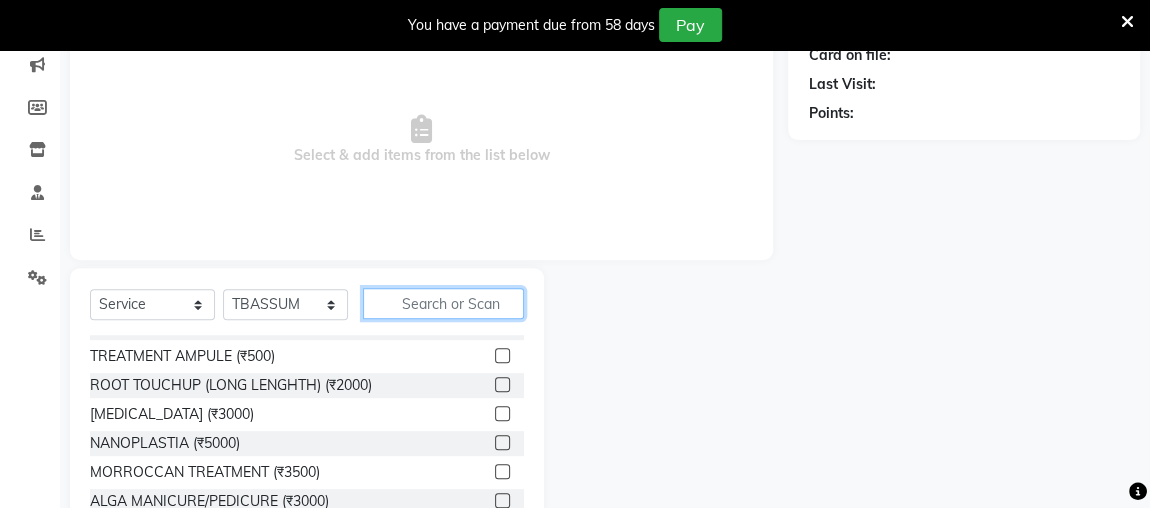 click 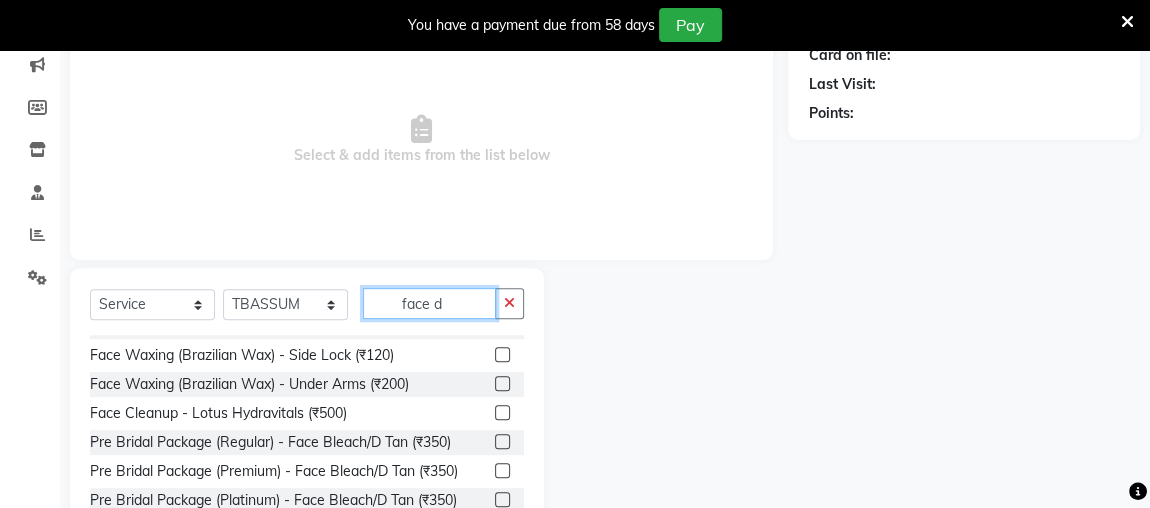 scroll, scrollTop: 0, scrollLeft: 0, axis: both 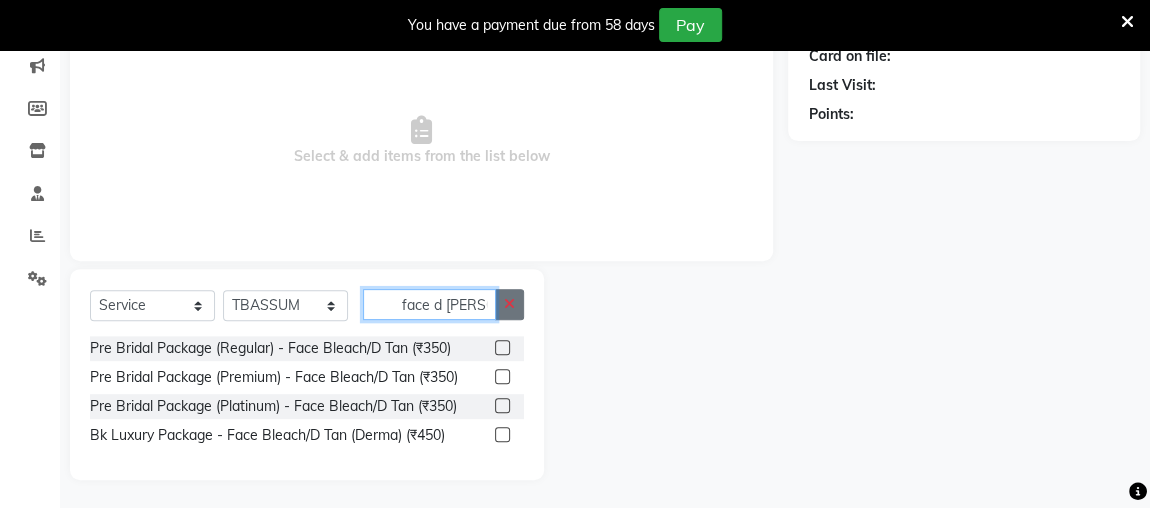 drag, startPoint x: 412, startPoint y: 299, endPoint x: 499, endPoint y: 300, distance: 87.005745 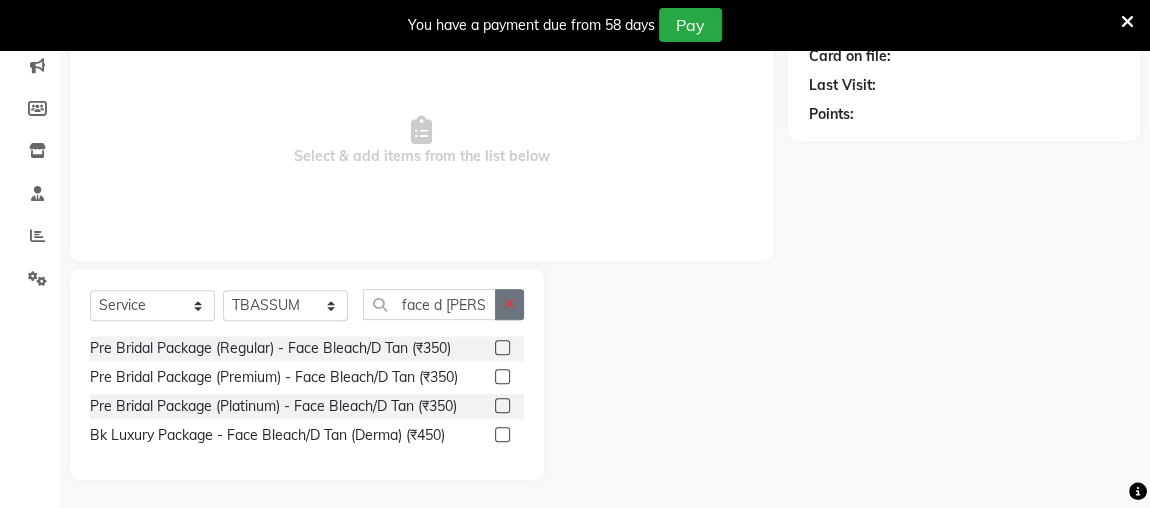 click 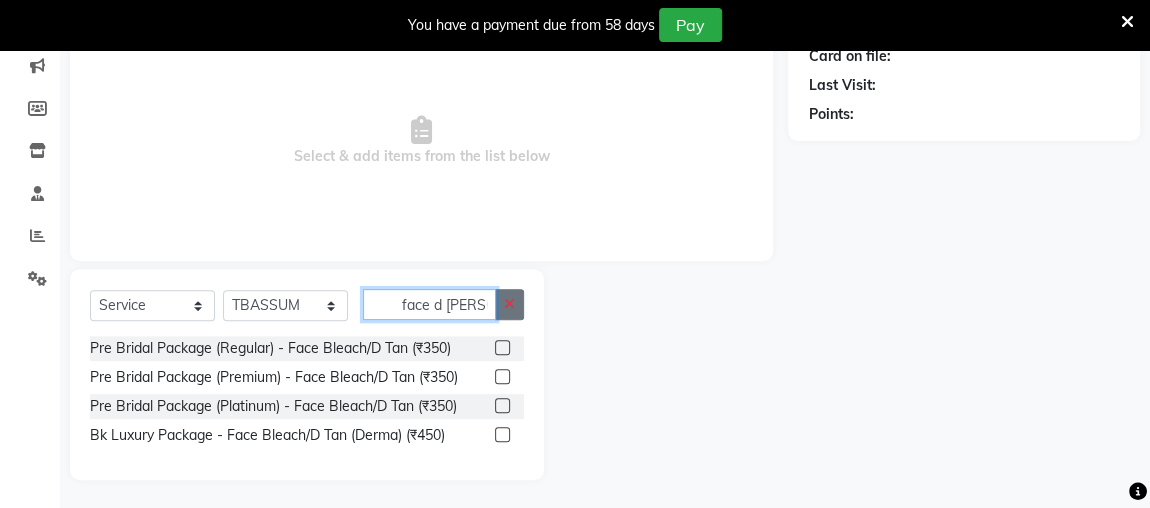 type 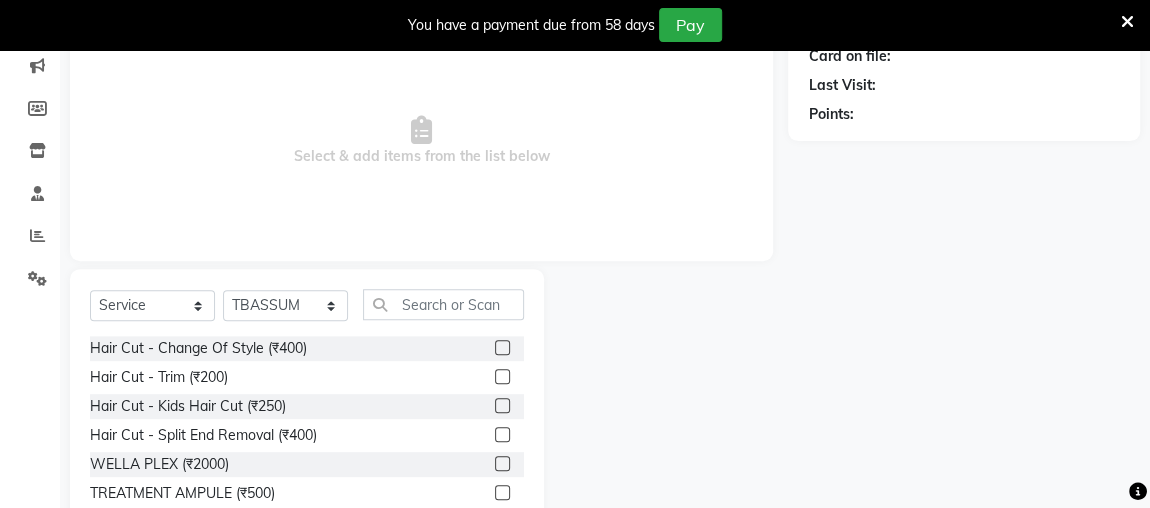drag, startPoint x: 440, startPoint y: 263, endPoint x: 511, endPoint y: 246, distance: 73.00685 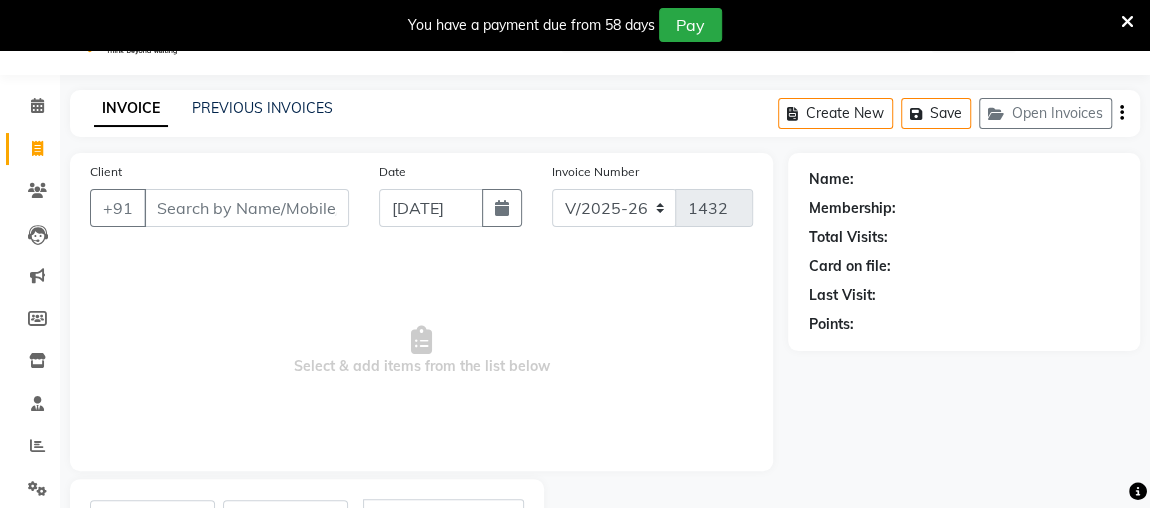 scroll, scrollTop: 0, scrollLeft: 0, axis: both 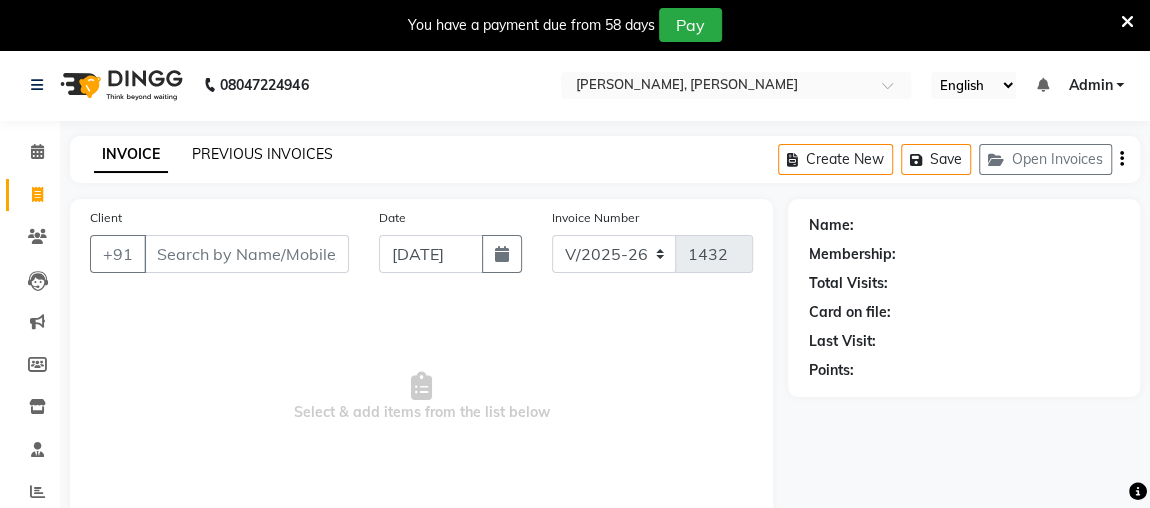 click on "PREVIOUS INVOICES" 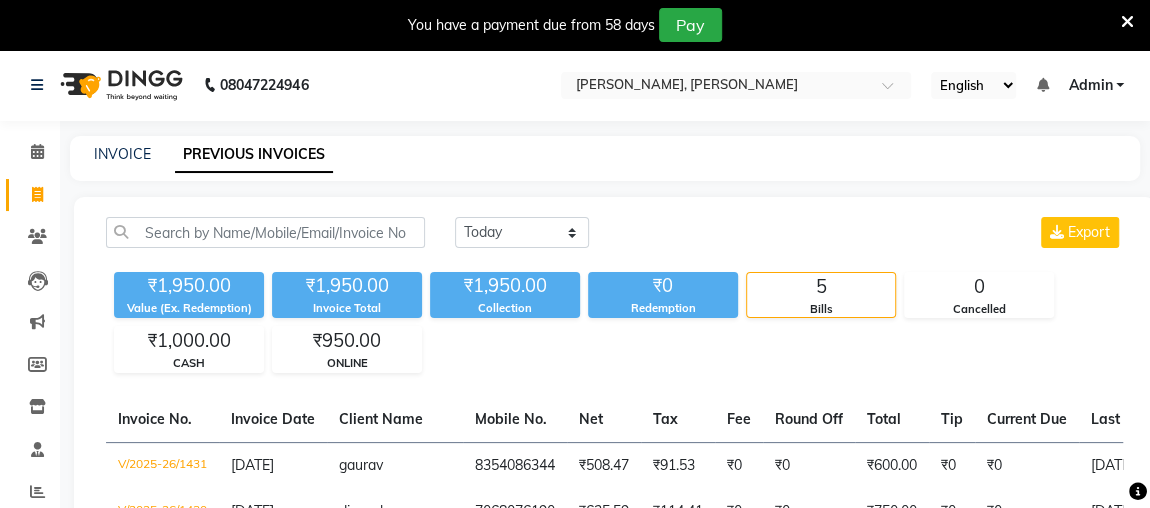 click on "INVOICE PREVIOUS INVOICES" 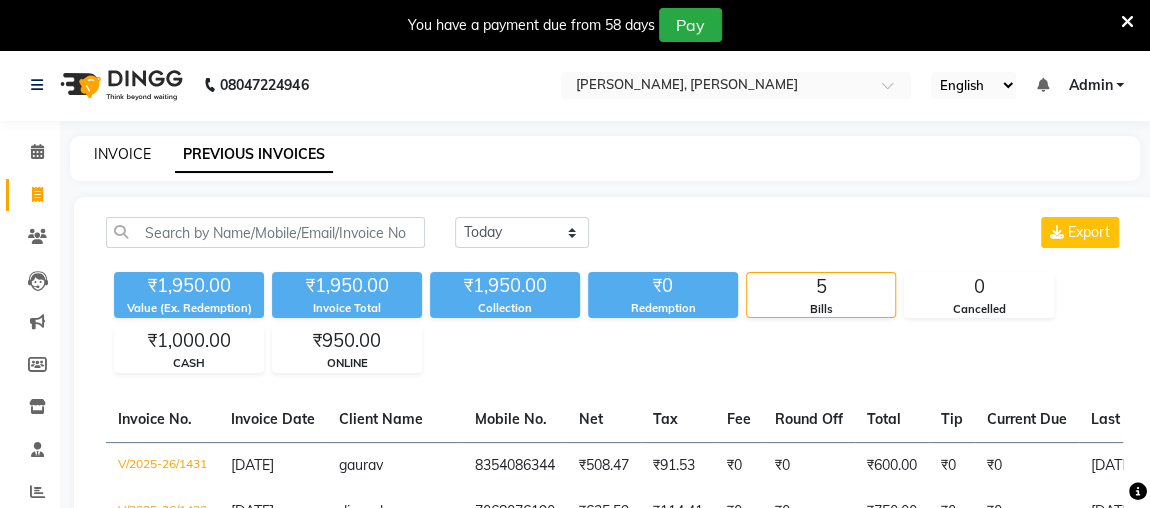 click on "INVOICE" 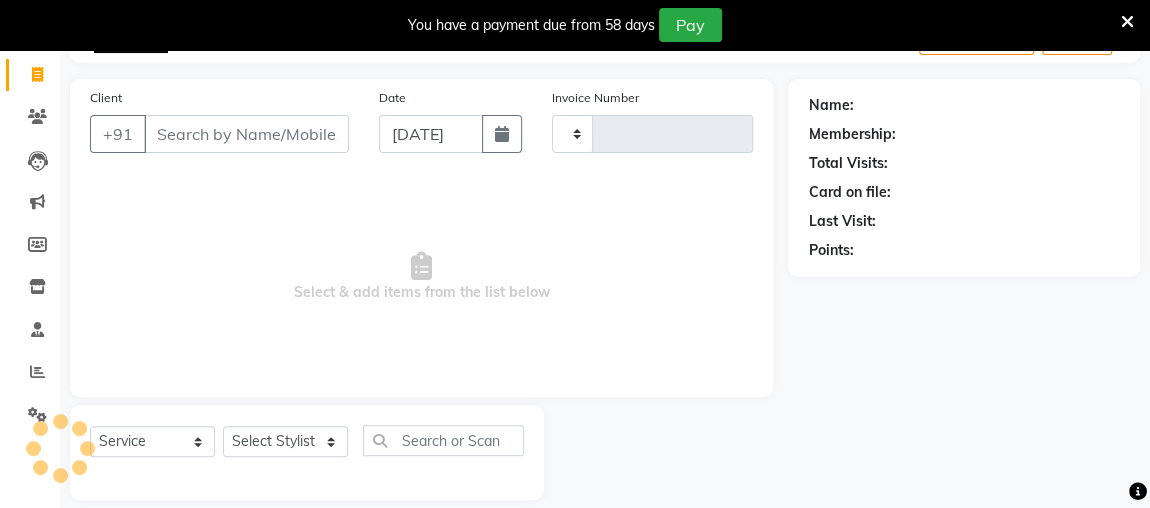 click on "Select & add items from the list below" at bounding box center [421, 277] 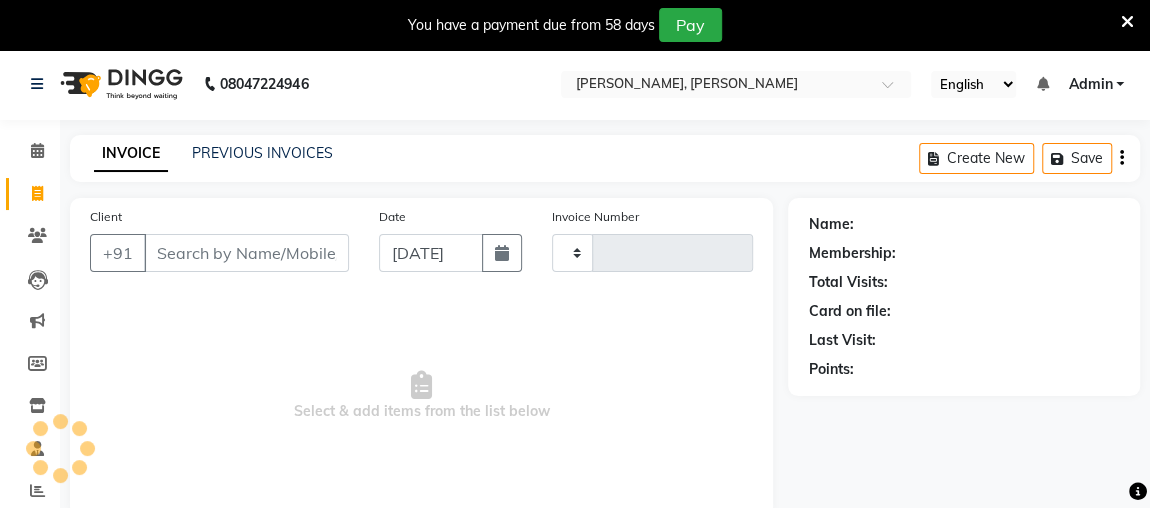 scroll, scrollTop: 0, scrollLeft: 0, axis: both 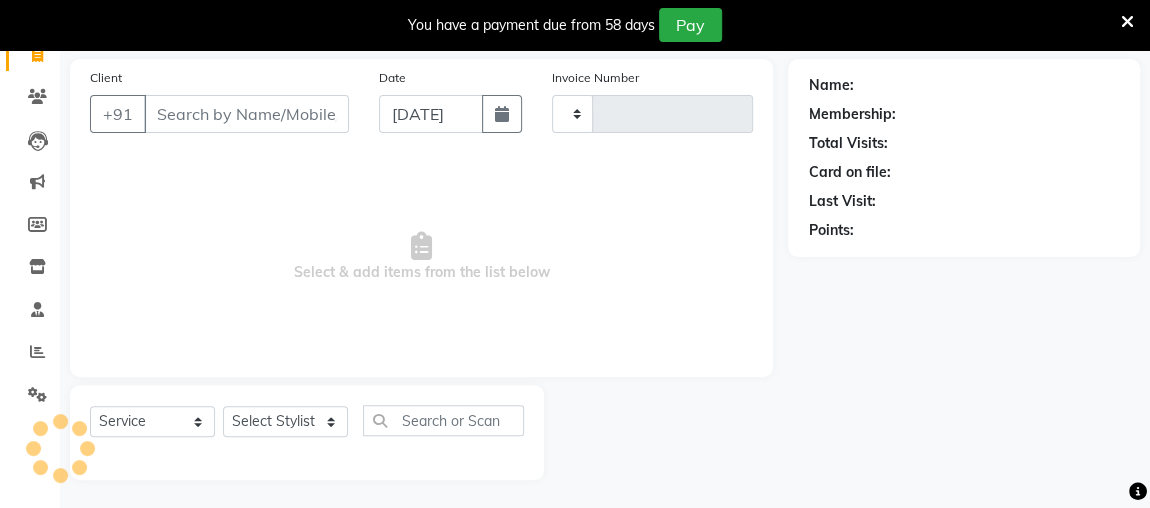 type on "1432" 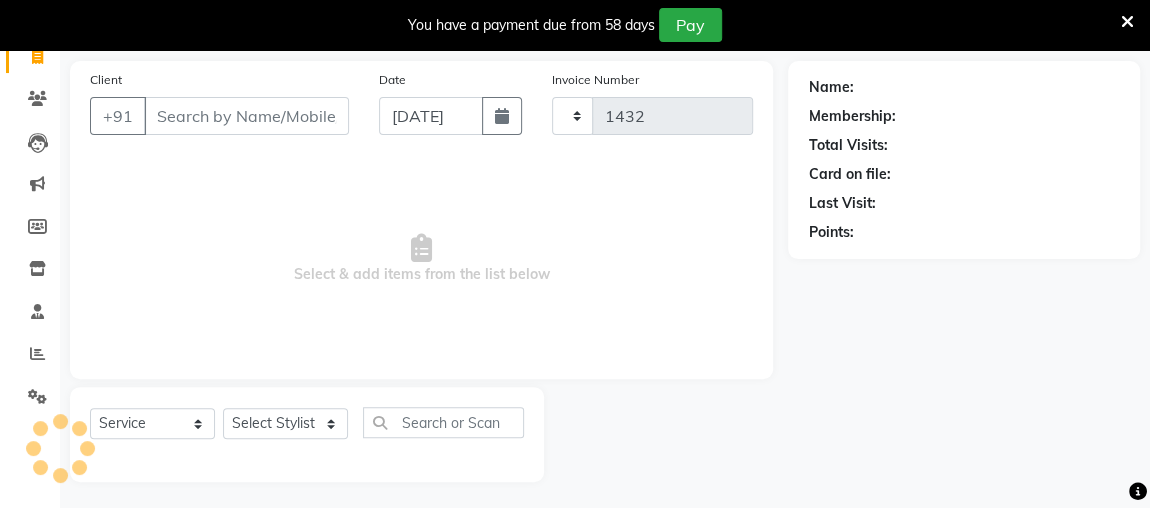 select on "4362" 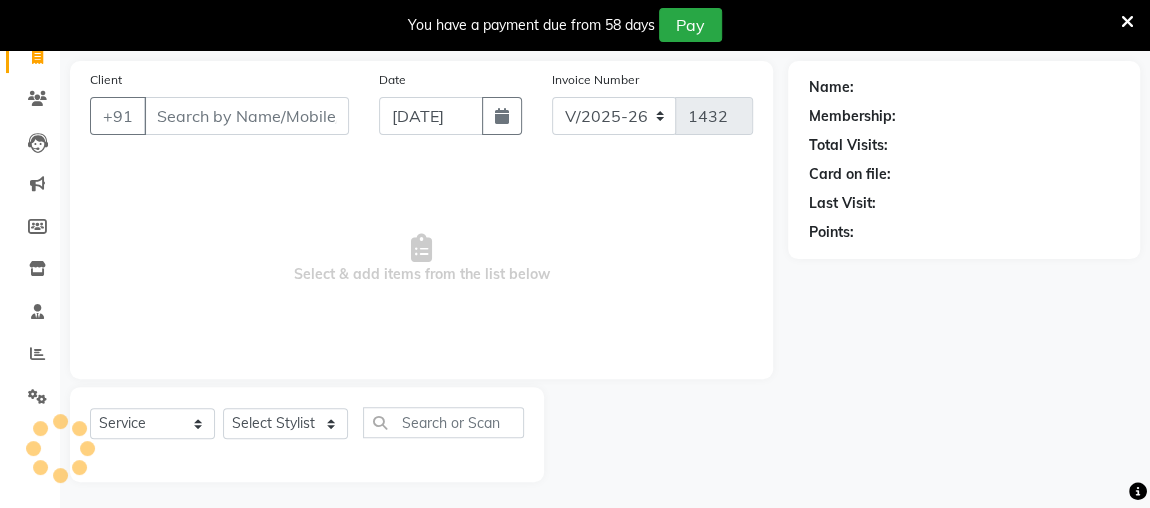 scroll, scrollTop: 140, scrollLeft: 0, axis: vertical 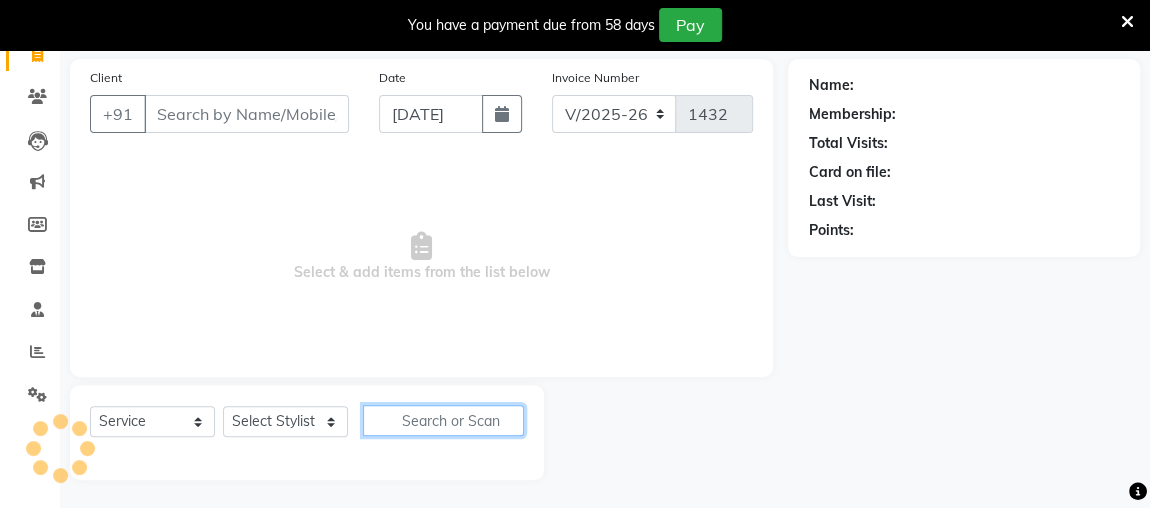 click 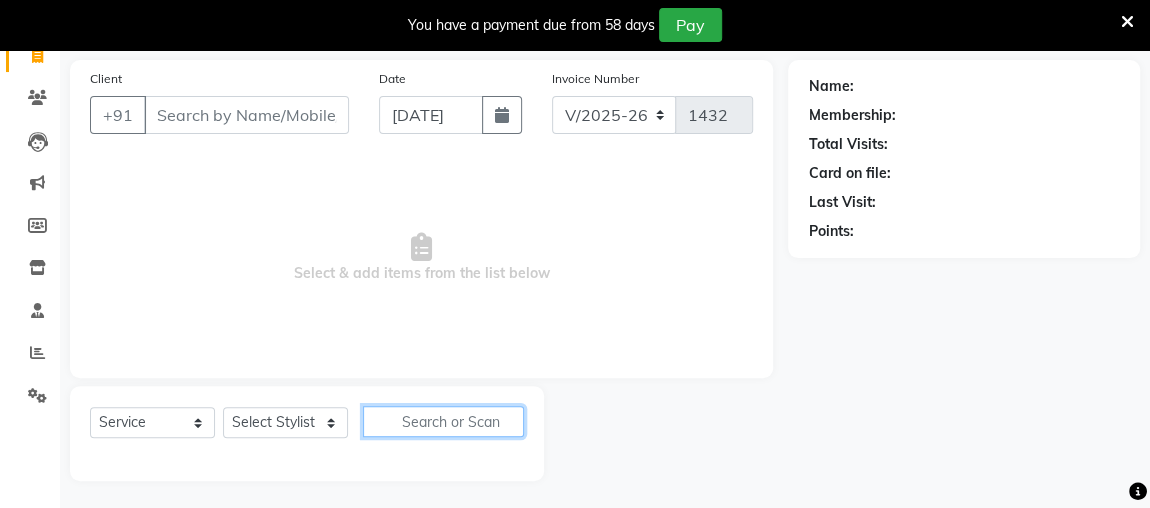scroll, scrollTop: 140, scrollLeft: 0, axis: vertical 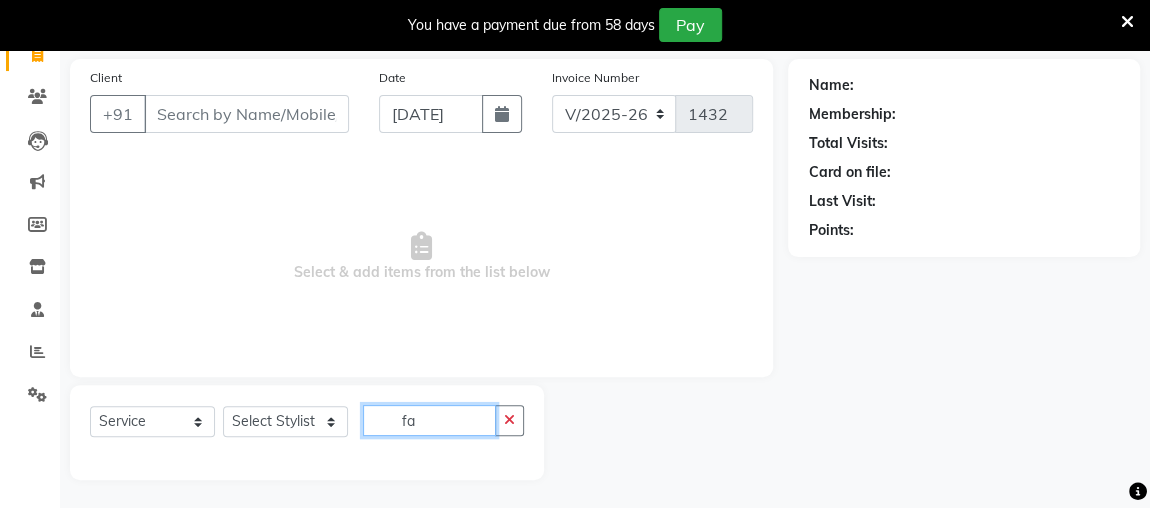 type on "f" 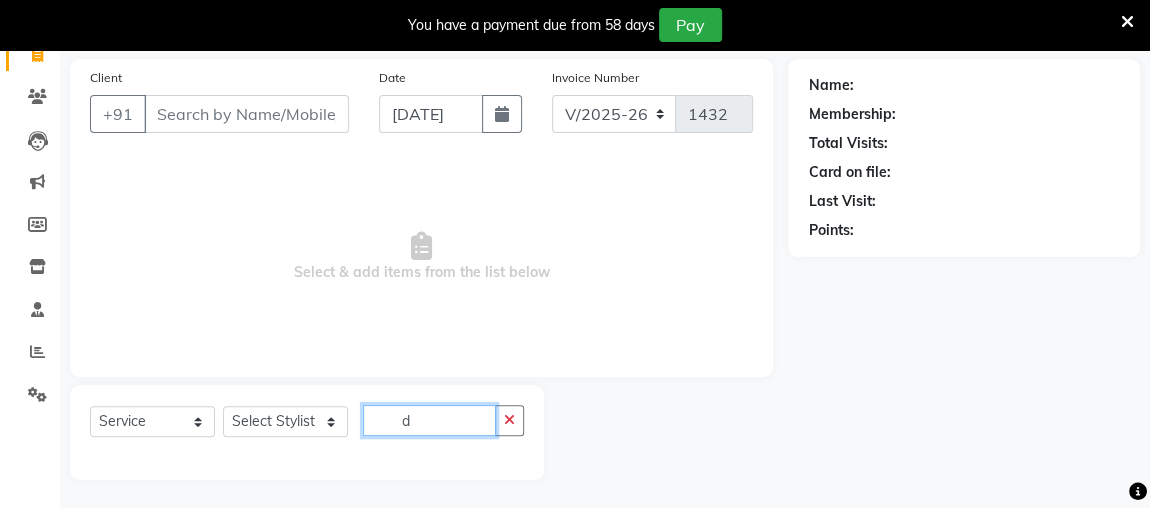type on "d" 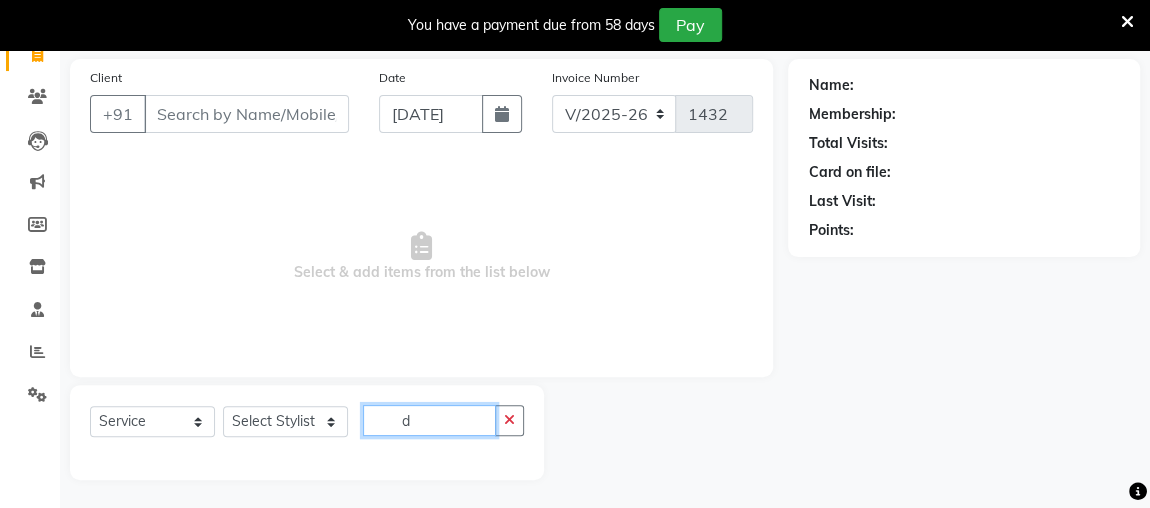 type 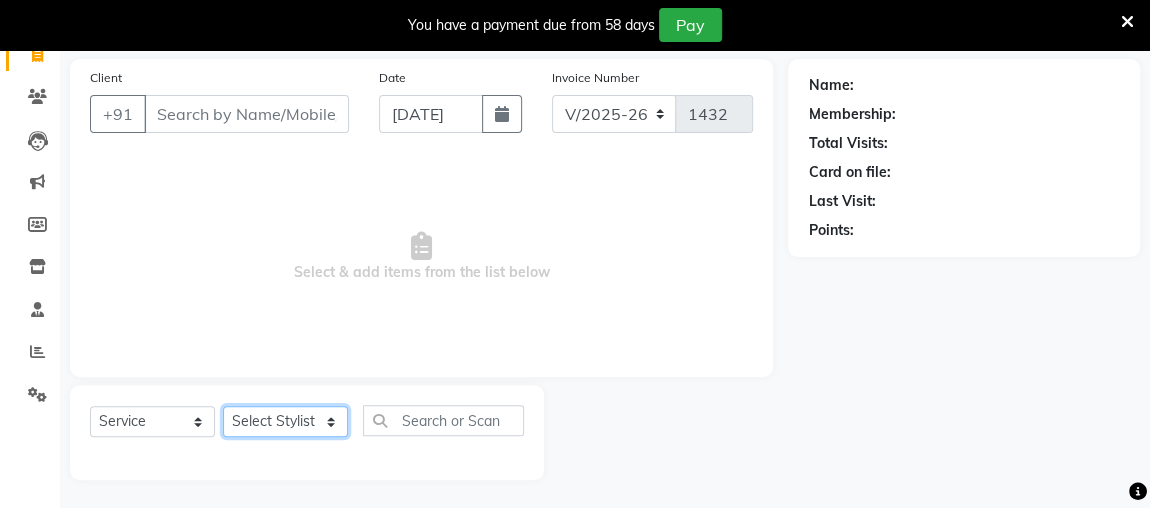 click on "Select Stylist [PERSON_NAME] anjali [PERSON_NAME] [PERSON_NAME] [PERSON_NAME] [PERSON_NAME] MAKEUPS AND PREBRIDAL [PERSON_NAME]  [PERSON_NAME] [PERSON_NAME]  [PERSON_NAME] [PERSON_NAME] [PERSON_NAME] cant TBASSUM [PERSON_NAME]  VISHAL" 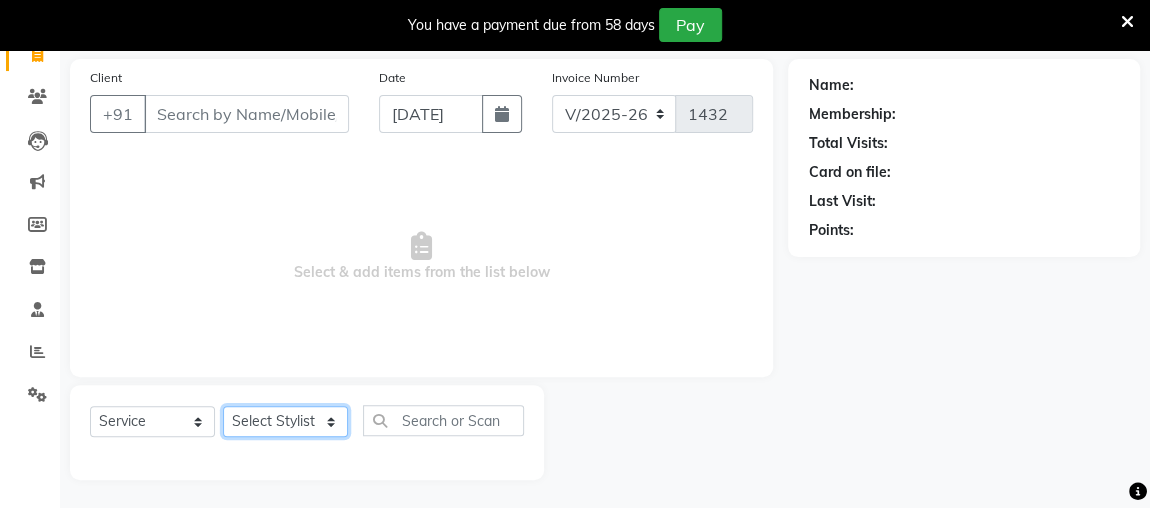 select on "83745" 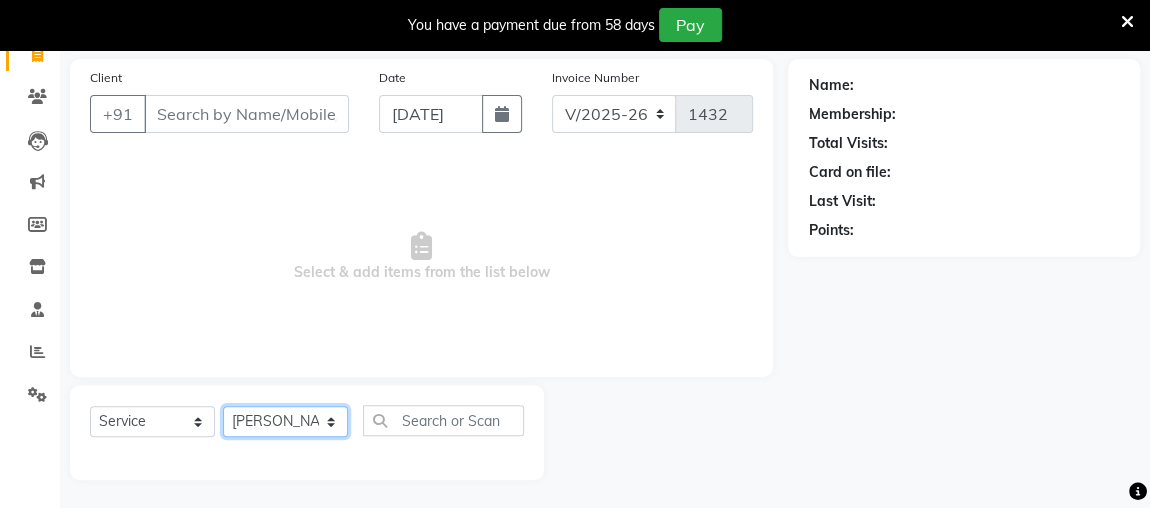 click on "Select Stylist [PERSON_NAME] anjali [PERSON_NAME] [PERSON_NAME] [PERSON_NAME] [PERSON_NAME] MAKEUPS AND PREBRIDAL [PERSON_NAME]  [PERSON_NAME] [PERSON_NAME]  [PERSON_NAME] [PERSON_NAME] [PERSON_NAME] cant TBASSUM [PERSON_NAME]  VISHAL" 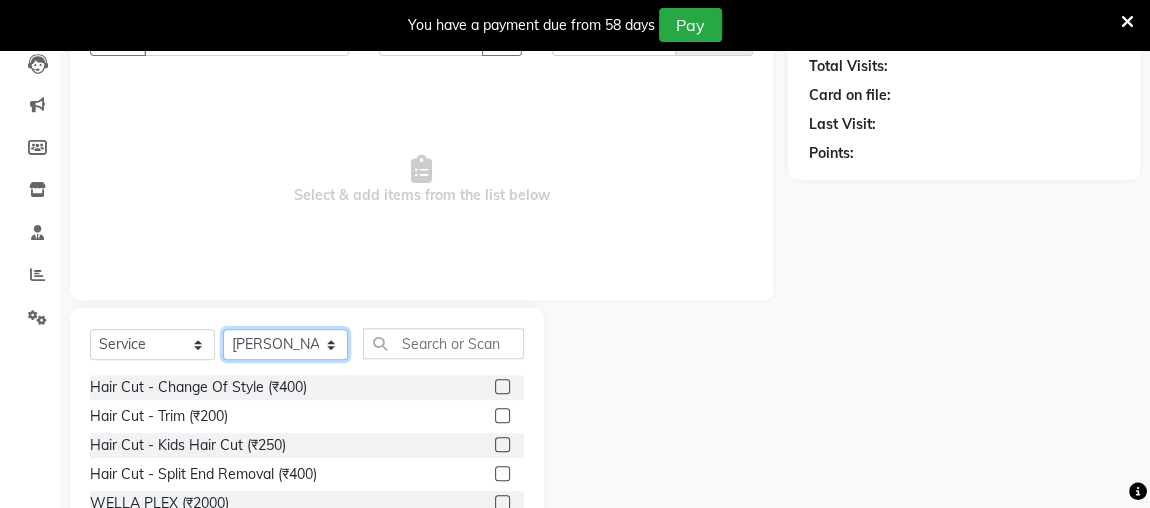 scroll, scrollTop: 280, scrollLeft: 0, axis: vertical 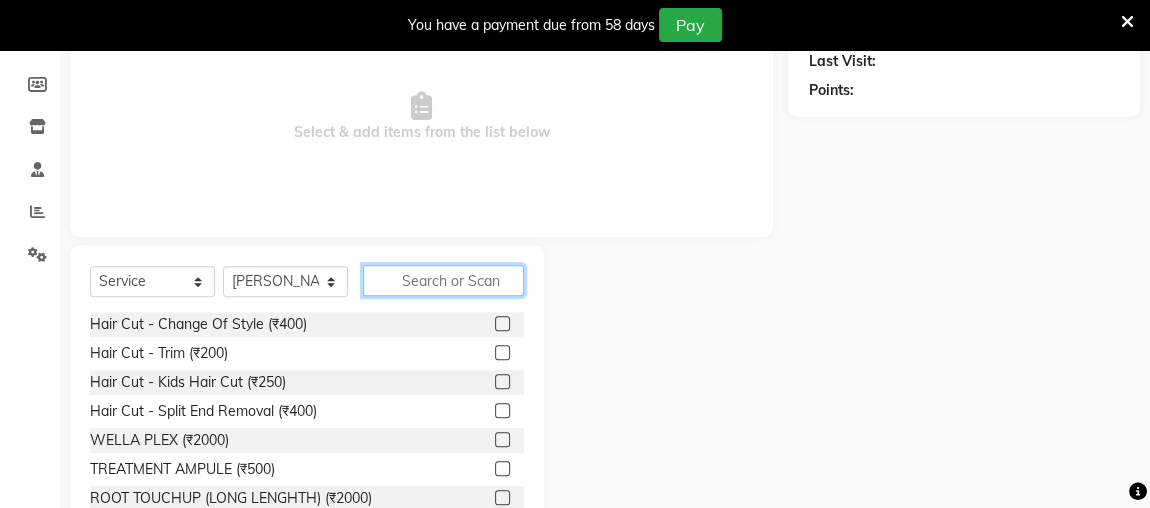 click 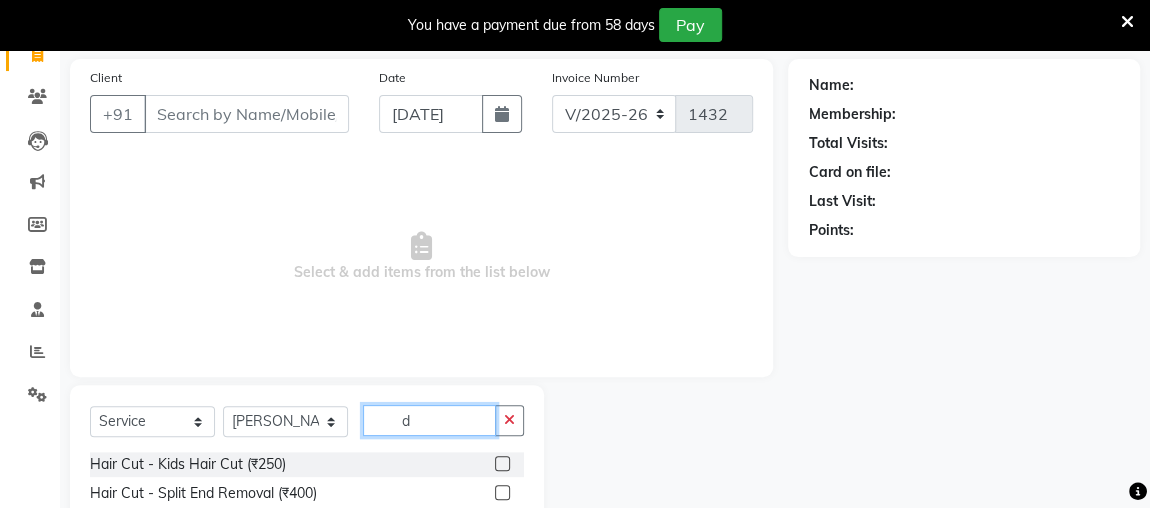 scroll, scrollTop: 280, scrollLeft: 0, axis: vertical 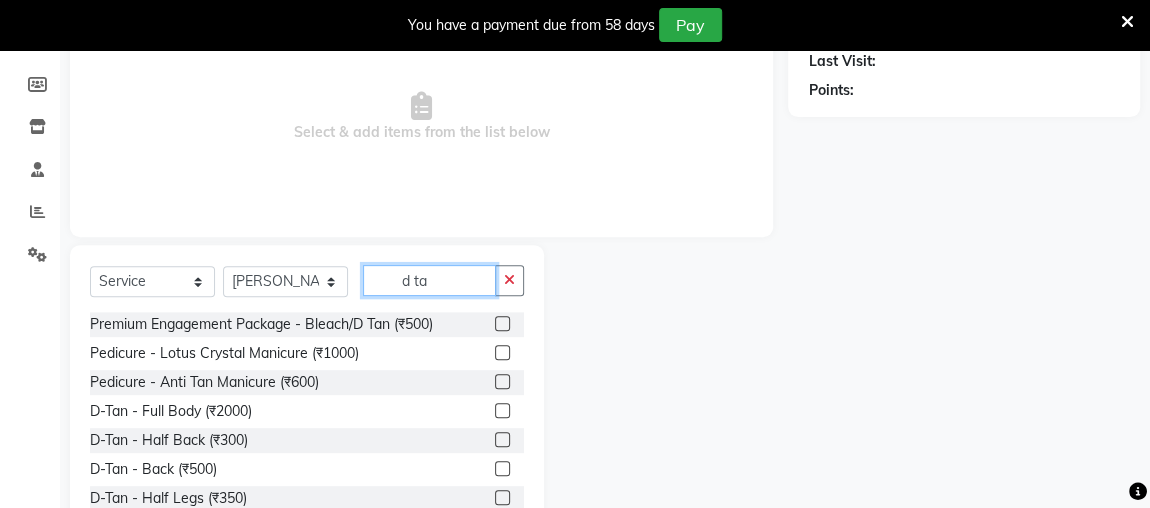 type on "d ta" 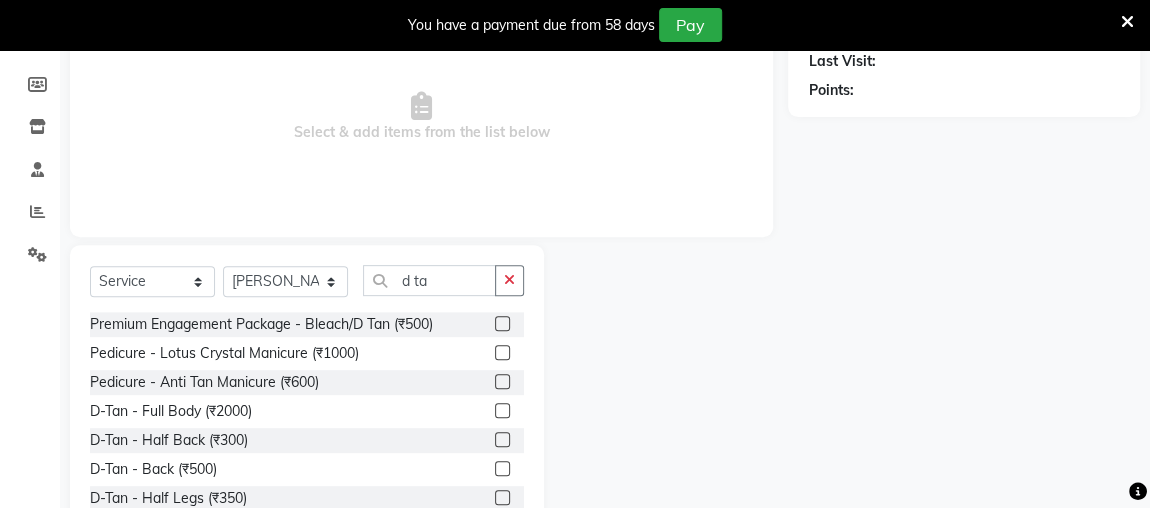 click on "Select & add items from the list below" at bounding box center [421, 117] 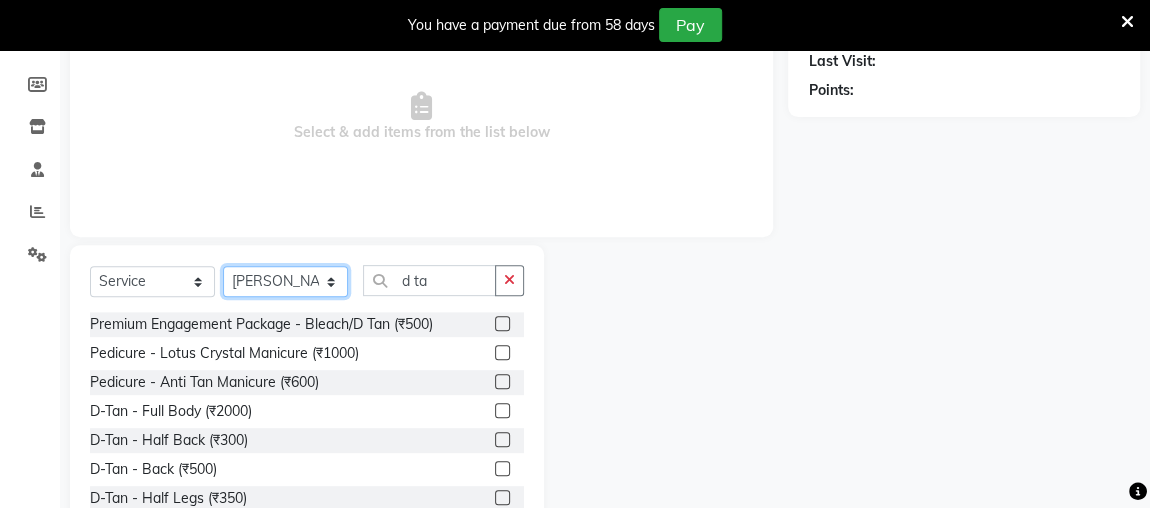 click on "Select Stylist [PERSON_NAME] anjali [PERSON_NAME] [PERSON_NAME] [PERSON_NAME] [PERSON_NAME] MAKEUPS AND PREBRIDAL [PERSON_NAME]  [PERSON_NAME] [PERSON_NAME]  [PERSON_NAME] [PERSON_NAME] [PERSON_NAME] cant TBASSUM [PERSON_NAME]  VISHAL" 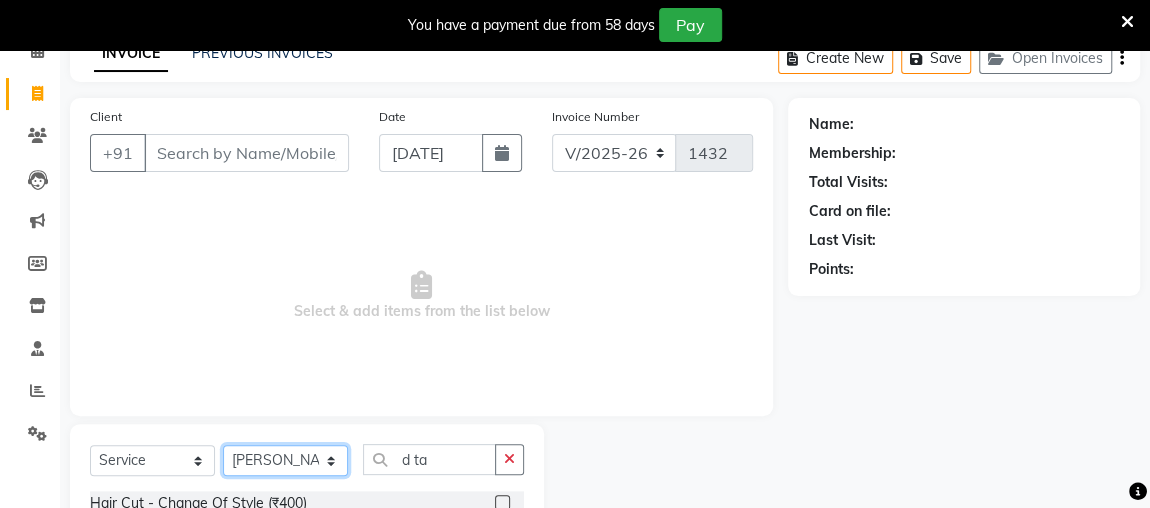 scroll, scrollTop: 340, scrollLeft: 0, axis: vertical 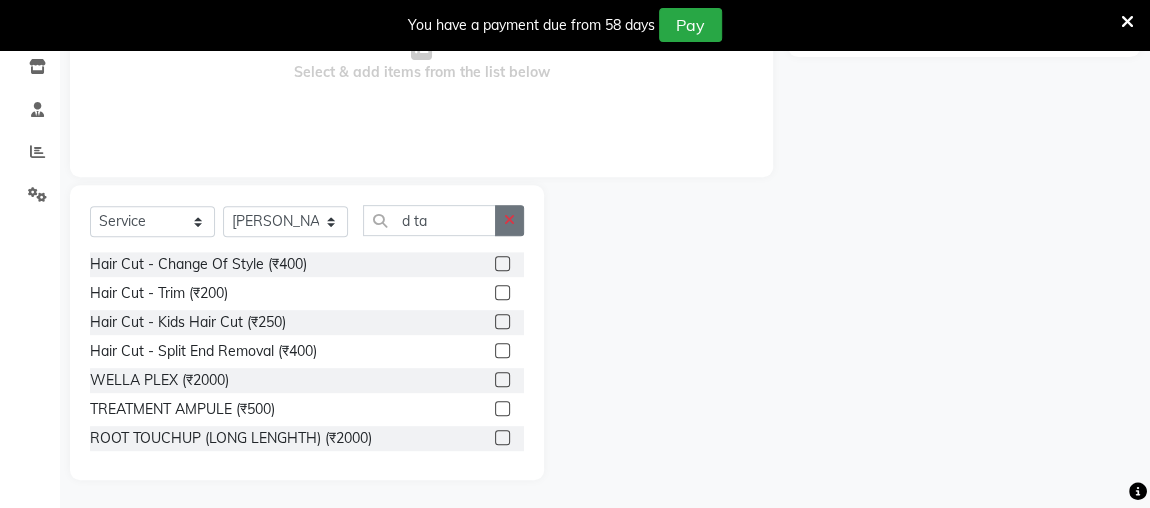 click 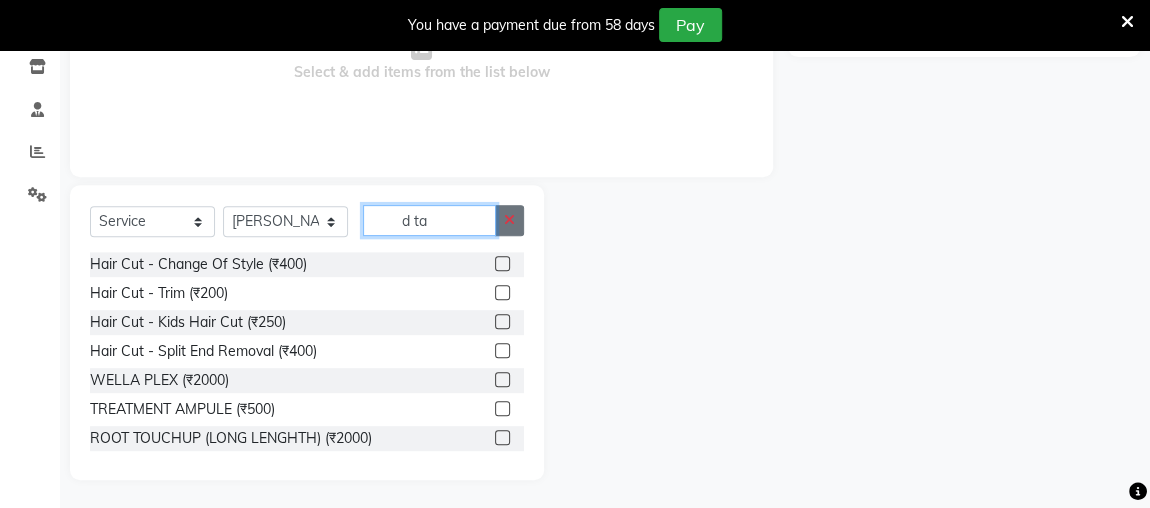 type 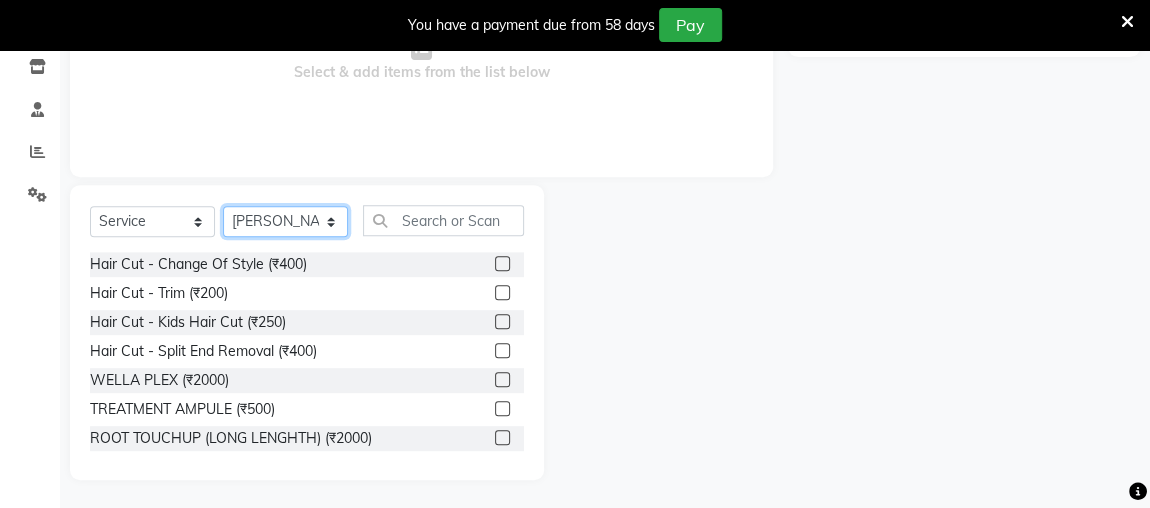 click on "Select Stylist [PERSON_NAME] anjali [PERSON_NAME] [PERSON_NAME] [PERSON_NAME] [PERSON_NAME] MAKEUPS AND PREBRIDAL [PERSON_NAME]  [PERSON_NAME] [PERSON_NAME]  [PERSON_NAME] [PERSON_NAME] [PERSON_NAME] cant TBASSUM [PERSON_NAME]  VISHAL" 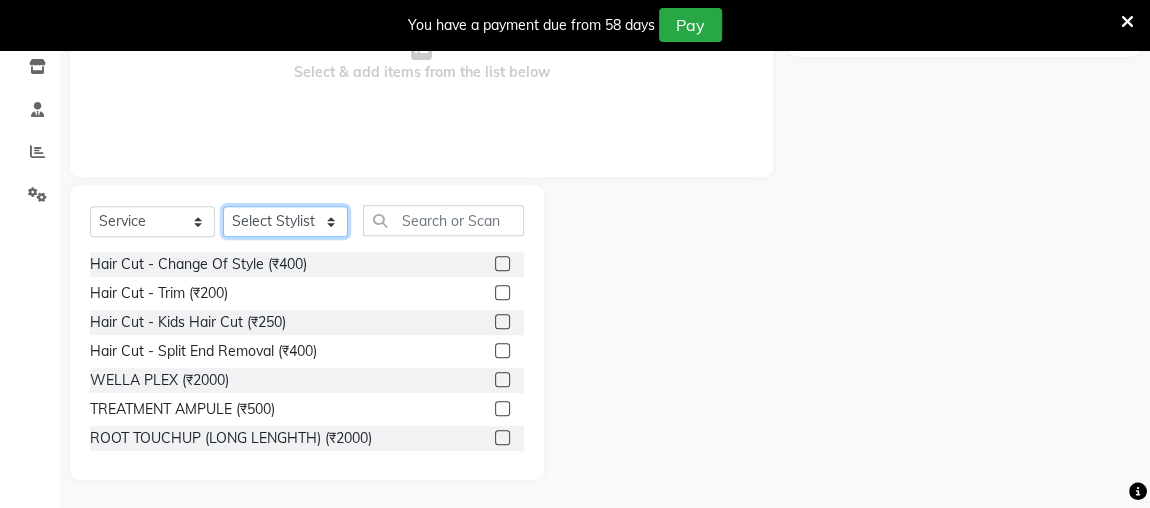 click on "Select Stylist [PERSON_NAME] anjali [PERSON_NAME] [PERSON_NAME] [PERSON_NAME] [PERSON_NAME] MAKEUPS AND PREBRIDAL [PERSON_NAME]  [PERSON_NAME] [PERSON_NAME]  [PERSON_NAME] [PERSON_NAME] [PERSON_NAME] cant TBASSUM [PERSON_NAME]  VISHAL" 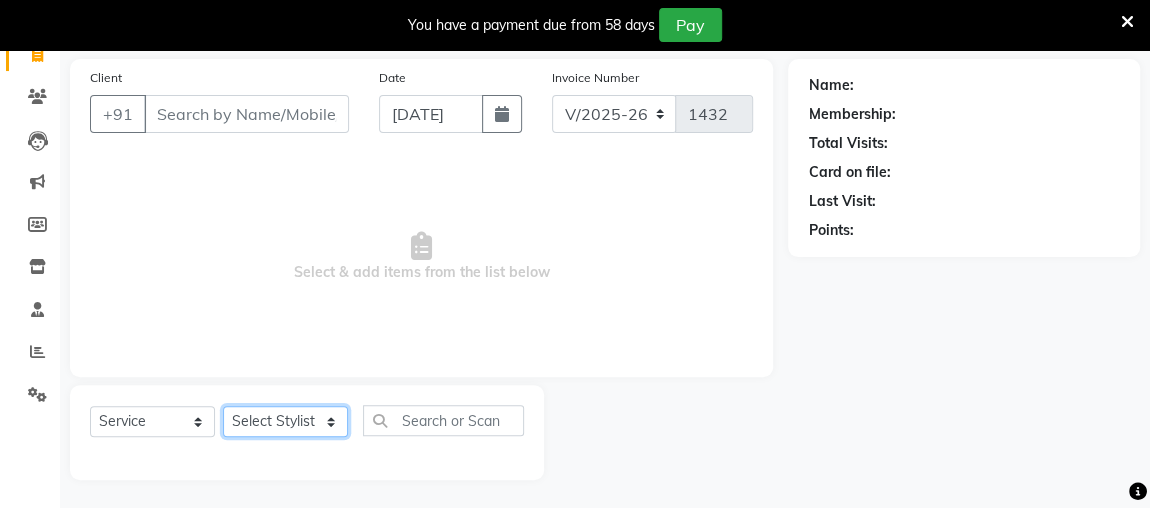 scroll, scrollTop: 0, scrollLeft: 0, axis: both 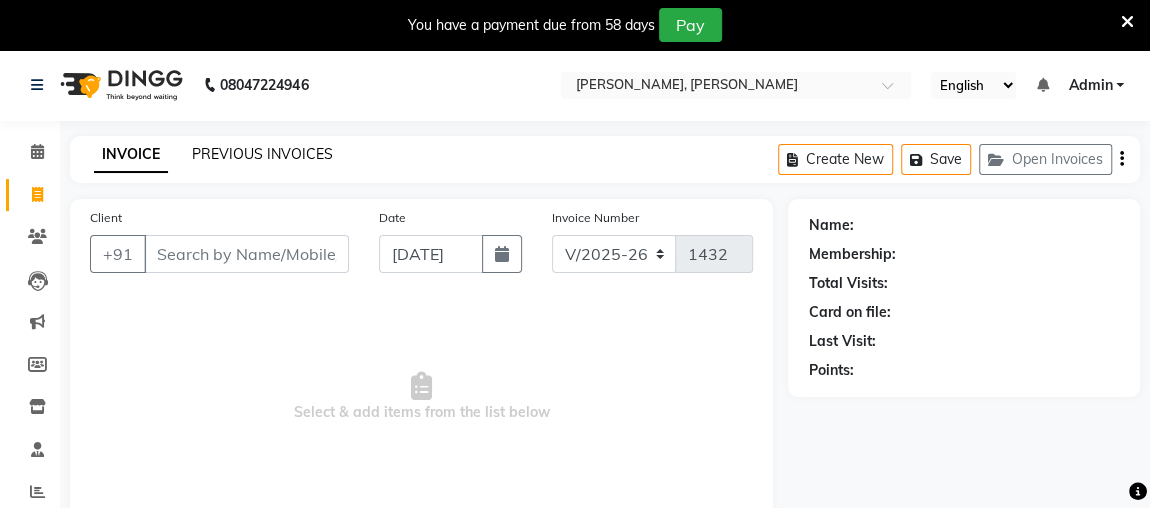 click on "PREVIOUS INVOICES" 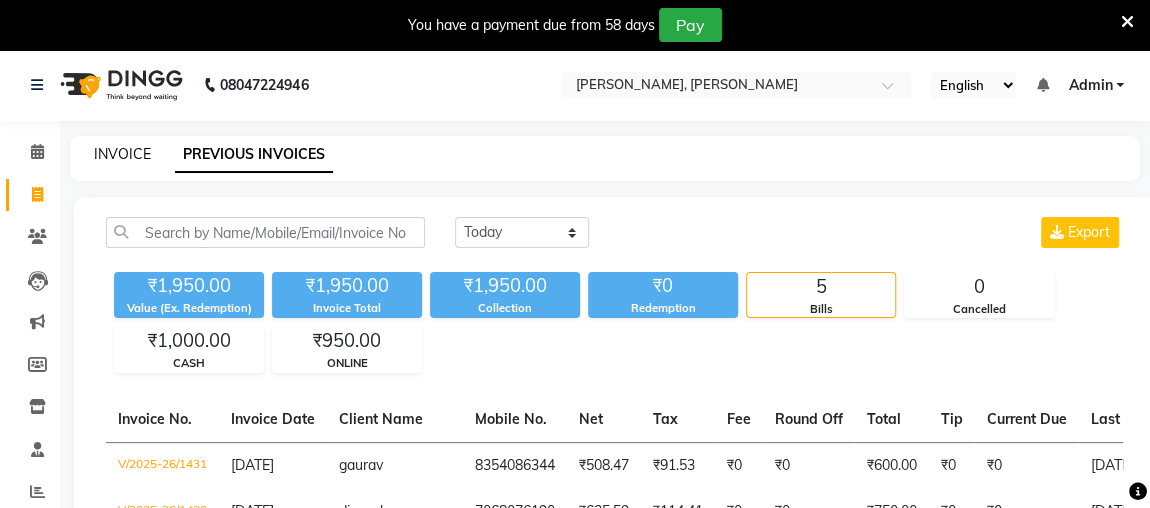 click on "INVOICE" 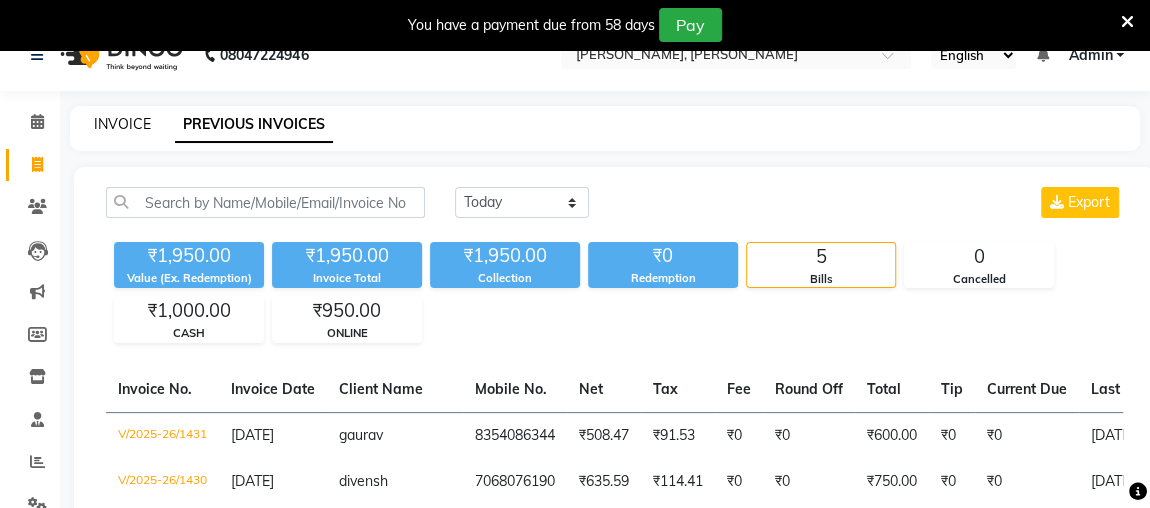 select on "service" 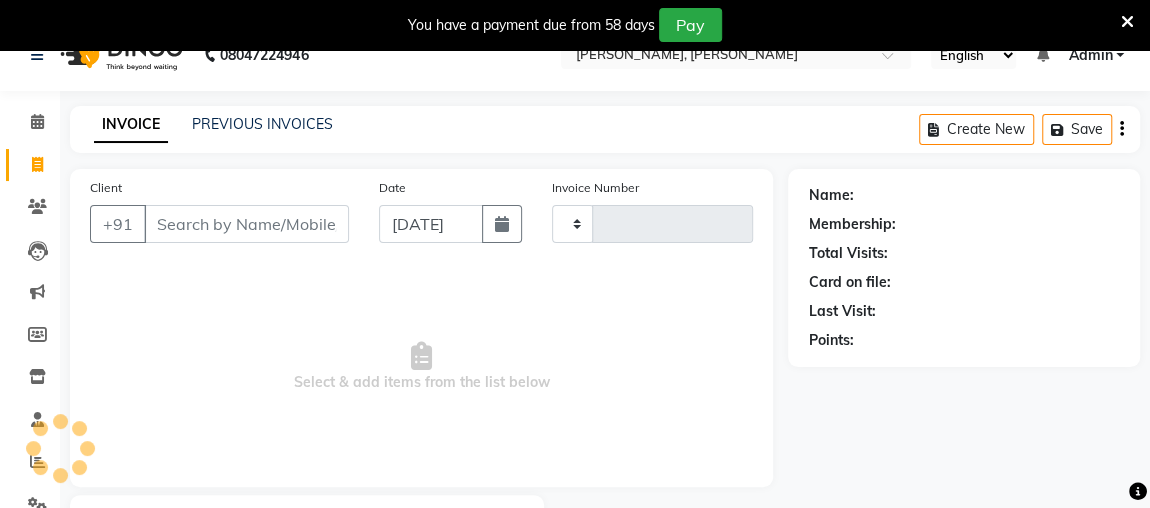 scroll, scrollTop: 140, scrollLeft: 0, axis: vertical 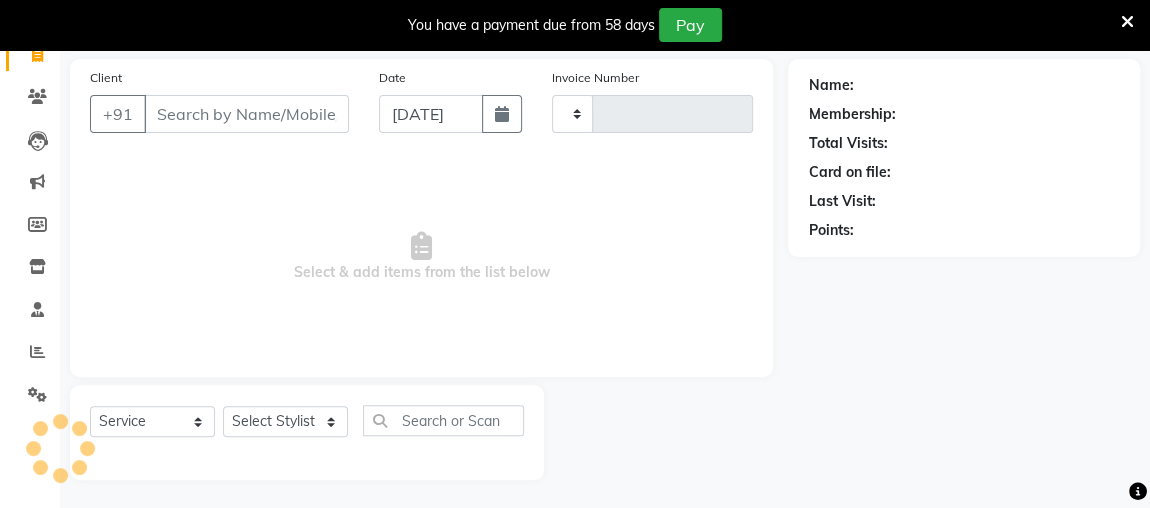 type on "1432" 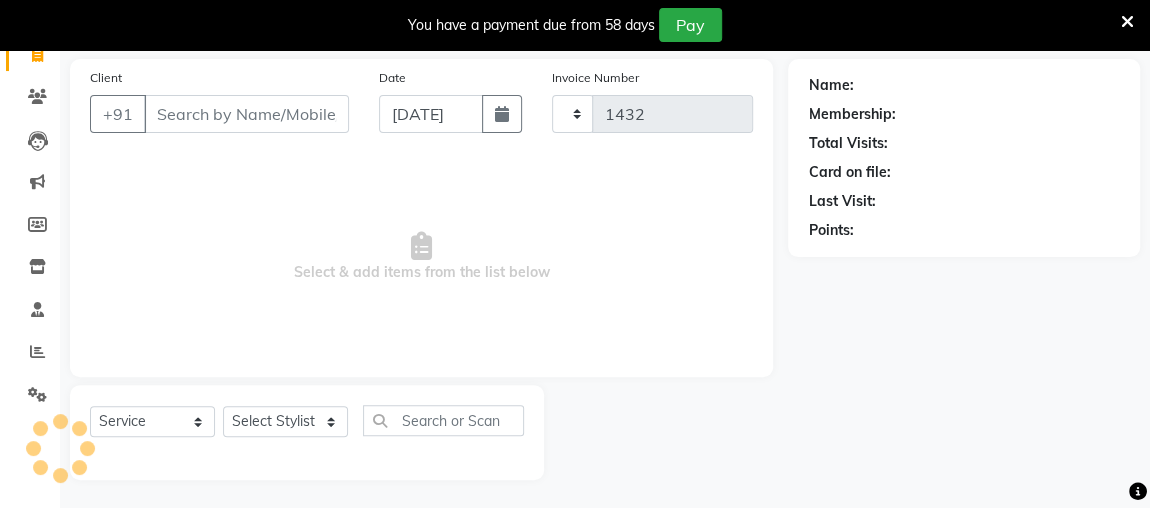 select on "4362" 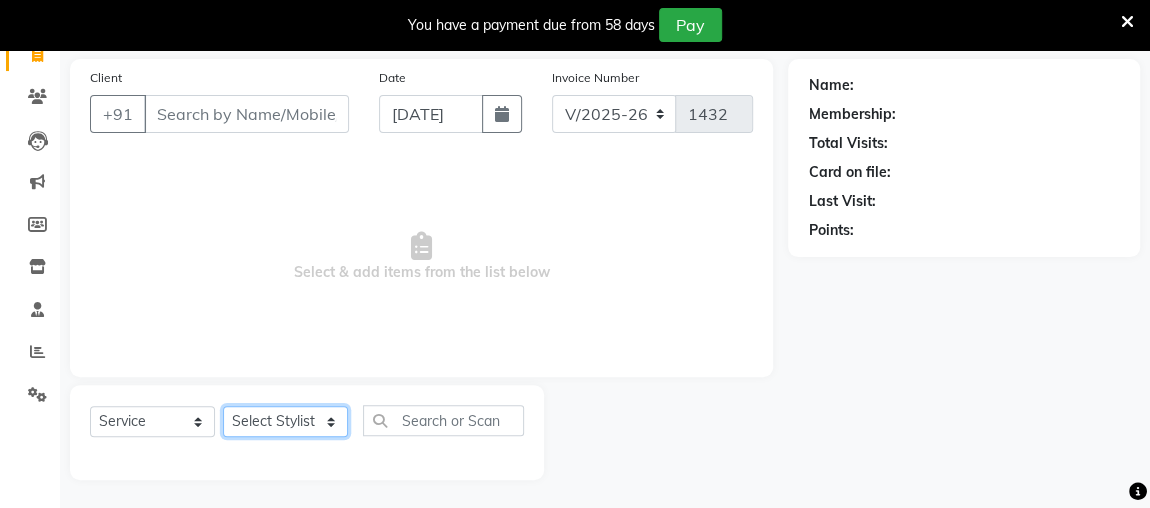 click on "Select Stylist [PERSON_NAME] anjali [PERSON_NAME] [PERSON_NAME] [PERSON_NAME] [PERSON_NAME] MAKEUPS AND PREBRIDAL [PERSON_NAME]  [PERSON_NAME] [PERSON_NAME]  [PERSON_NAME] [PERSON_NAME] [PERSON_NAME] cant TBASSUM [PERSON_NAME]  VISHAL" 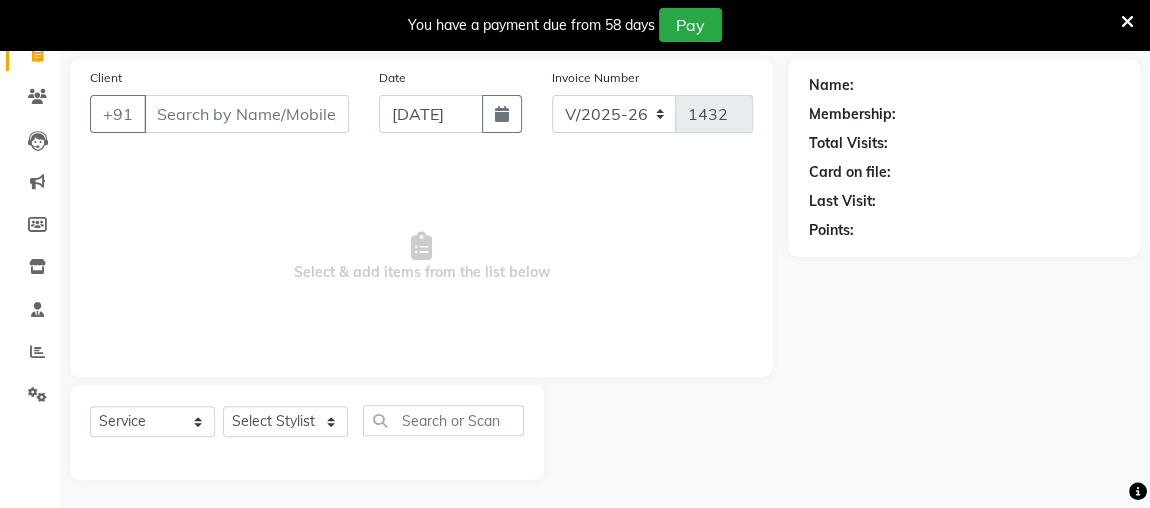 click on "Select & add items from the list below" at bounding box center [421, 257] 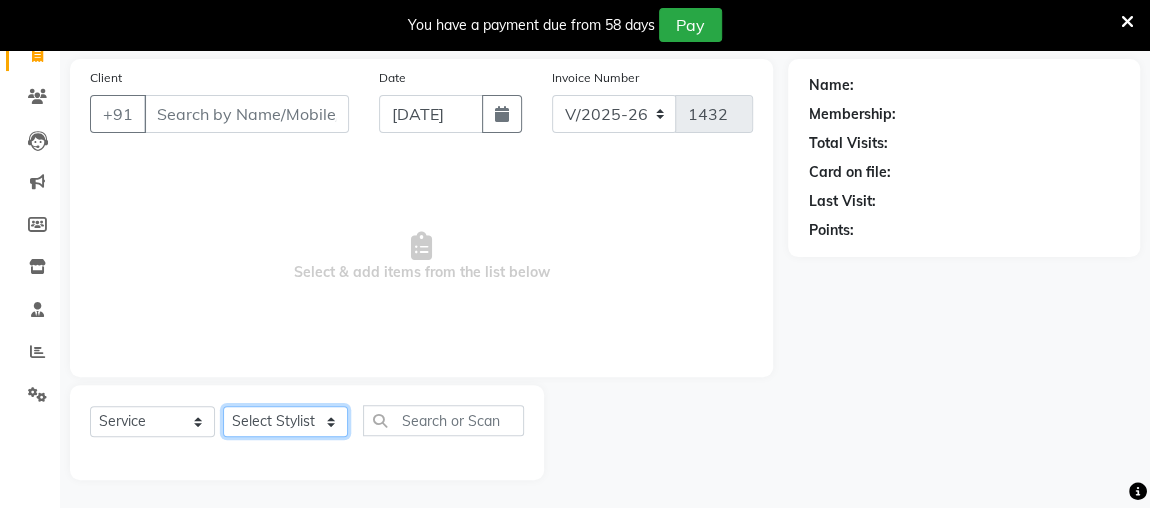 click on "Select Stylist [PERSON_NAME] anjali [PERSON_NAME] [PERSON_NAME] [PERSON_NAME] [PERSON_NAME] MAKEUPS AND PREBRIDAL [PERSON_NAME]  [PERSON_NAME] [PERSON_NAME]  [PERSON_NAME] [PERSON_NAME] [PERSON_NAME] cant TBASSUM [PERSON_NAME]  VISHAL" 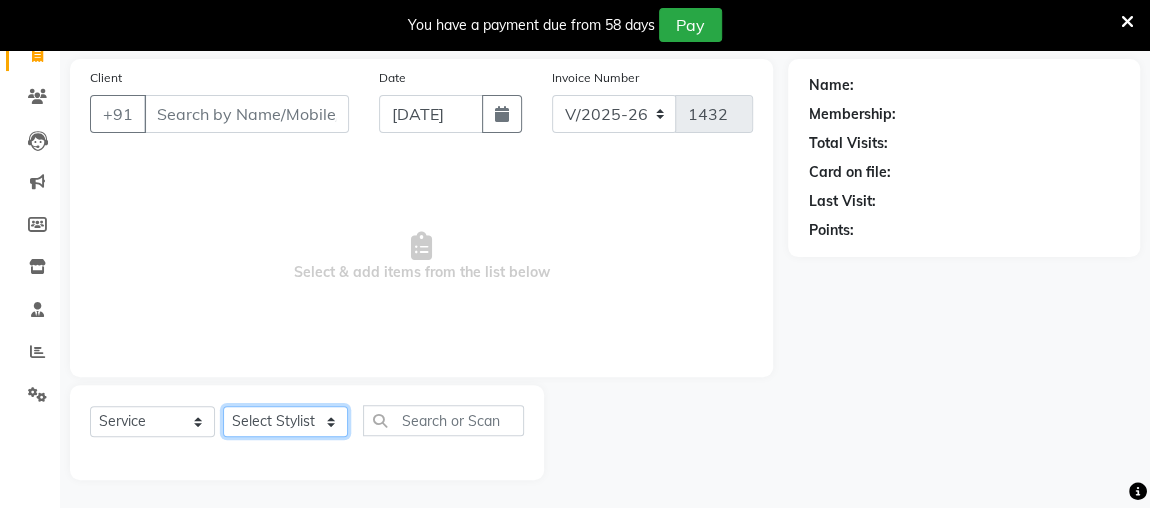 select on "80456" 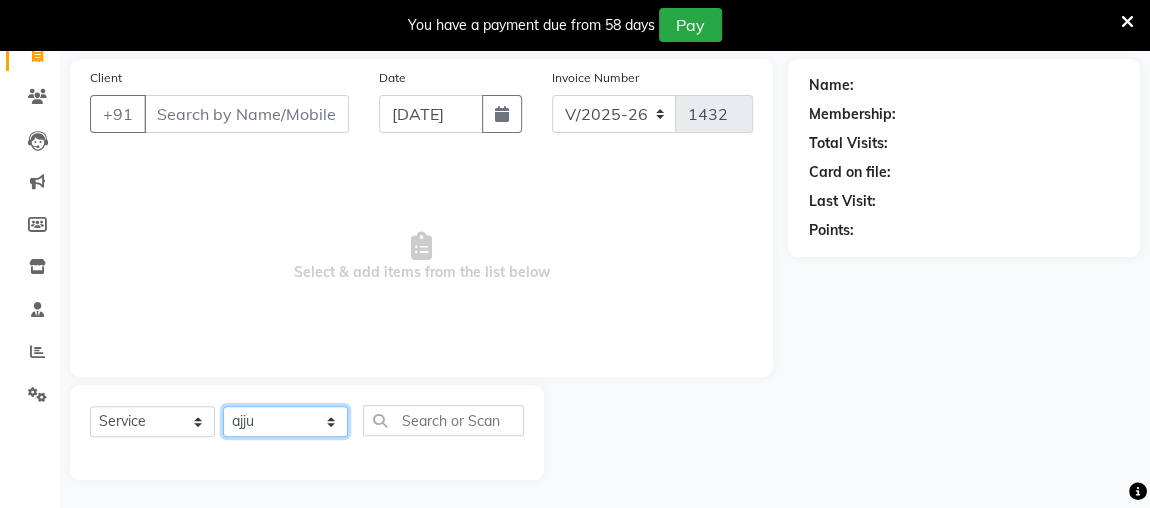 click on "Select Stylist [PERSON_NAME] anjali [PERSON_NAME] [PERSON_NAME] [PERSON_NAME] [PERSON_NAME] MAKEUPS AND PREBRIDAL [PERSON_NAME]  [PERSON_NAME] [PERSON_NAME]  [PERSON_NAME] [PERSON_NAME] [PERSON_NAME] cant TBASSUM [PERSON_NAME]  VISHAL" 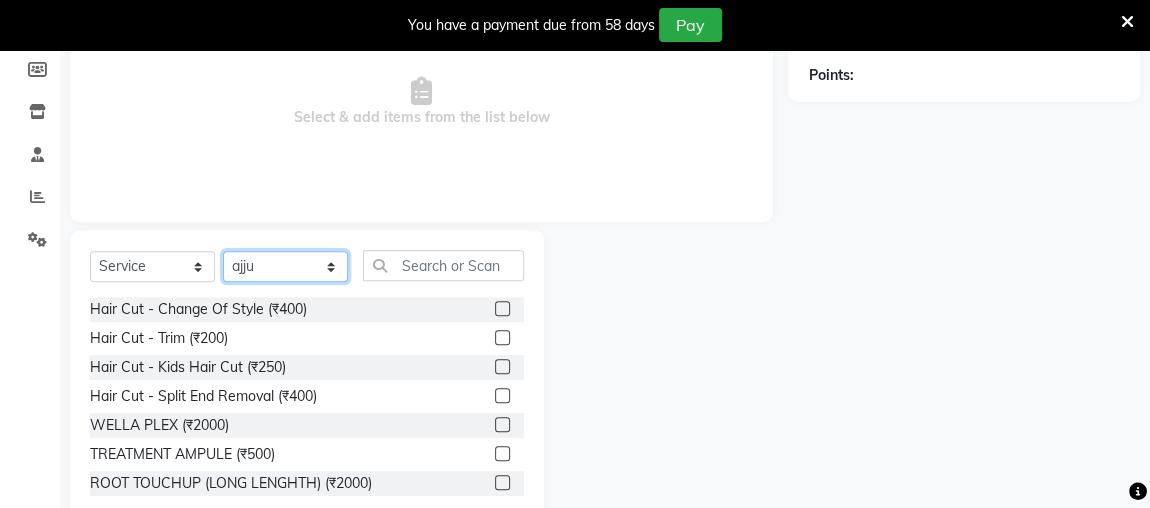 scroll, scrollTop: 295, scrollLeft: 0, axis: vertical 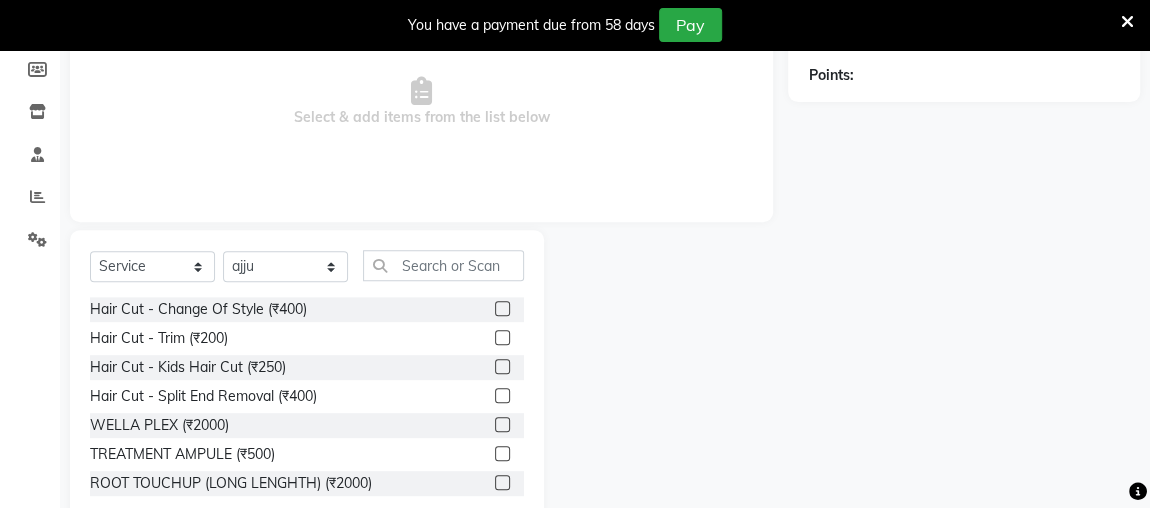 click 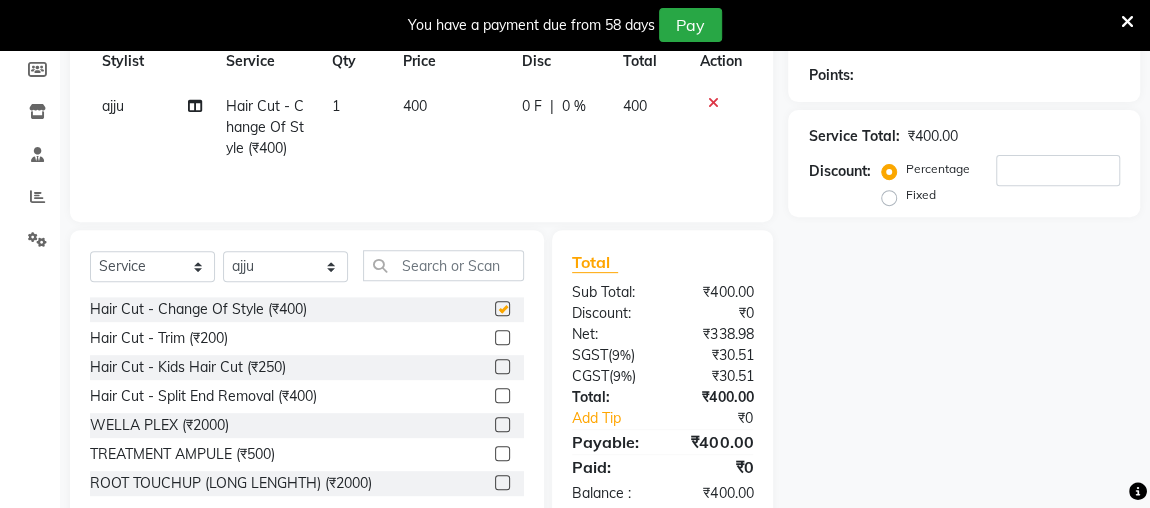 checkbox on "false" 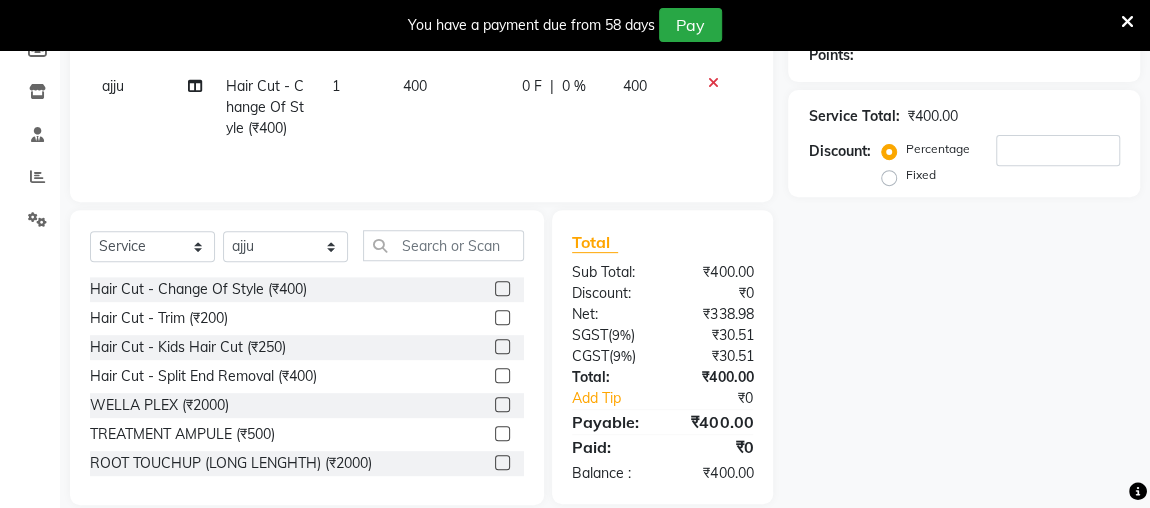 scroll, scrollTop: 325, scrollLeft: 0, axis: vertical 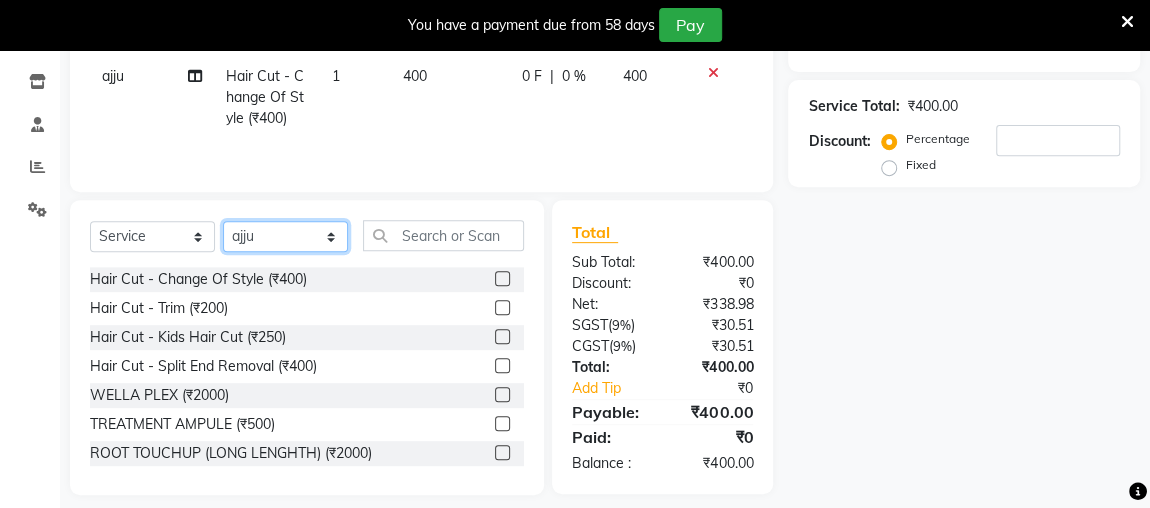 click on "Select Stylist [PERSON_NAME] anjali [PERSON_NAME] [PERSON_NAME] [PERSON_NAME] [PERSON_NAME] MAKEUPS AND PREBRIDAL [PERSON_NAME]  [PERSON_NAME] [PERSON_NAME]  [PERSON_NAME] [PERSON_NAME] [PERSON_NAME] cant TBASSUM [PERSON_NAME]  VISHAL" 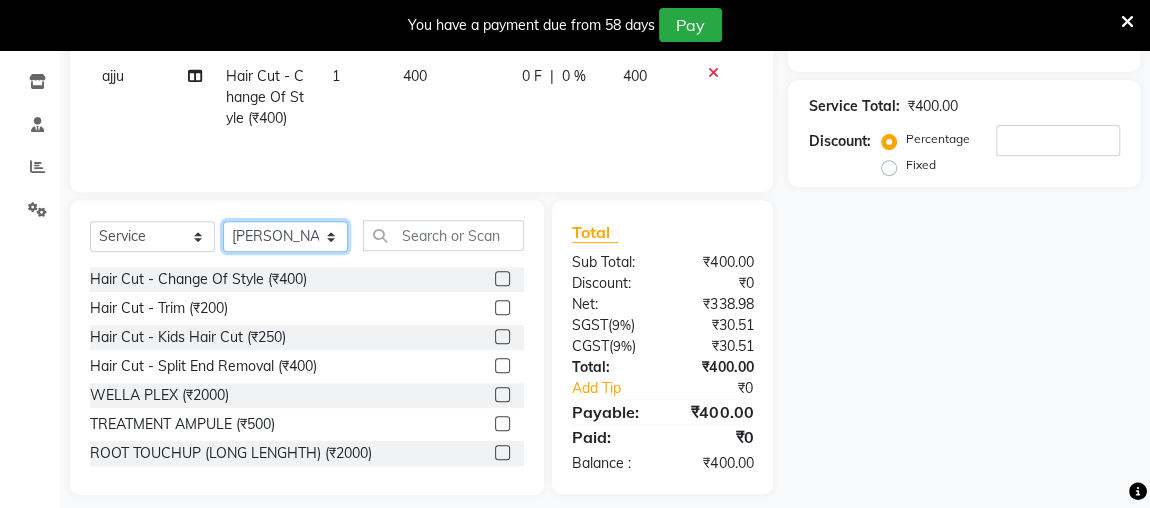 click on "Select Stylist [PERSON_NAME] anjali [PERSON_NAME] [PERSON_NAME] [PERSON_NAME] [PERSON_NAME] MAKEUPS AND PREBRIDAL [PERSON_NAME]  [PERSON_NAME] [PERSON_NAME]  [PERSON_NAME] [PERSON_NAME] [PERSON_NAME] cant TBASSUM [PERSON_NAME]  VISHAL" 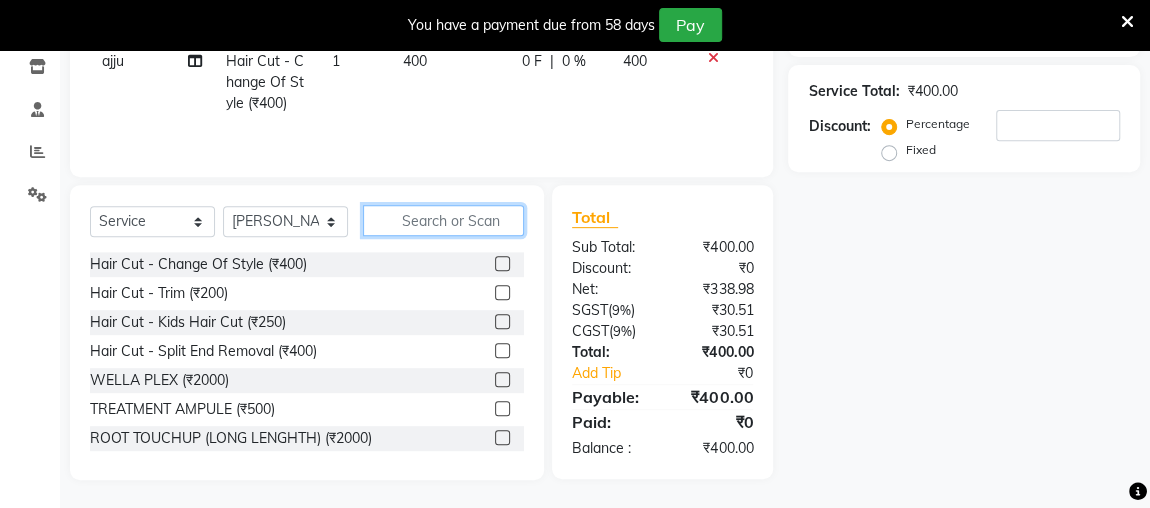 click 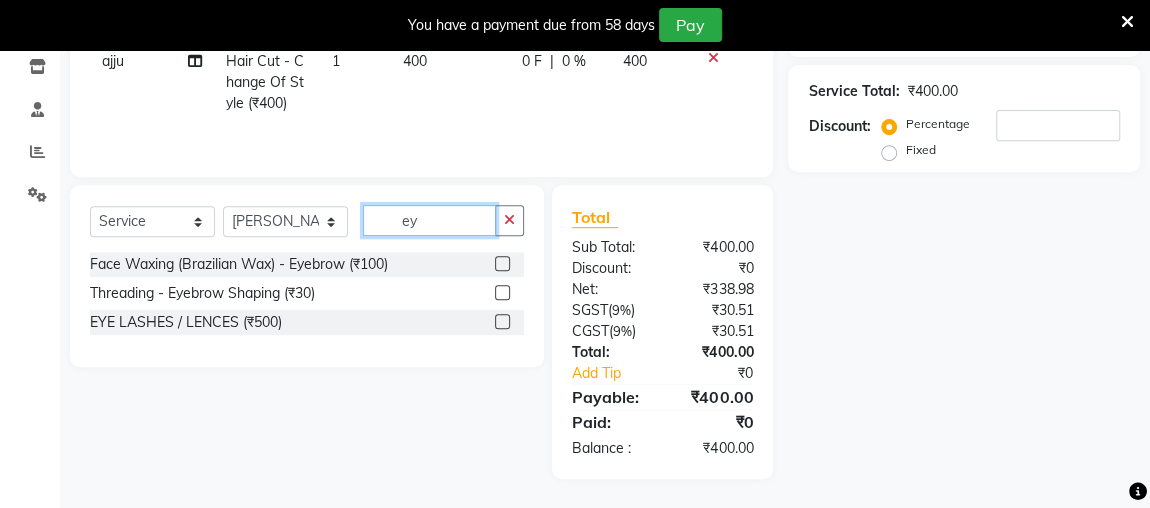 scroll, scrollTop: 338, scrollLeft: 0, axis: vertical 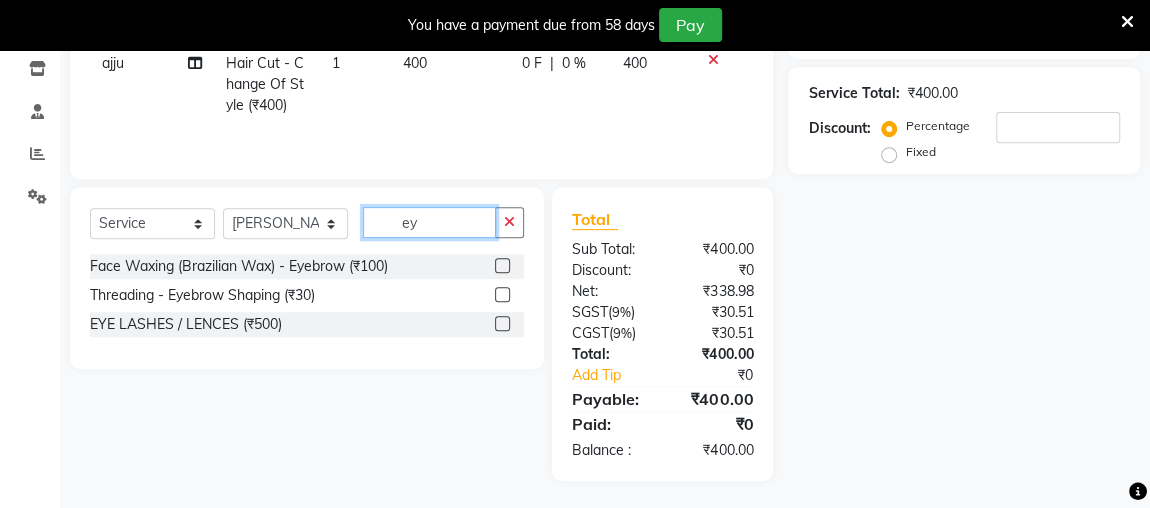 type on "ey" 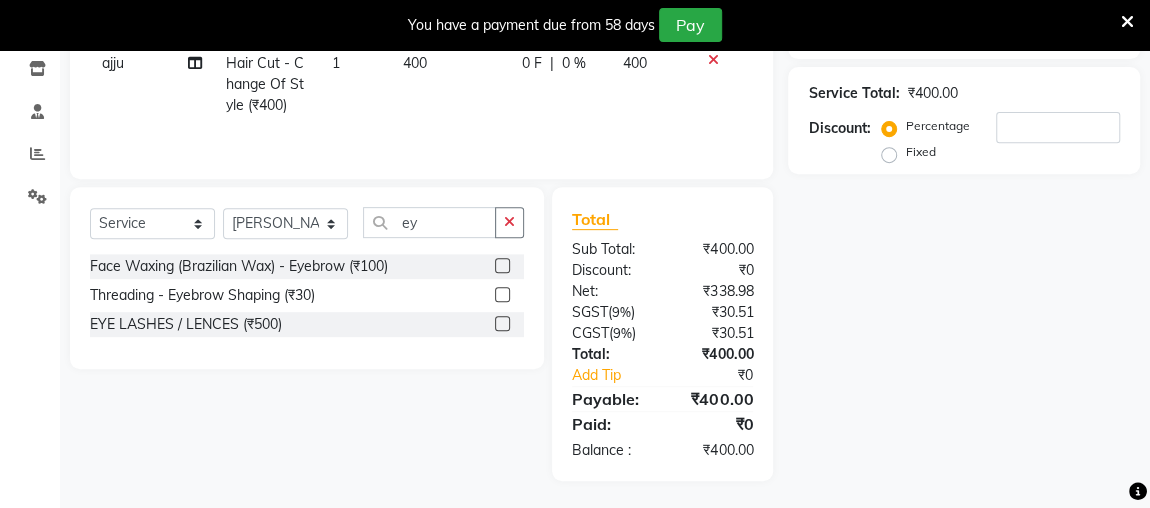 click 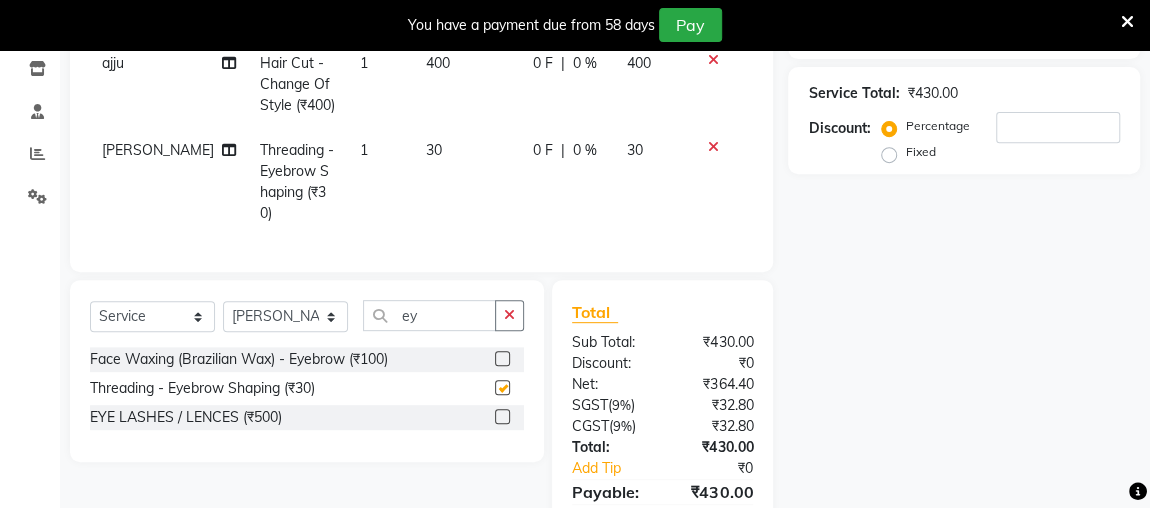 scroll, scrollTop: 0, scrollLeft: 0, axis: both 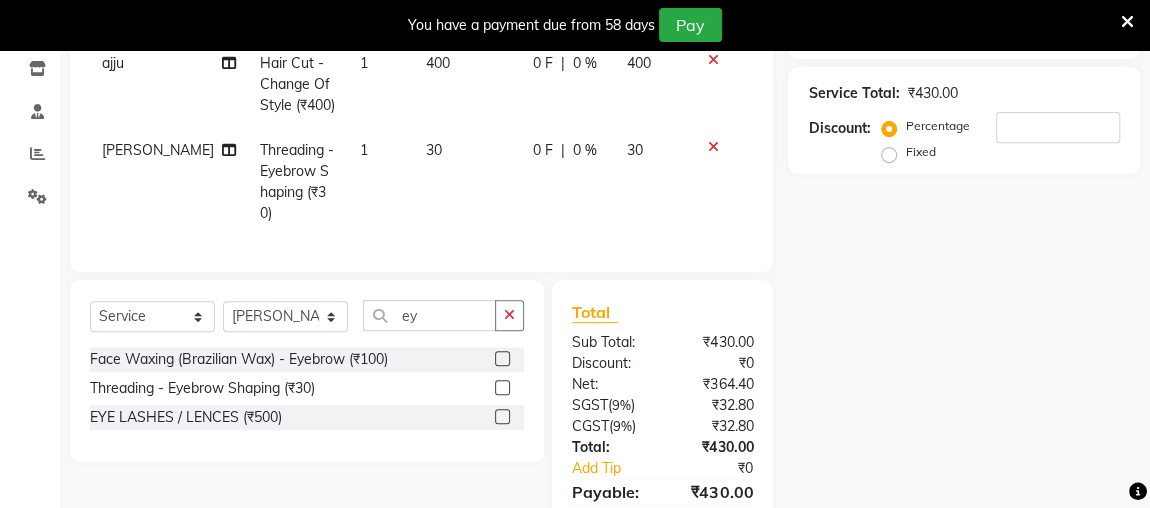checkbox on "false" 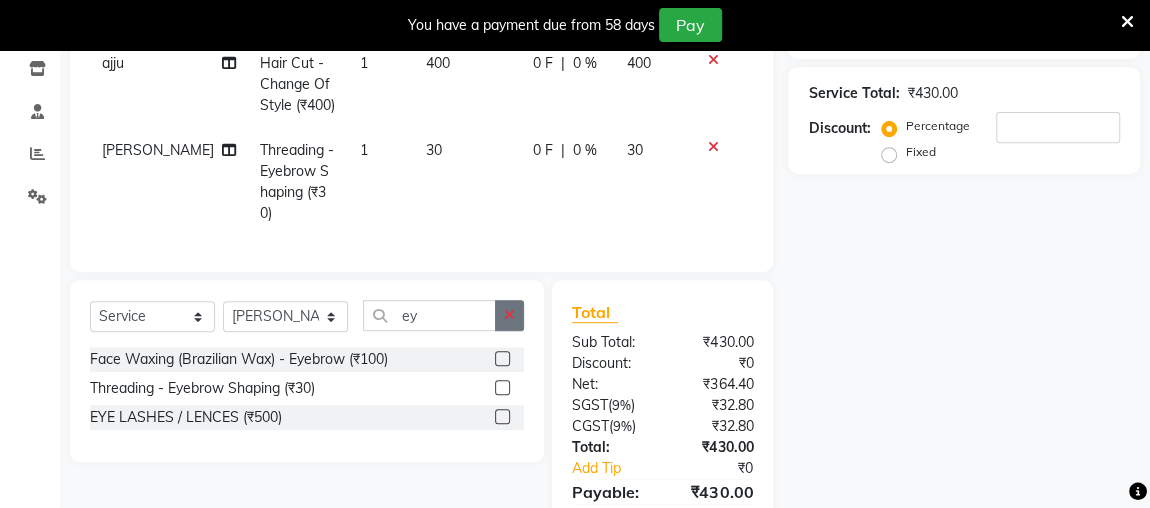 click 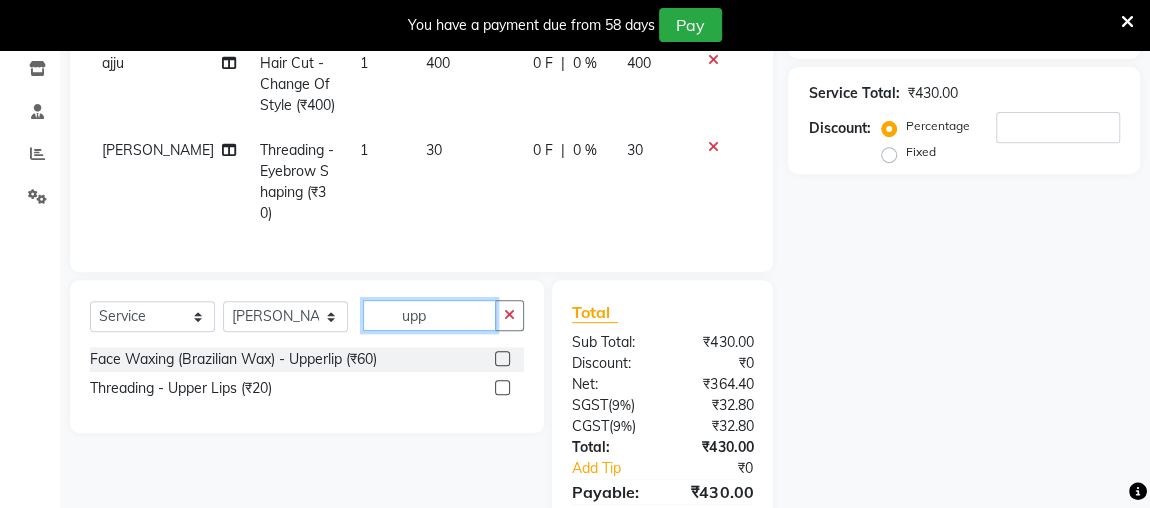 type on "upp" 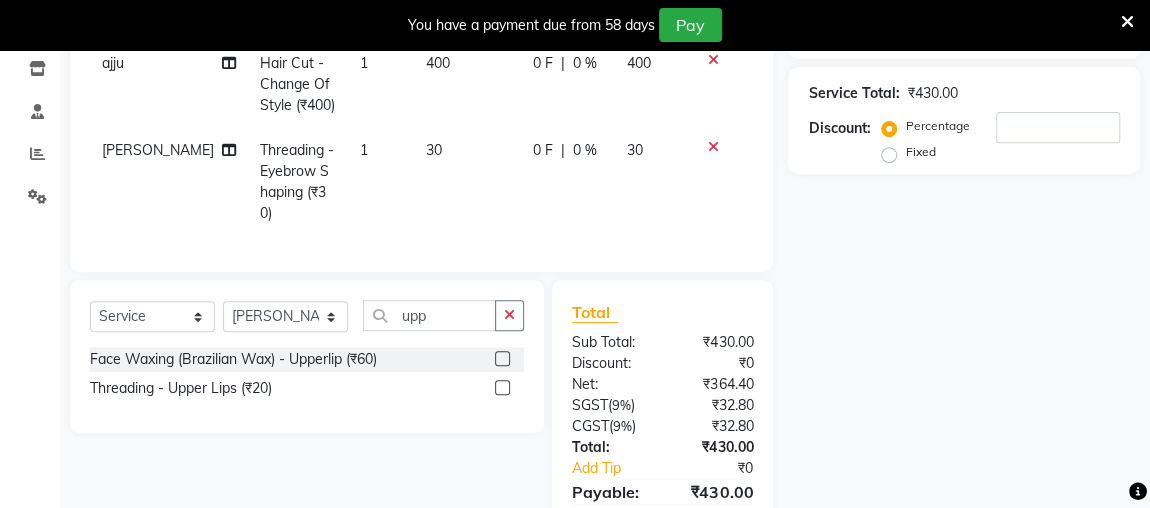click 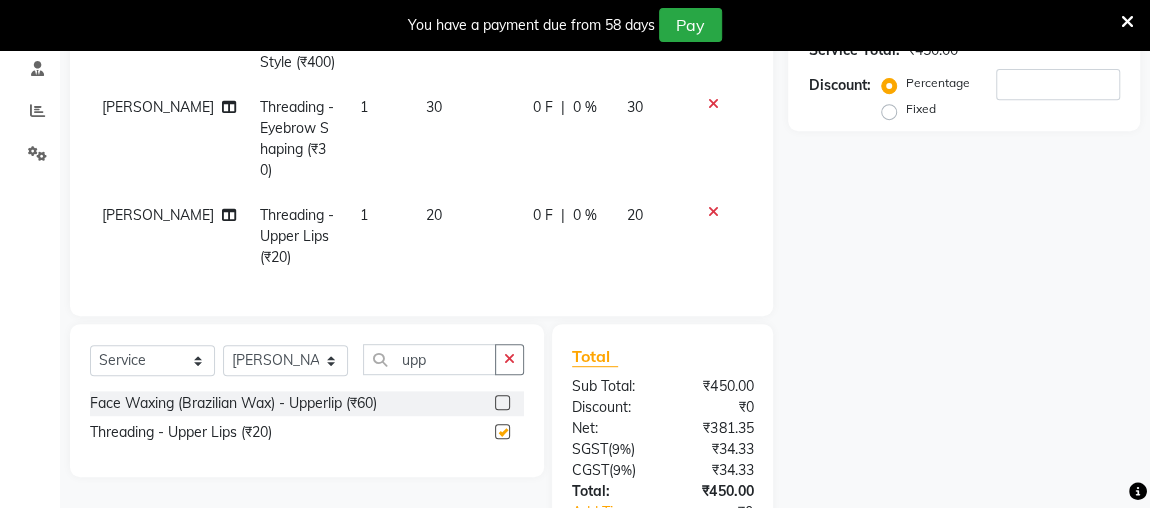 scroll, scrollTop: 418, scrollLeft: 0, axis: vertical 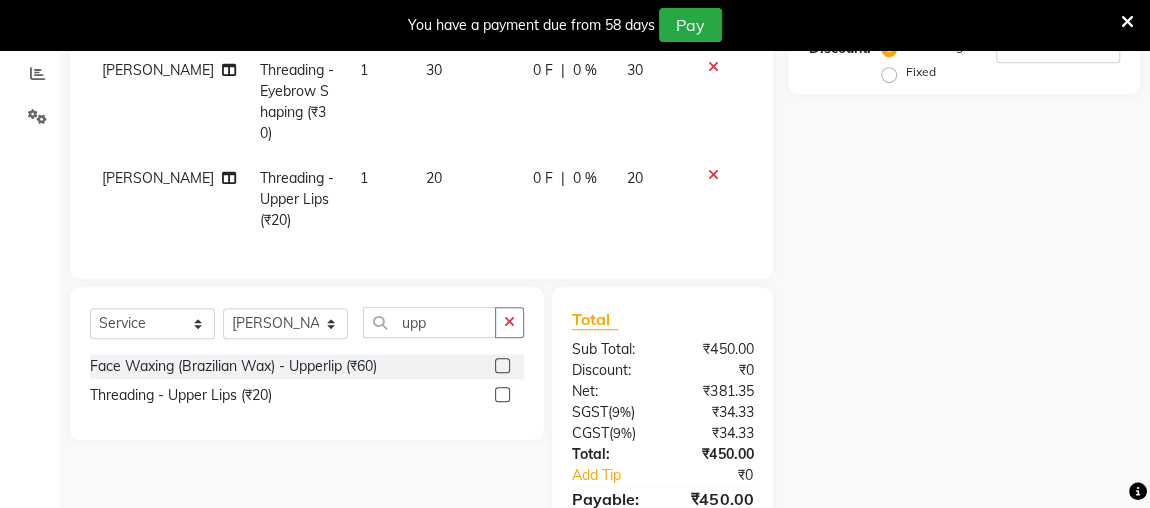 checkbox on "false" 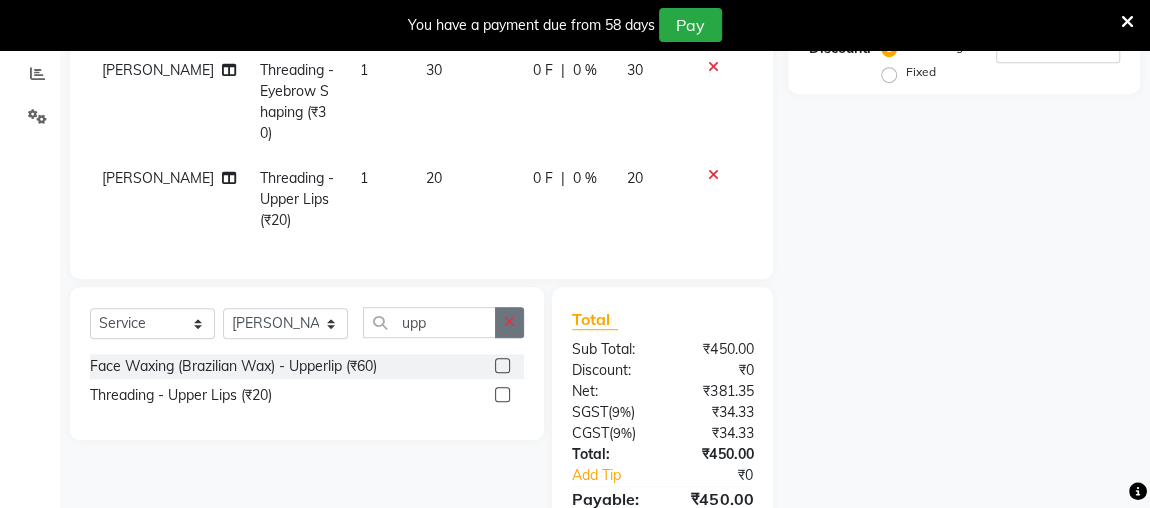 click 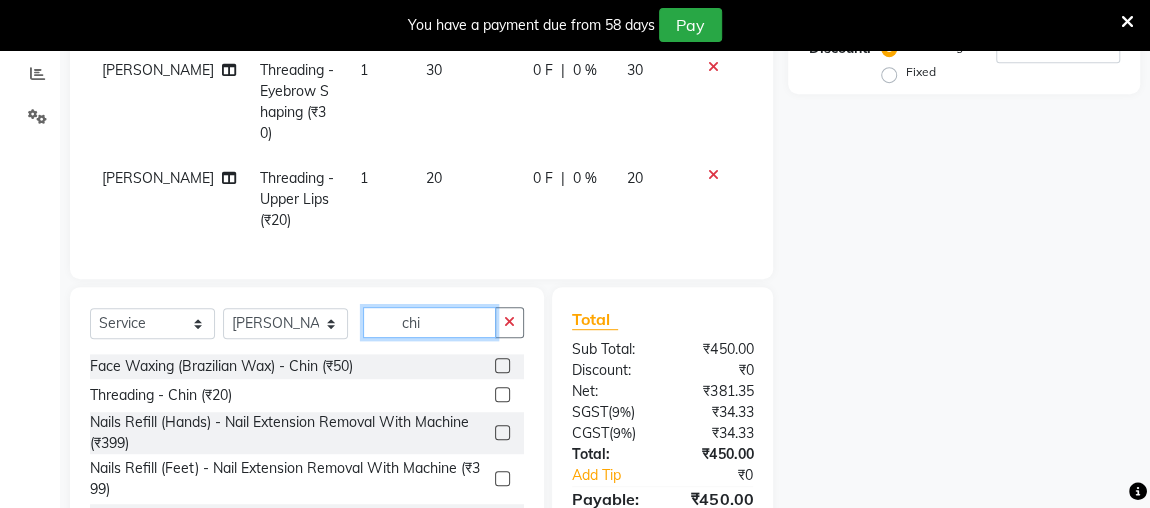 type on "chi" 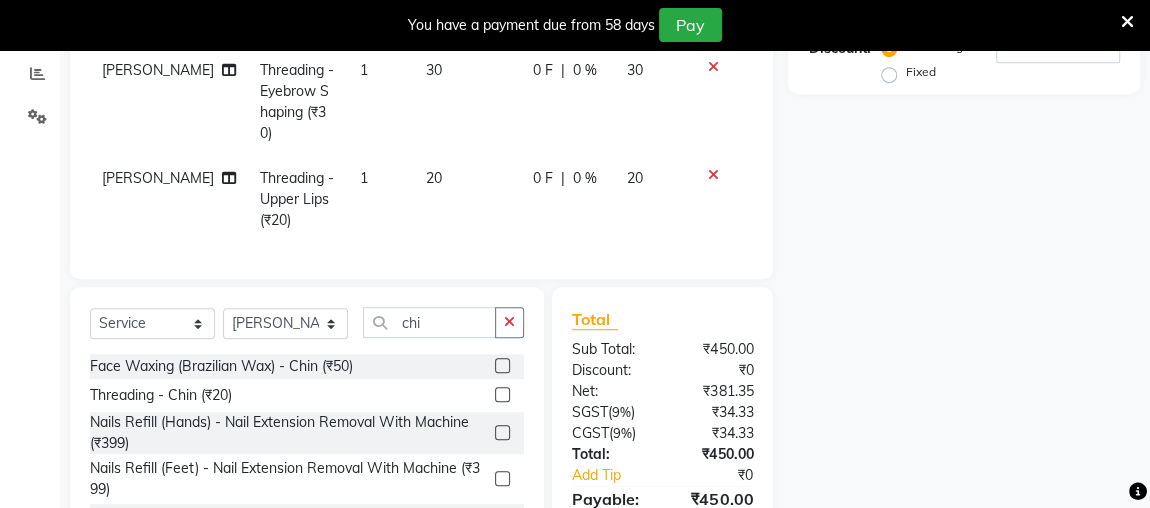 click 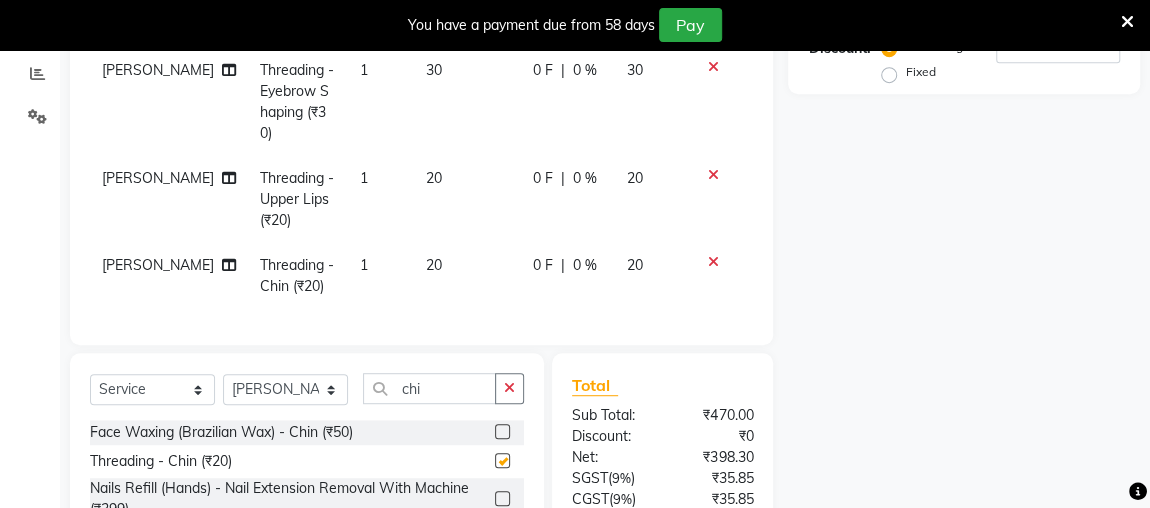 checkbox on "false" 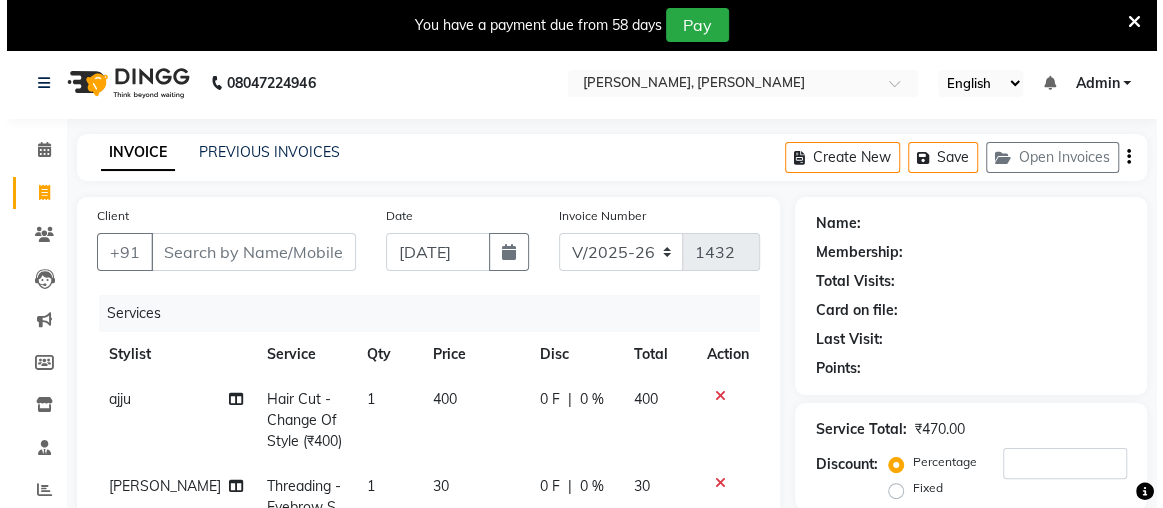 scroll, scrollTop: 0, scrollLeft: 0, axis: both 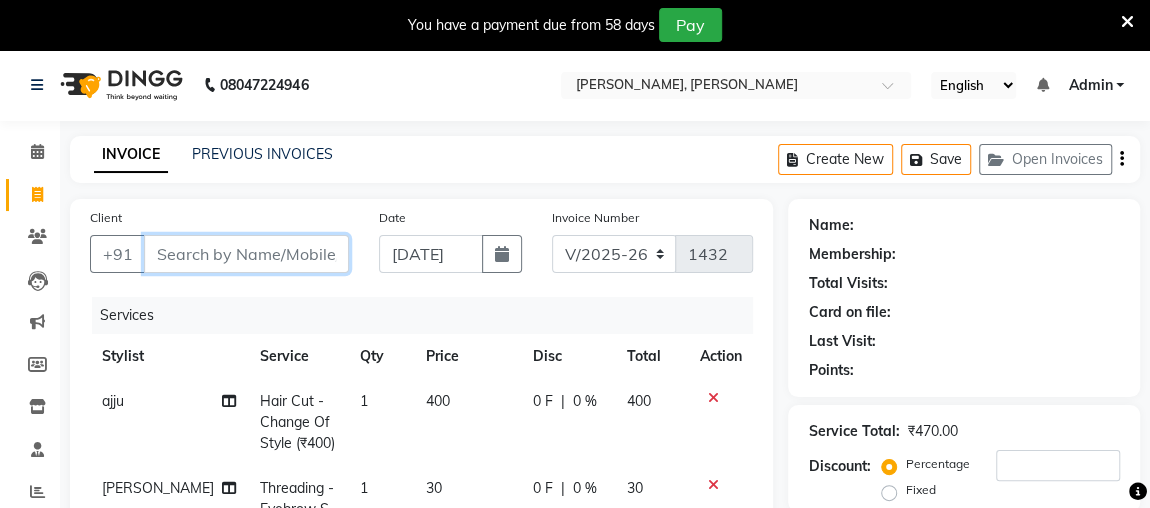 click on "Client" at bounding box center [246, 254] 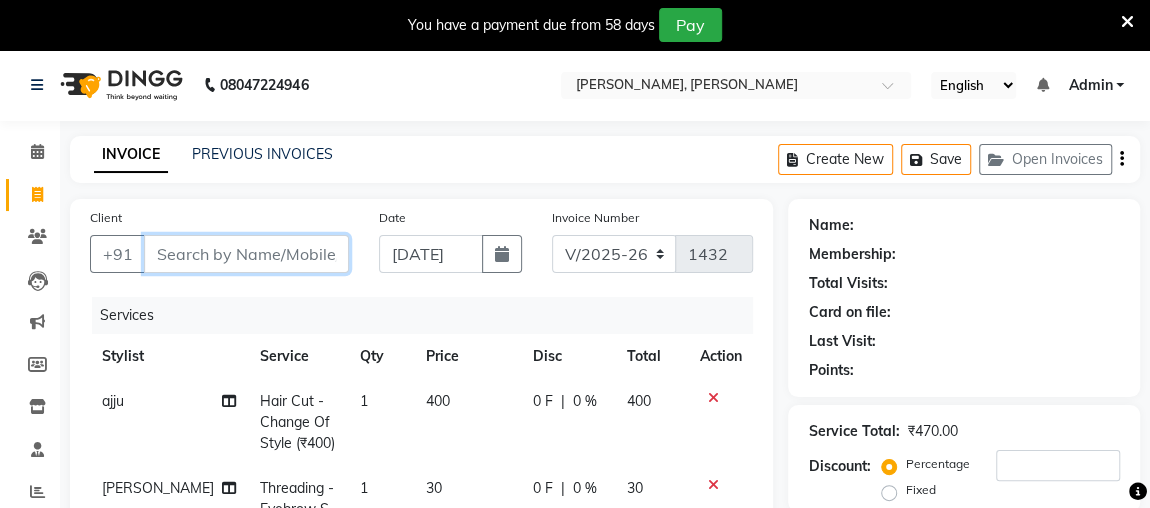 type on "7" 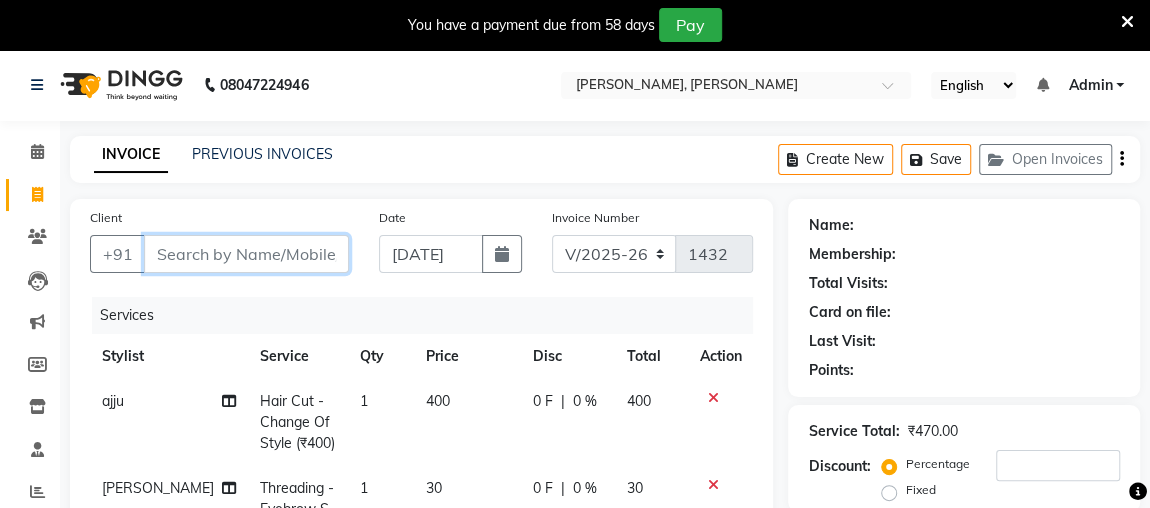 type on "0" 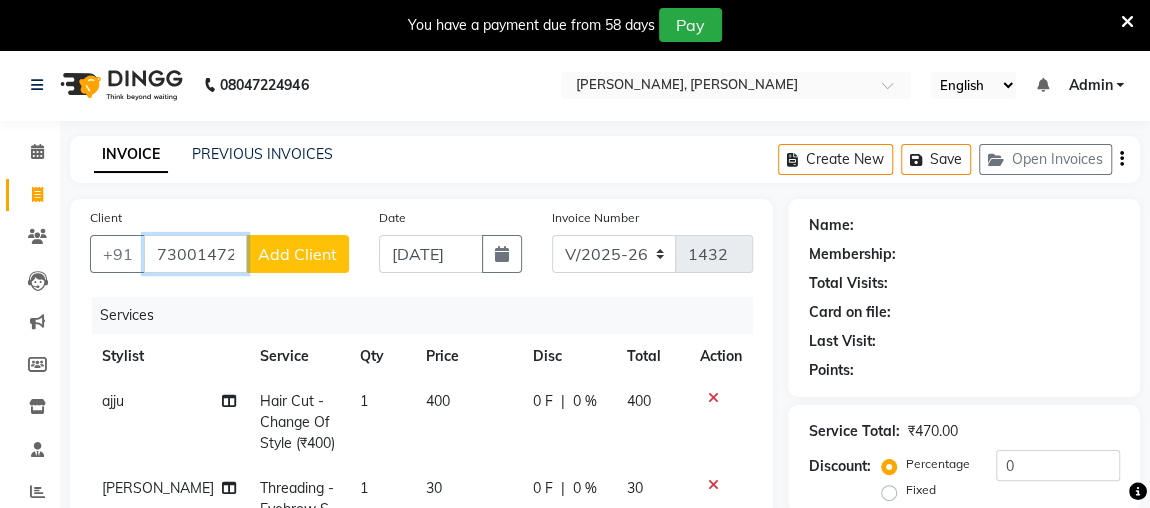 type on "73001472321" 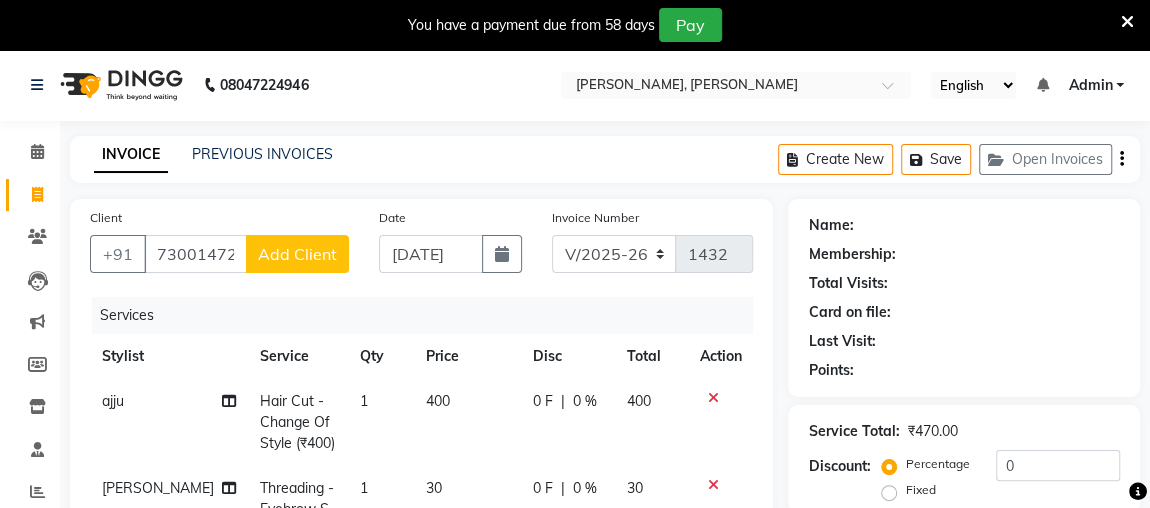 click on "Add Client" 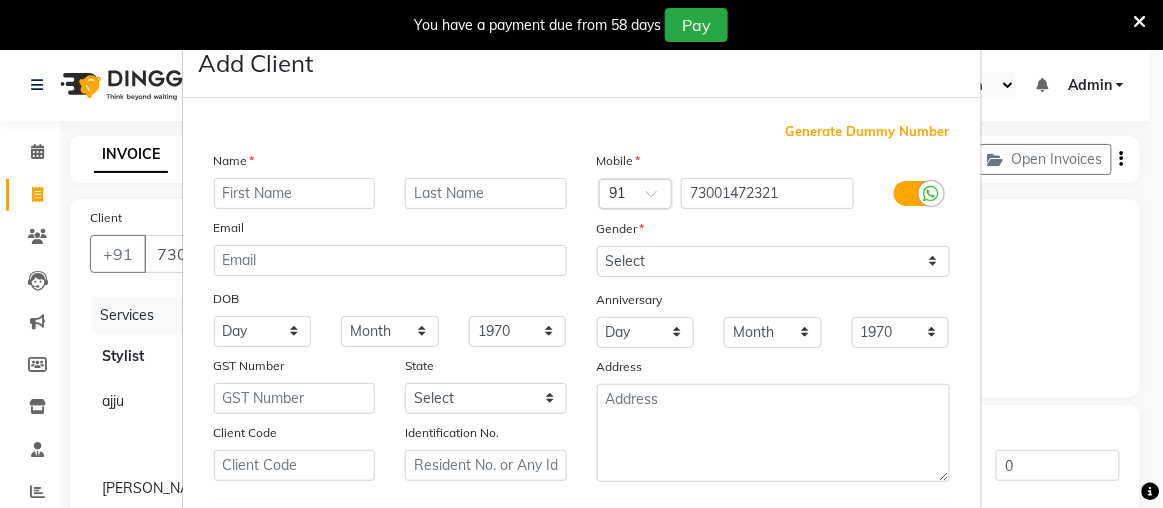 click at bounding box center (295, 193) 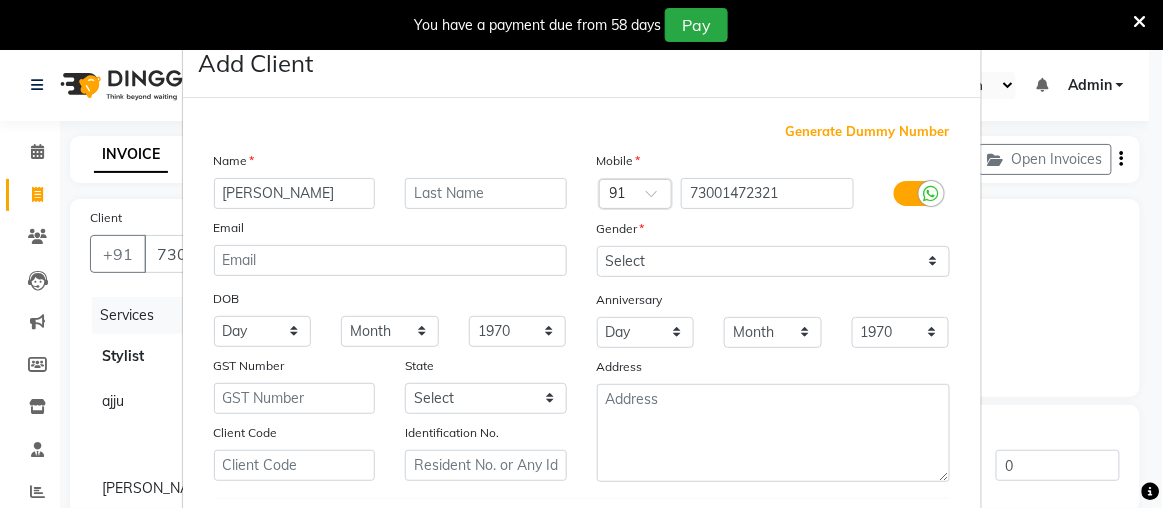 type on "[PERSON_NAME]" 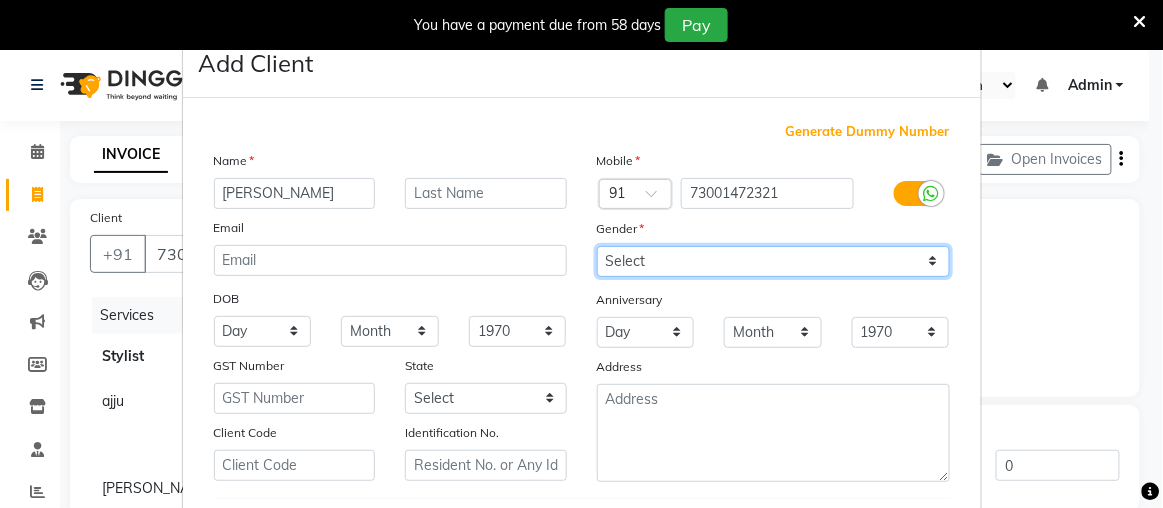 click on "Select Male Female Other Prefer Not To Say" at bounding box center [773, 261] 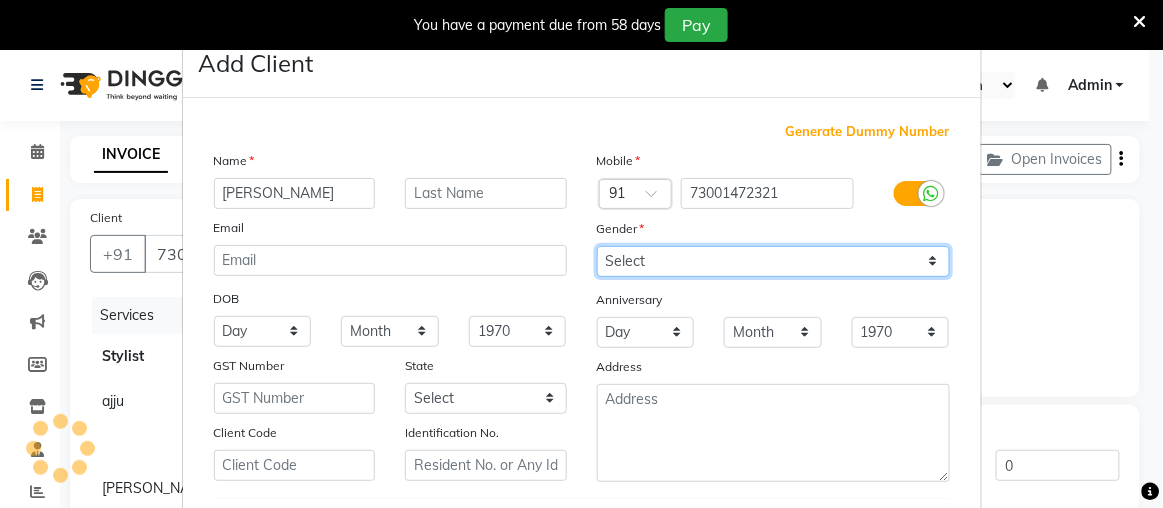 select on "female" 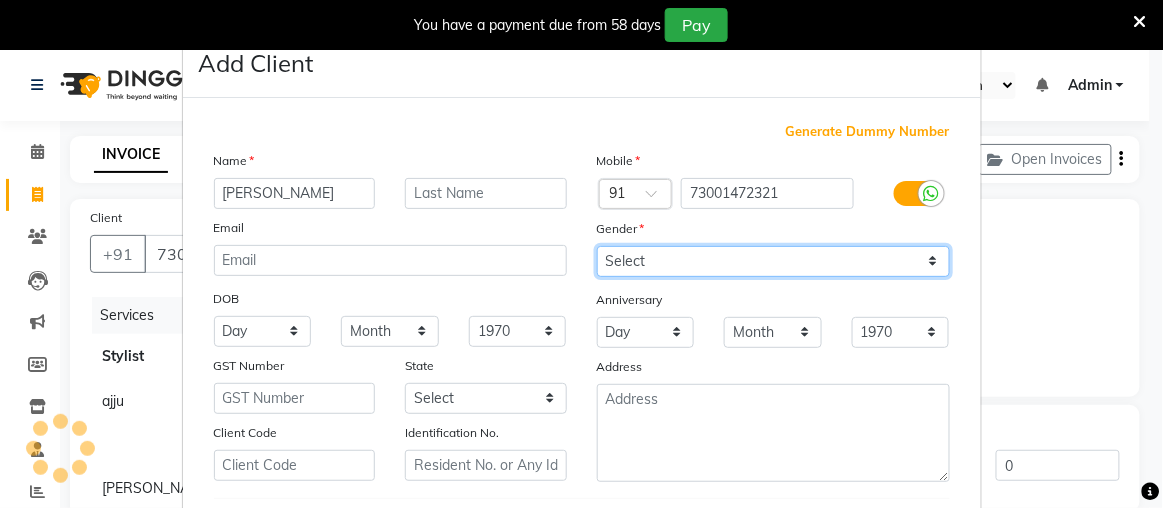click on "Select Male Female Other Prefer Not To Say" at bounding box center [773, 261] 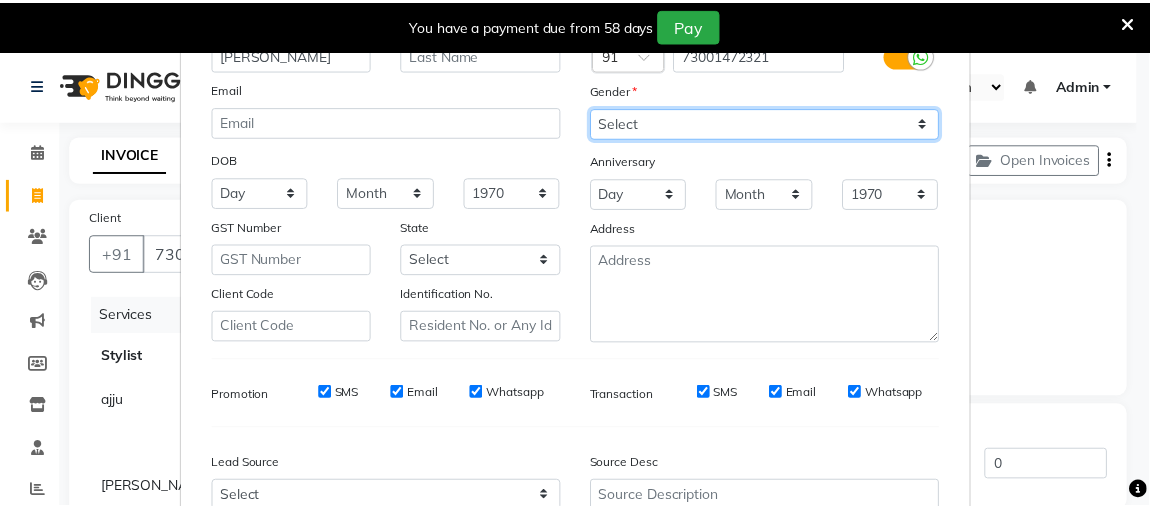 scroll, scrollTop: 334, scrollLeft: 0, axis: vertical 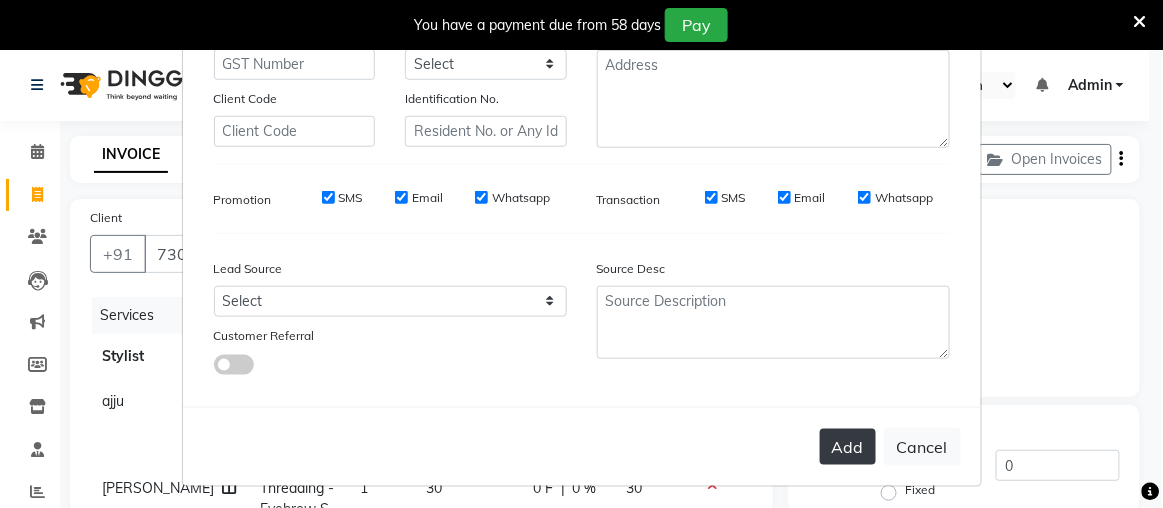 click on "Add" at bounding box center [848, 447] 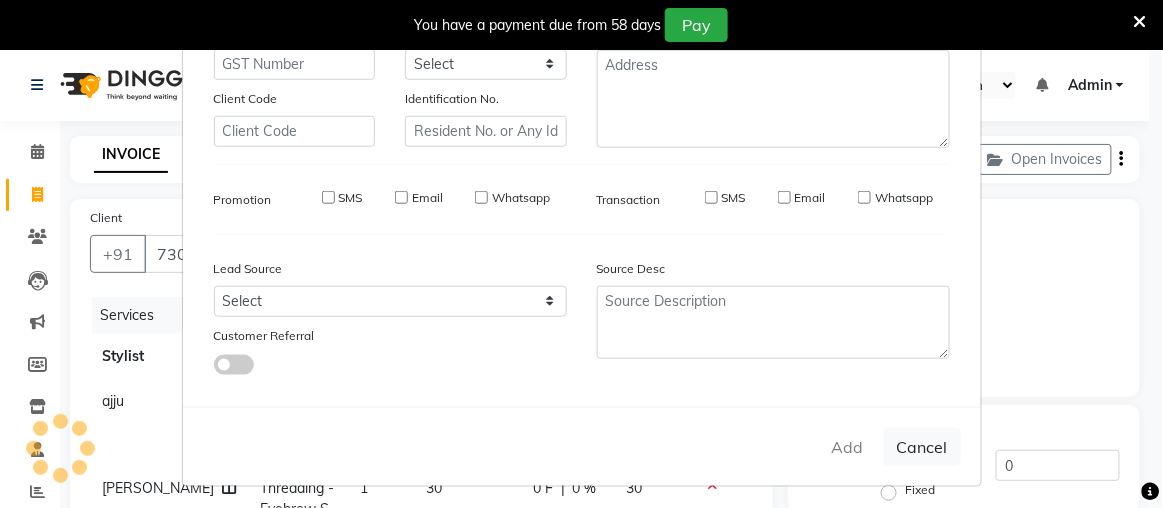 type 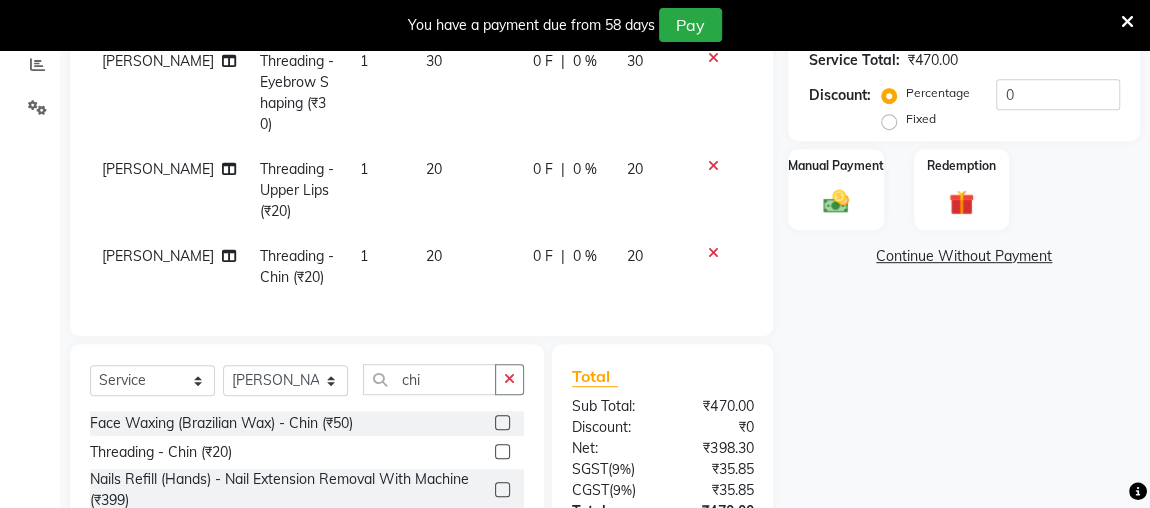 scroll, scrollTop: 428, scrollLeft: 0, axis: vertical 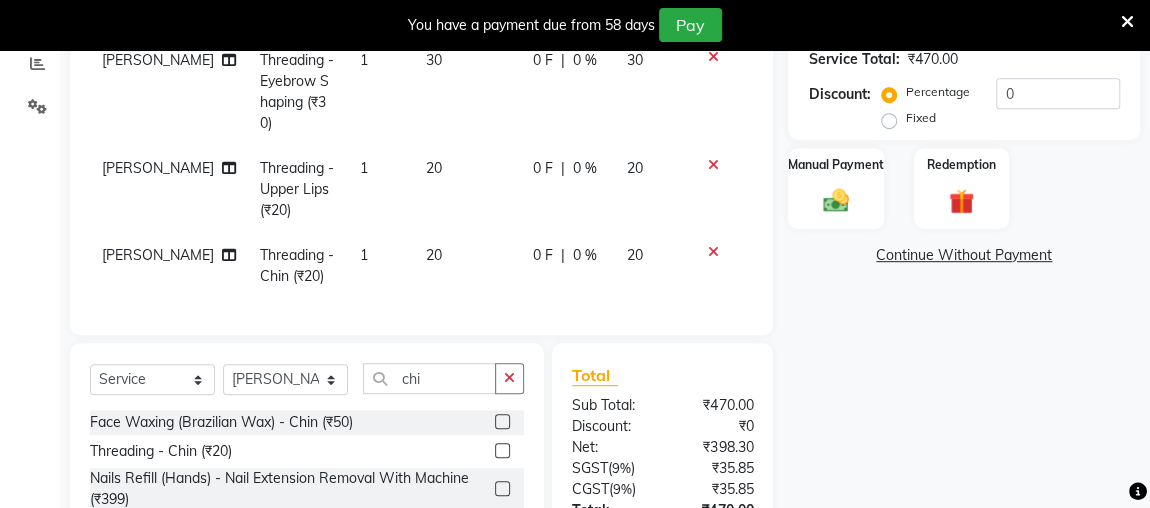 click 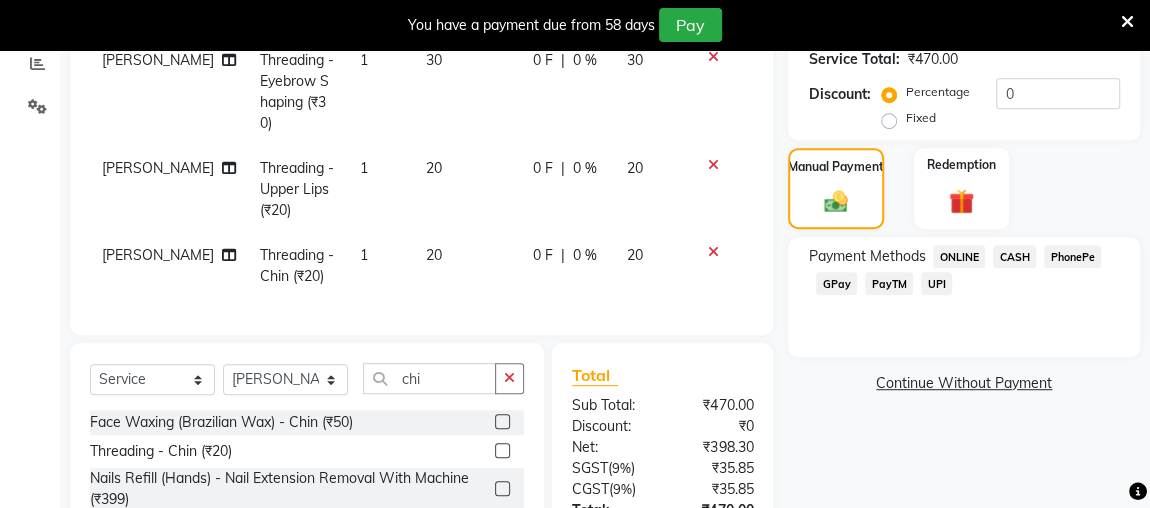 click on "ONLINE" 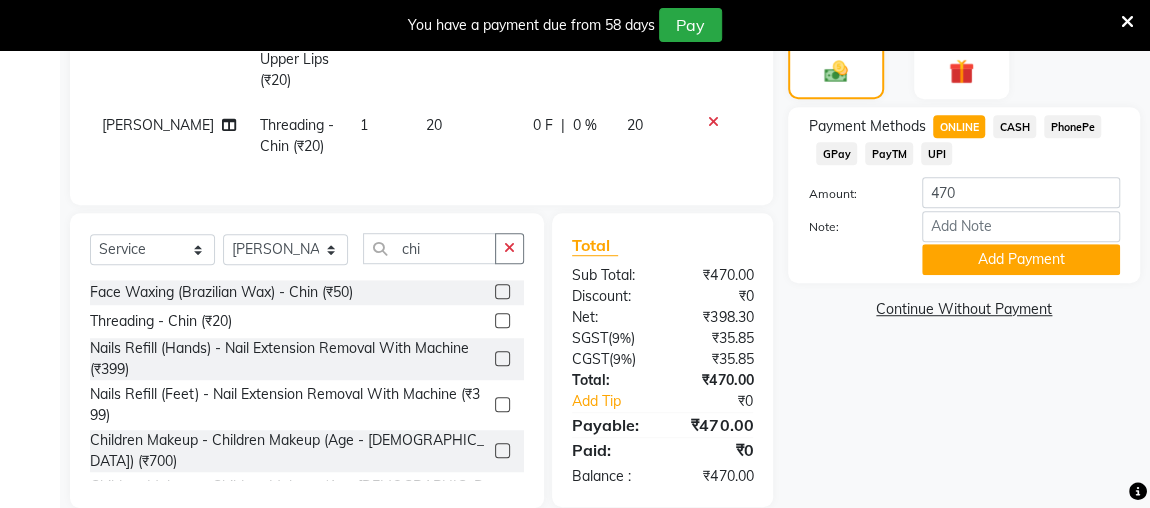 scroll, scrollTop: 570, scrollLeft: 0, axis: vertical 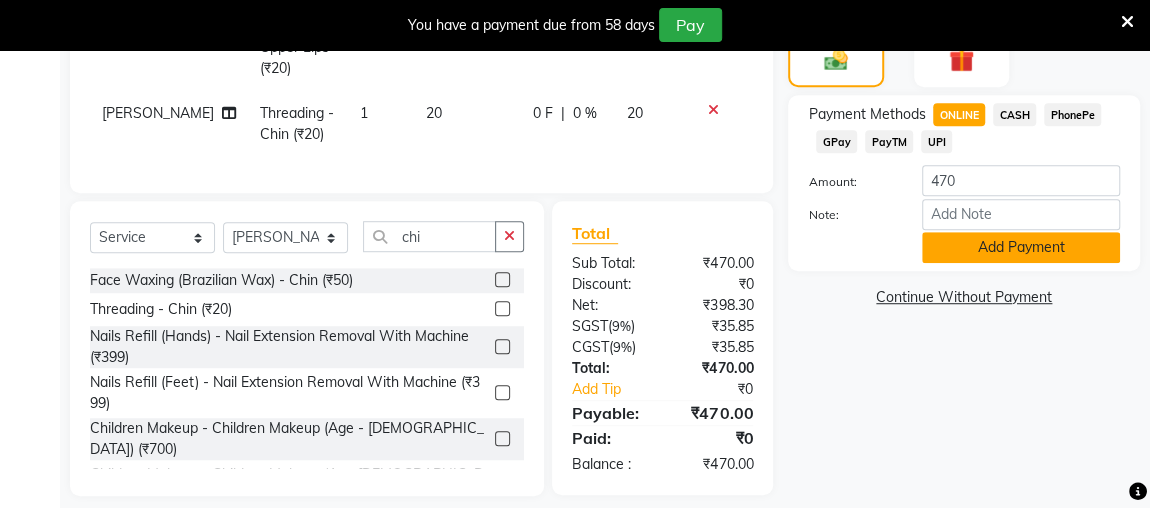 click on "Add Payment" 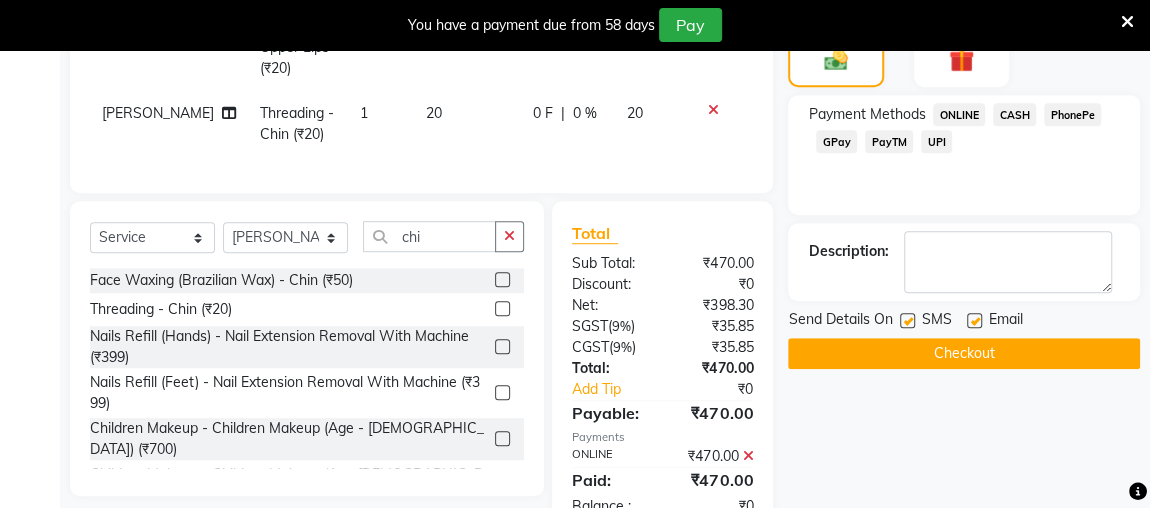 click on "Checkout" 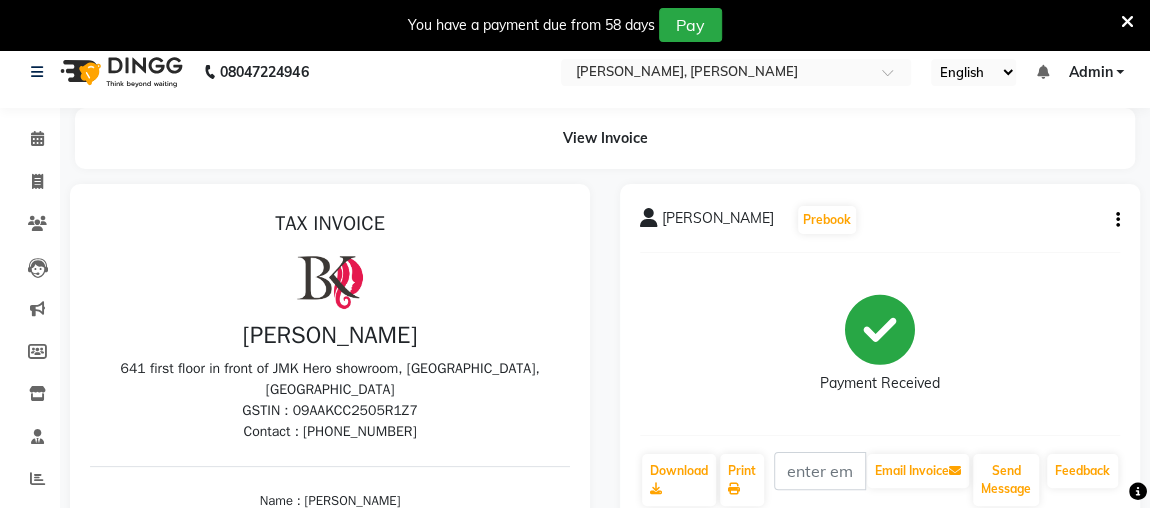 scroll, scrollTop: 0, scrollLeft: 0, axis: both 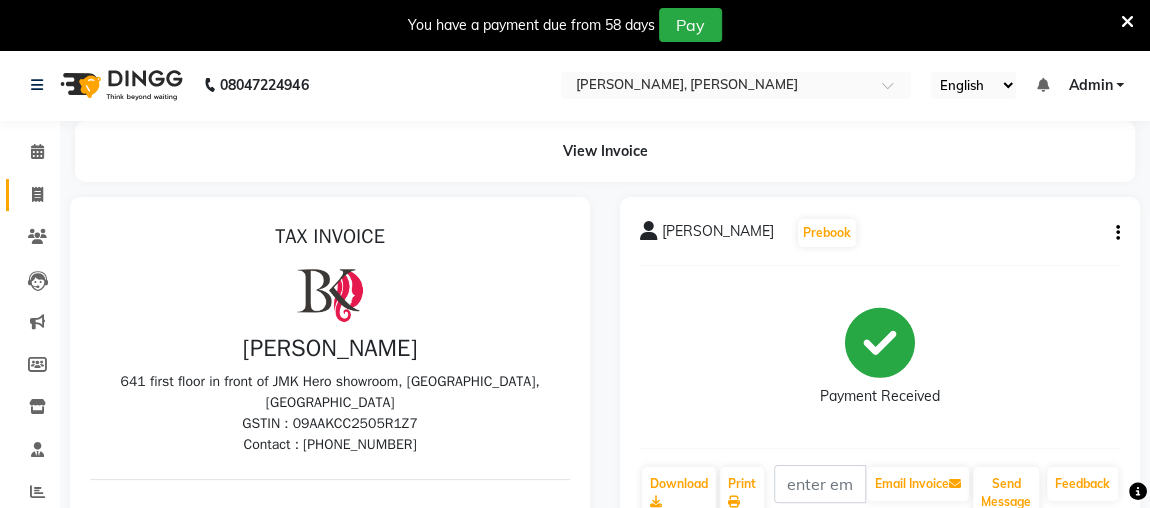 click 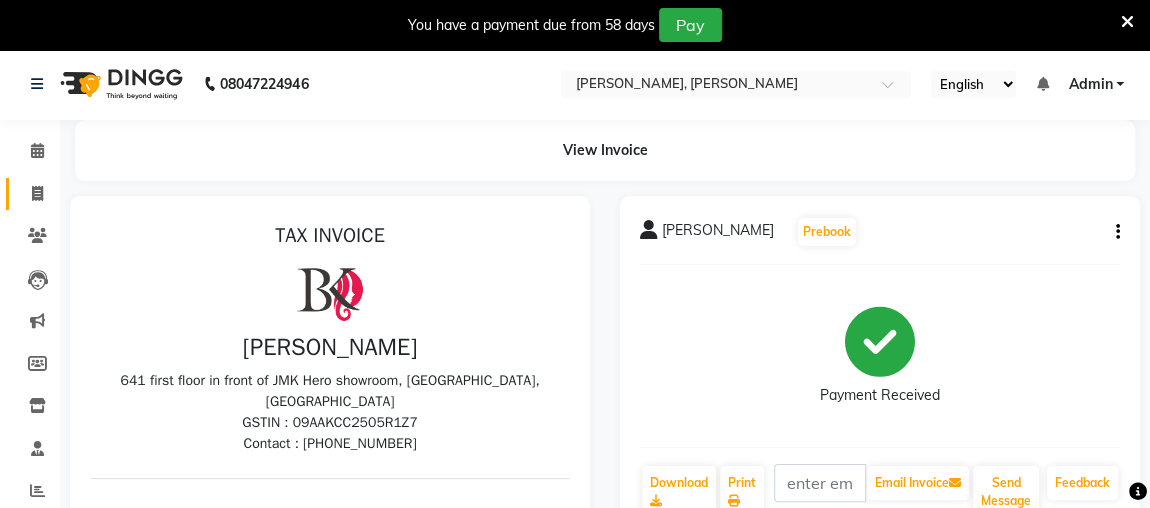 select on "service" 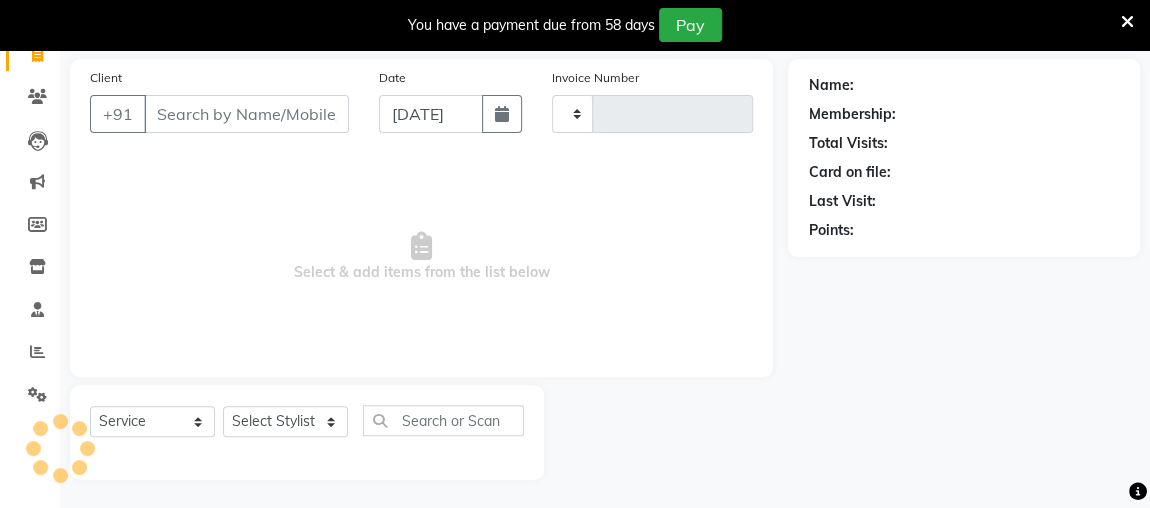 type on "1433" 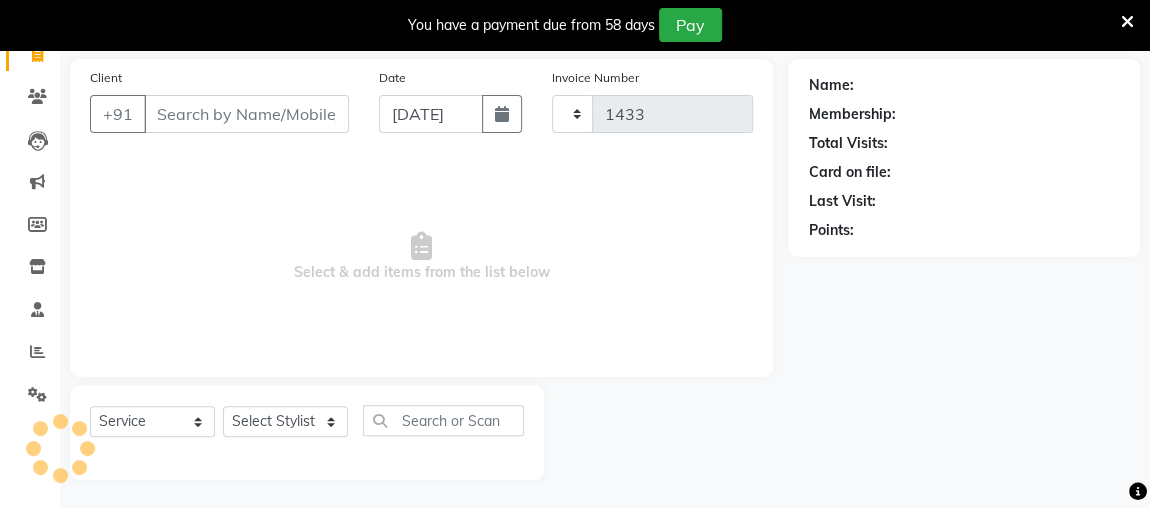 select on "4362" 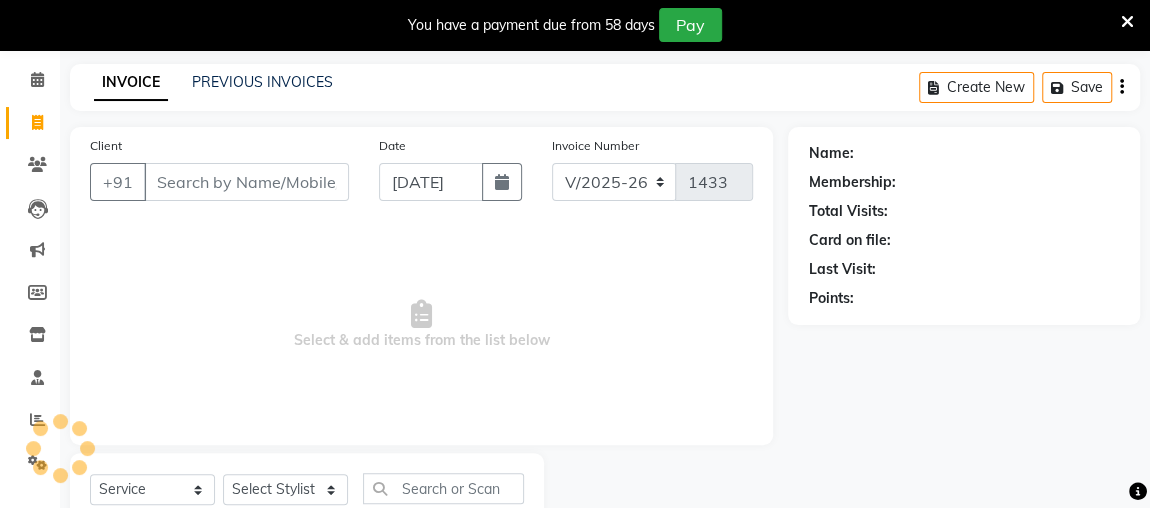 scroll, scrollTop: 0, scrollLeft: 0, axis: both 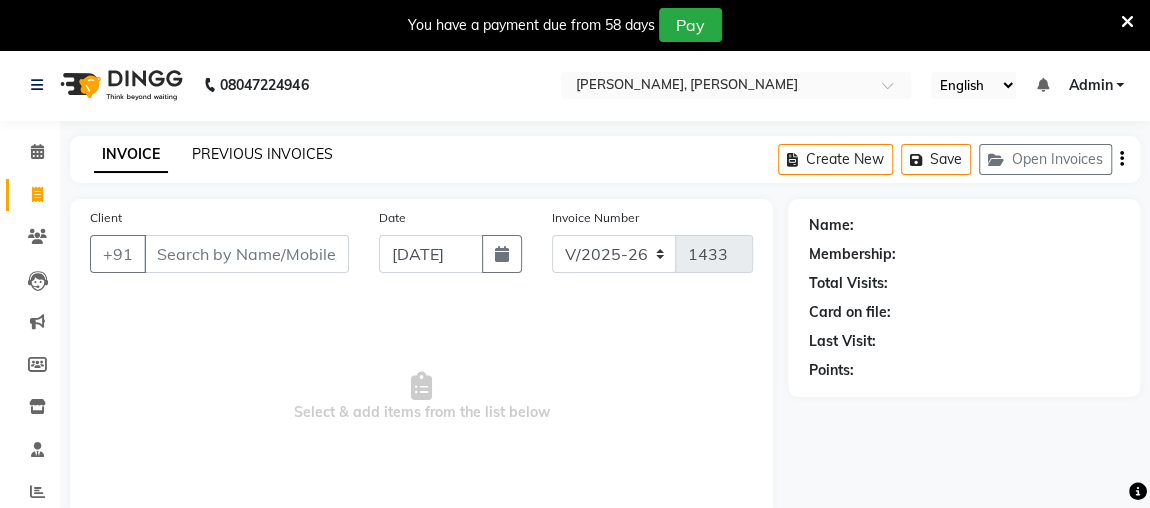 click on "PREVIOUS INVOICES" 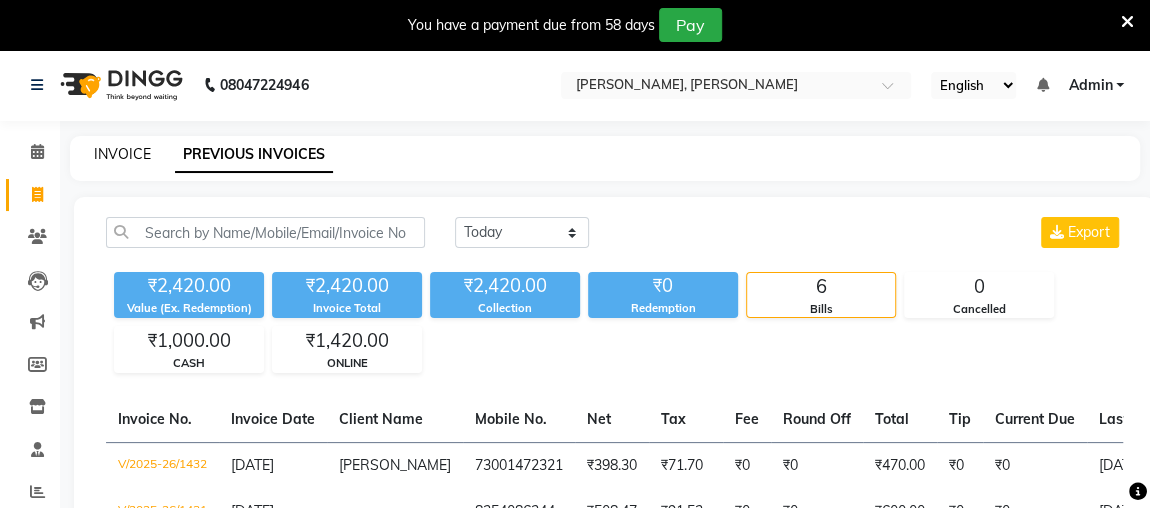 click on "INVOICE" 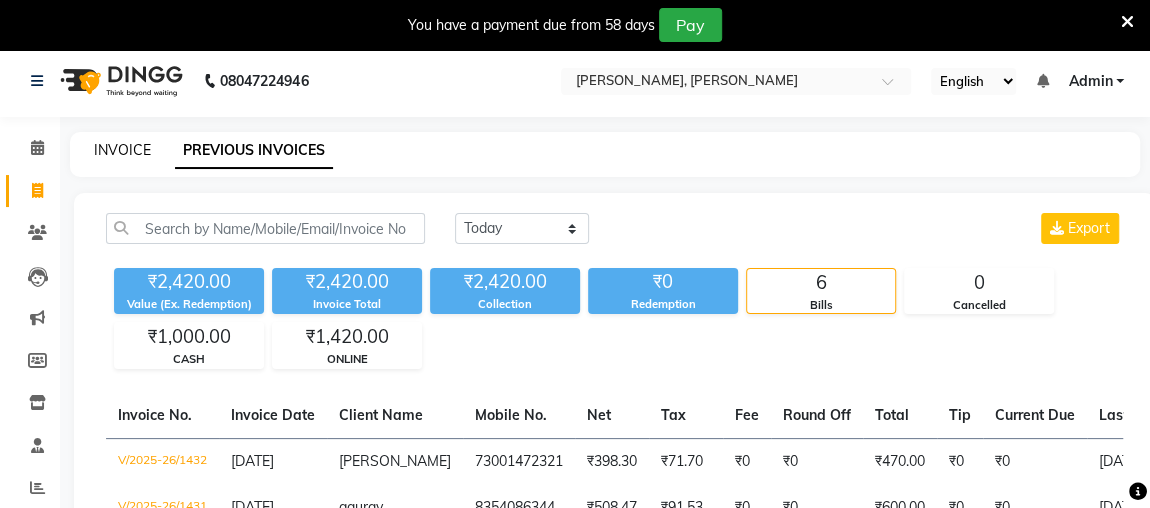 select on "4362" 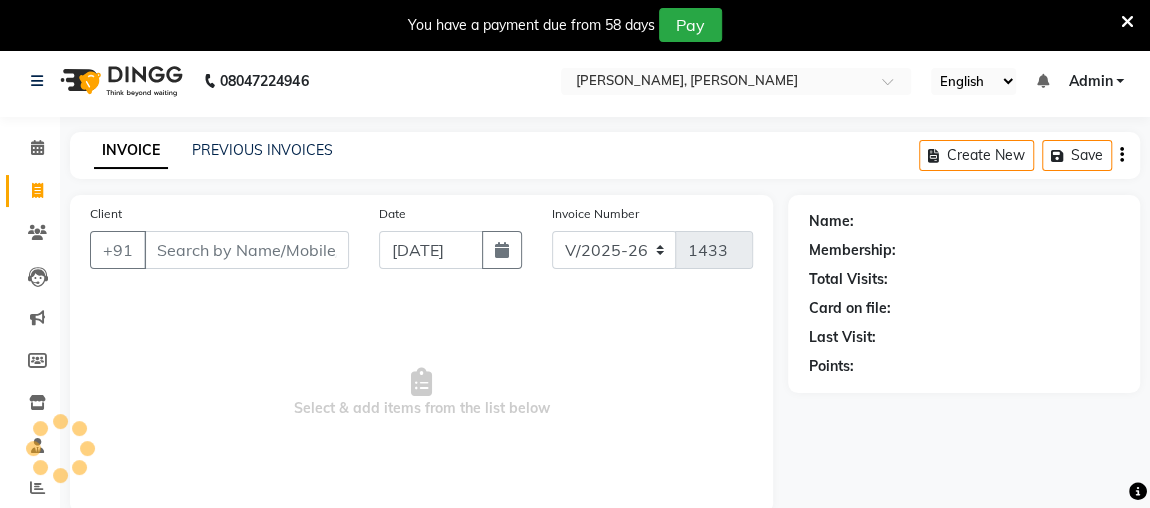 scroll, scrollTop: 140, scrollLeft: 0, axis: vertical 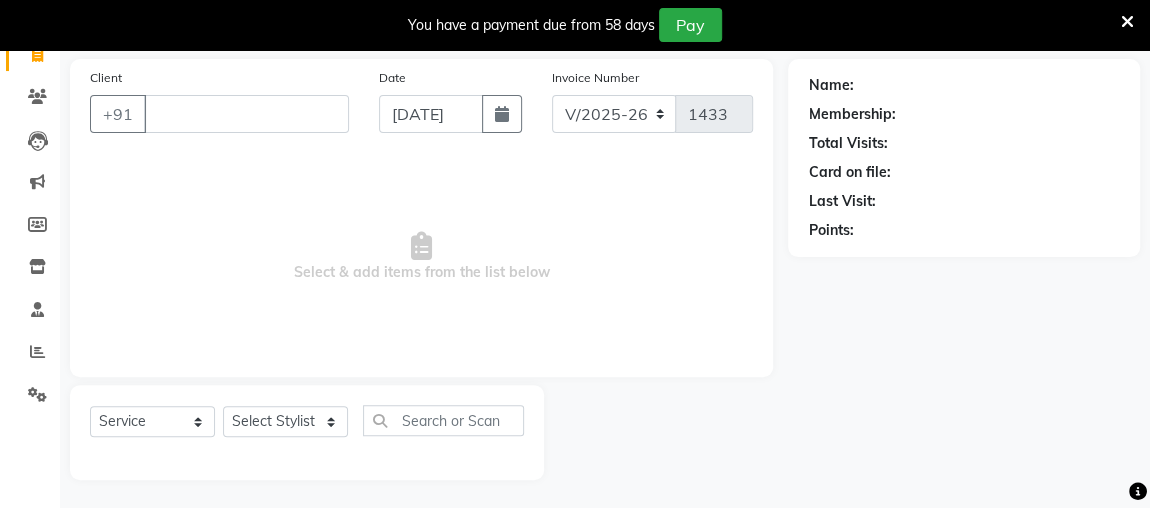type 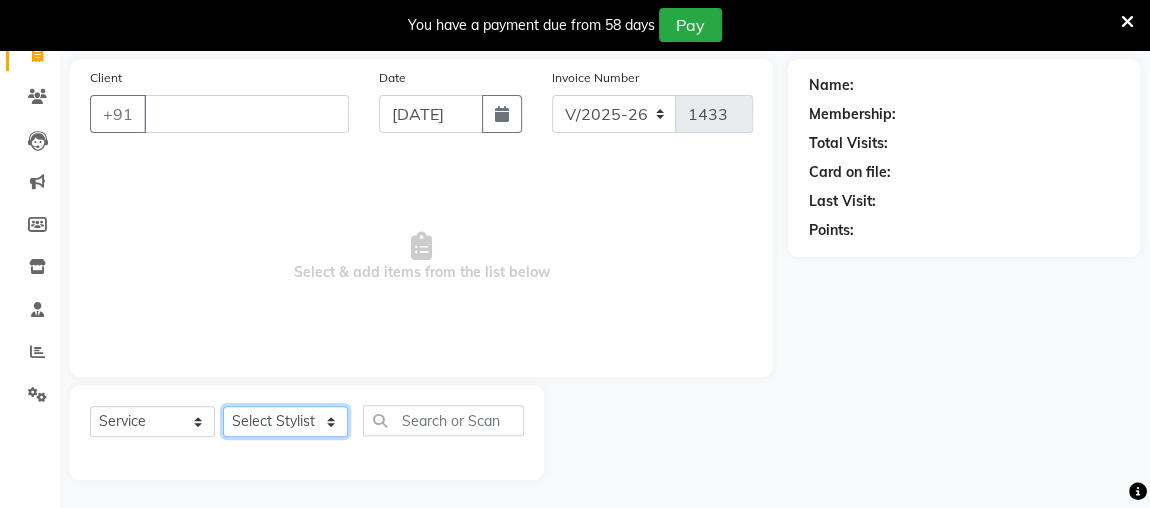 click on "Select Stylist [PERSON_NAME] anjali [PERSON_NAME] [PERSON_NAME] [PERSON_NAME] [PERSON_NAME] MAKEUPS AND PREBRIDAL [PERSON_NAME]  [PERSON_NAME] [PERSON_NAME]  [PERSON_NAME] [PERSON_NAME] [PERSON_NAME] cant TBASSUM [PERSON_NAME]  VISHAL" 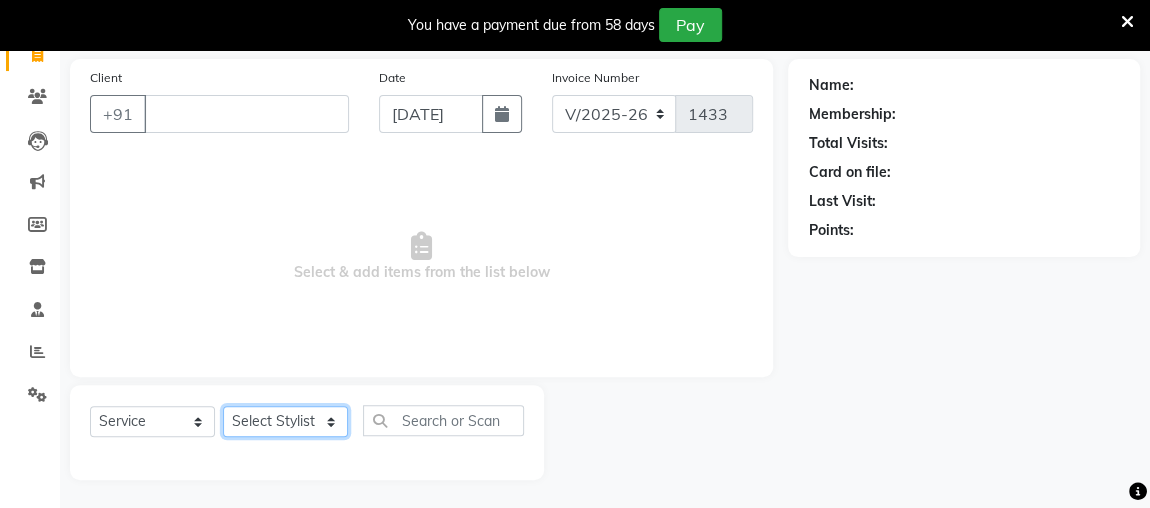select on "23892" 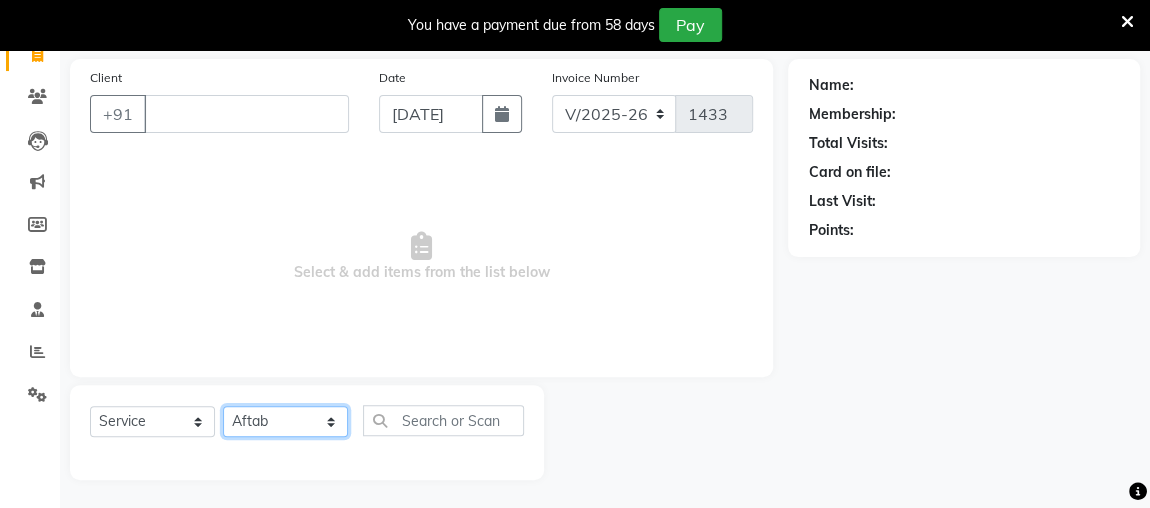 click on "Select Stylist [PERSON_NAME] anjali [PERSON_NAME] [PERSON_NAME] [PERSON_NAME] [PERSON_NAME] MAKEUPS AND PREBRIDAL [PERSON_NAME]  [PERSON_NAME] [PERSON_NAME]  [PERSON_NAME] [PERSON_NAME] [PERSON_NAME] cant TBASSUM [PERSON_NAME]  VISHAL" 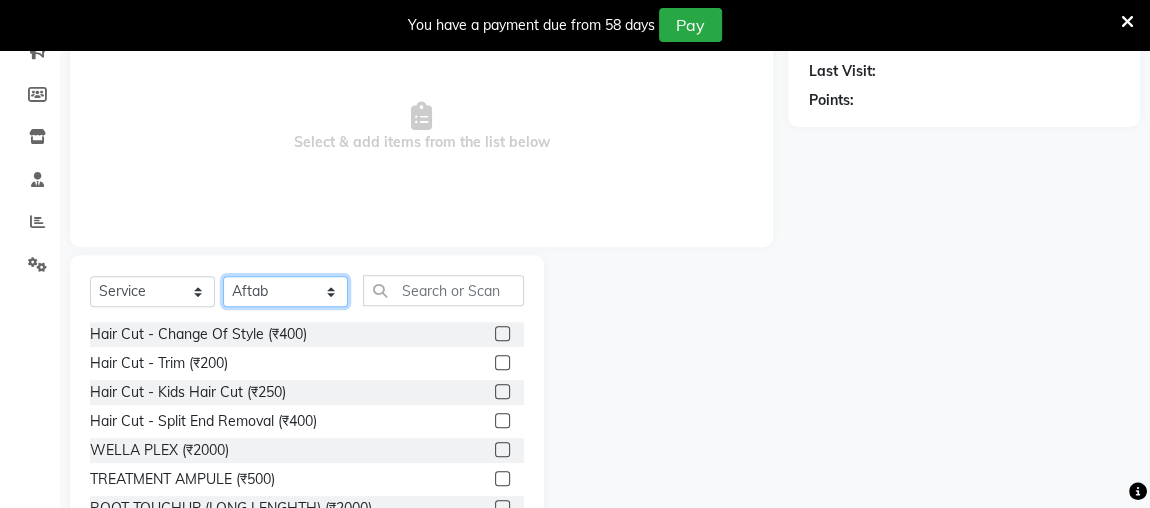 scroll, scrollTop: 340, scrollLeft: 0, axis: vertical 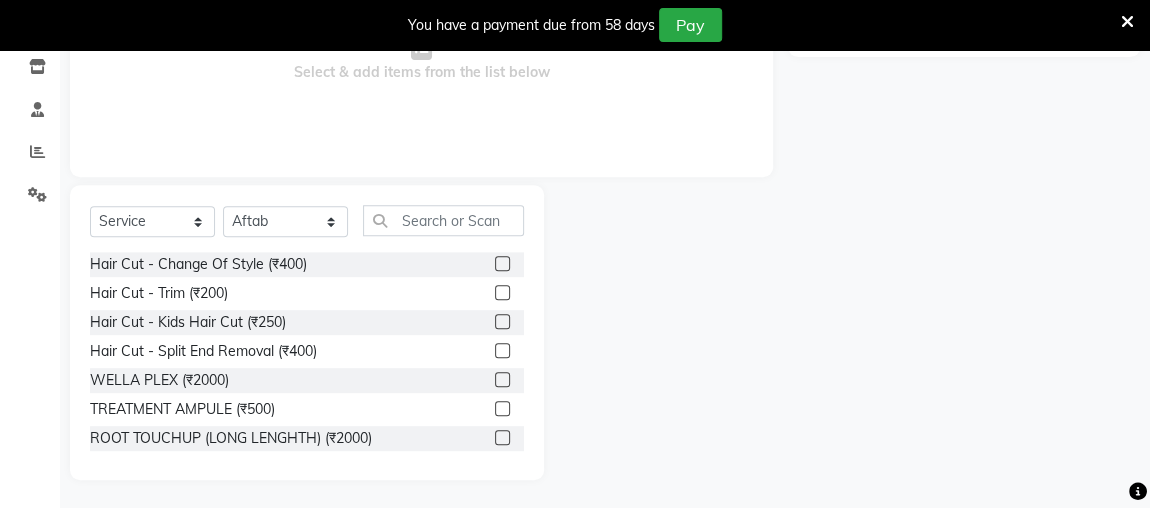 click 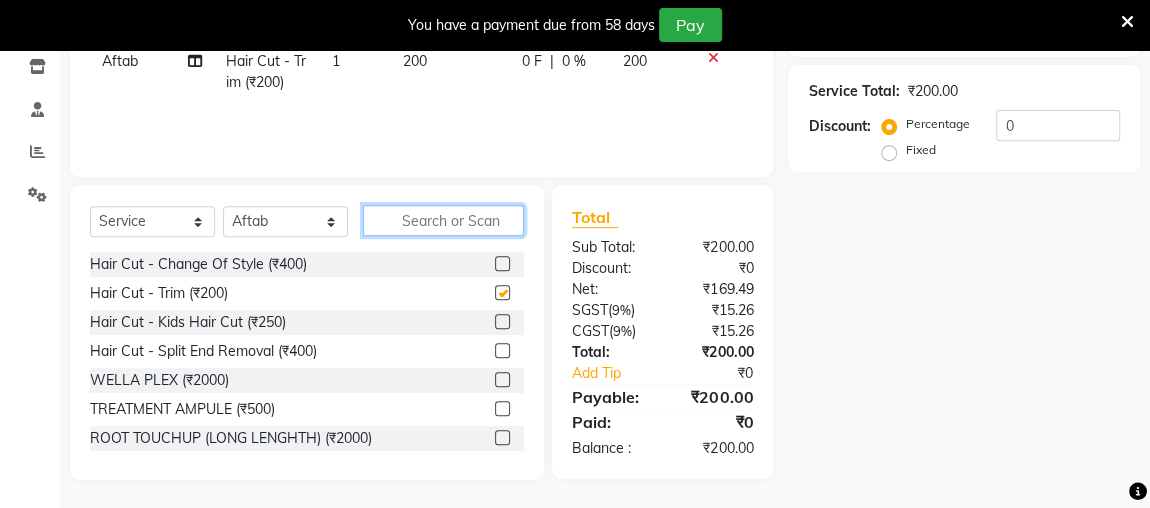 click 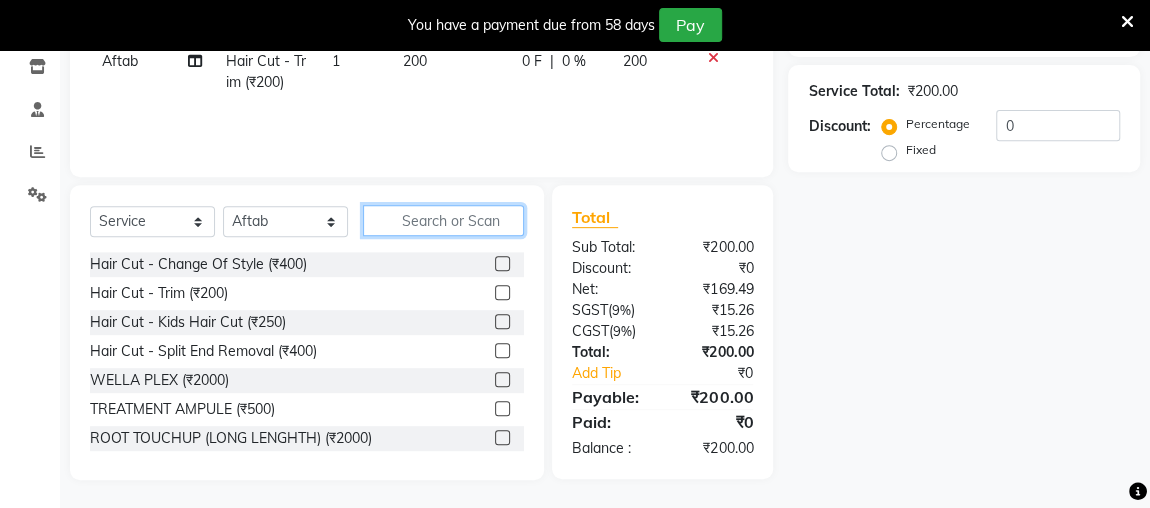 checkbox on "false" 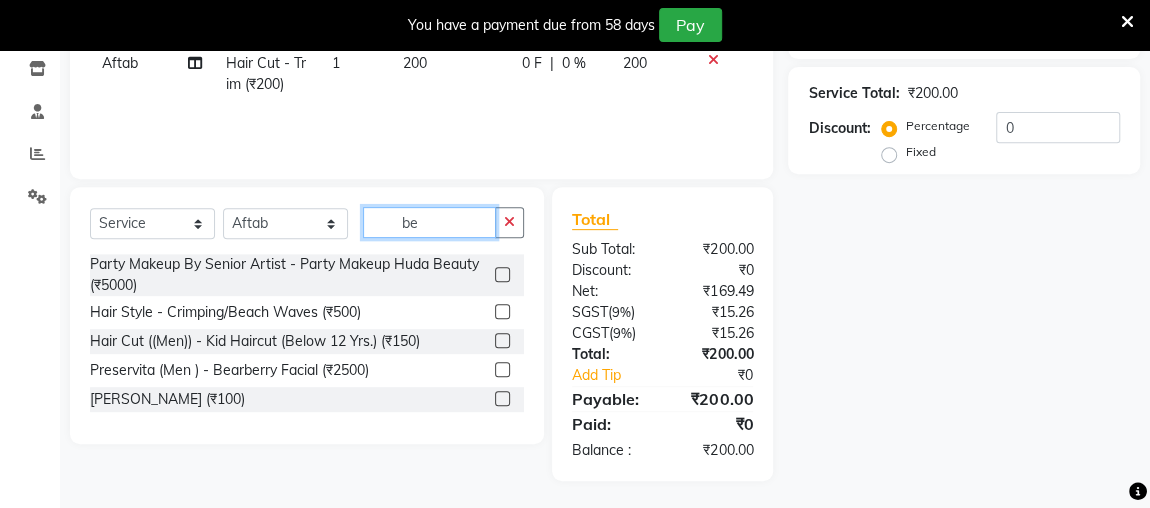 type on "be" 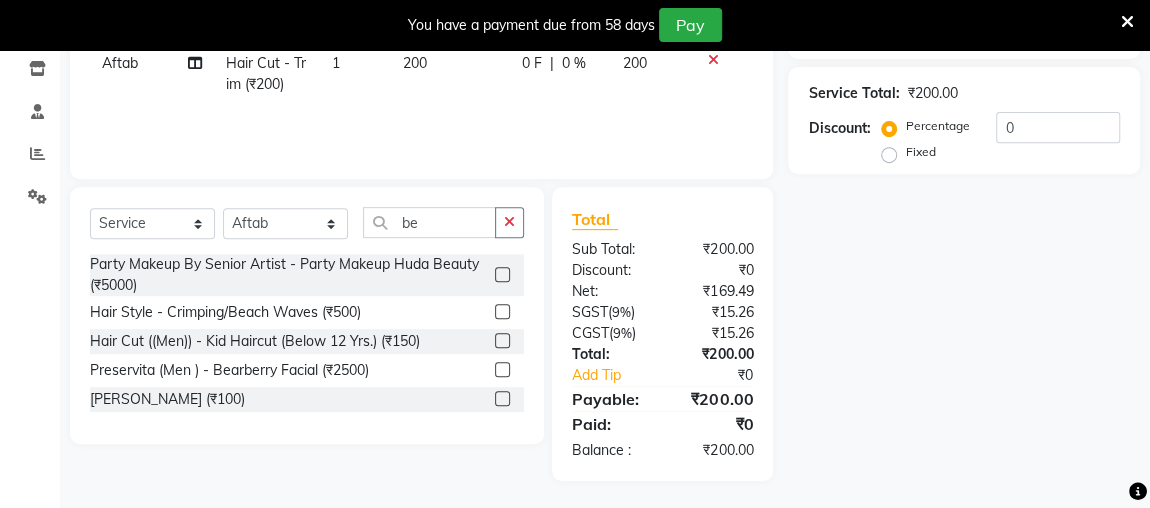 click 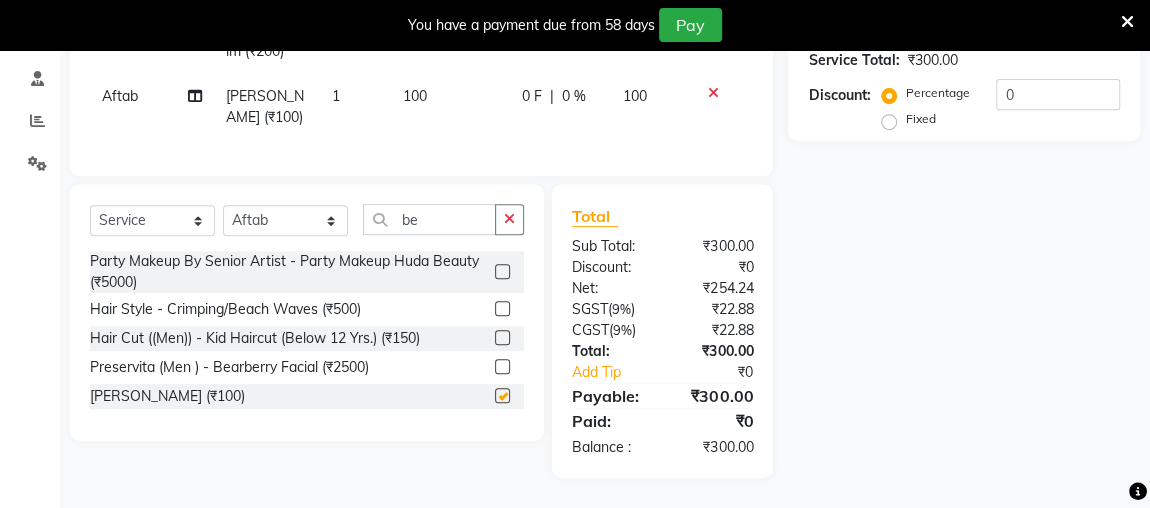 scroll, scrollTop: 381, scrollLeft: 0, axis: vertical 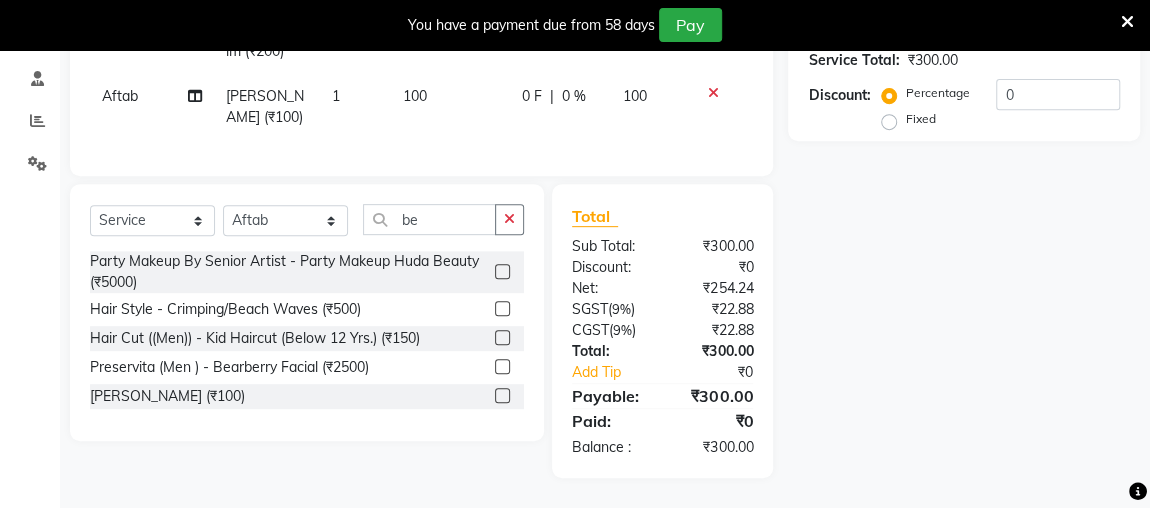 checkbox on "false" 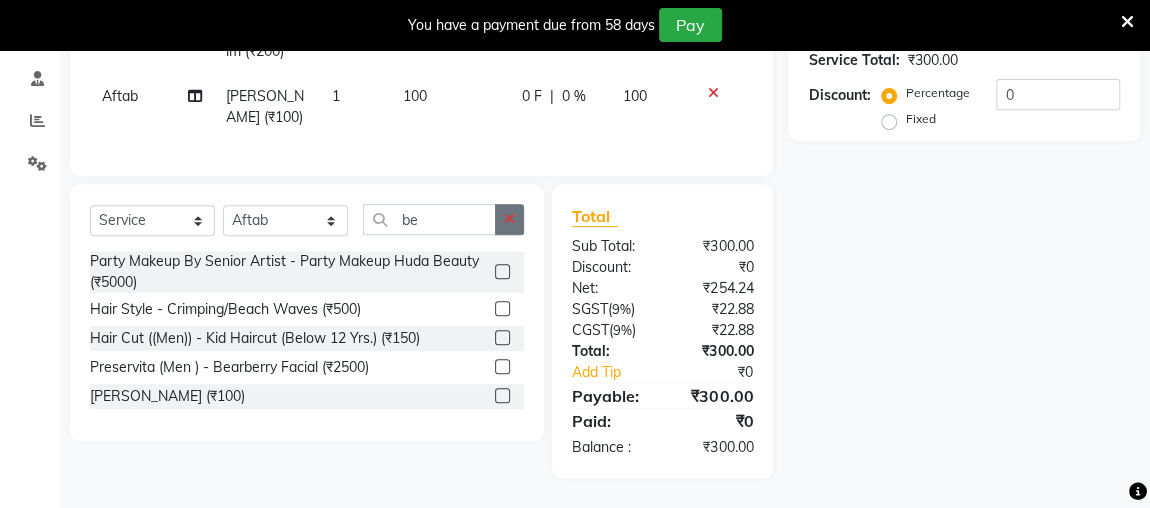 click 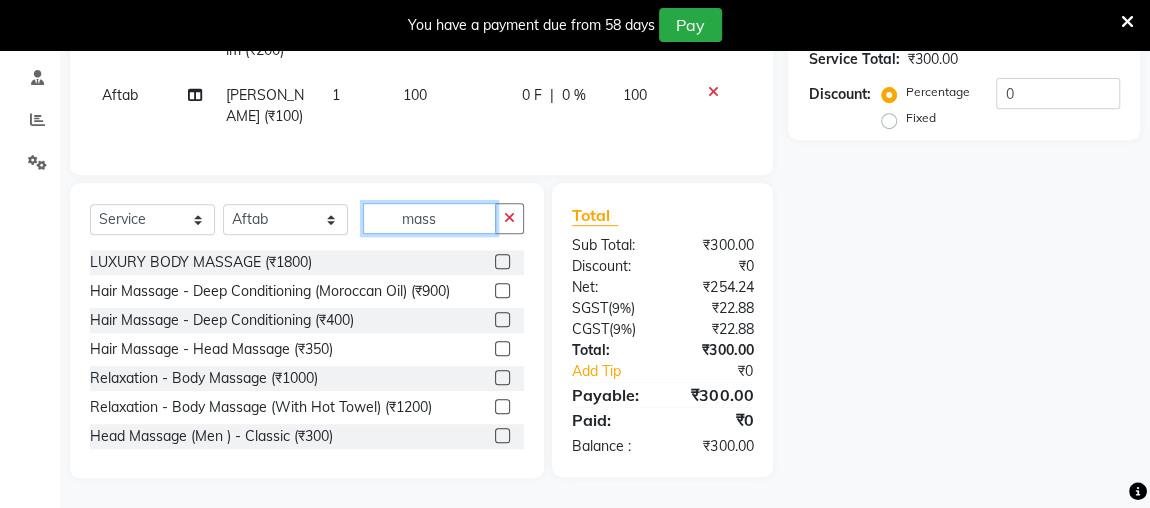 type on "mass" 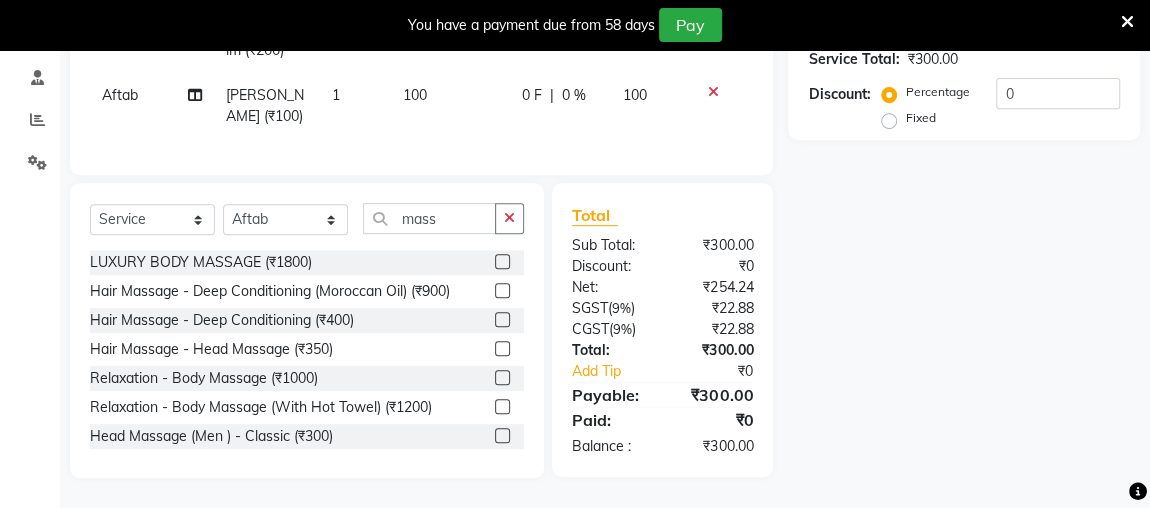 click 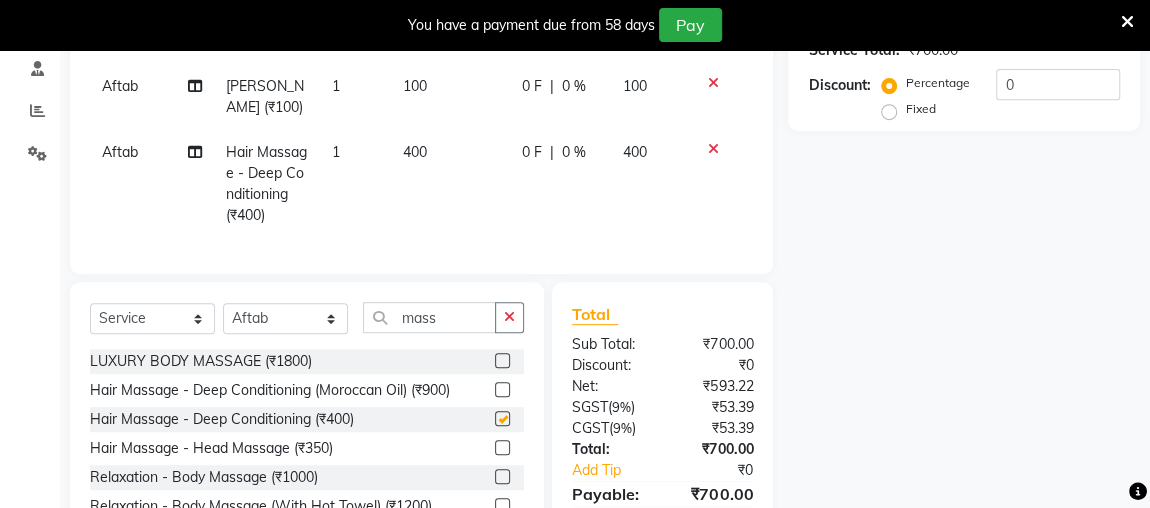 checkbox on "false" 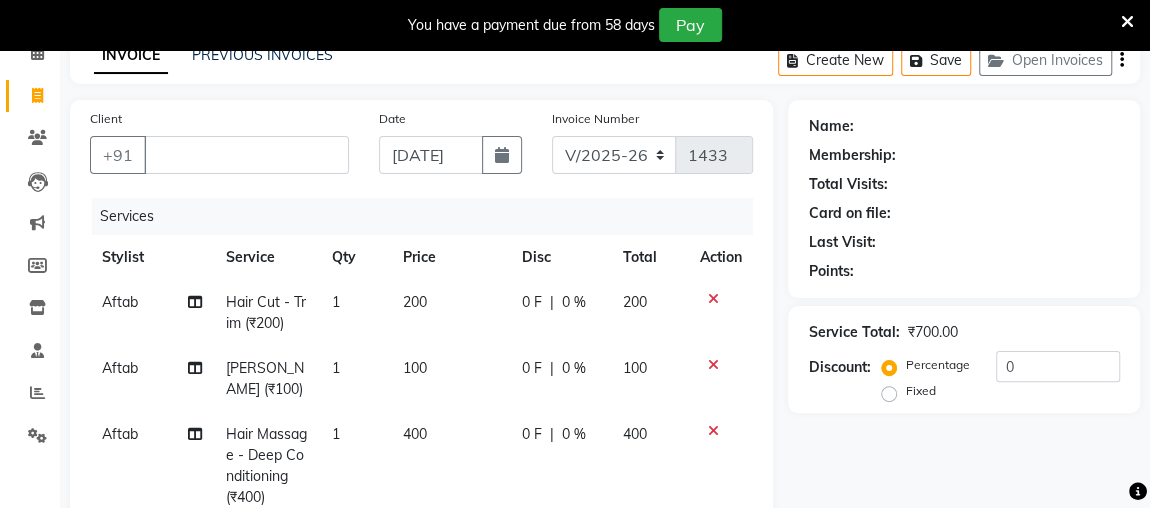 scroll, scrollTop: 94, scrollLeft: 0, axis: vertical 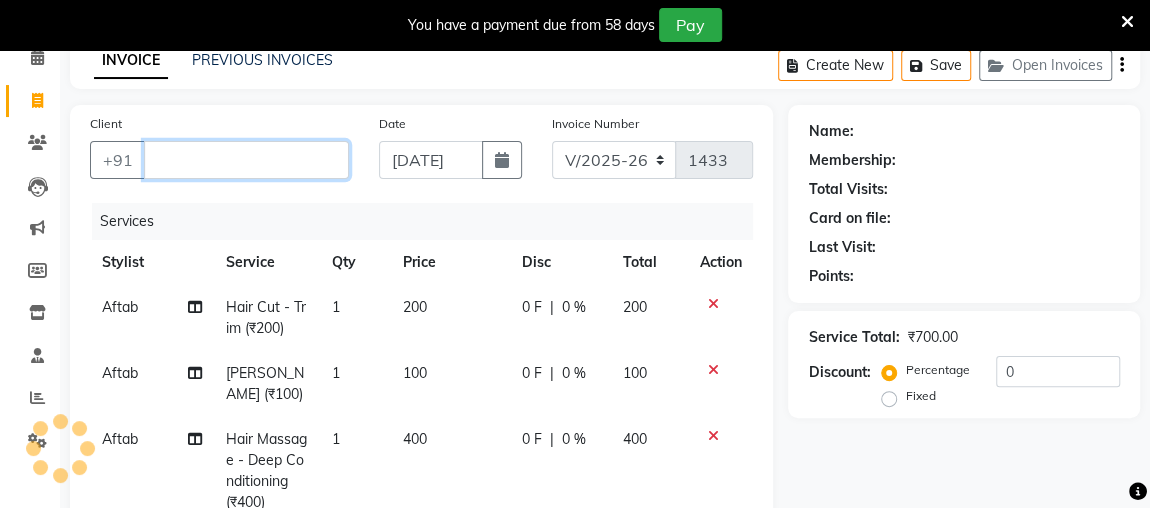 click on "Client" at bounding box center (246, 160) 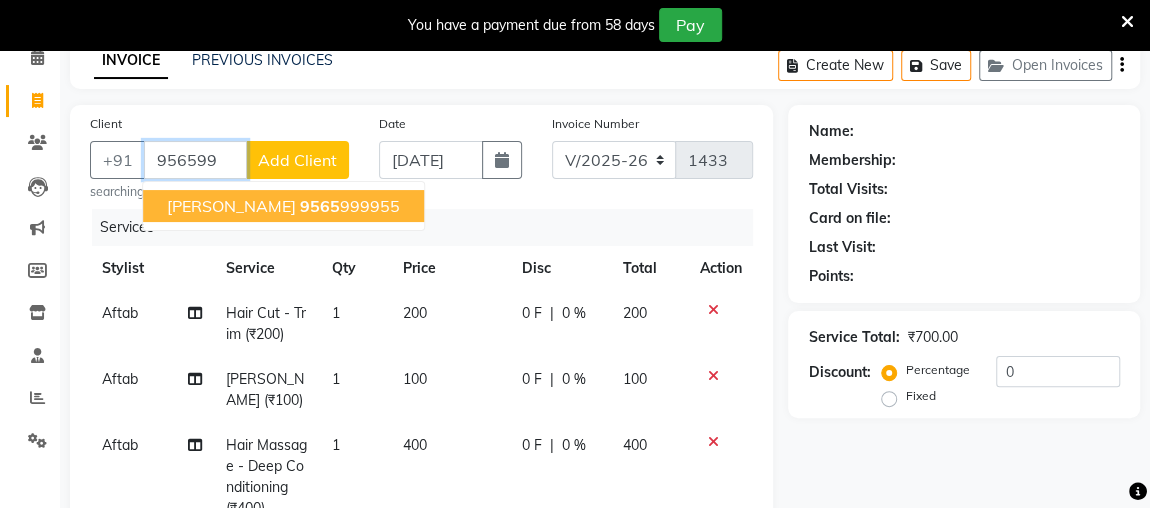 click on "9565 999955" at bounding box center [350, 206] 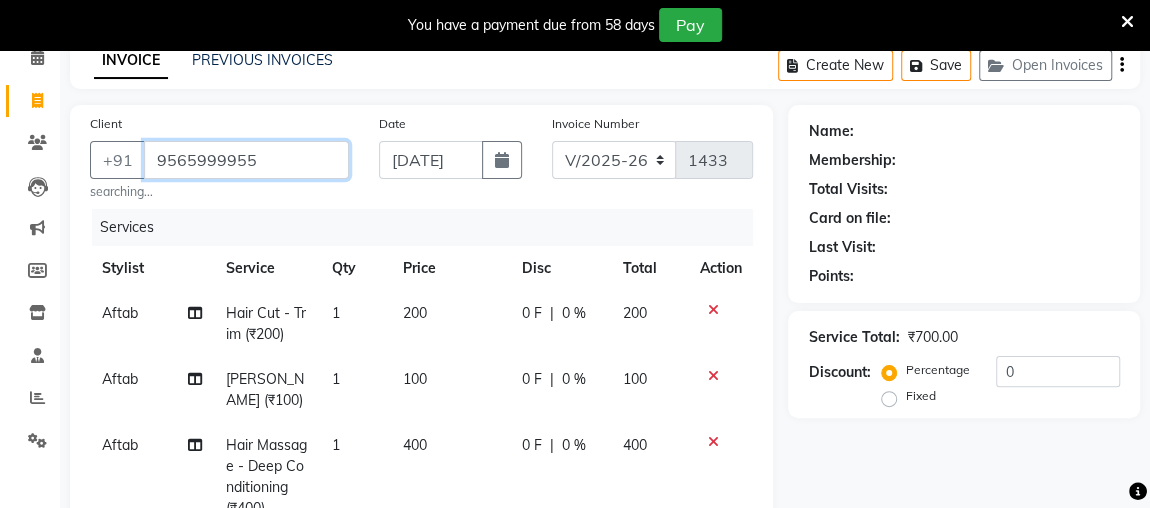type on "9565999955" 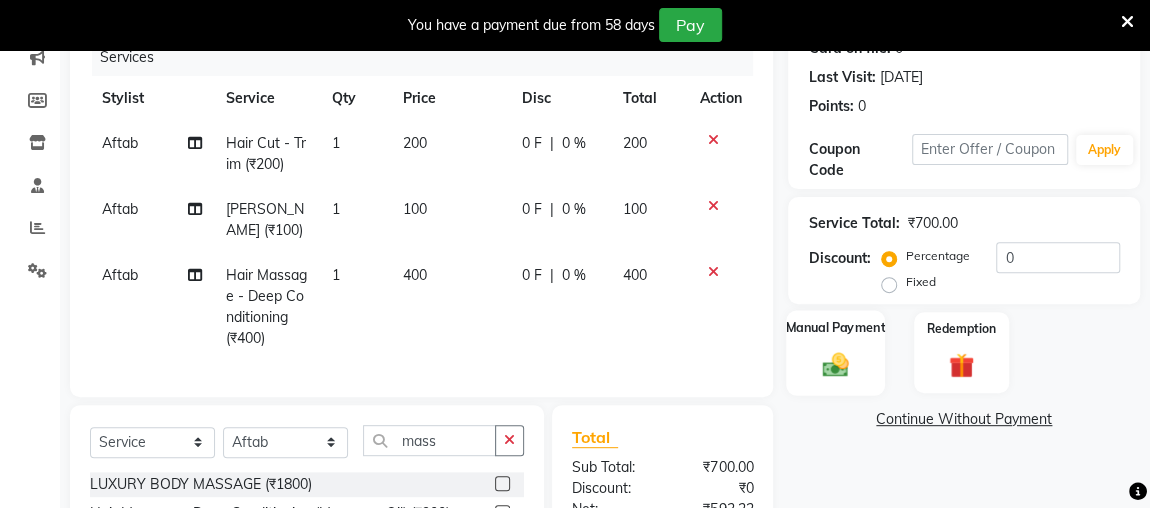 click 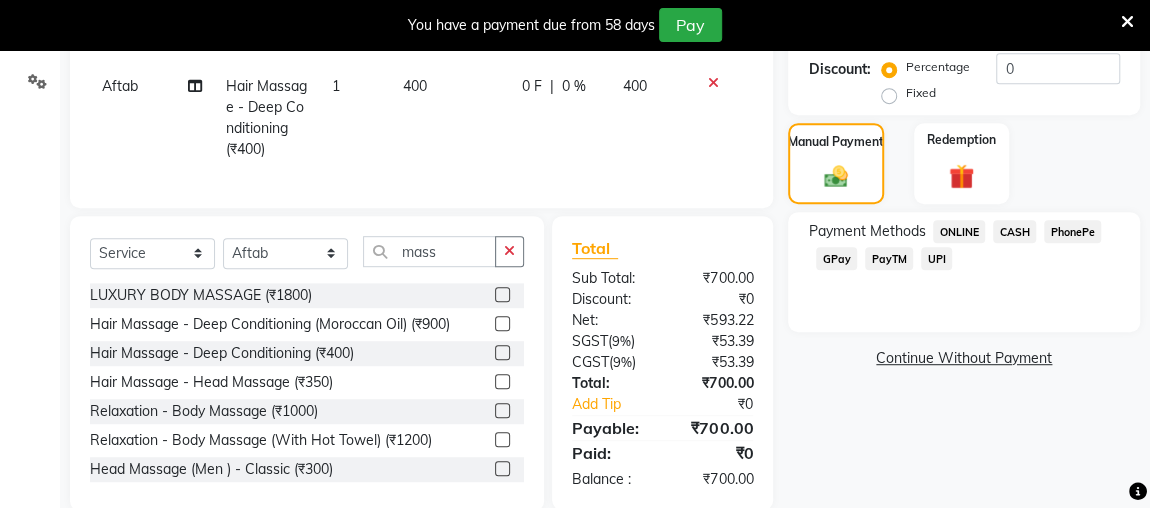 click on "CASH" 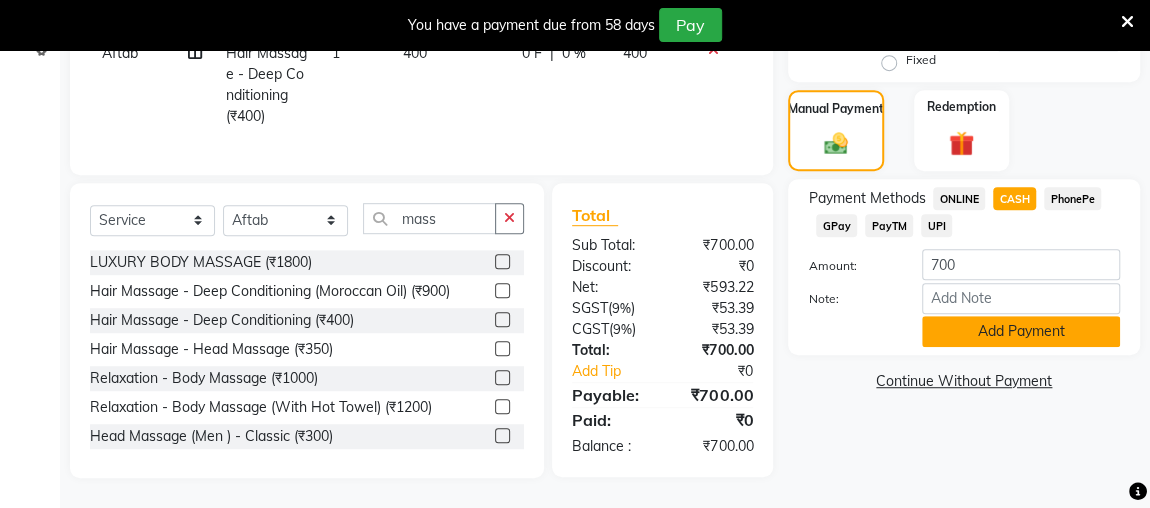 click on "Add Payment" 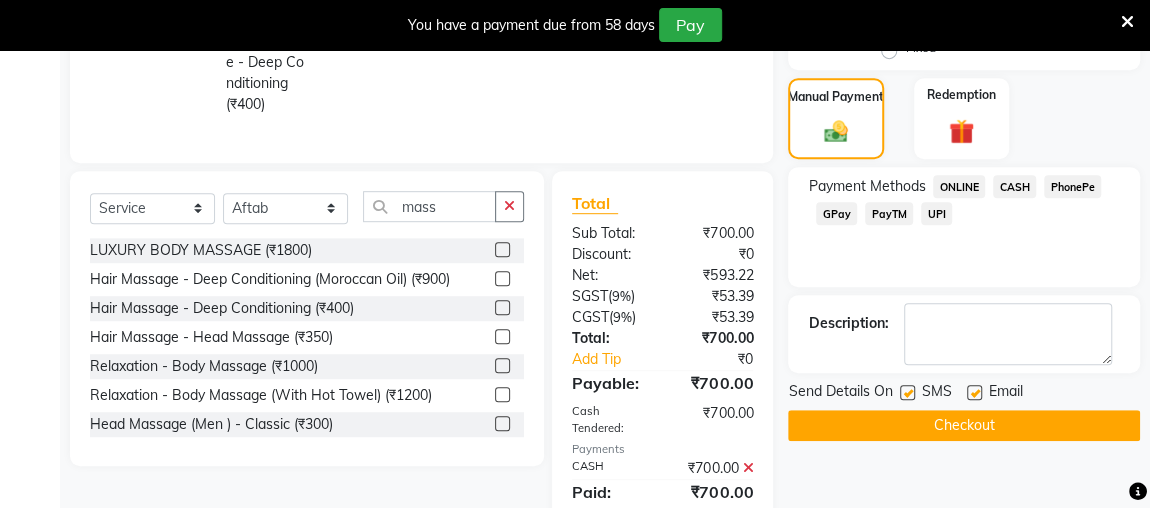 scroll, scrollTop: 579, scrollLeft: 0, axis: vertical 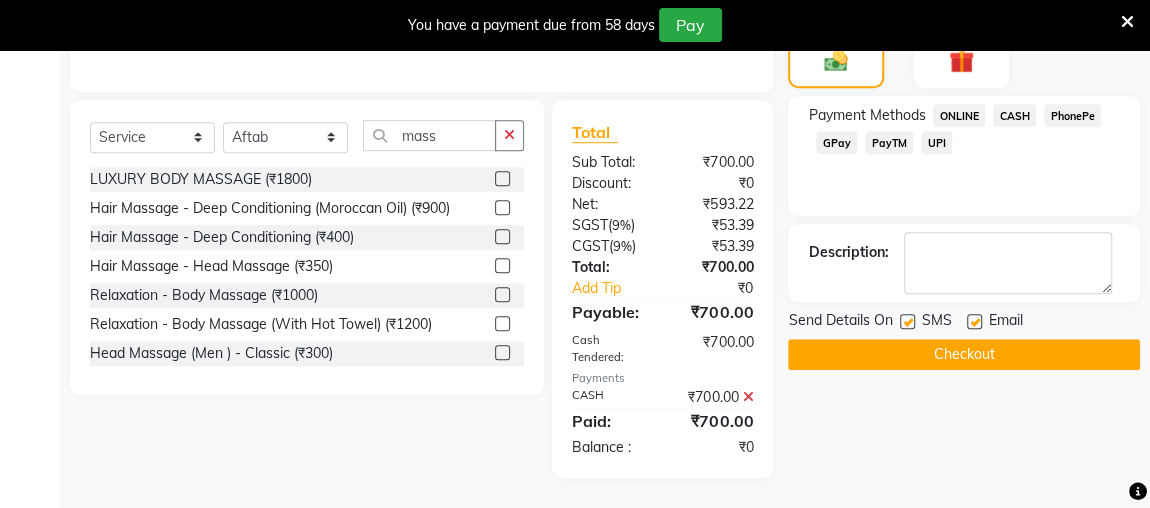click on "Checkout" 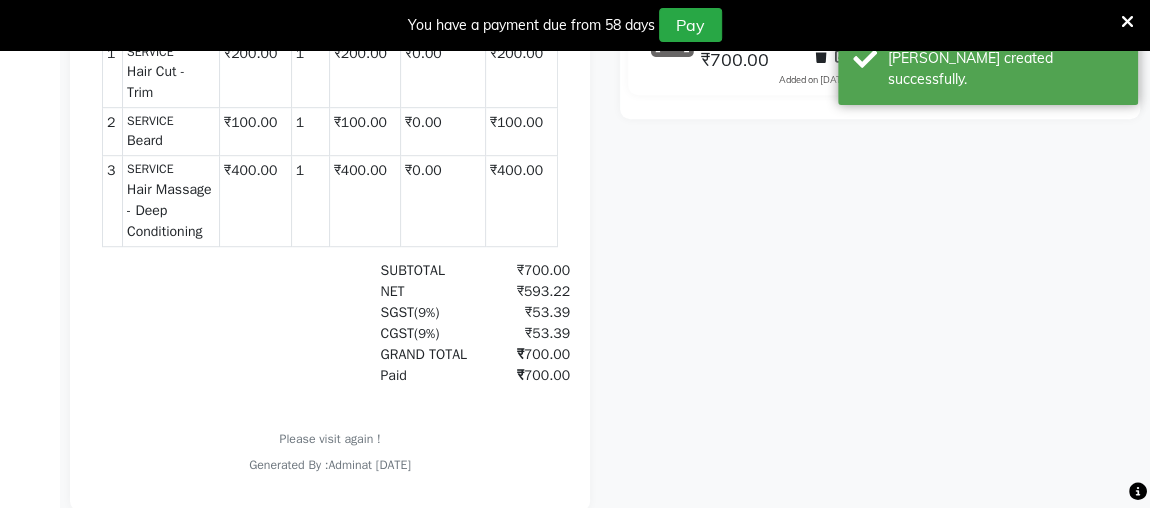 scroll, scrollTop: 0, scrollLeft: 0, axis: both 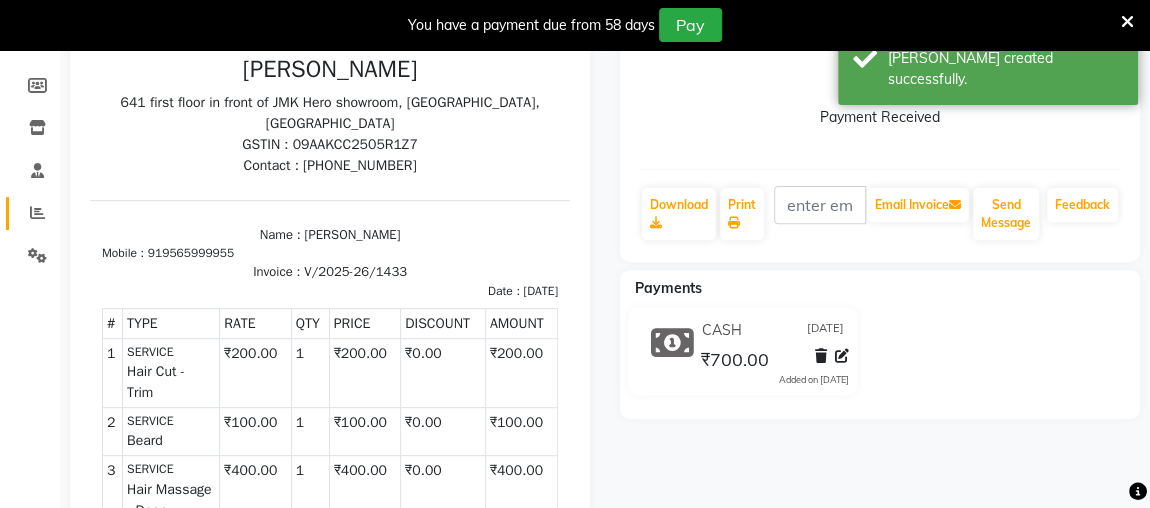 click on "Reports" 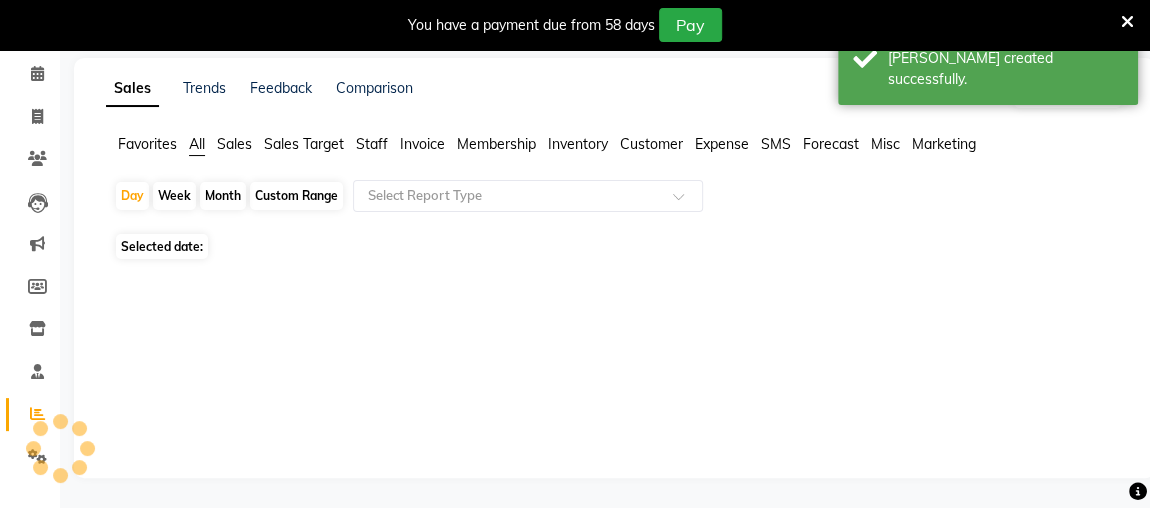 scroll, scrollTop: 77, scrollLeft: 0, axis: vertical 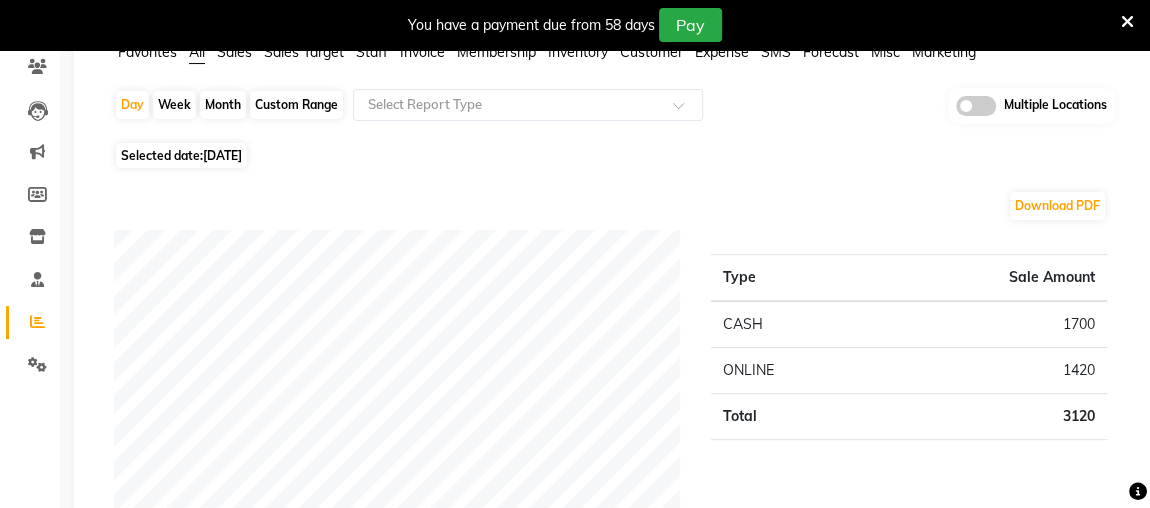 click 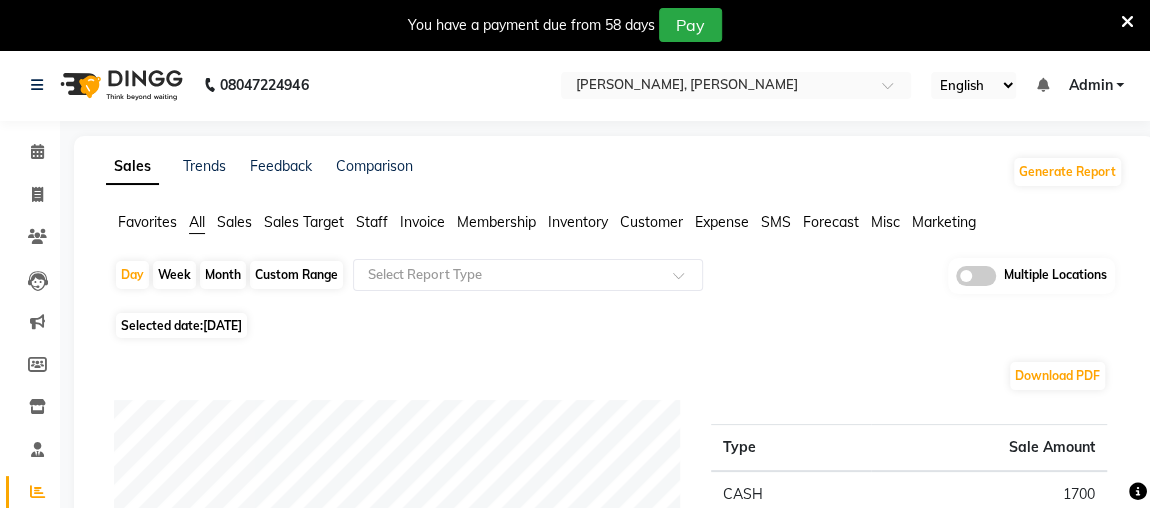 scroll, scrollTop: 0, scrollLeft: 0, axis: both 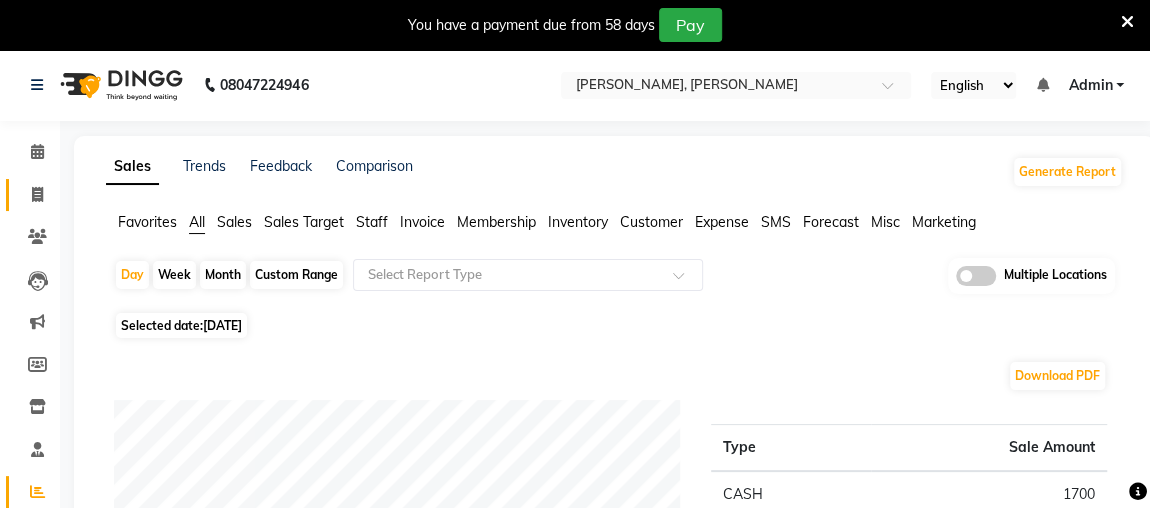 click 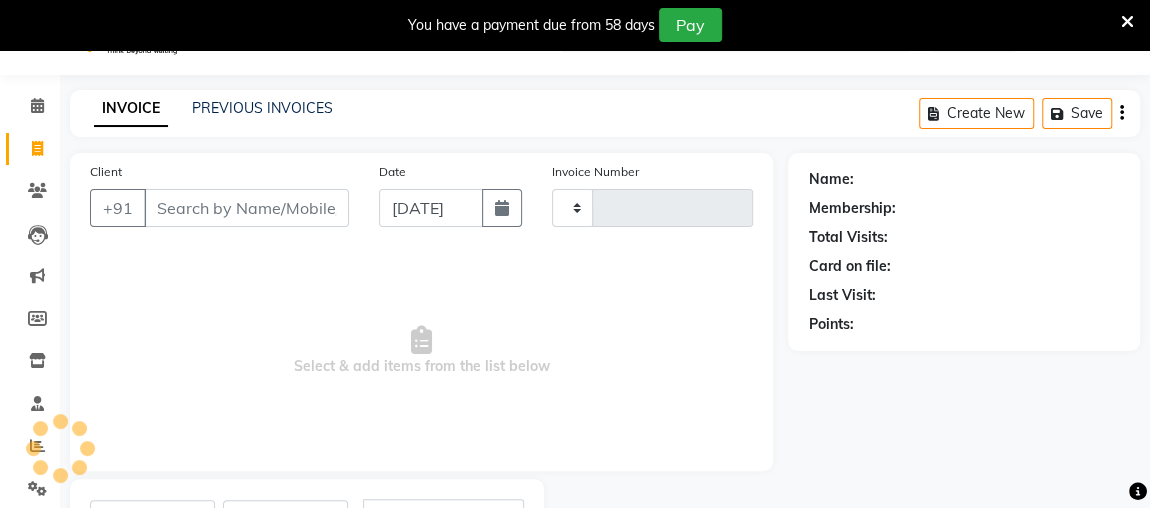 scroll, scrollTop: 140, scrollLeft: 0, axis: vertical 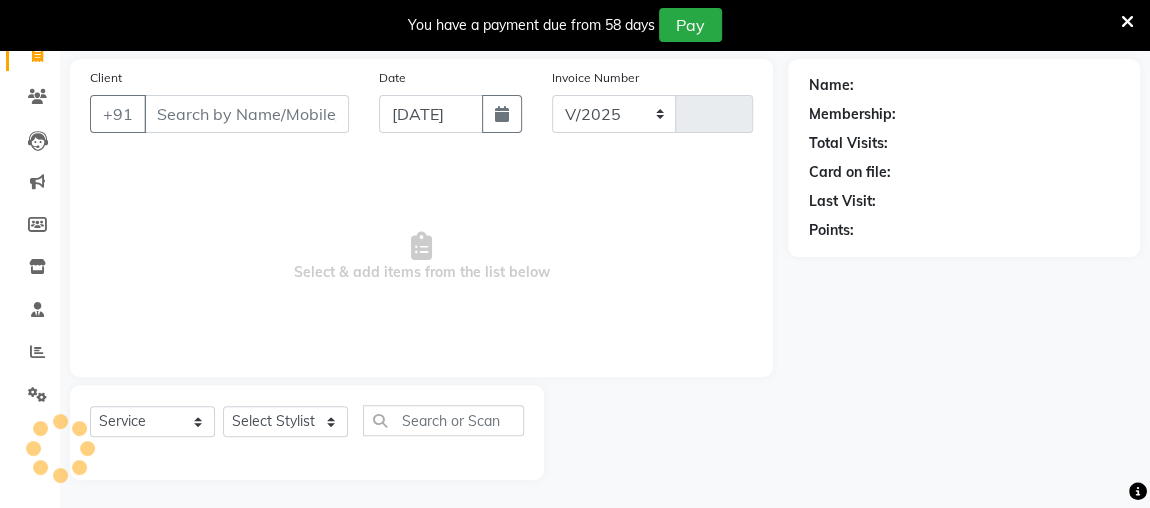 select on "4362" 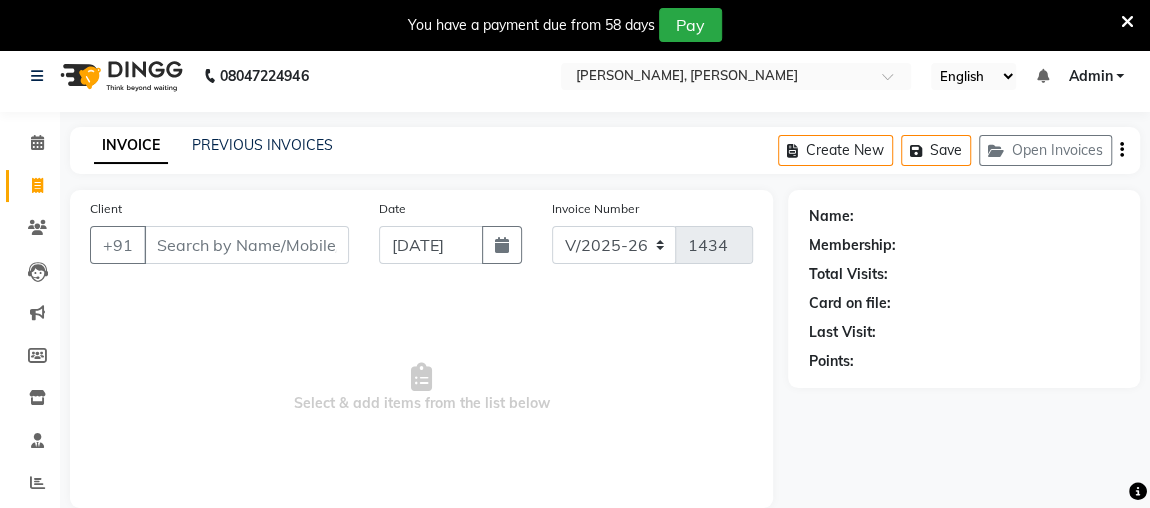 scroll, scrollTop: 0, scrollLeft: 0, axis: both 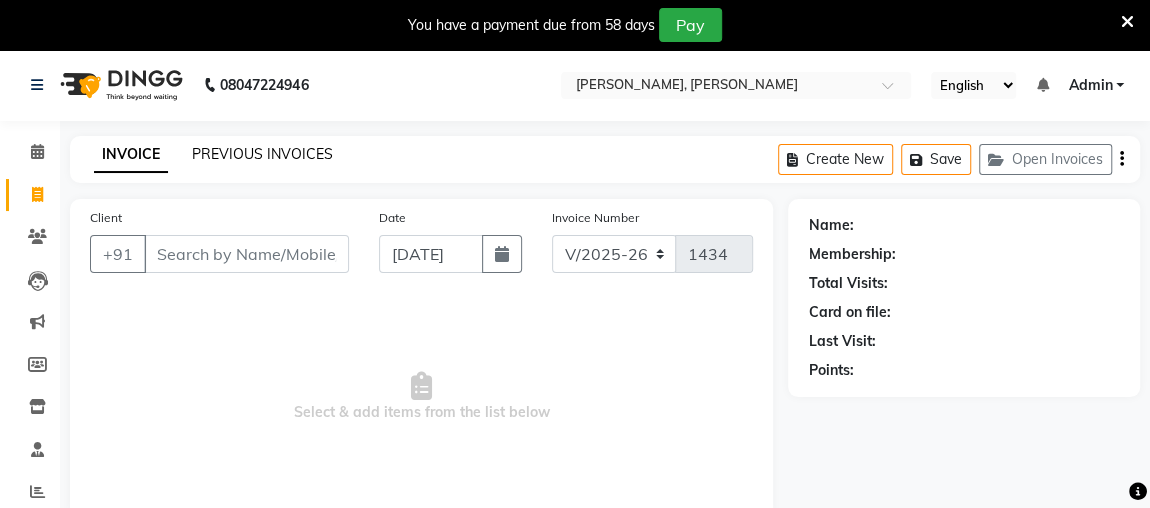 click on "PREVIOUS INVOICES" 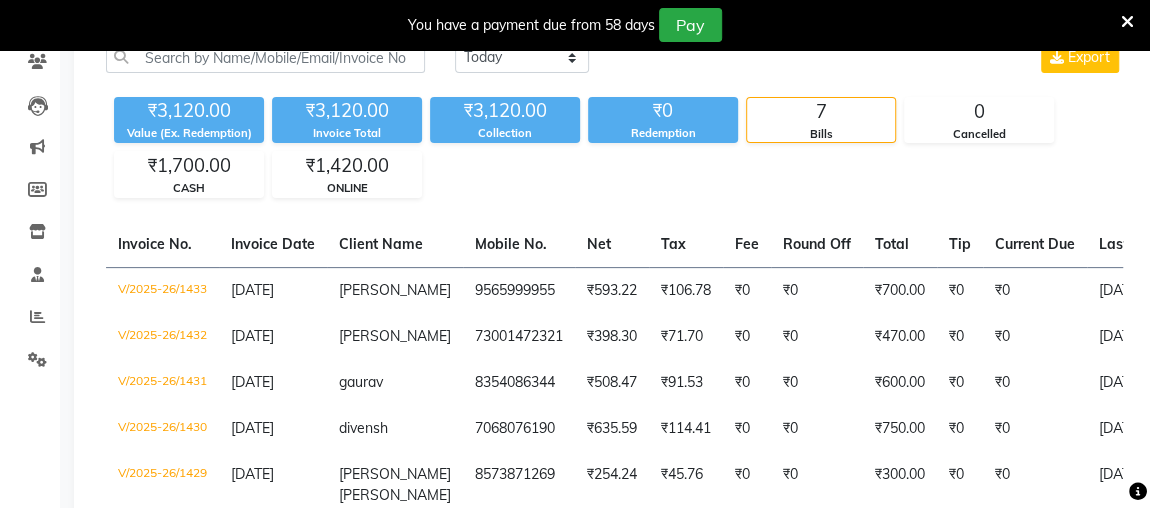 scroll, scrollTop: 0, scrollLeft: 0, axis: both 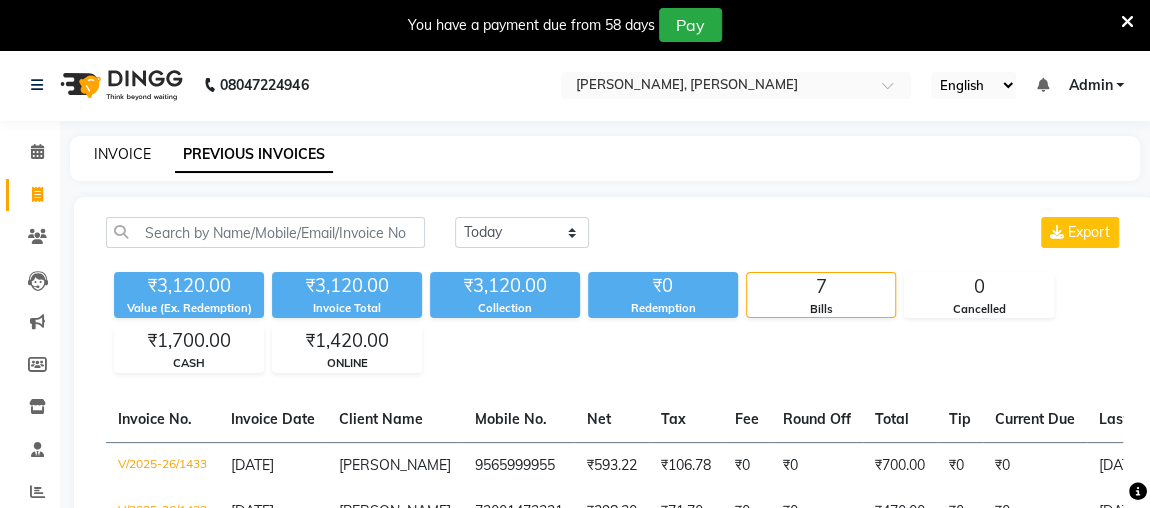 click on "INVOICE" 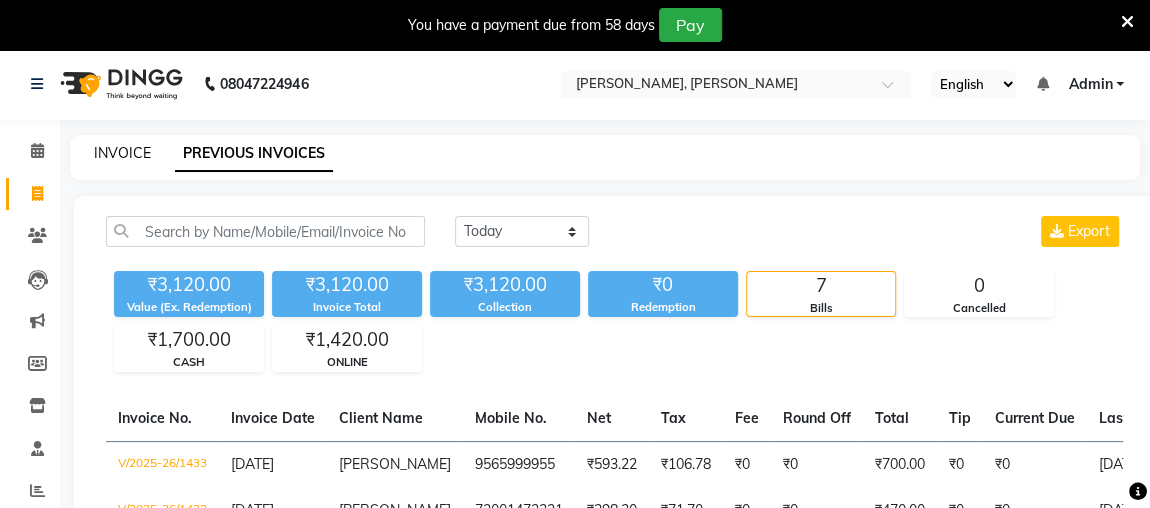 select on "service" 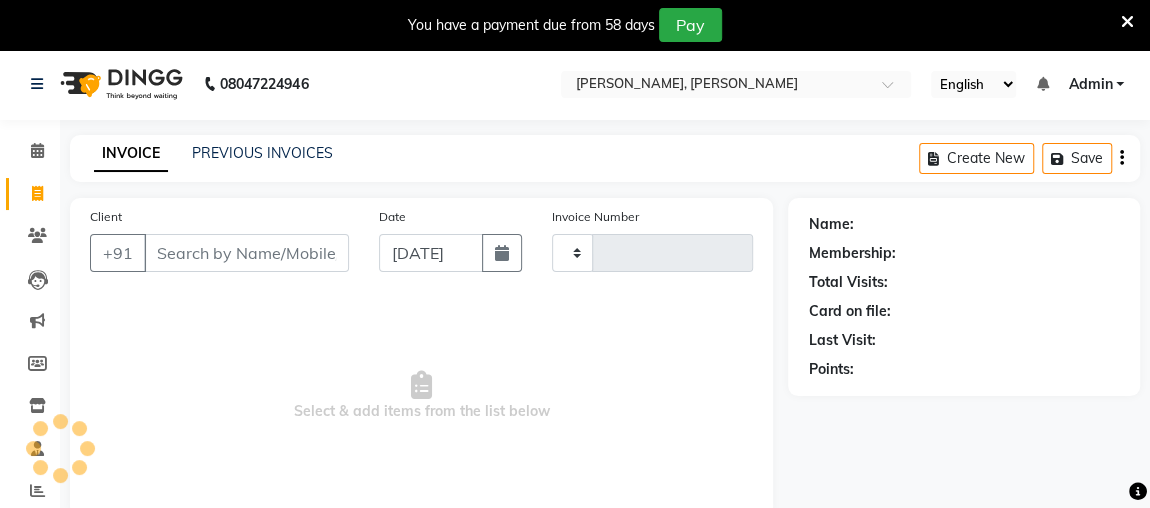 scroll, scrollTop: 140, scrollLeft: 0, axis: vertical 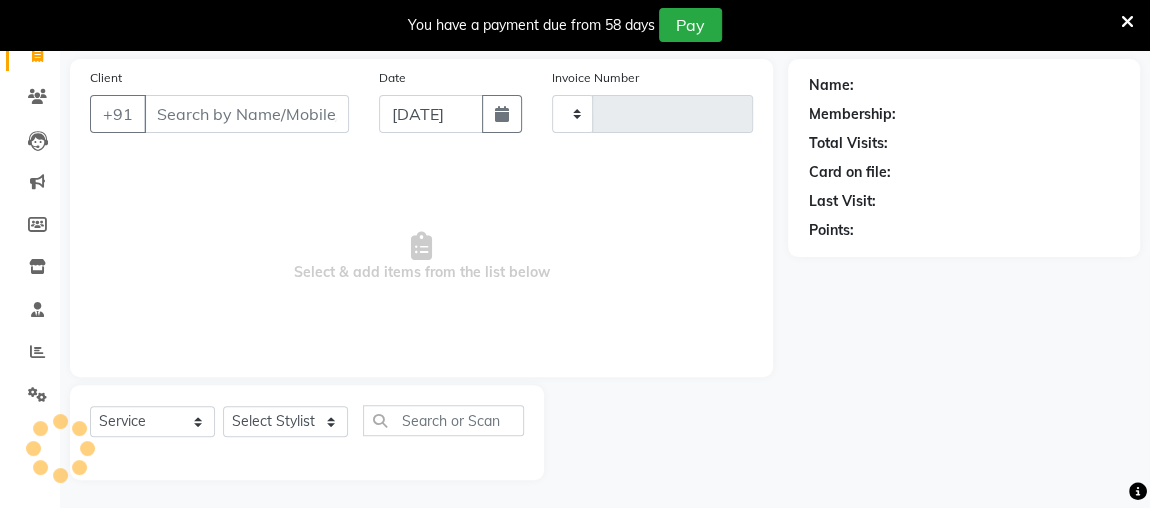 type on "1434" 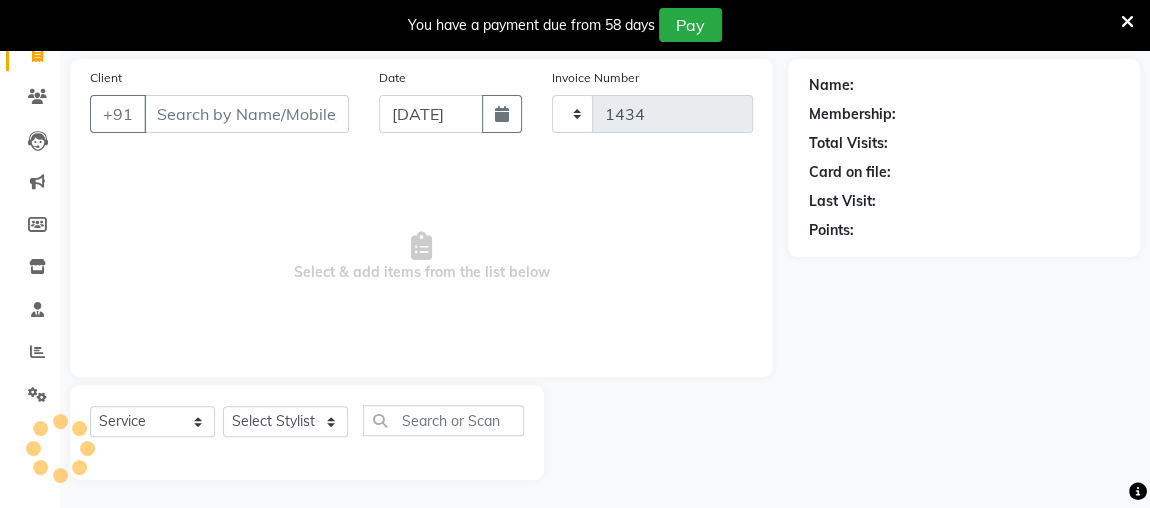 select on "4362" 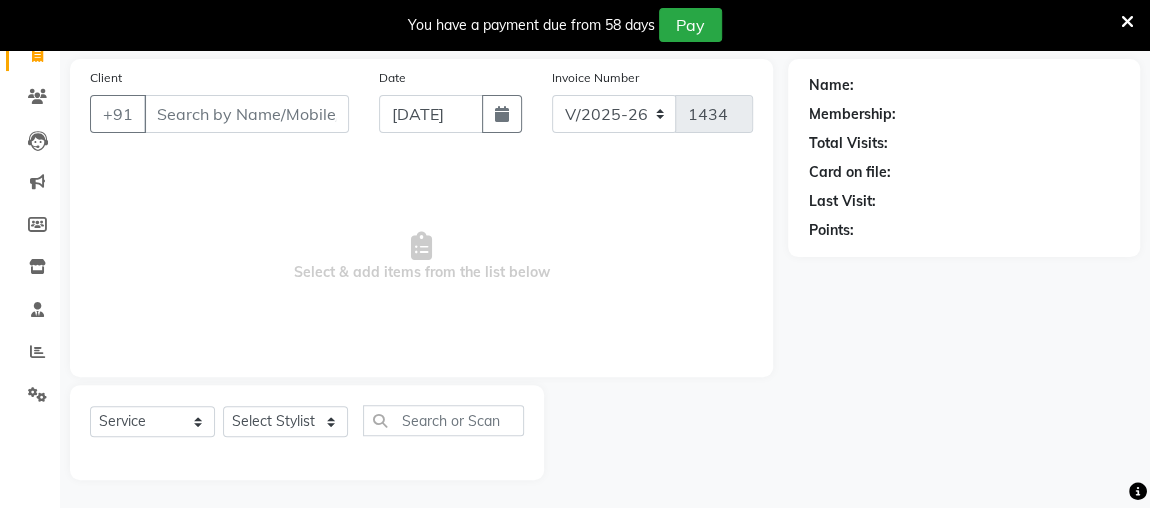 click on "Membership:" 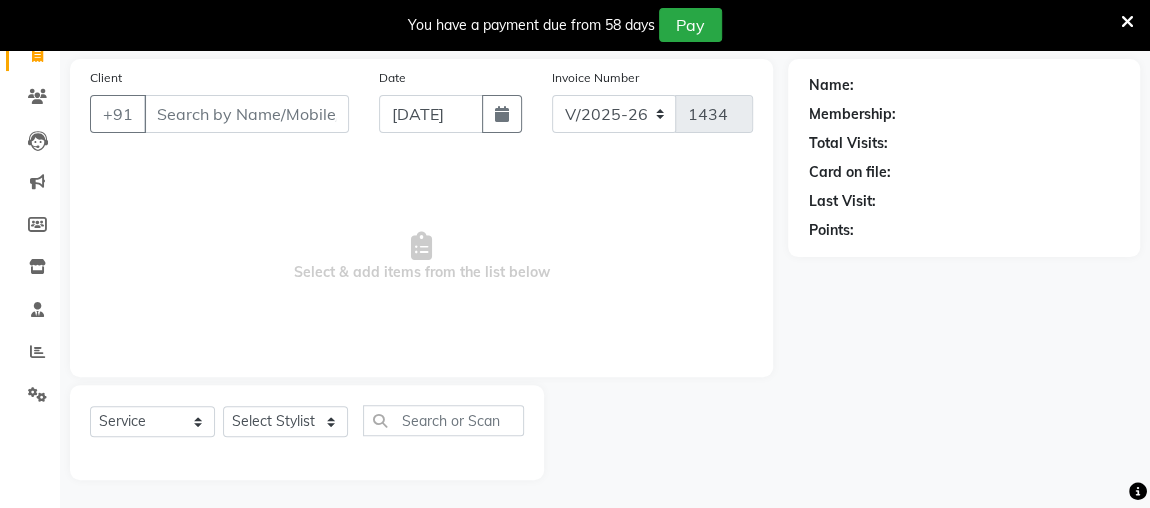 click on "Select & add items from the list below" at bounding box center (421, 257) 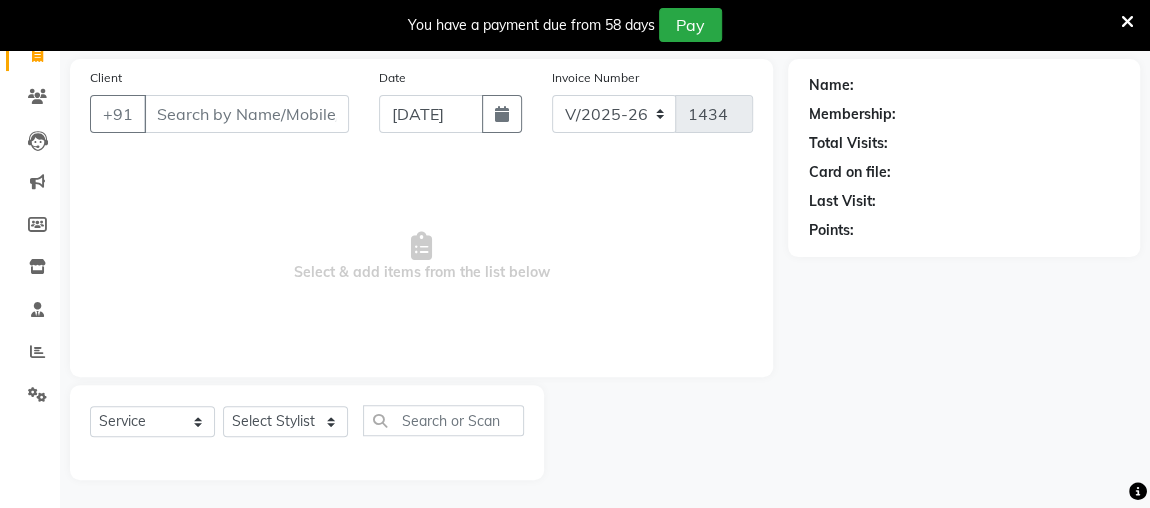click on "Name: Membership: Total Visits: Card on file: Last Visit:  Points:" 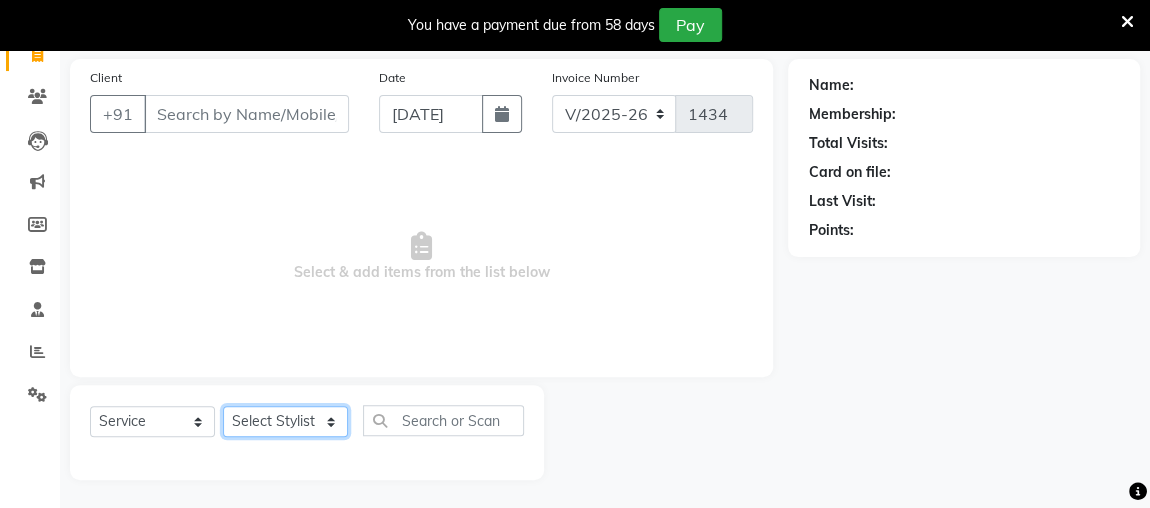 click on "Select Stylist" 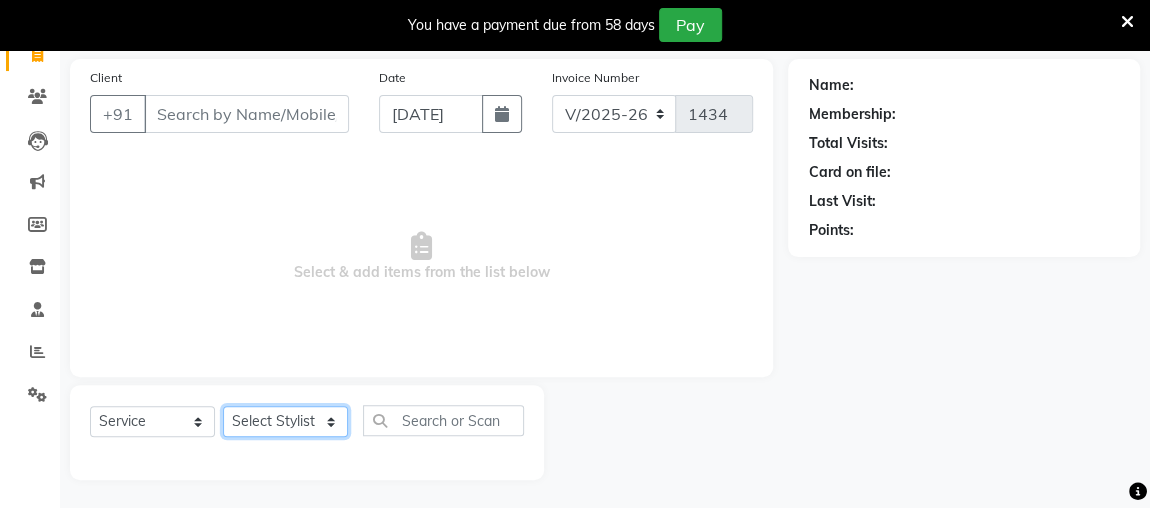 click on "Select Stylist" 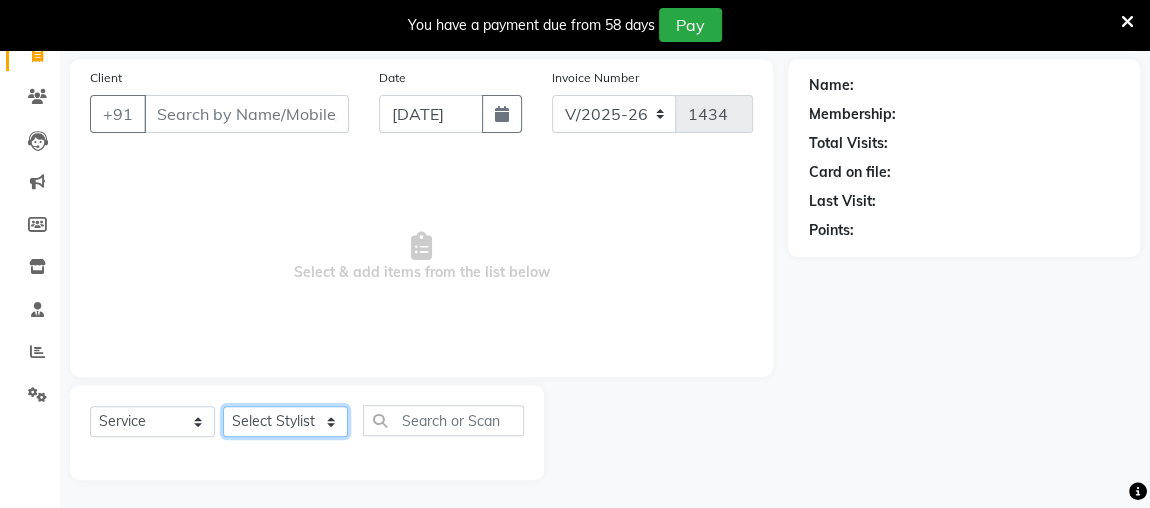 click on "Select Stylist" 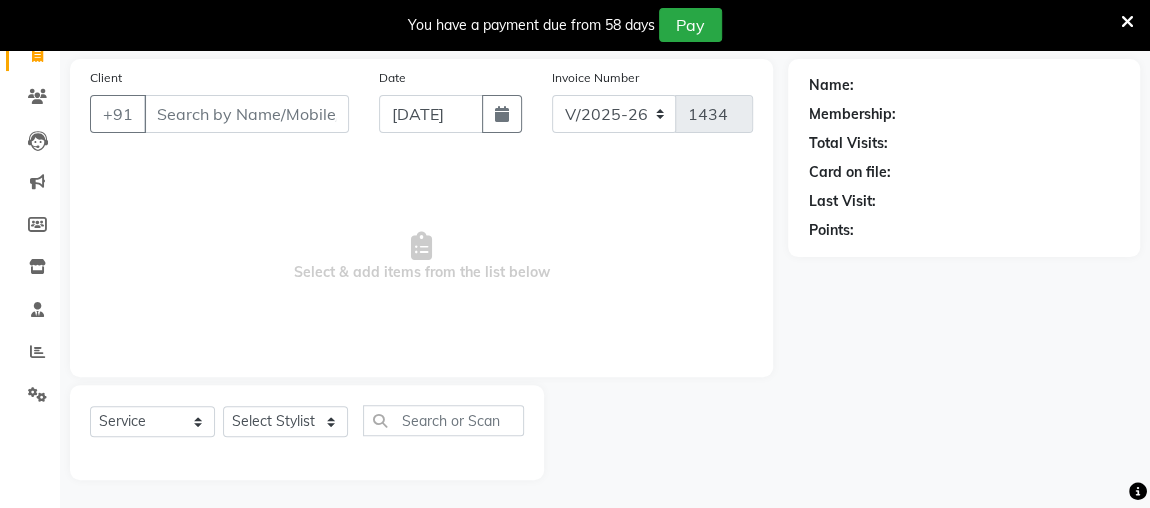 click on "Select & add items from the list below" at bounding box center (421, 257) 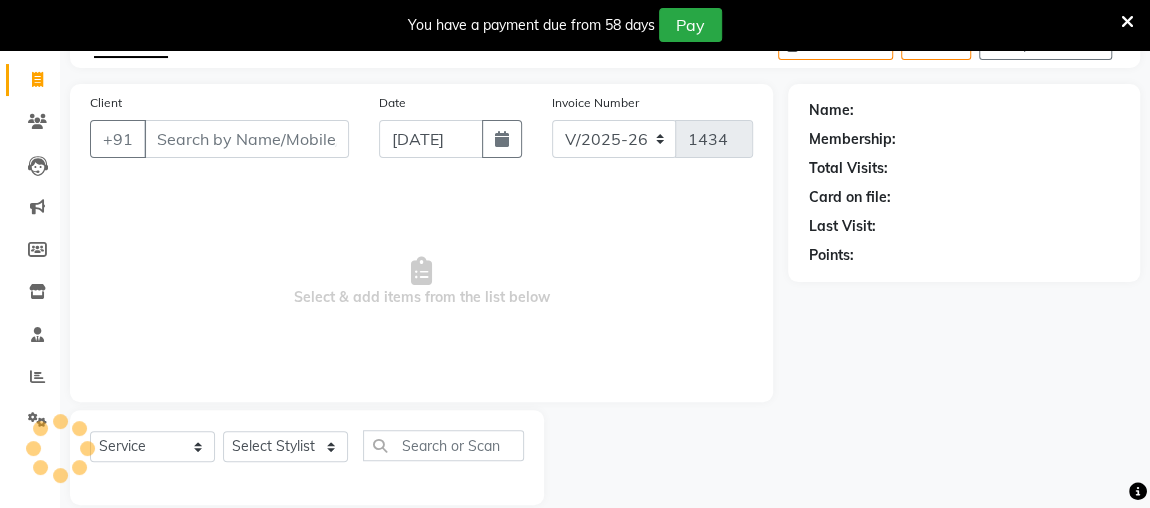 scroll, scrollTop: 140, scrollLeft: 0, axis: vertical 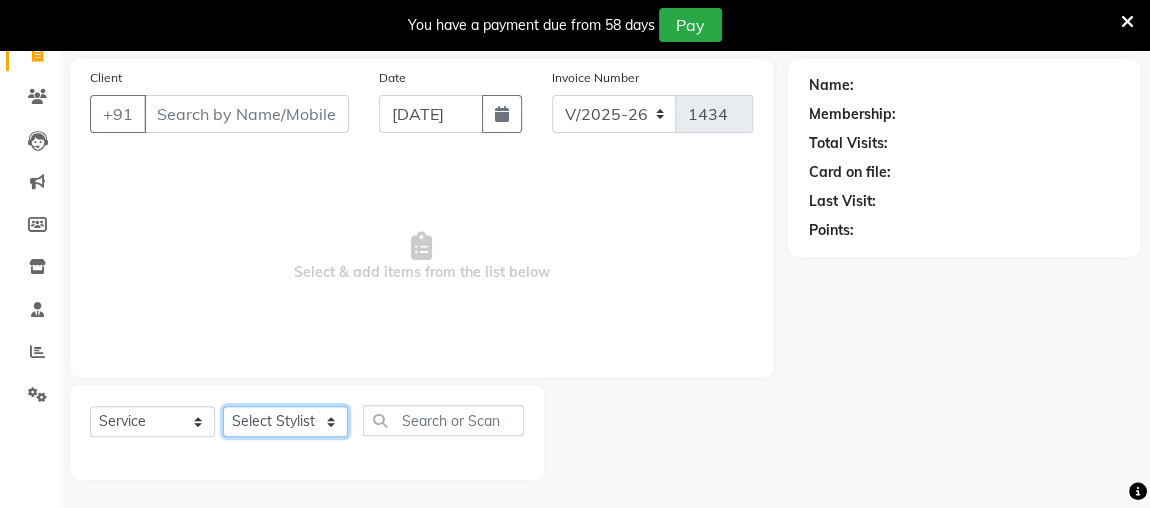 click on "Select Stylist" 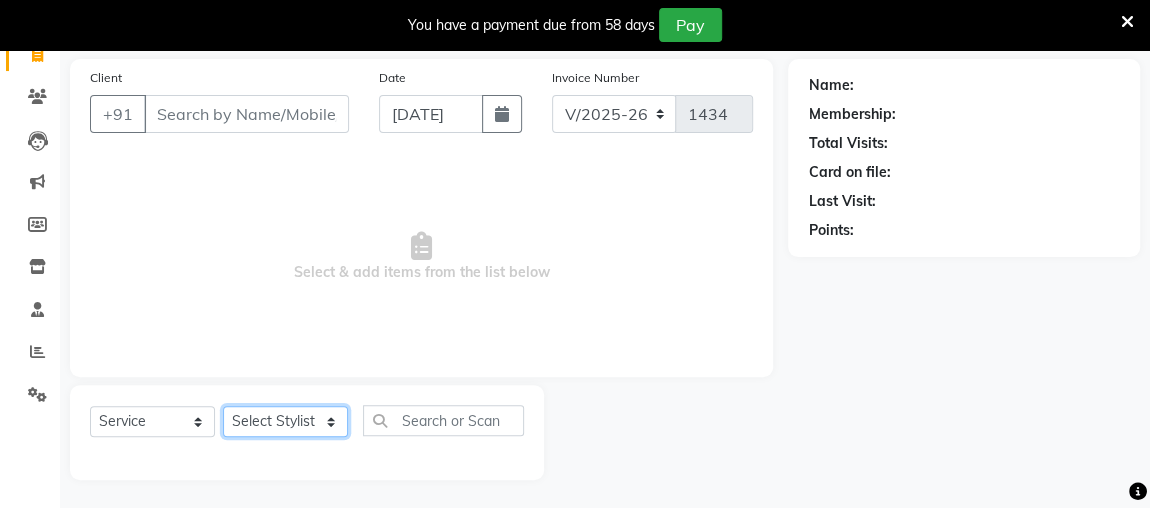 scroll, scrollTop: 135, scrollLeft: 0, axis: vertical 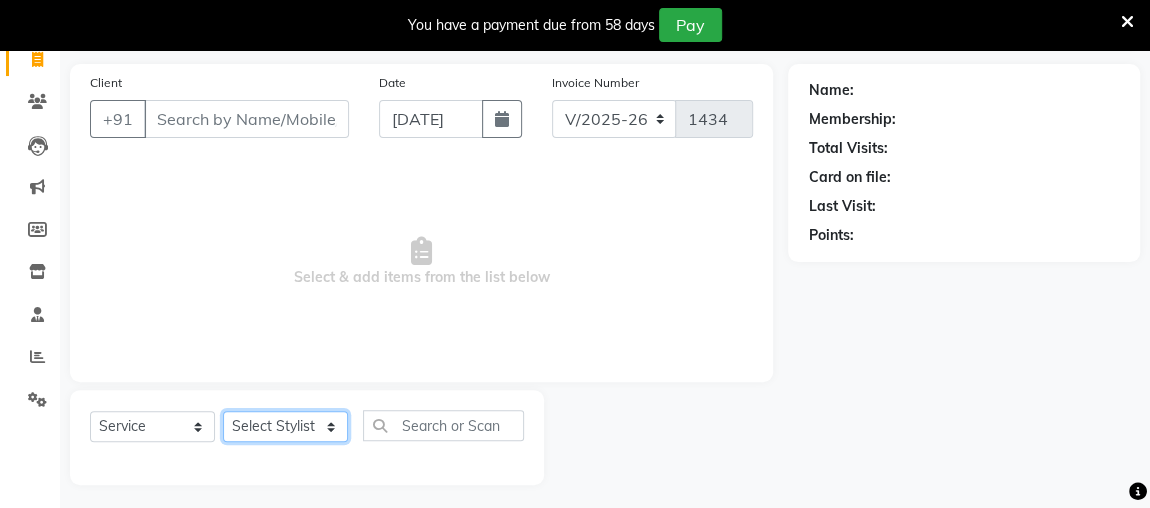 click on "Select Stylist" 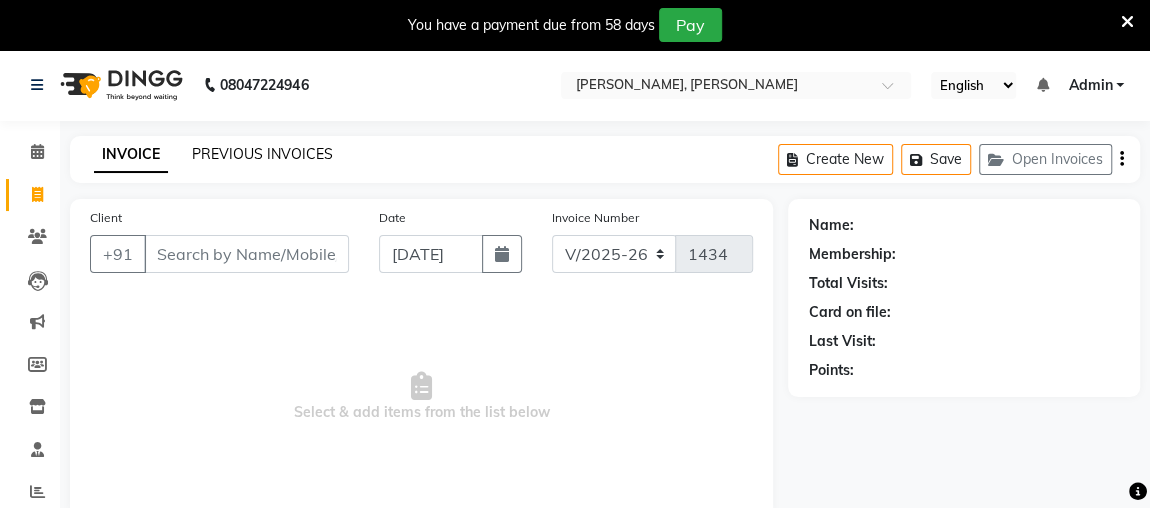 click on "PREVIOUS INVOICES" 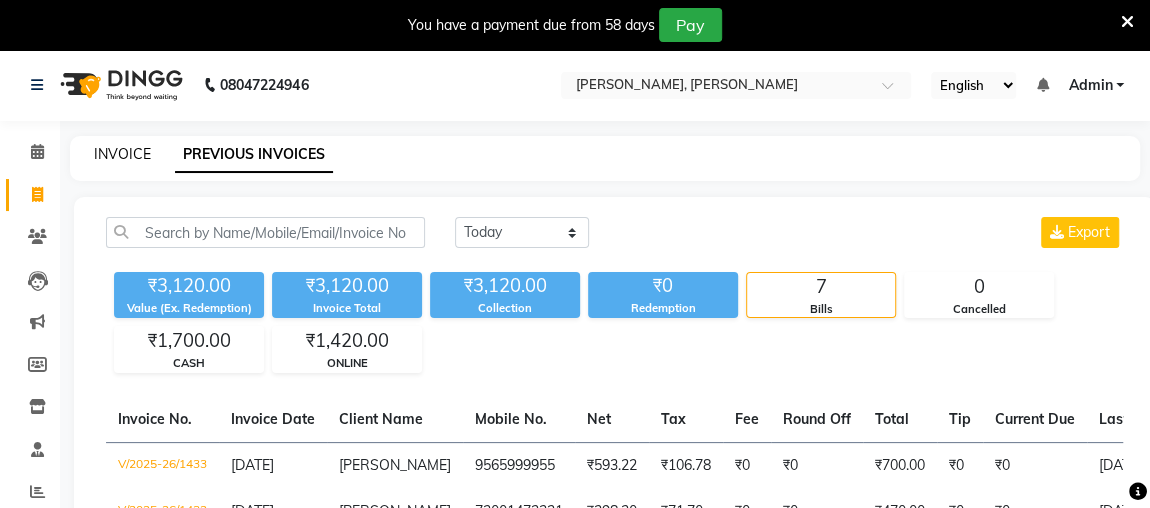 click on "INVOICE" 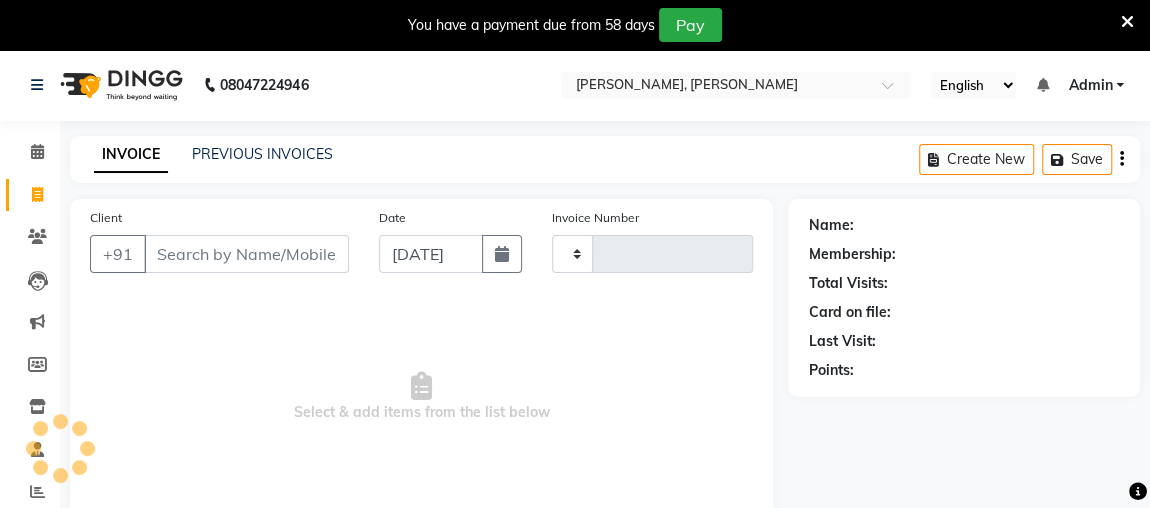 type on "1434" 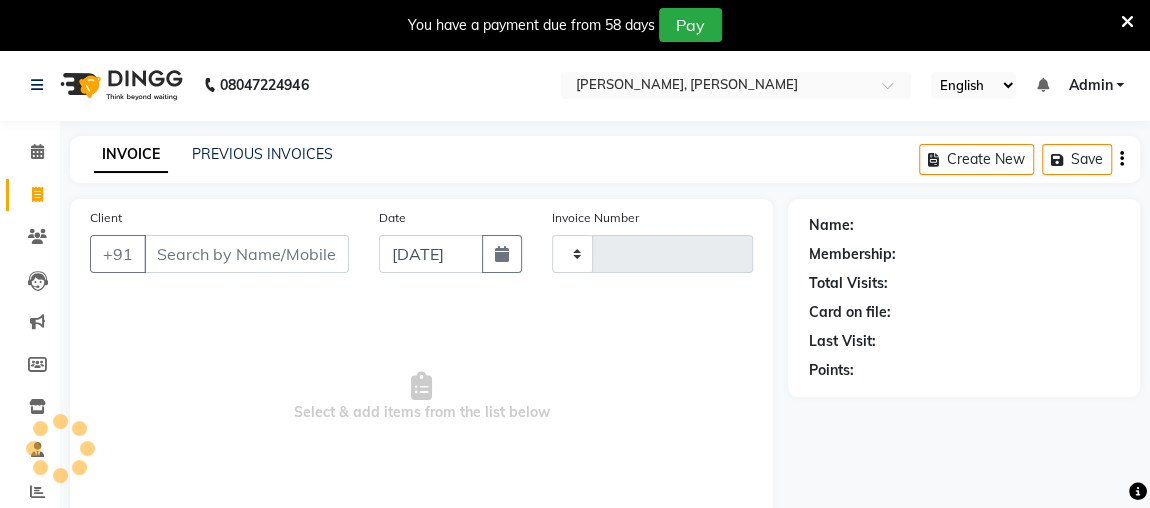 scroll, scrollTop: 140, scrollLeft: 0, axis: vertical 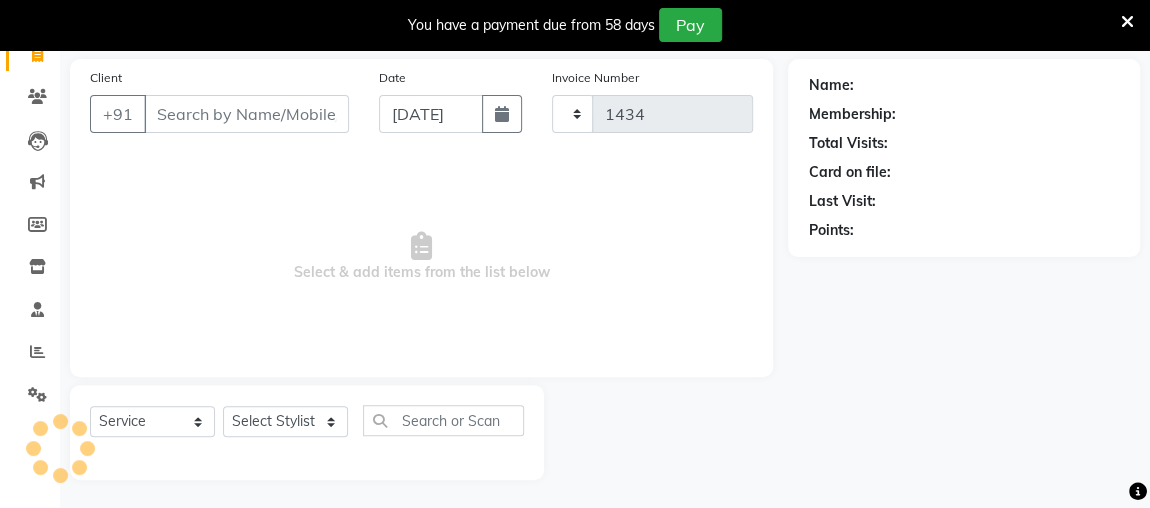 select on "4362" 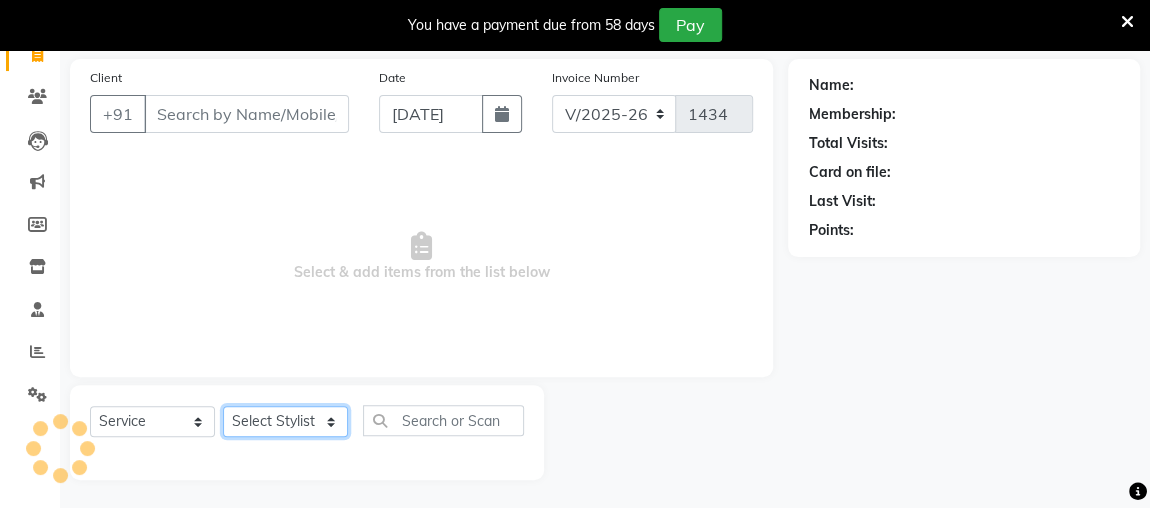 click on "Select Stylist" 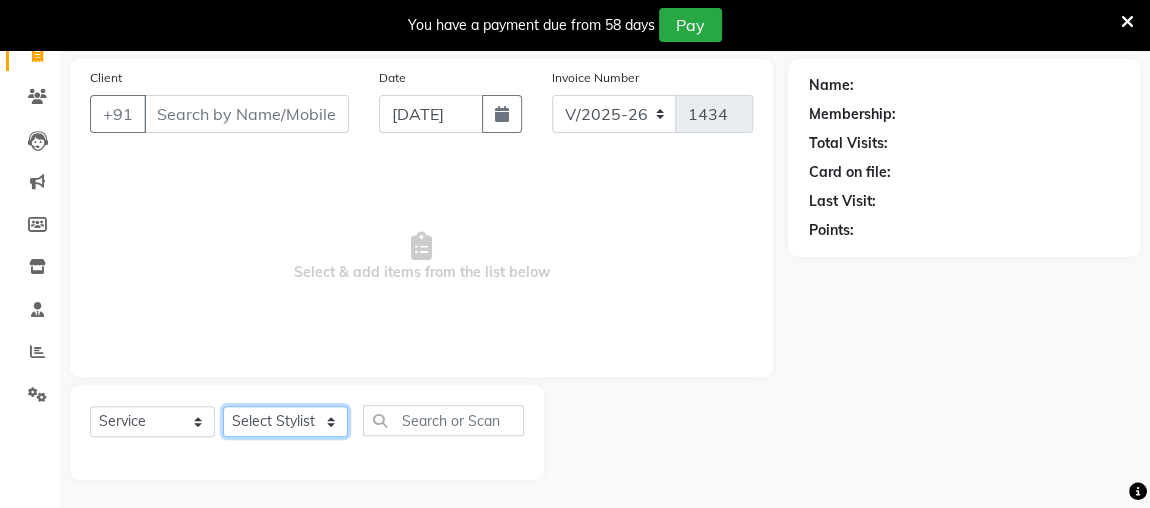 click on "Select Stylist [PERSON_NAME] anjali [PERSON_NAME] [PERSON_NAME] [PERSON_NAME] [PERSON_NAME] MAKEUPS AND PREBRIDAL [PERSON_NAME]  [PERSON_NAME] [PERSON_NAME]  [PERSON_NAME] [PERSON_NAME] [PERSON_NAME] cant TBASSUM [PERSON_NAME]  VISHAL" 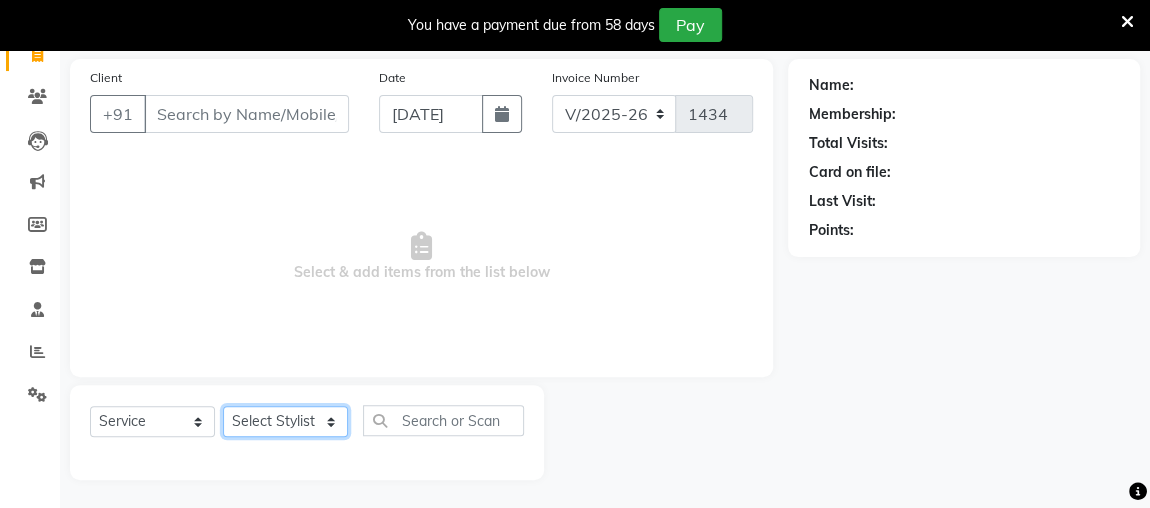 select on "32641" 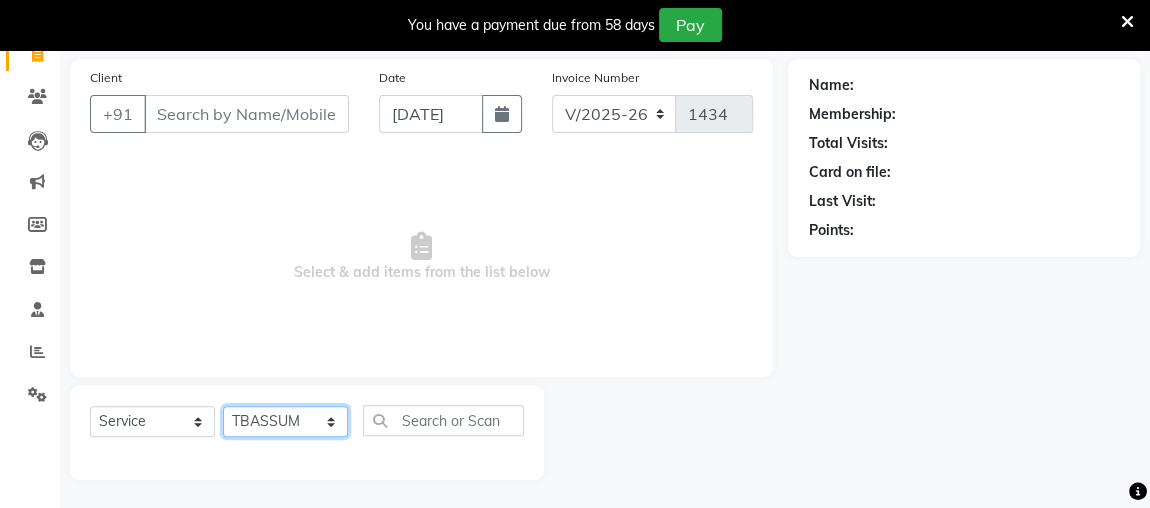 click on "Select Stylist [PERSON_NAME] anjali [PERSON_NAME] [PERSON_NAME] [PERSON_NAME] [PERSON_NAME] MAKEUPS AND PREBRIDAL [PERSON_NAME]  [PERSON_NAME] [PERSON_NAME]  [PERSON_NAME] [PERSON_NAME] [PERSON_NAME] cant TBASSUM [PERSON_NAME]  VISHAL" 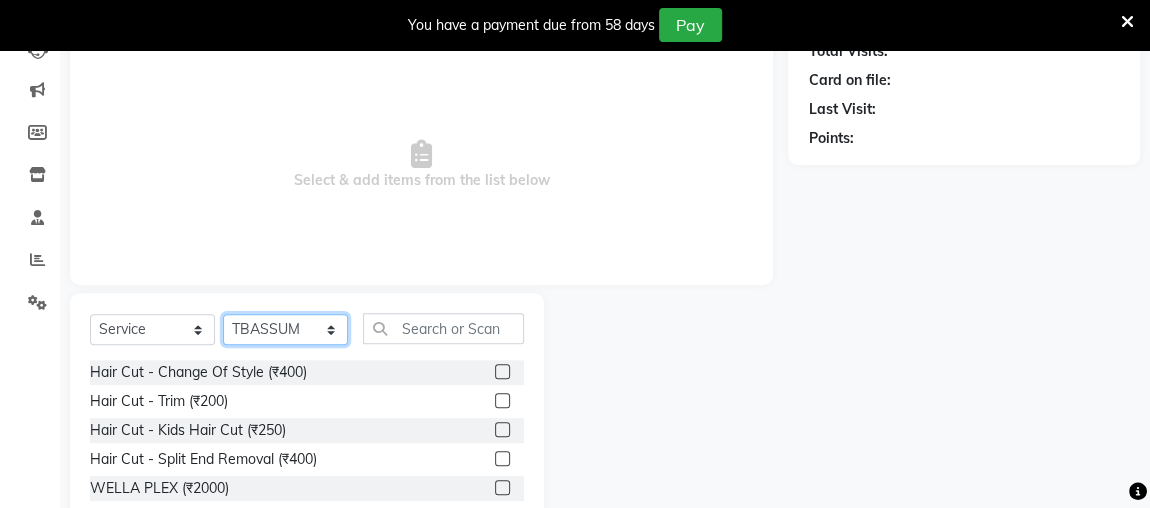 scroll, scrollTop: 226, scrollLeft: 0, axis: vertical 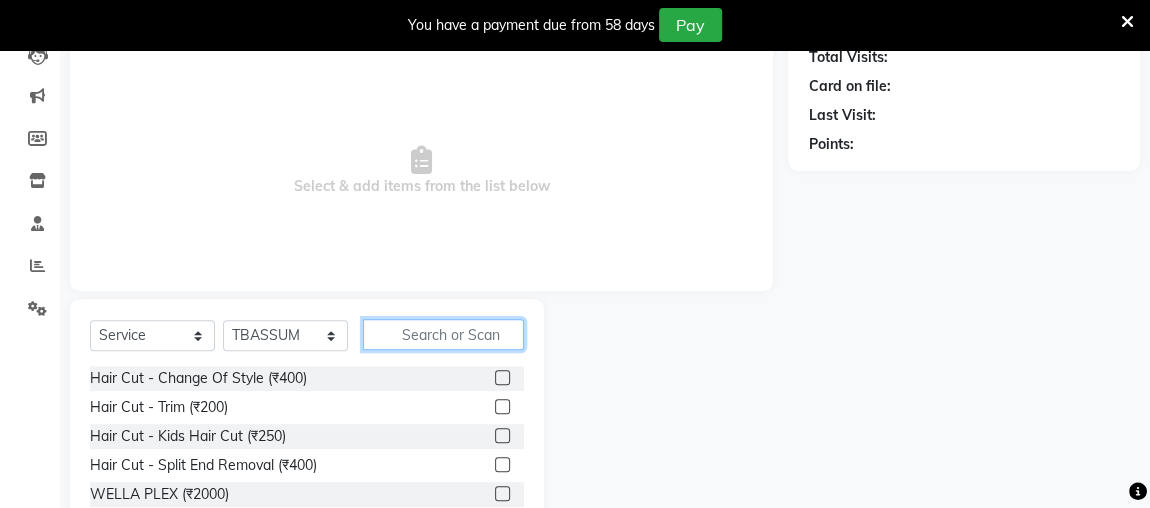 click 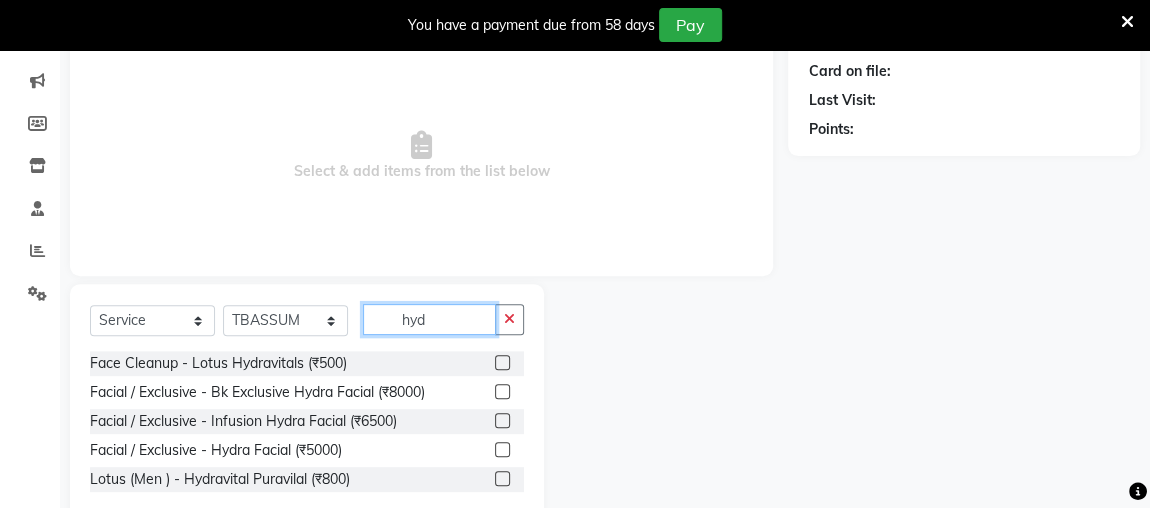 scroll, scrollTop: 285, scrollLeft: 0, axis: vertical 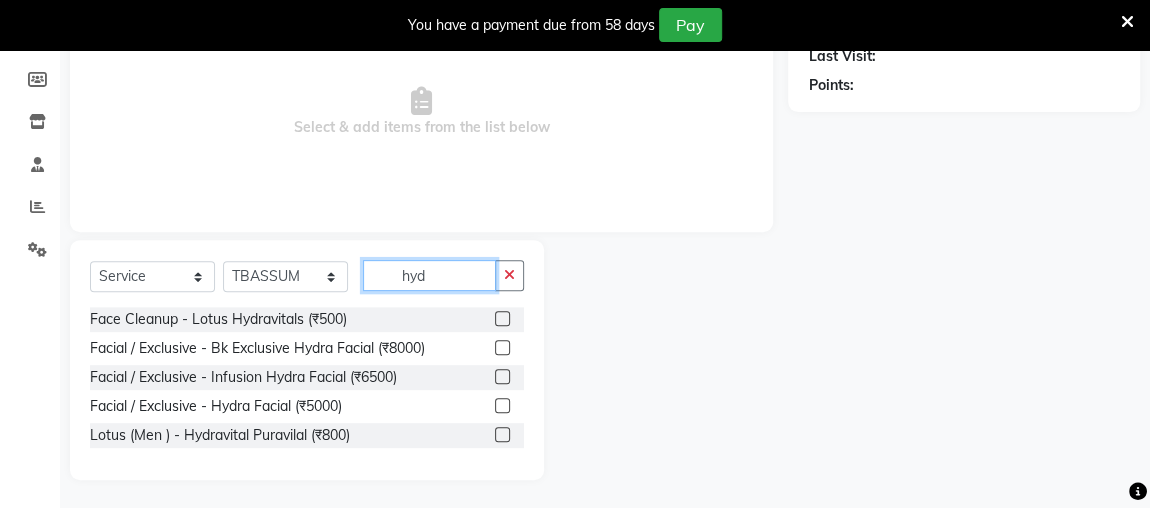 type on "hyd" 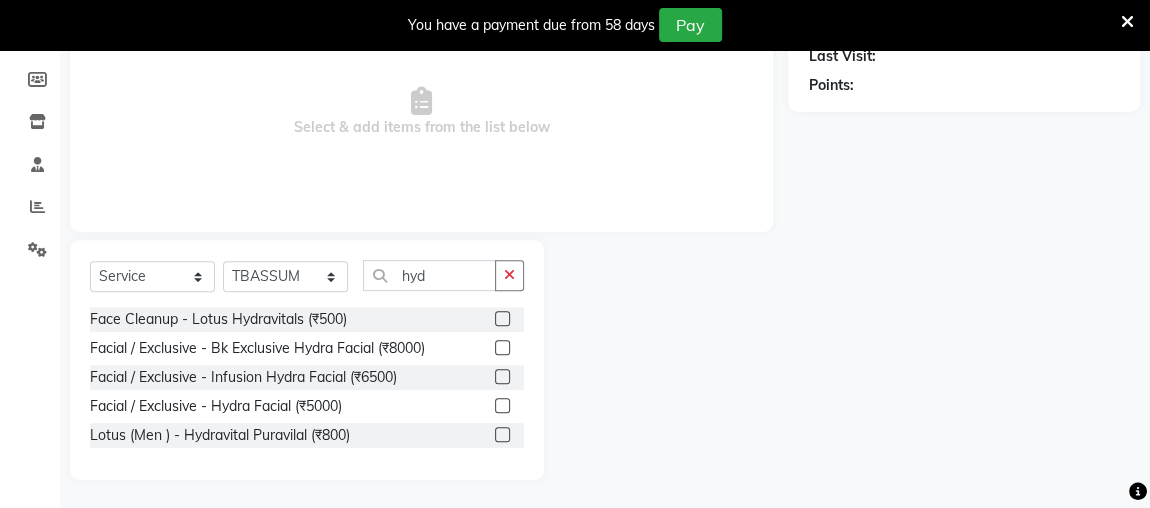 click 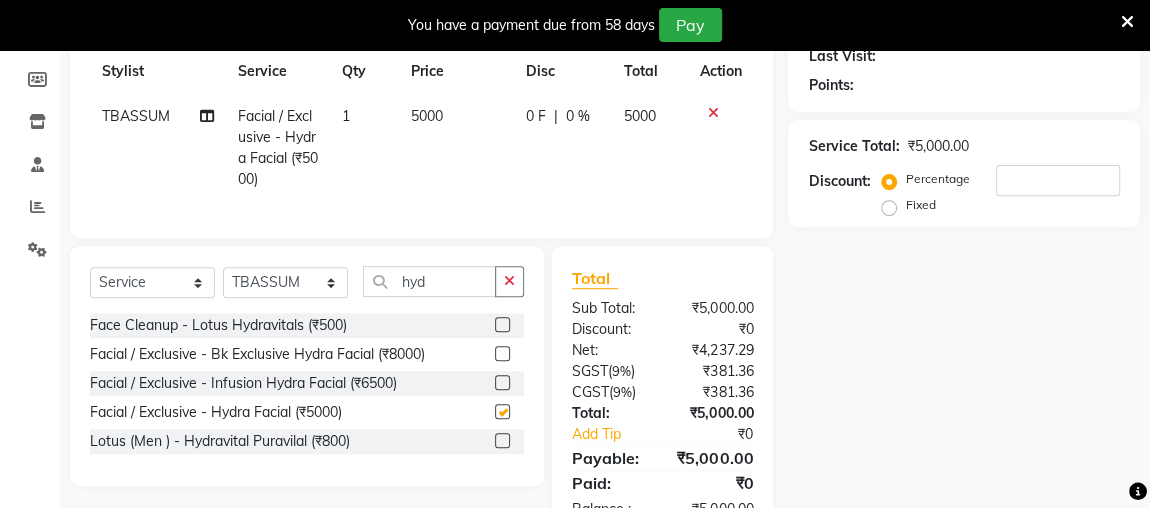 checkbox on "false" 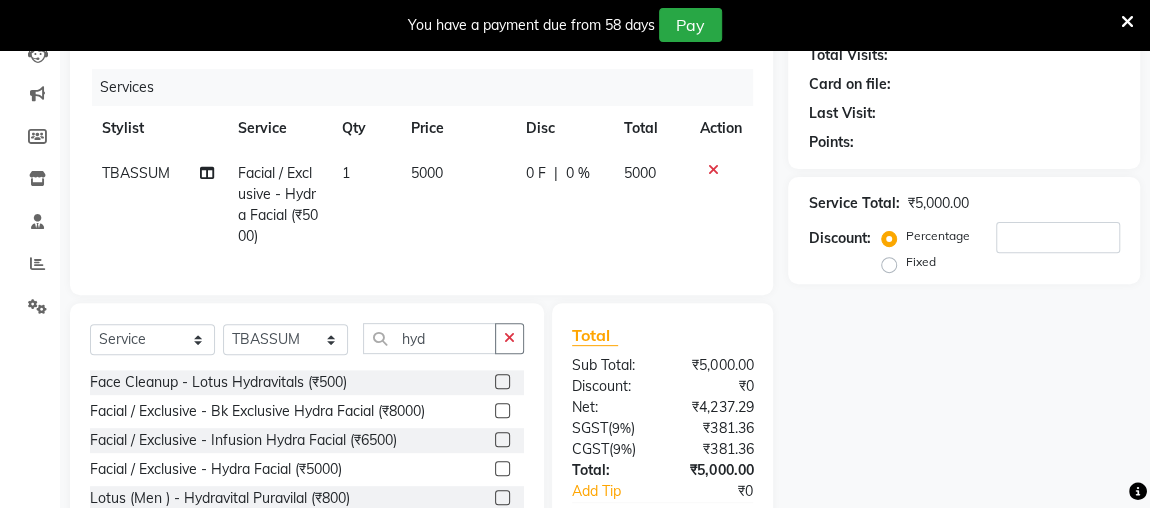 scroll, scrollTop: 185, scrollLeft: 0, axis: vertical 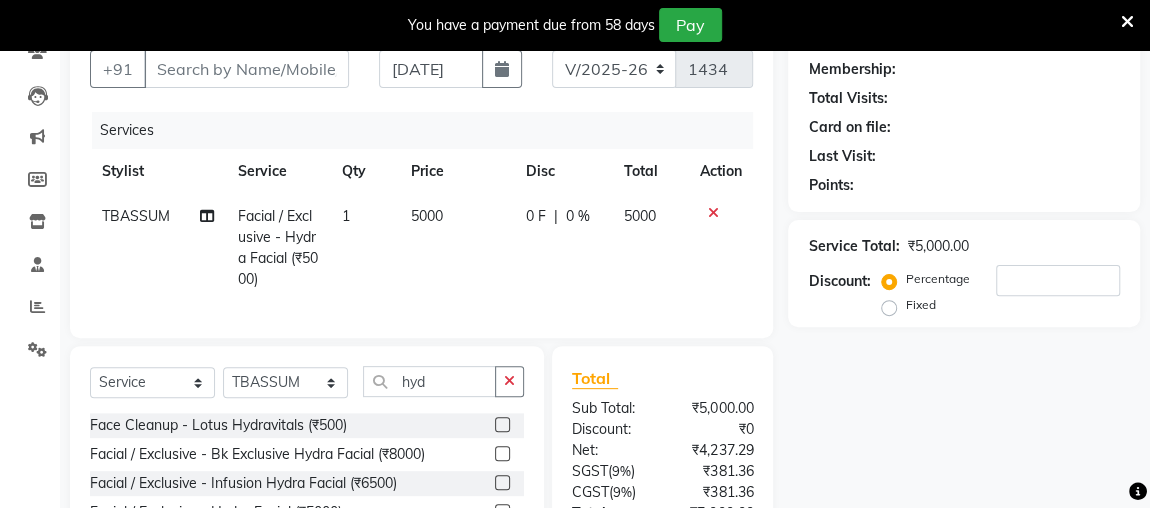click on "5000" 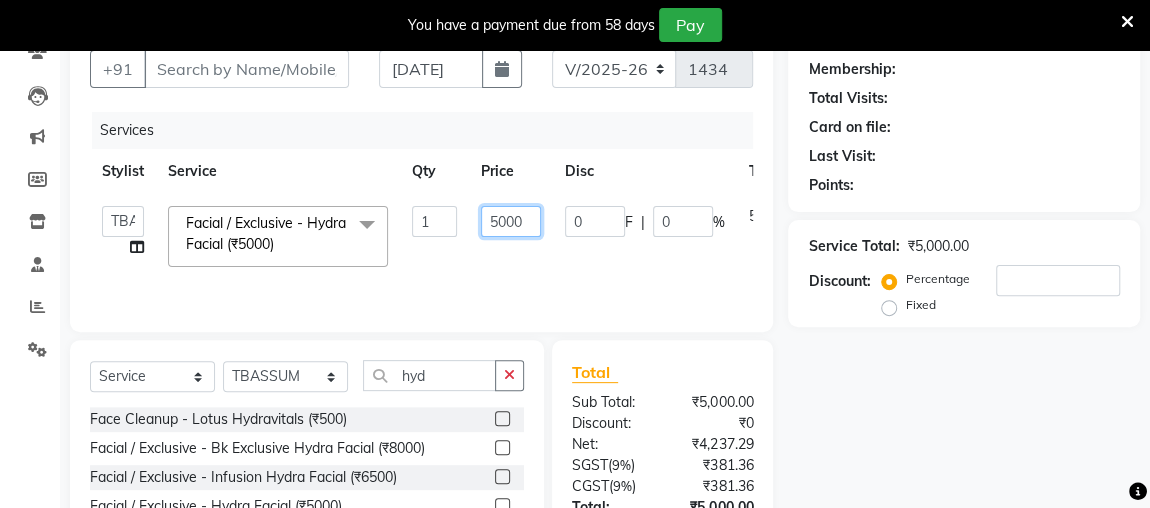 click on "5000" 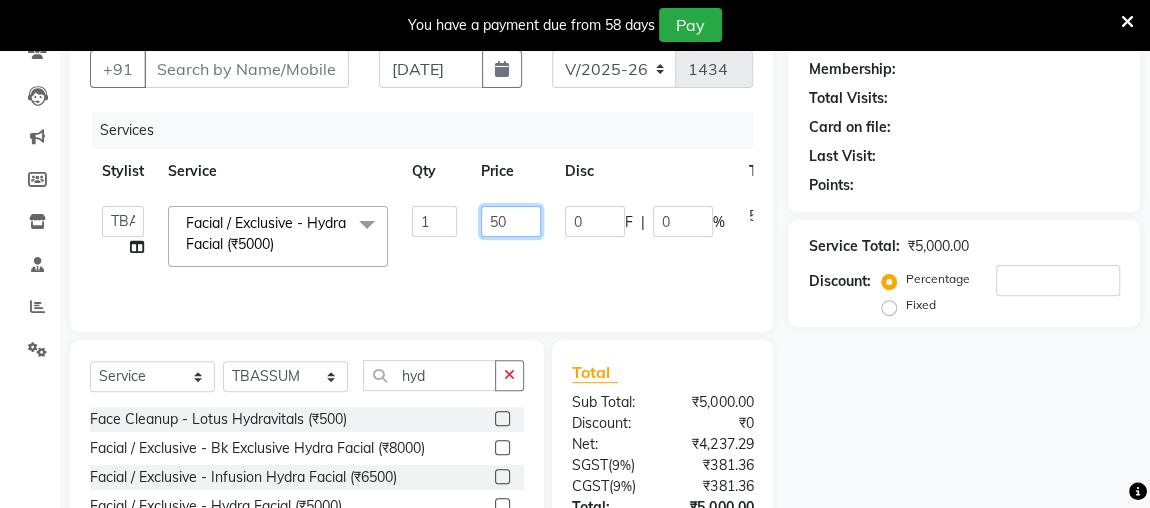 type on "5" 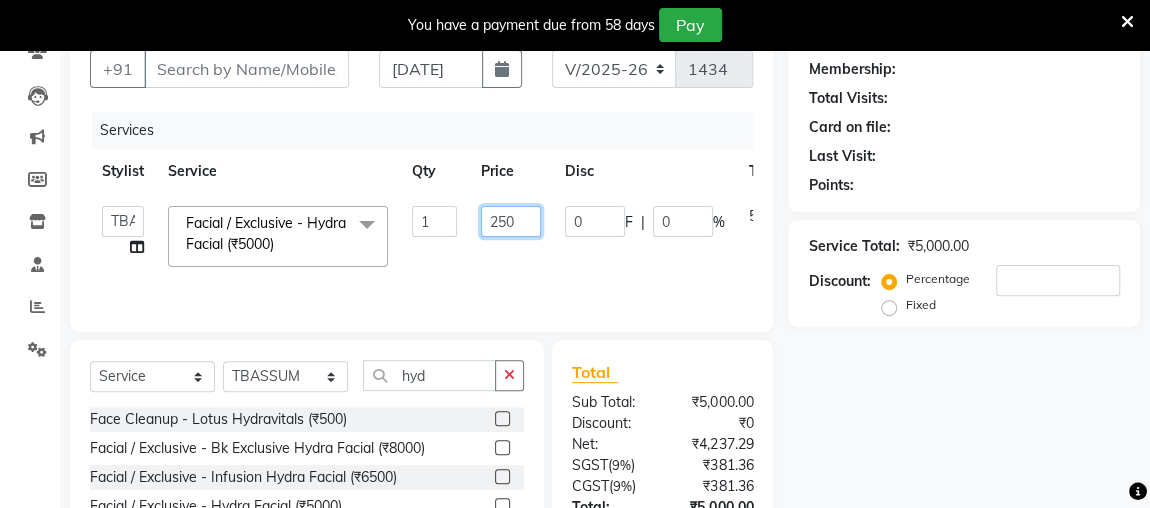 type on "2500" 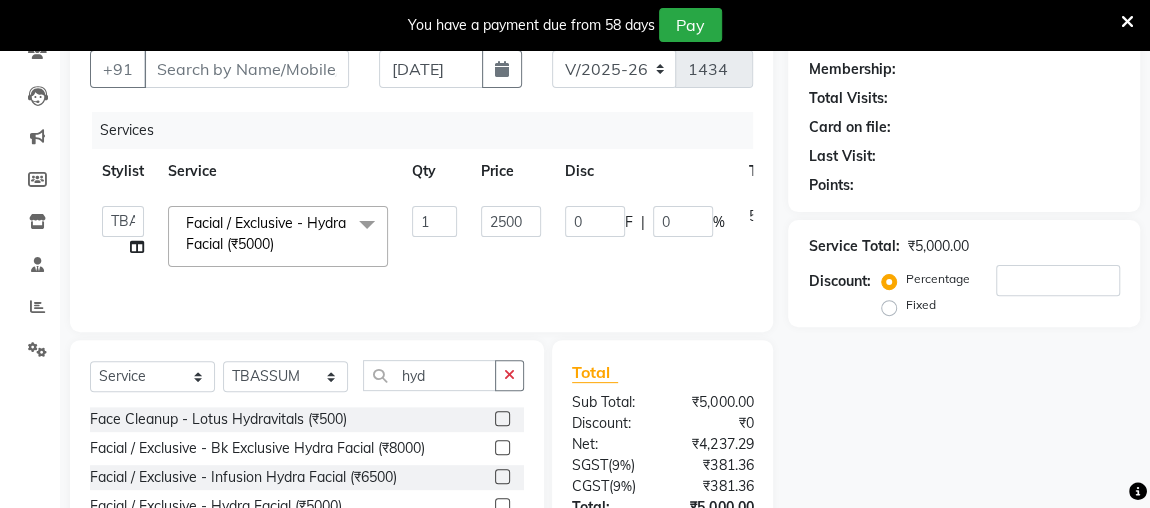 click on "Name: Membership: Total Visits: Card on file: Last Visit:  Points:  Service Total:  ₹5,000.00  Discount:  Percentage   Fixed" 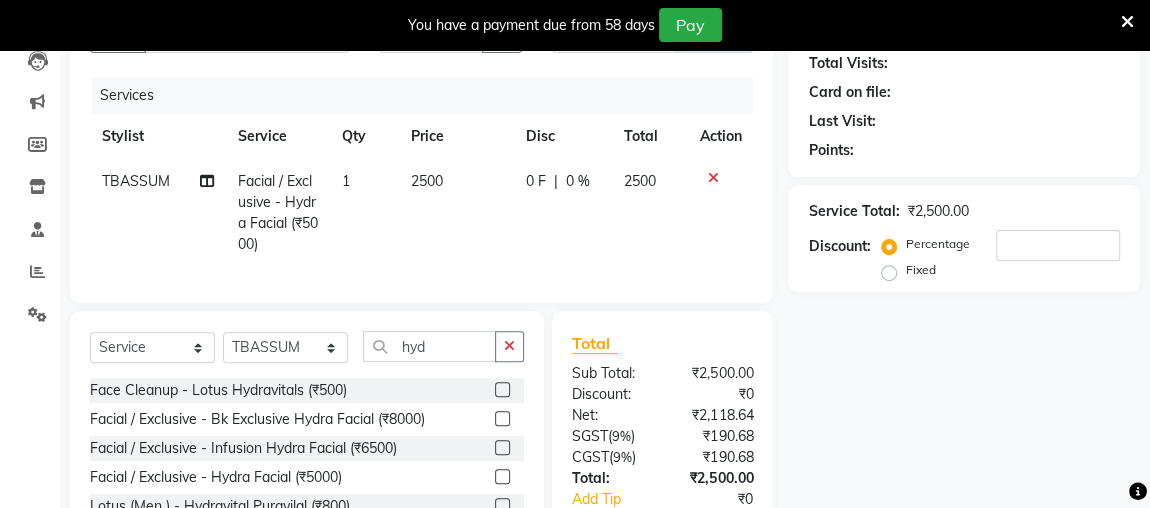 scroll, scrollTop: 358, scrollLeft: 0, axis: vertical 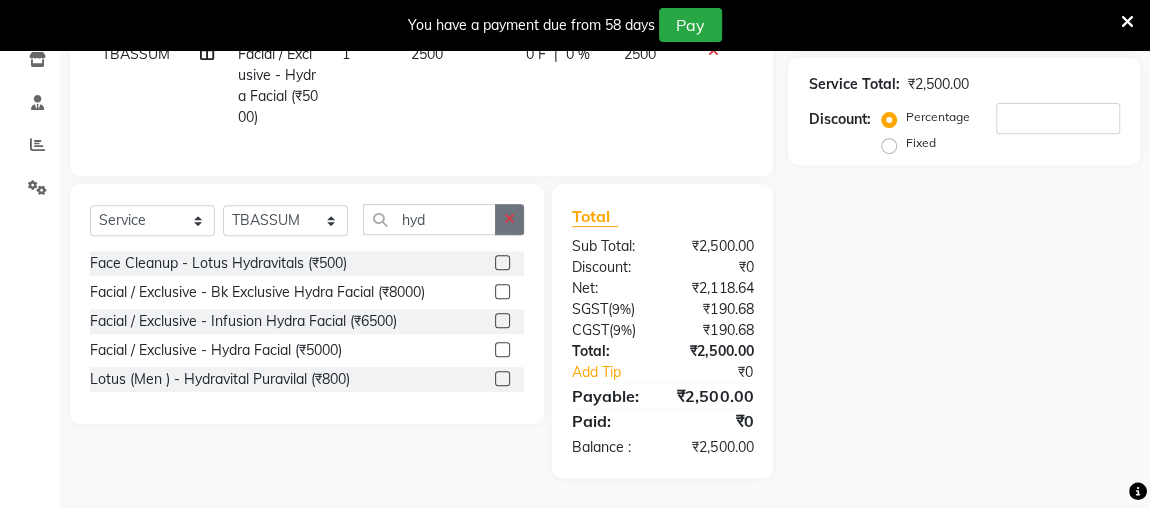 click 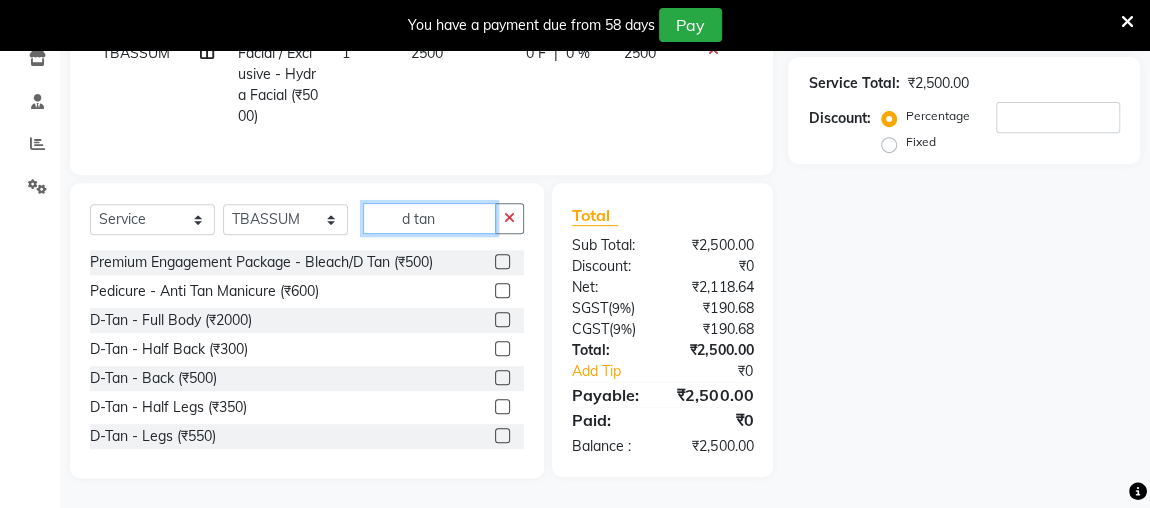 type on "d tan" 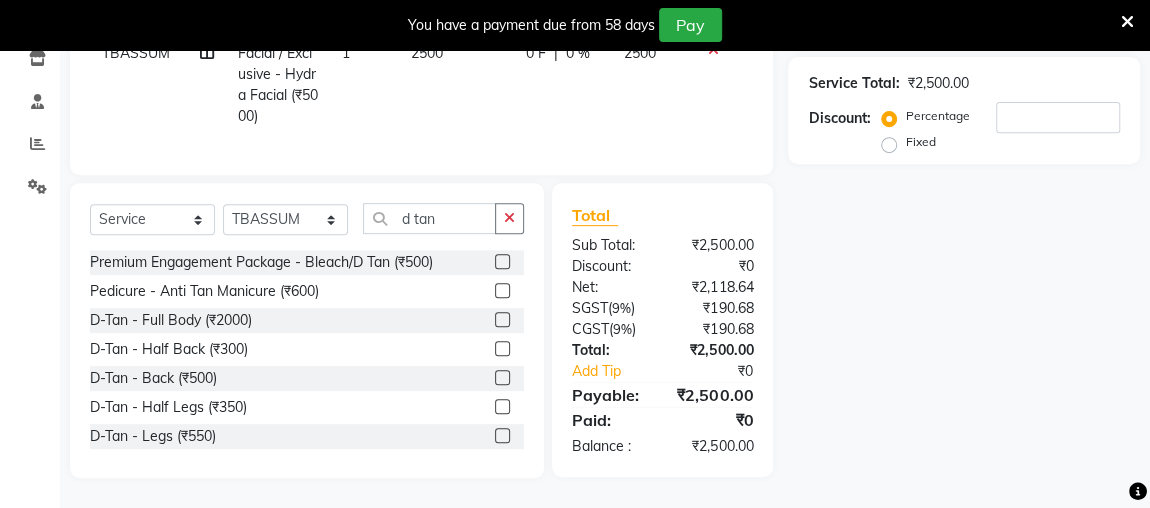 click 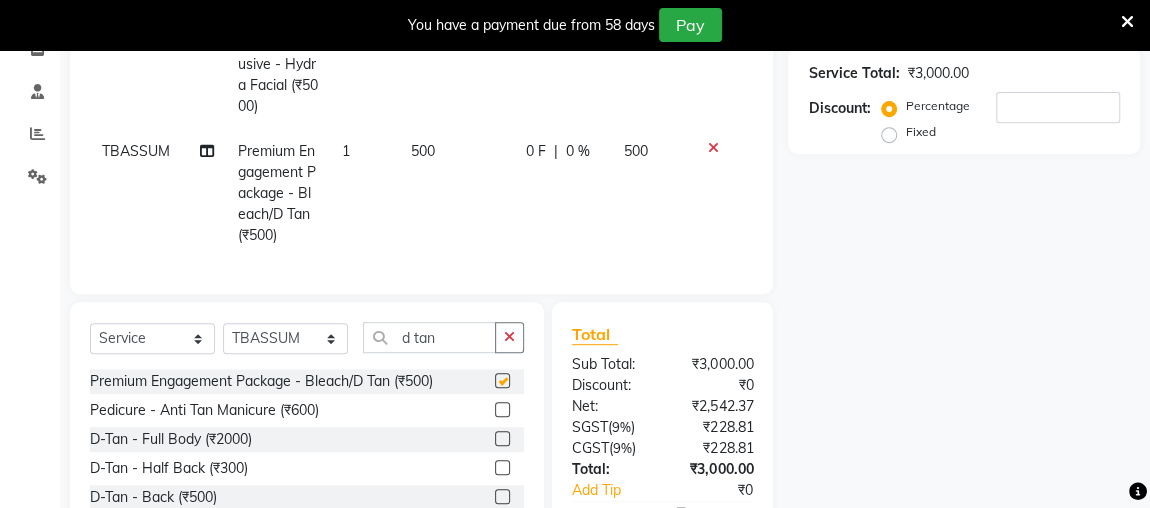 checkbox on "false" 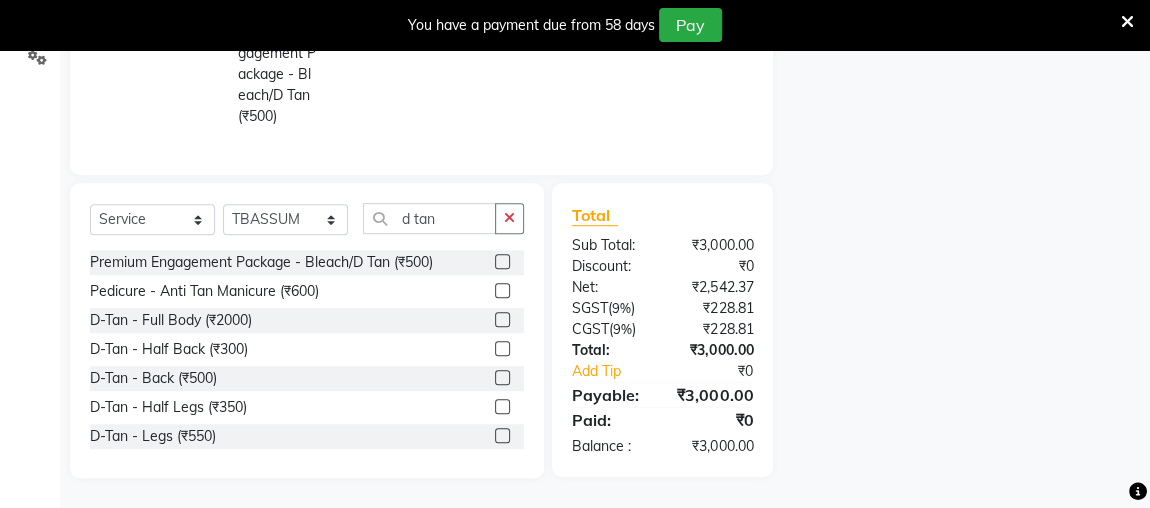 scroll, scrollTop: 489, scrollLeft: 0, axis: vertical 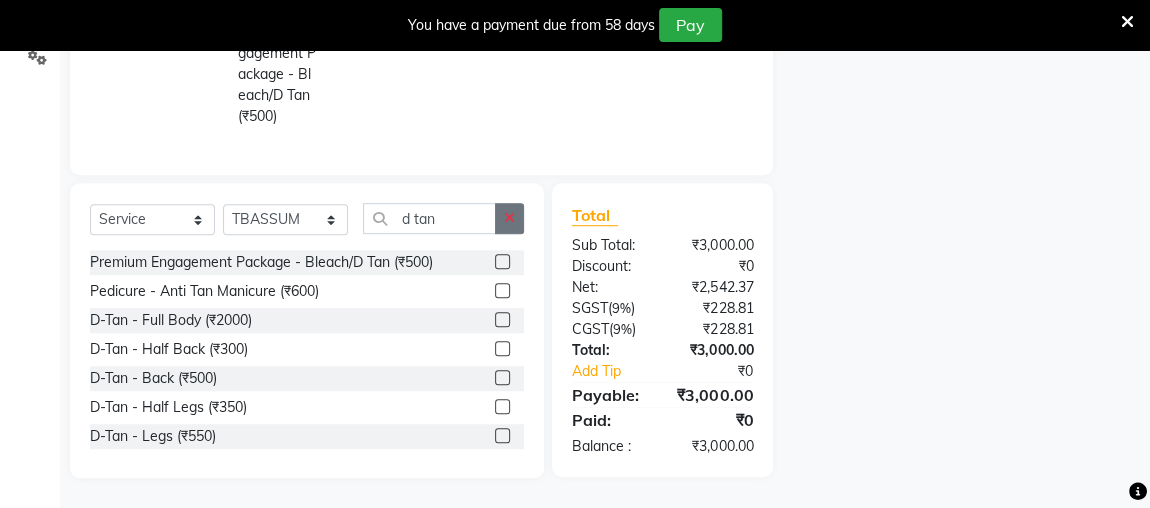 click 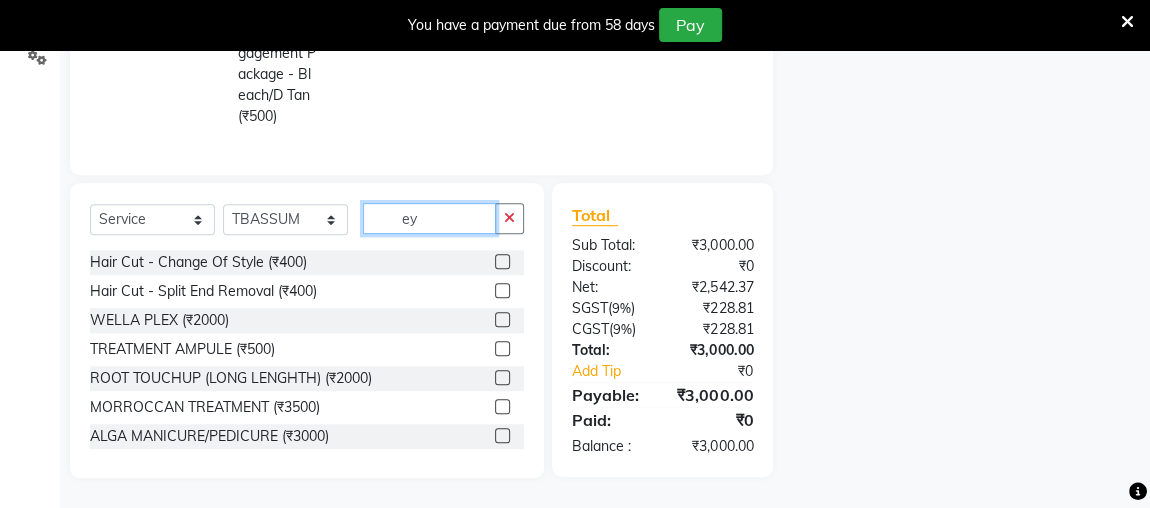 scroll, scrollTop: 487, scrollLeft: 0, axis: vertical 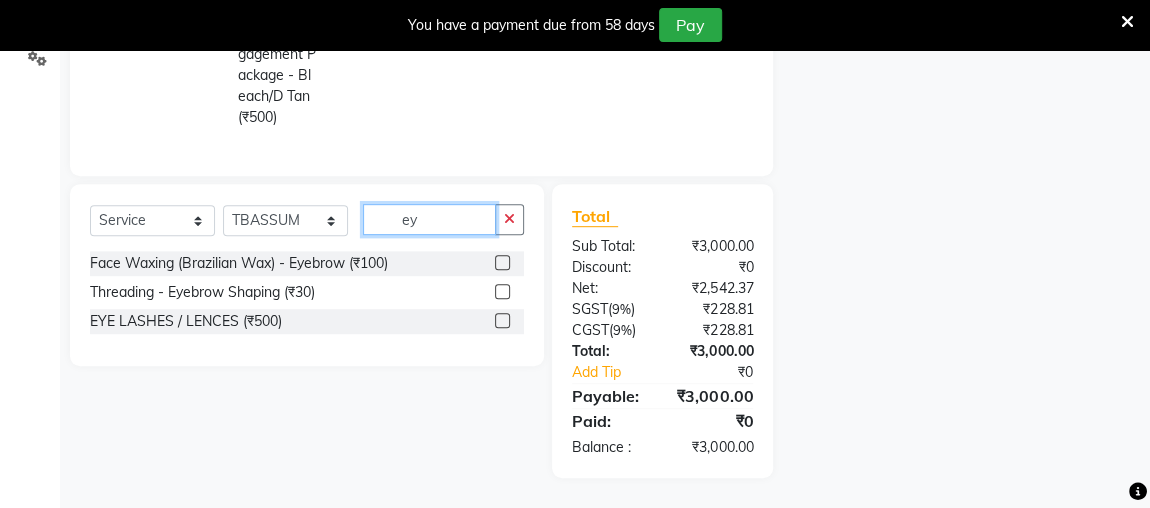 type on "ey" 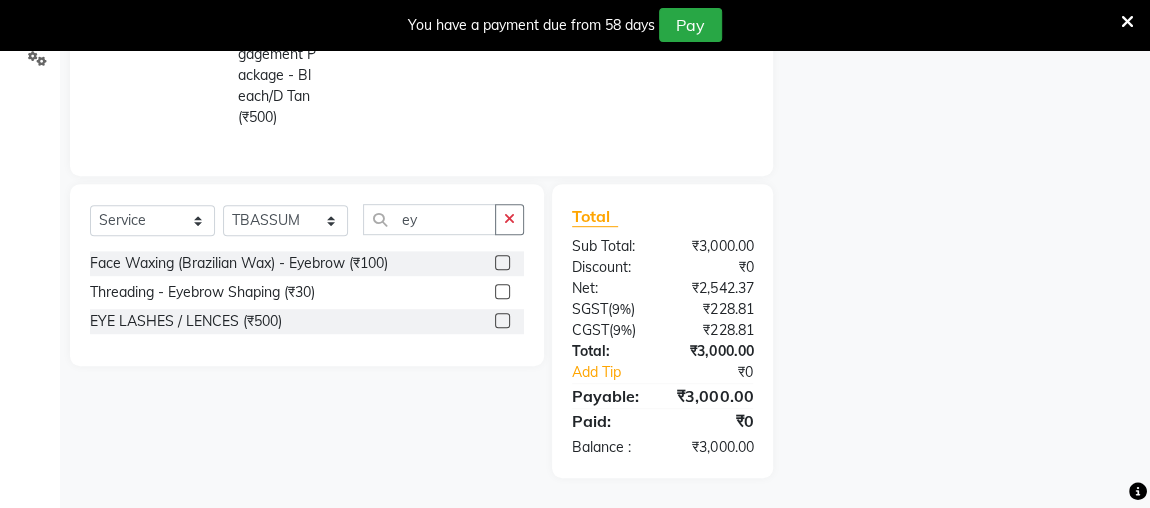 click 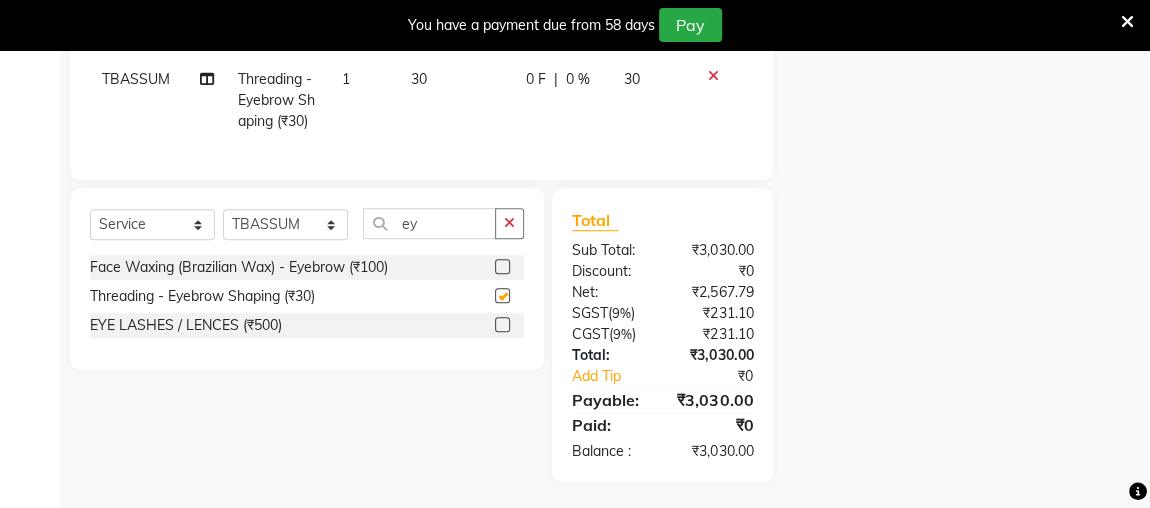 scroll, scrollTop: 562, scrollLeft: 0, axis: vertical 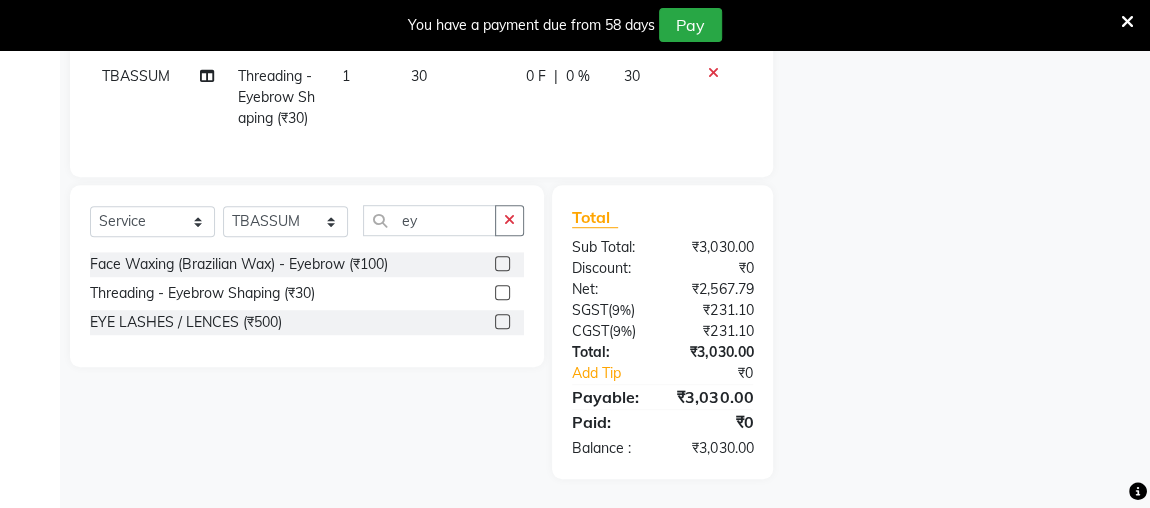 checkbox on "false" 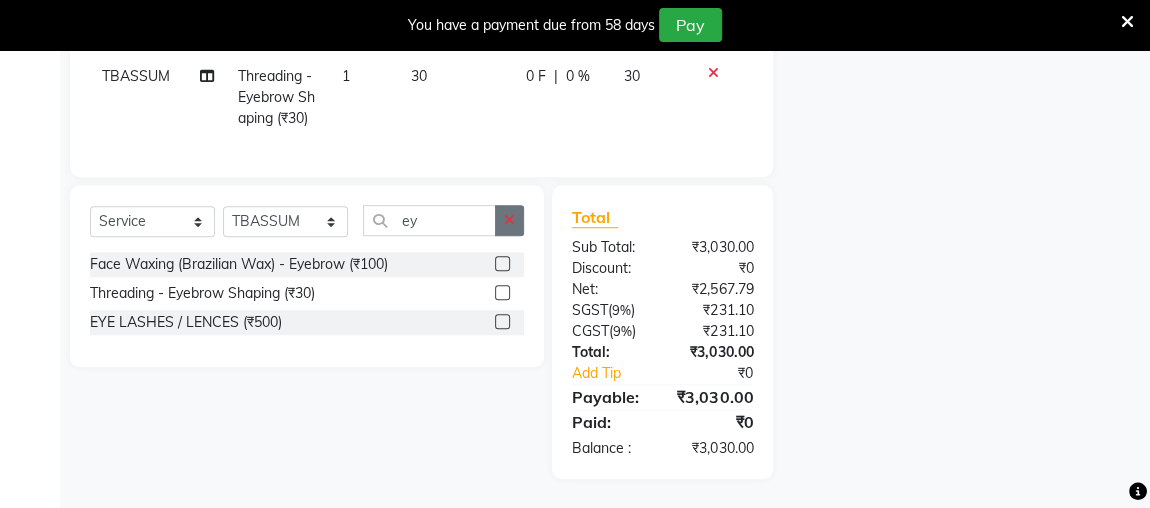click 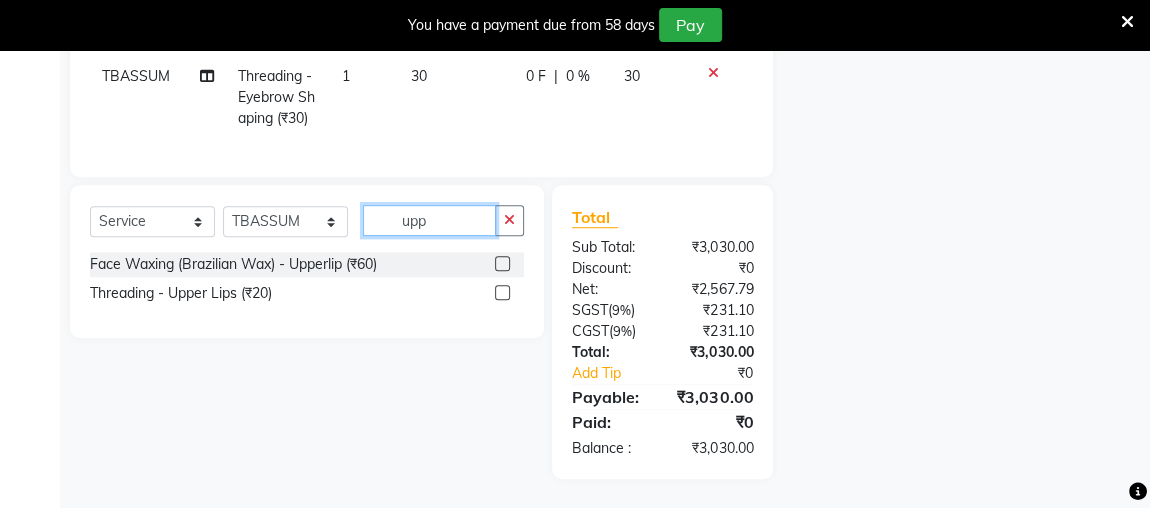 type on "upp" 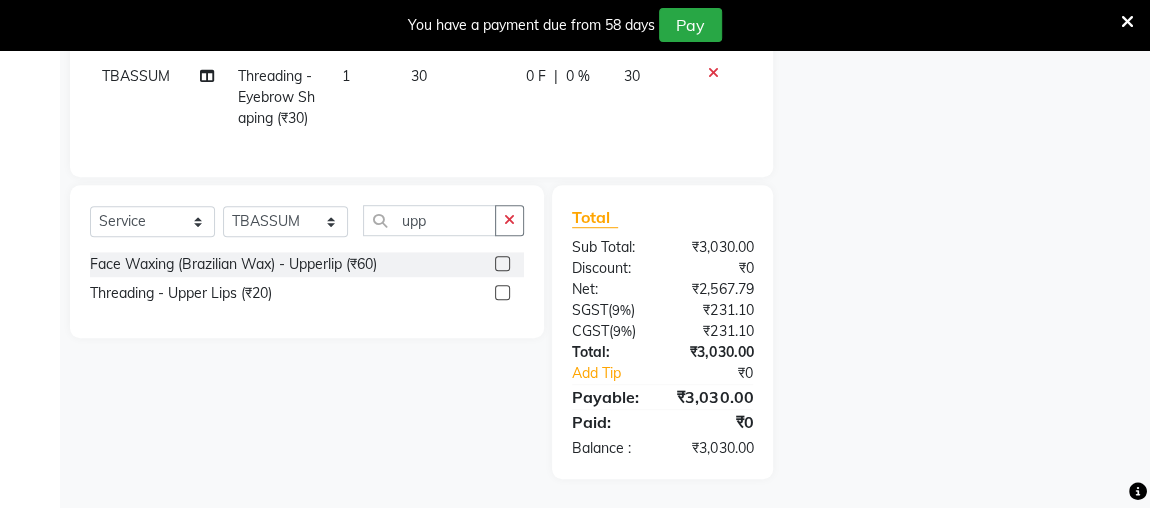 click 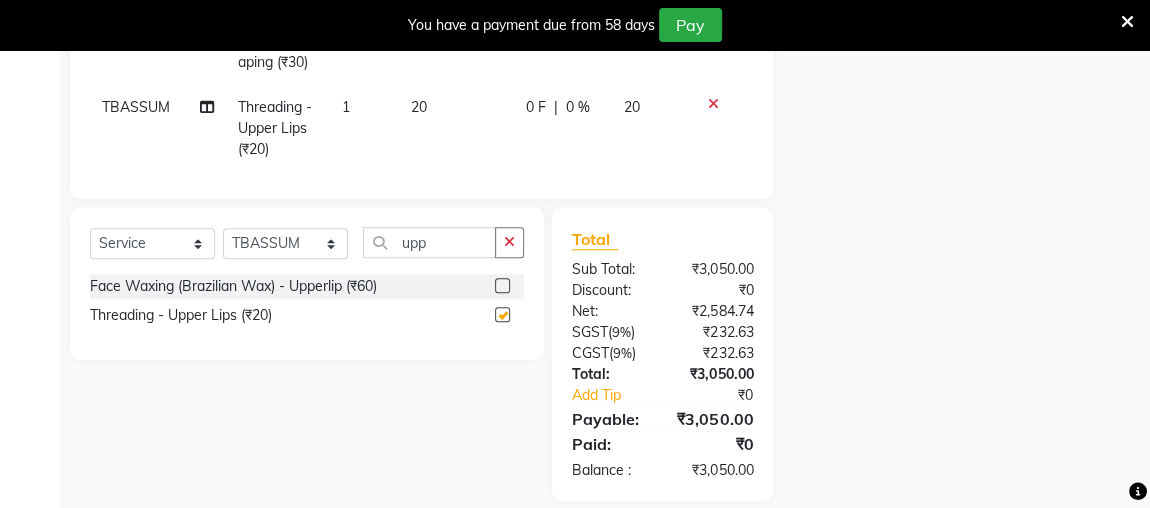 checkbox on "false" 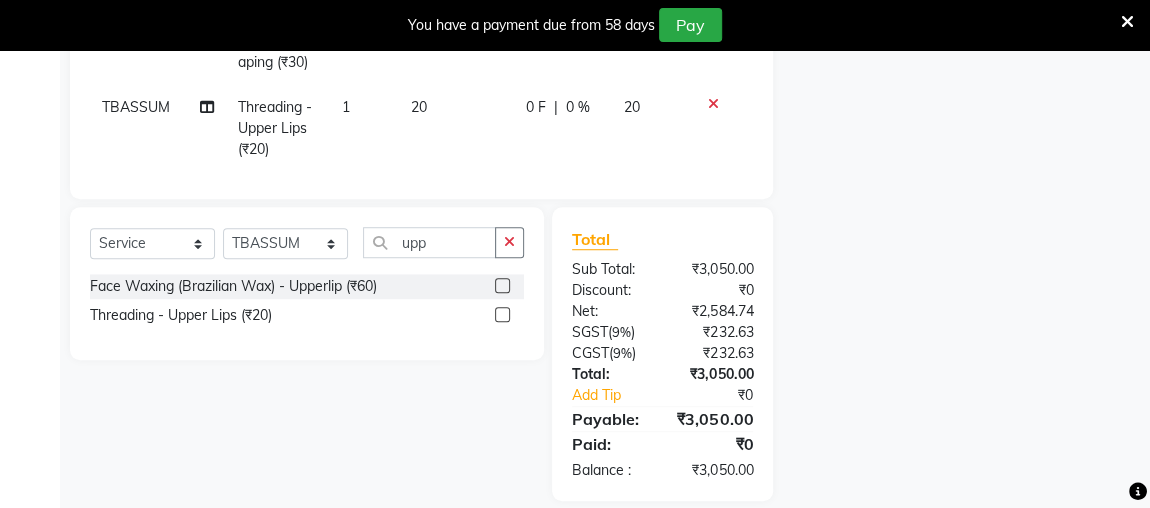 scroll, scrollTop: 623, scrollLeft: 0, axis: vertical 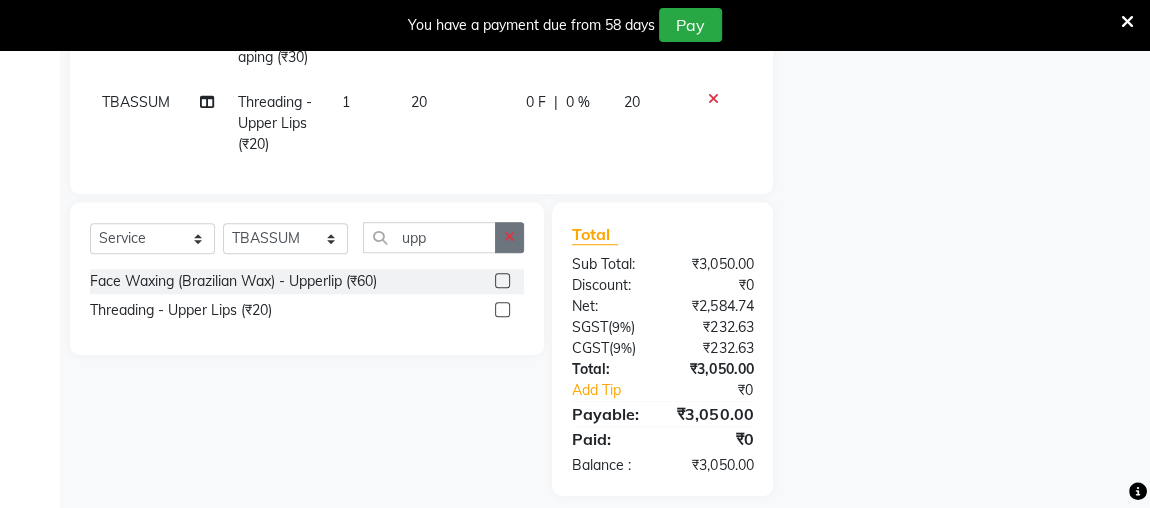 click 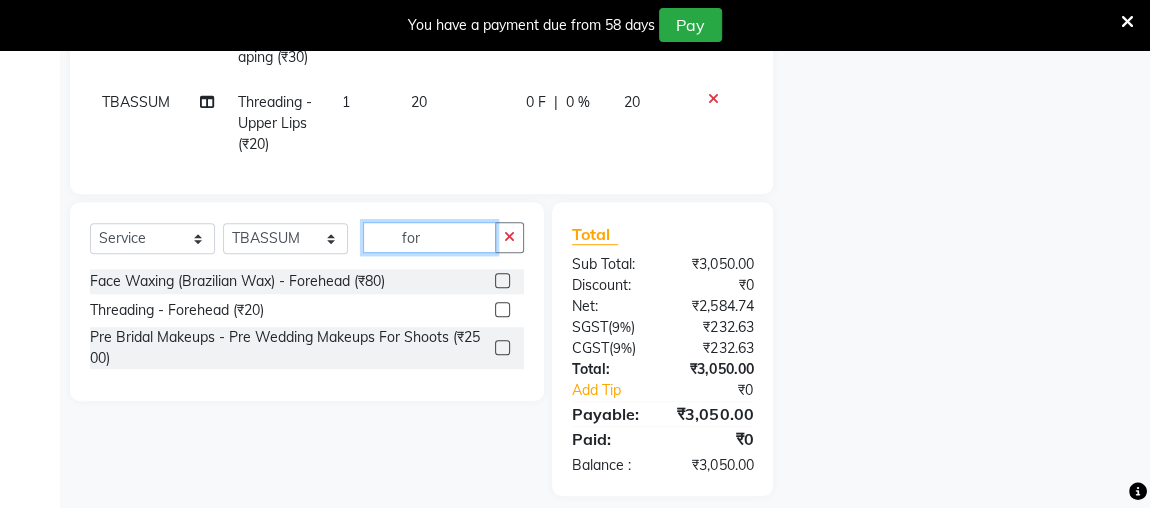 type on "for" 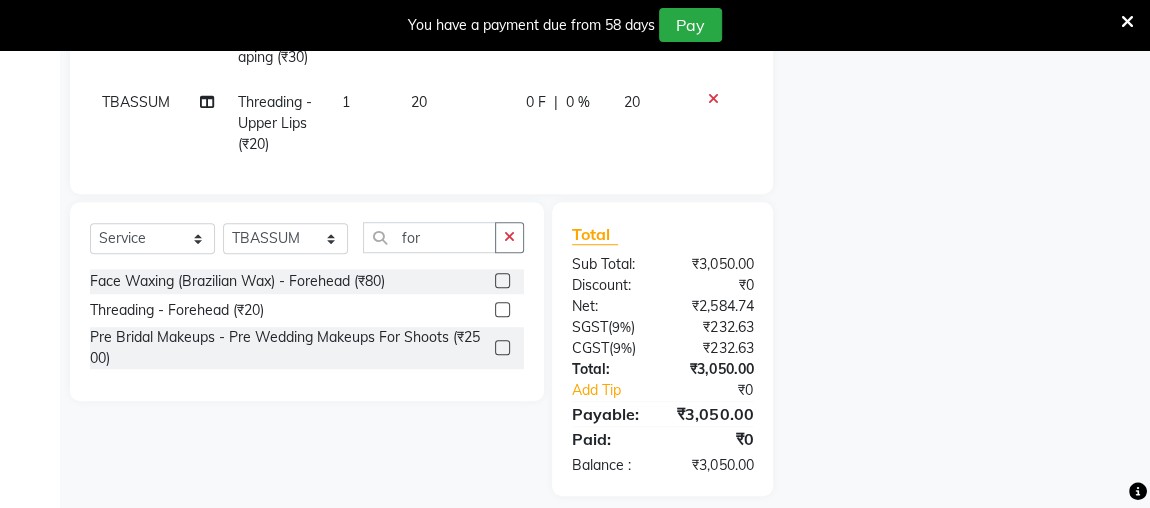 click 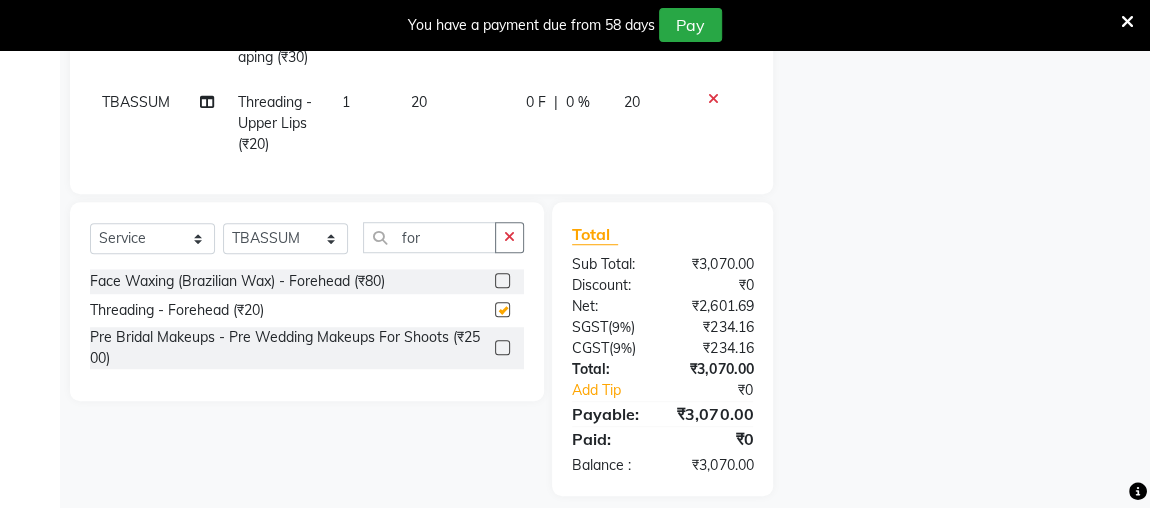 scroll, scrollTop: 638, scrollLeft: 0, axis: vertical 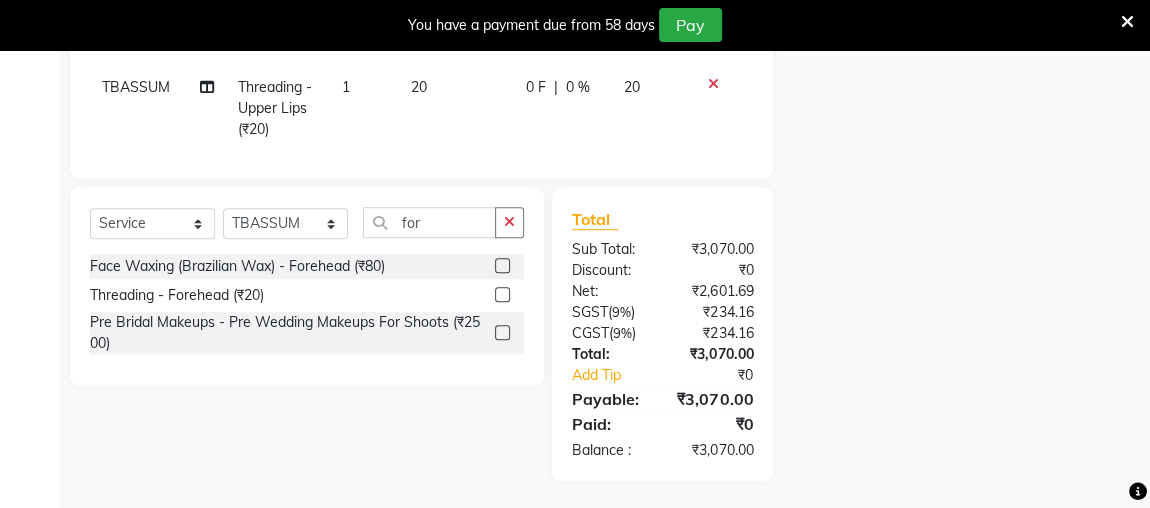 checkbox on "false" 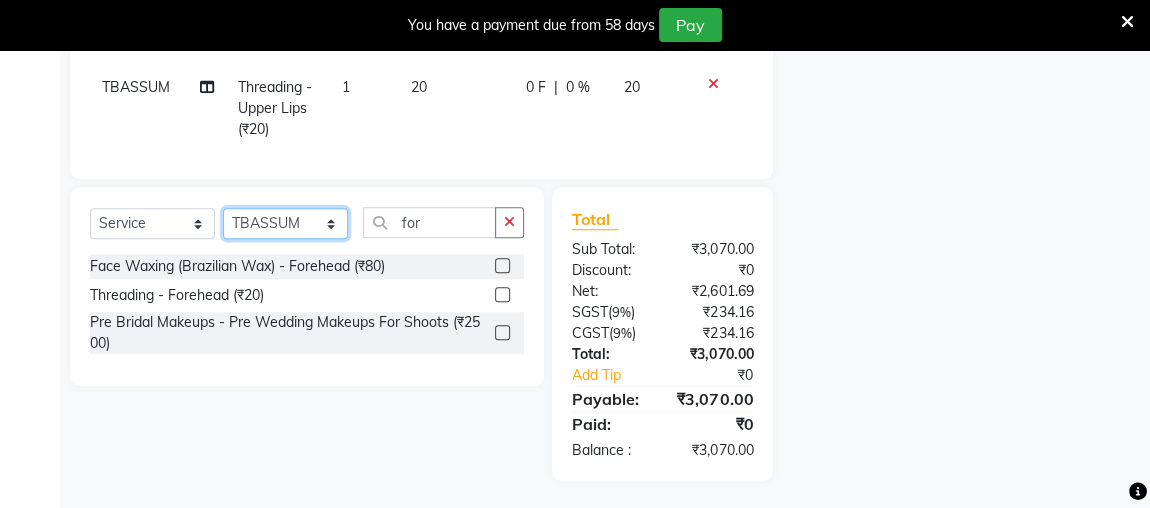 click on "Select Stylist [PERSON_NAME] anjali [PERSON_NAME] [PERSON_NAME] [PERSON_NAME] [PERSON_NAME] MAKEUPS AND PREBRIDAL [PERSON_NAME]  [PERSON_NAME] [PERSON_NAME]  [PERSON_NAME] [PERSON_NAME] [PERSON_NAME] cant TBASSUM [PERSON_NAME]  VISHAL" 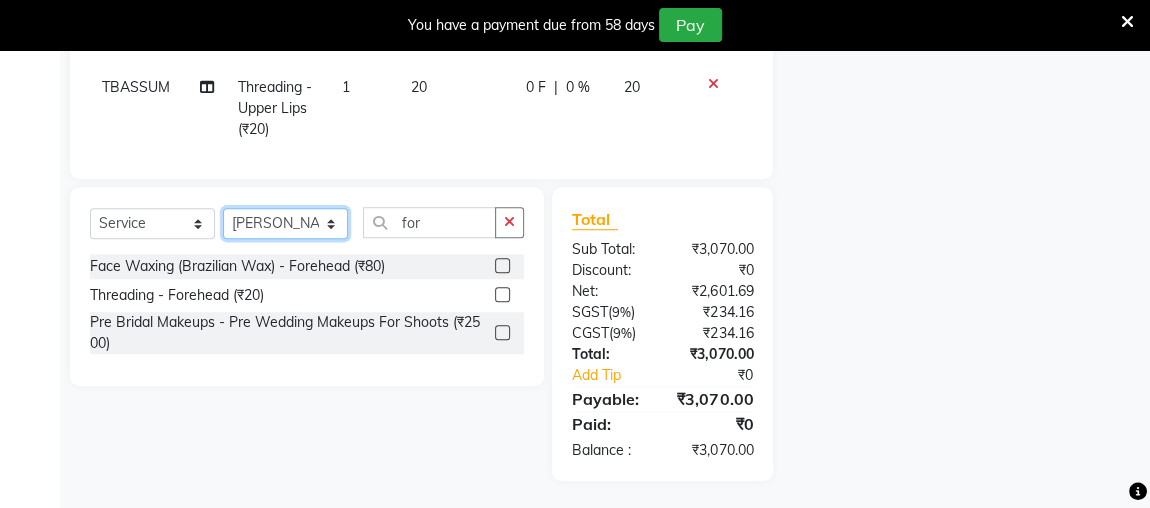 click on "Select Stylist [PERSON_NAME] anjali [PERSON_NAME] [PERSON_NAME] [PERSON_NAME] [PERSON_NAME] MAKEUPS AND PREBRIDAL [PERSON_NAME]  [PERSON_NAME] [PERSON_NAME]  [PERSON_NAME] [PERSON_NAME] [PERSON_NAME] cant TBASSUM [PERSON_NAME]  VISHAL" 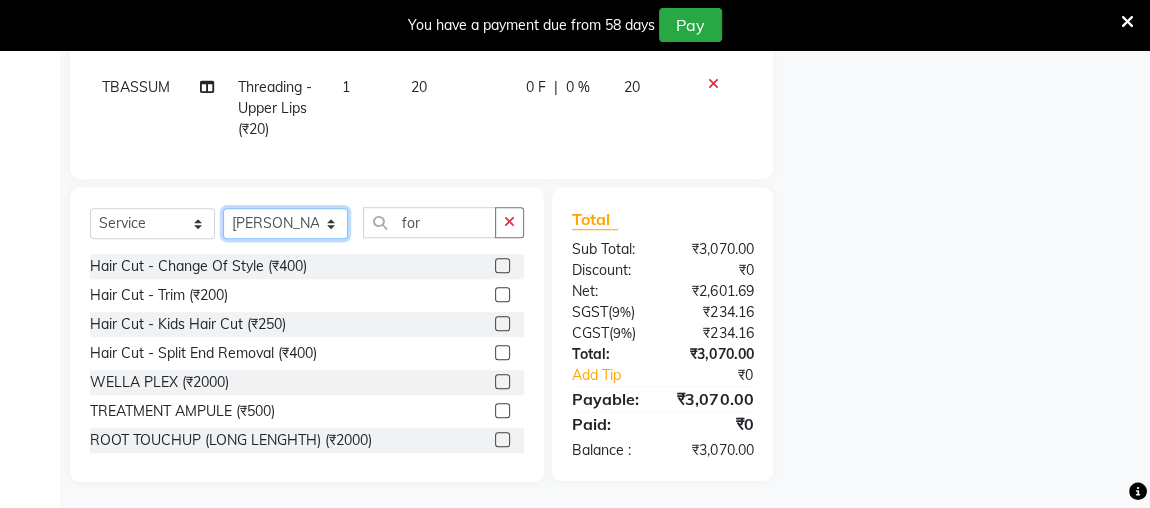 click on "Select Stylist [PERSON_NAME] anjali [PERSON_NAME] [PERSON_NAME] [PERSON_NAME] [PERSON_NAME] MAKEUPS AND PREBRIDAL [PERSON_NAME]  [PERSON_NAME] [PERSON_NAME]  [PERSON_NAME] [PERSON_NAME] [PERSON_NAME] cant TBASSUM [PERSON_NAME]  VISHAL" 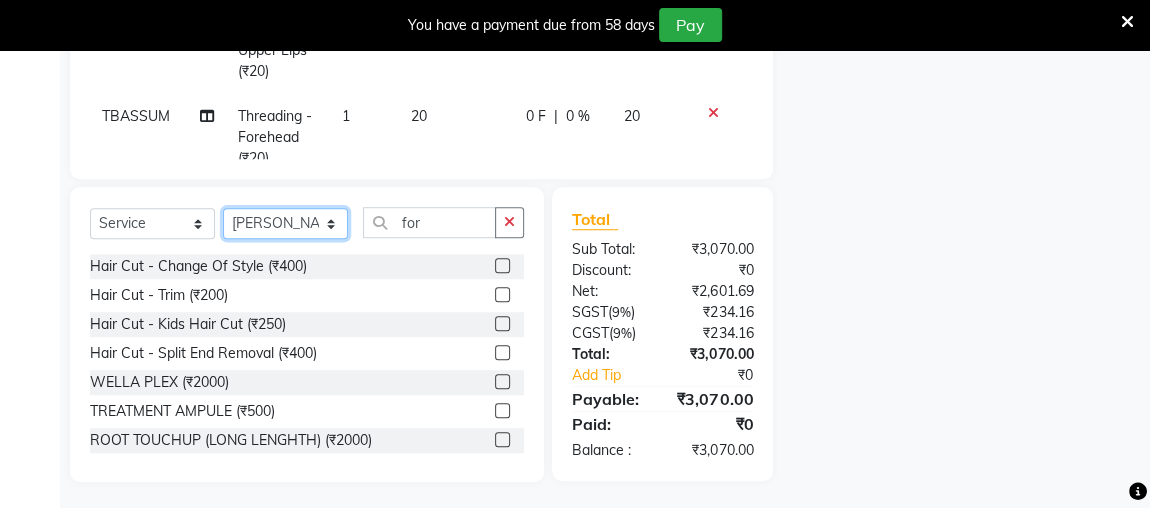 scroll, scrollTop: 67, scrollLeft: 0, axis: vertical 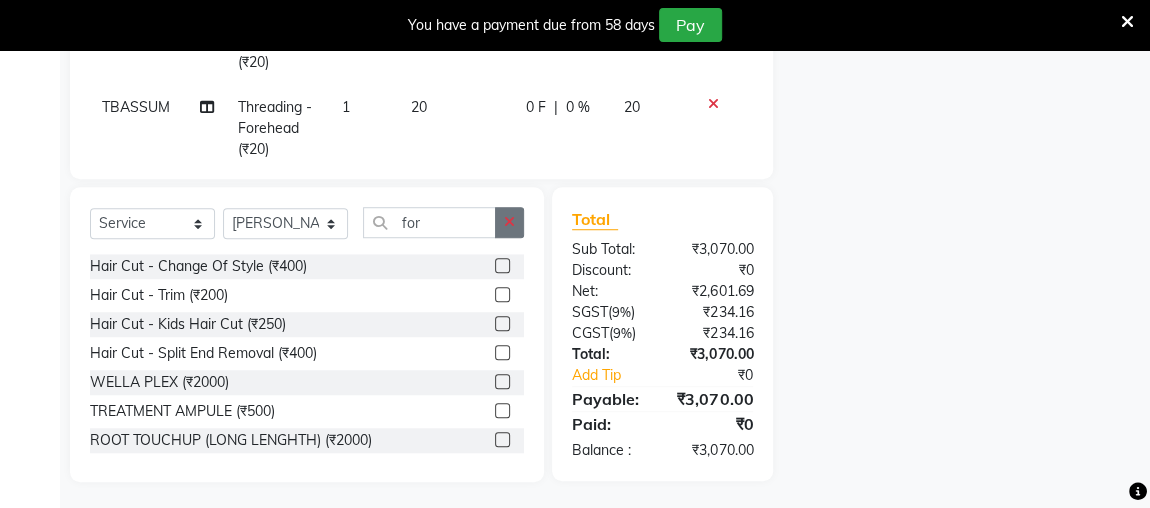 click 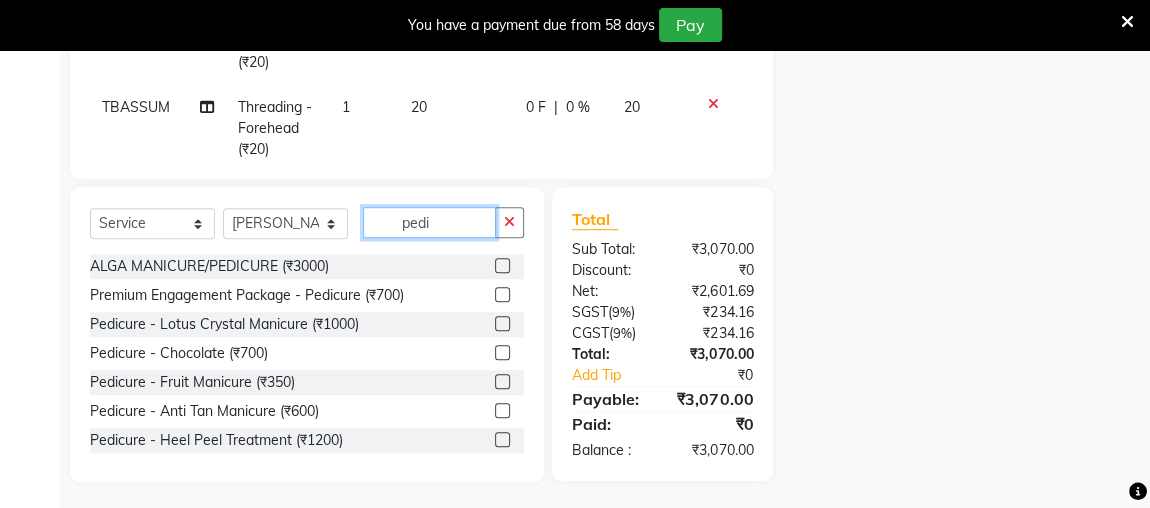 type on "pedi" 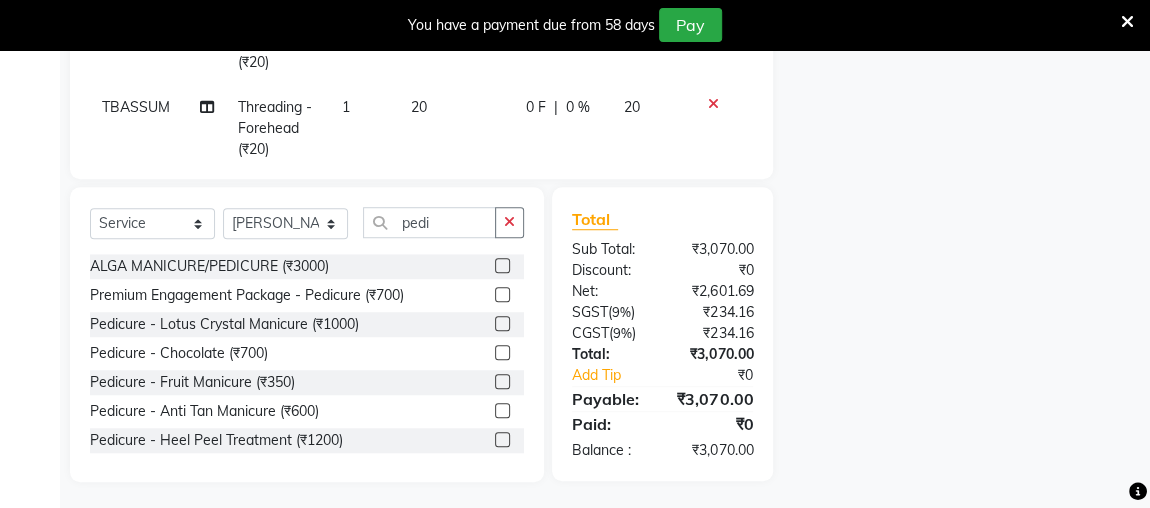 click 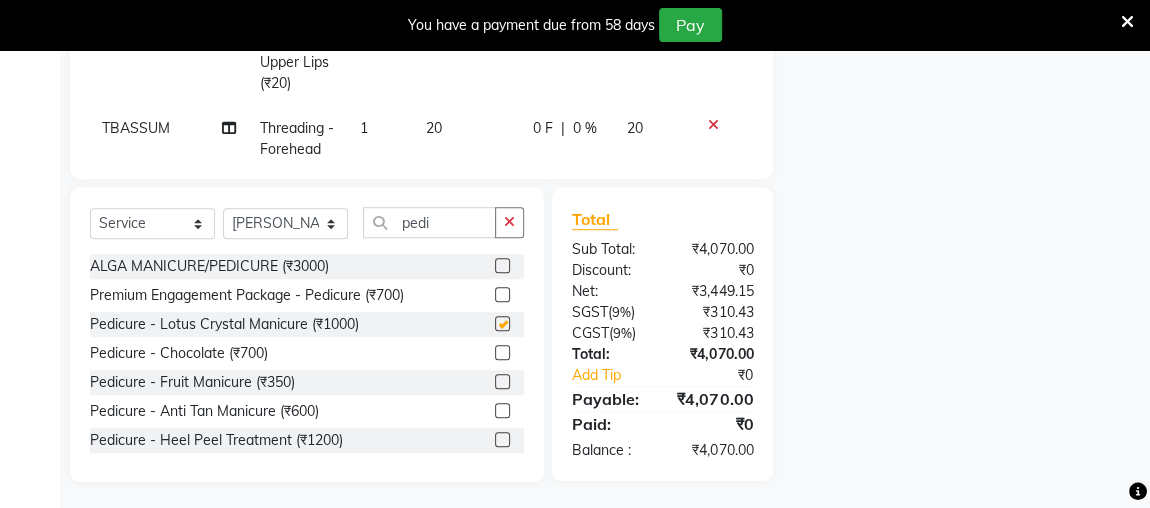 checkbox on "false" 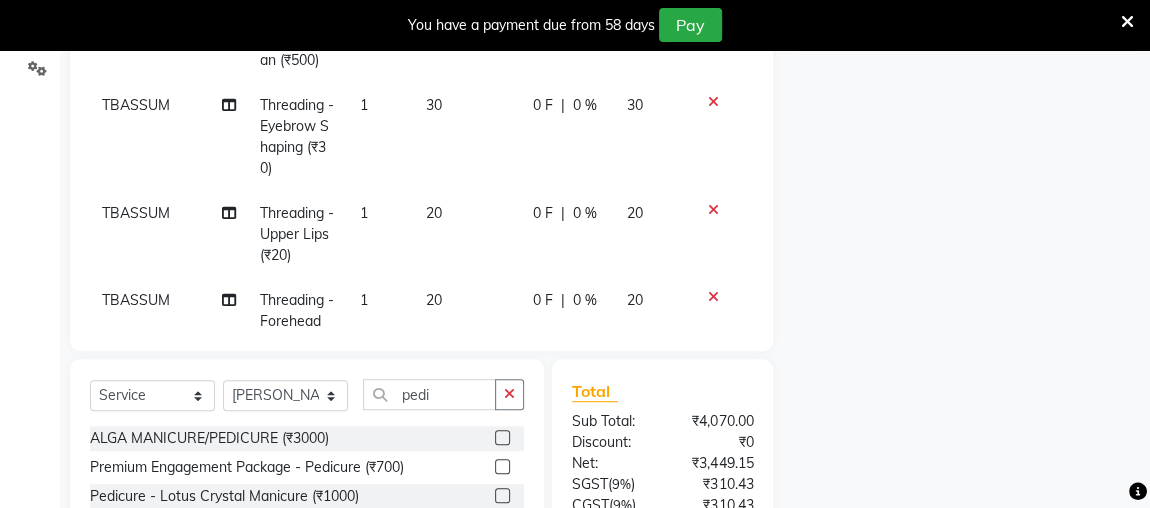 scroll, scrollTop: 465, scrollLeft: 0, axis: vertical 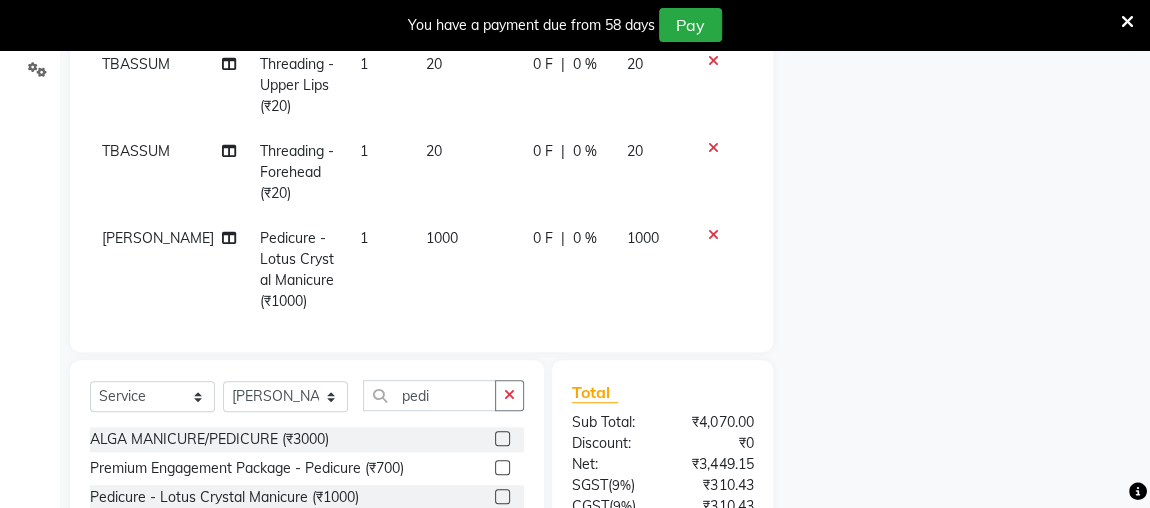 click on "1000" 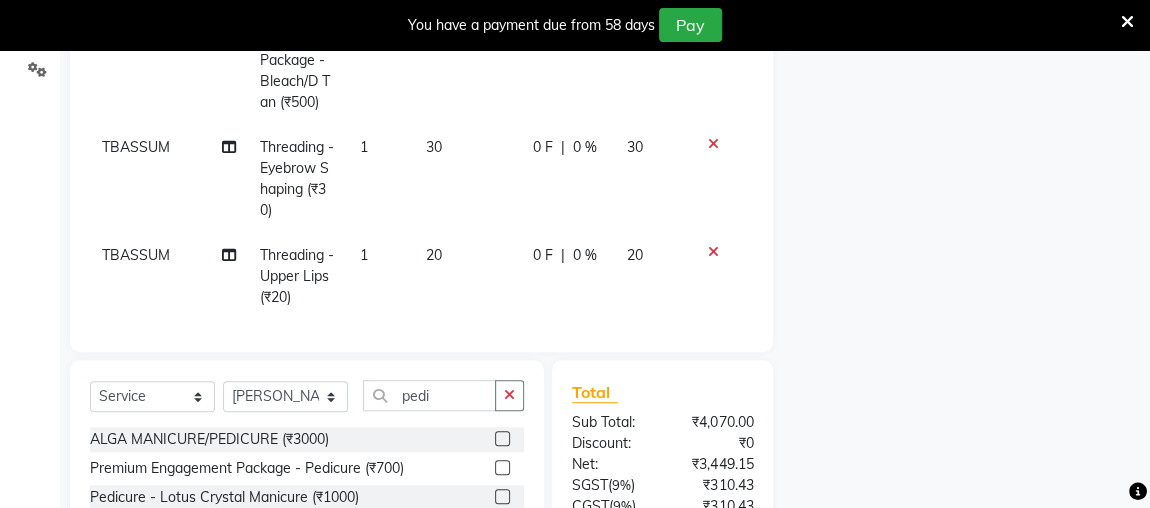 select on "58758" 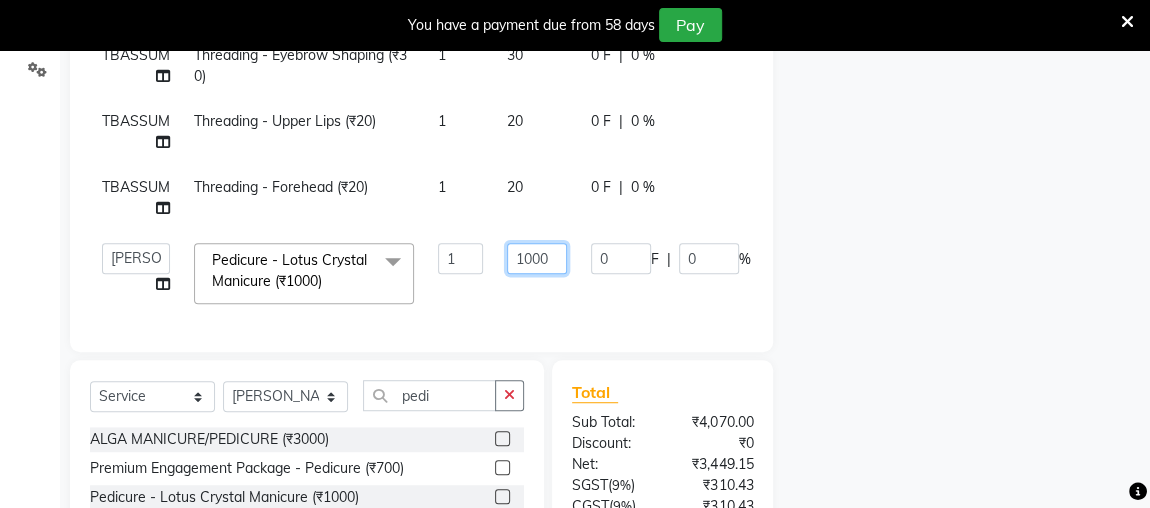 click on "1000" 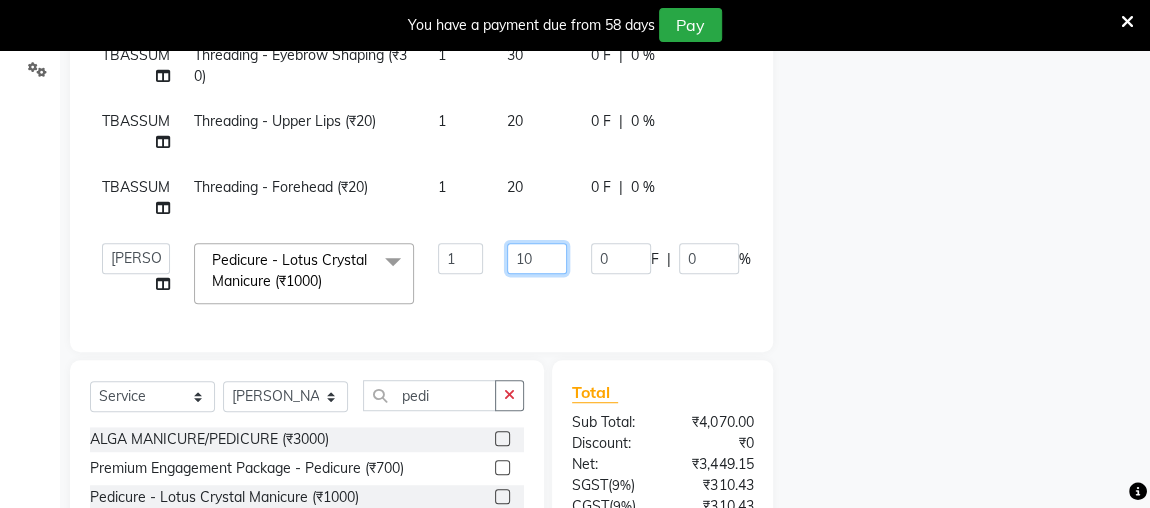 type on "1" 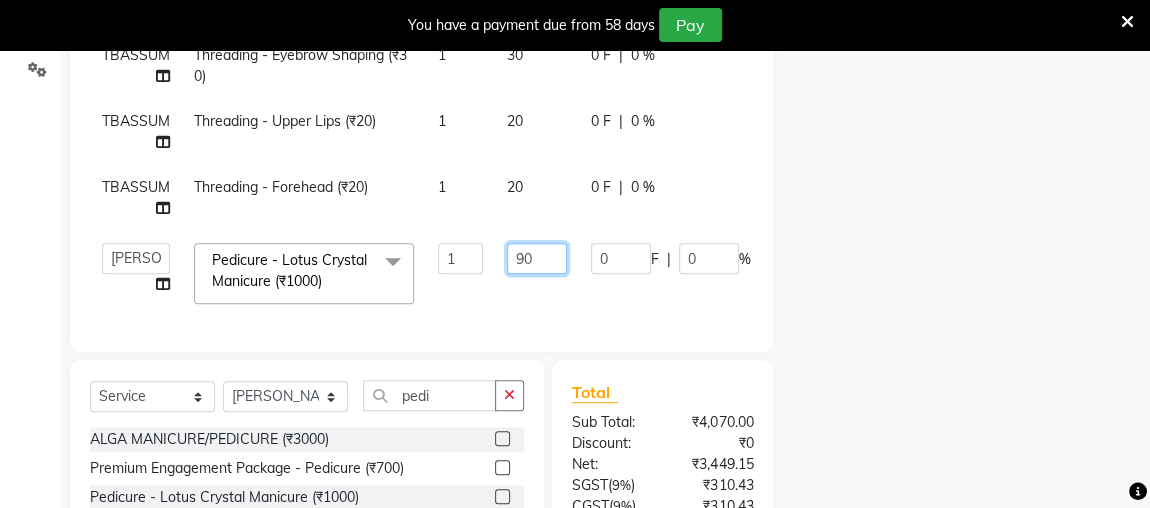 type on "900" 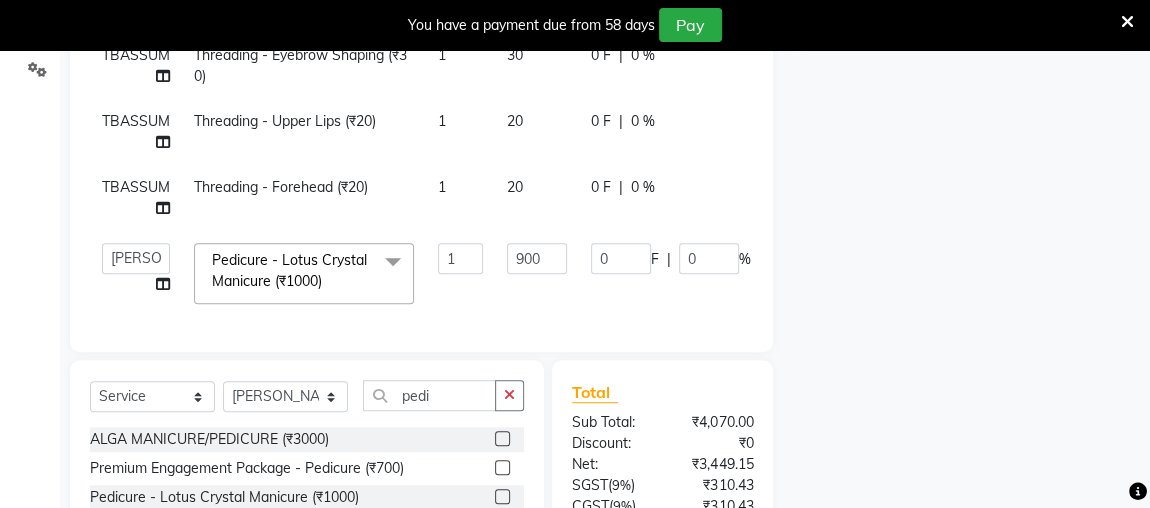 click on "Name: Membership: Total Visits: Card on file: Last Visit:  Points:  Service Total:  ₹4,070.00  Discount:  Percentage   Fixed" 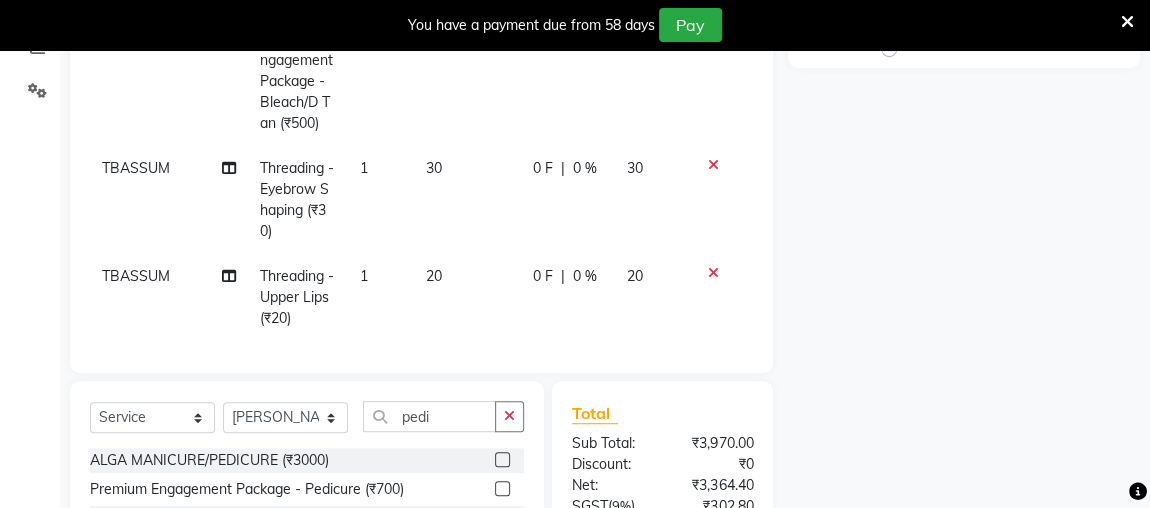 scroll, scrollTop: 444, scrollLeft: 0, axis: vertical 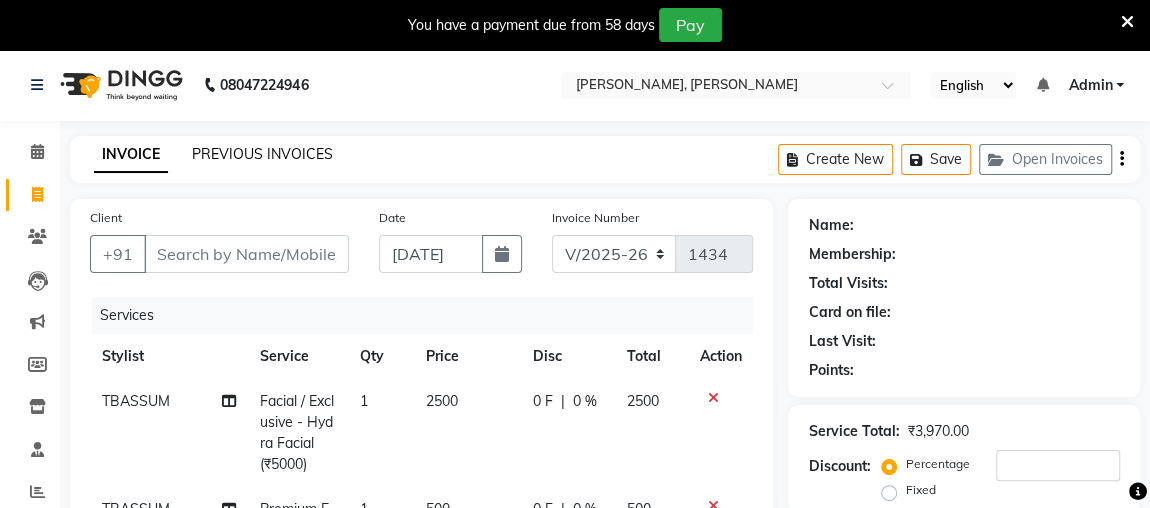 click on "PREVIOUS INVOICES" 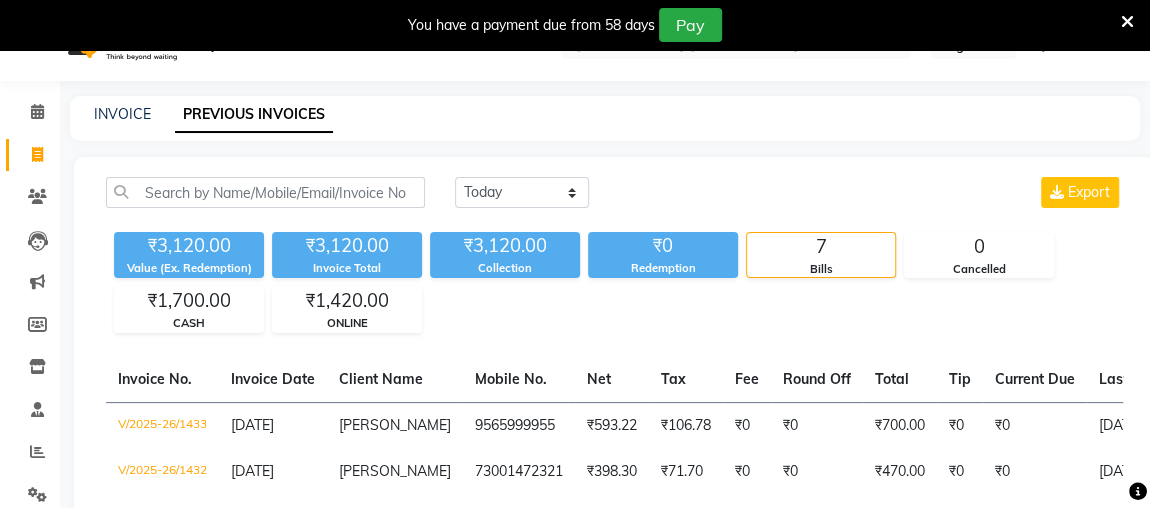 scroll, scrollTop: 0, scrollLeft: 0, axis: both 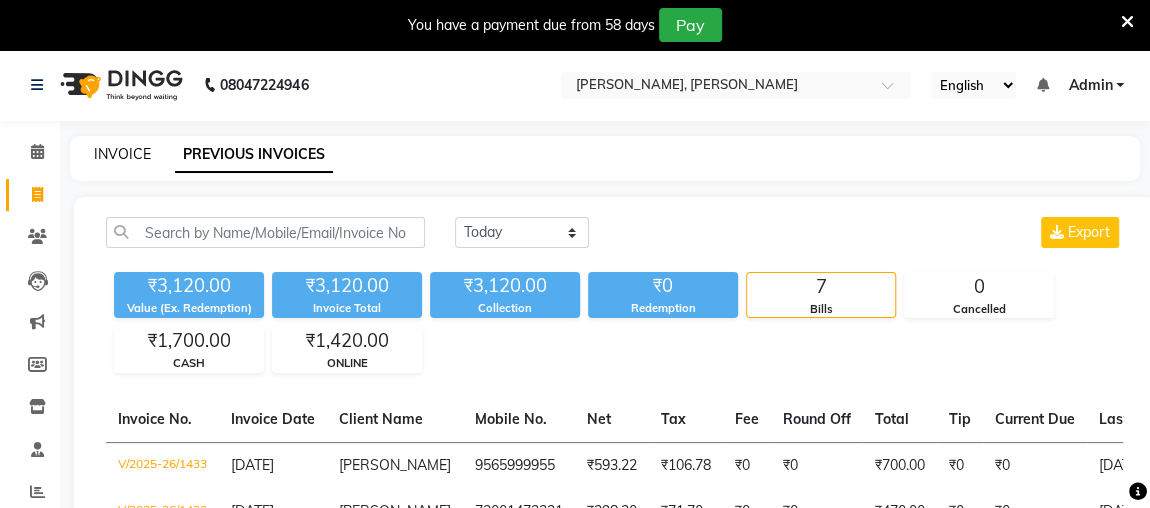 click on "INVOICE" 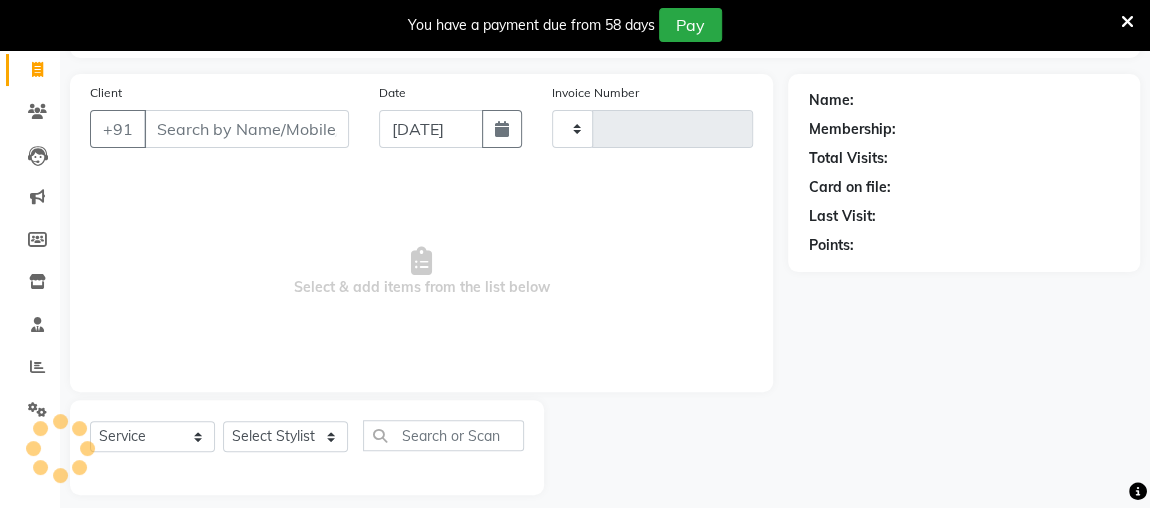scroll, scrollTop: 140, scrollLeft: 0, axis: vertical 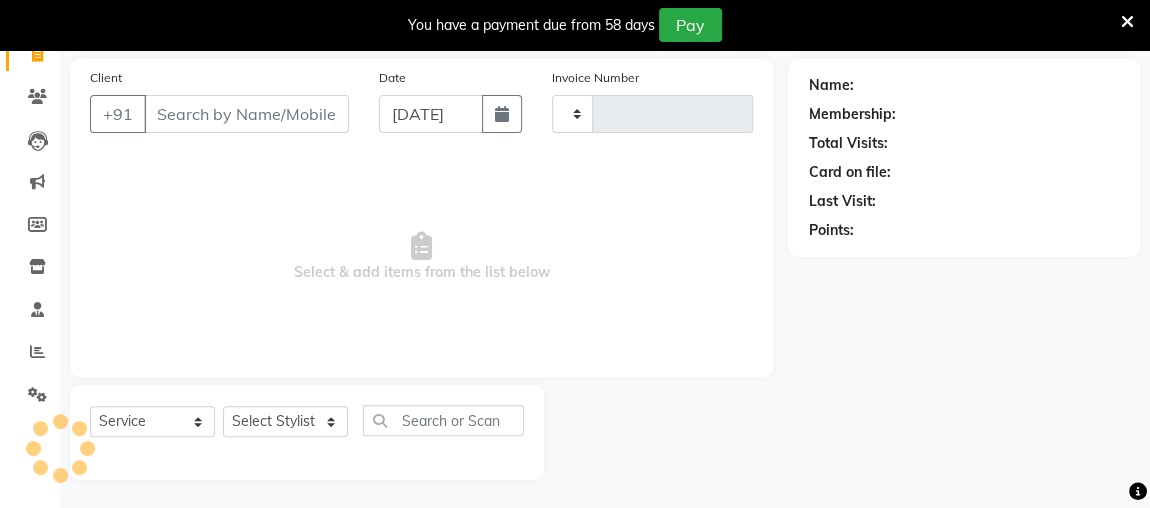 type on "1434" 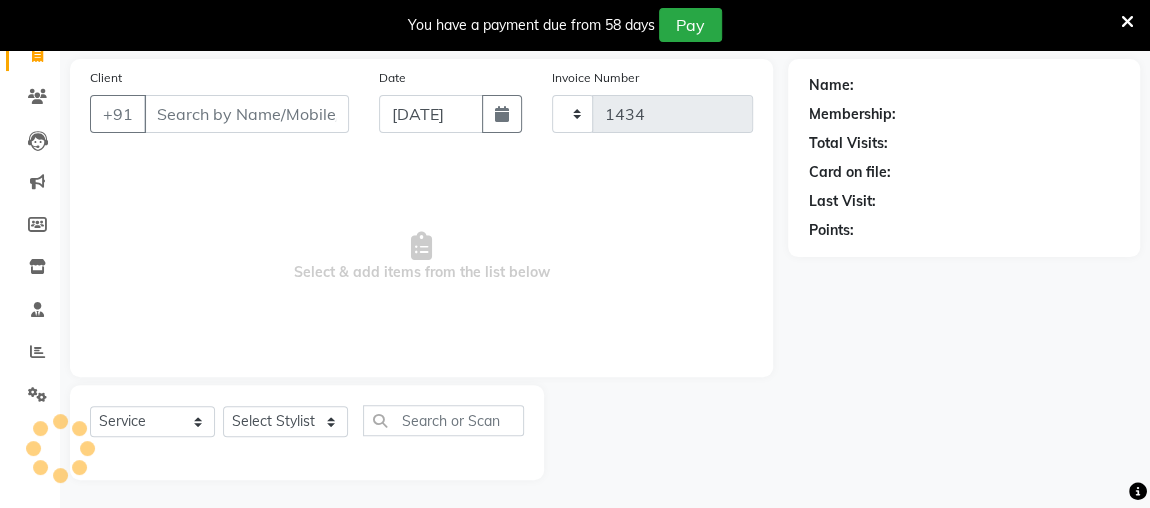 select on "4362" 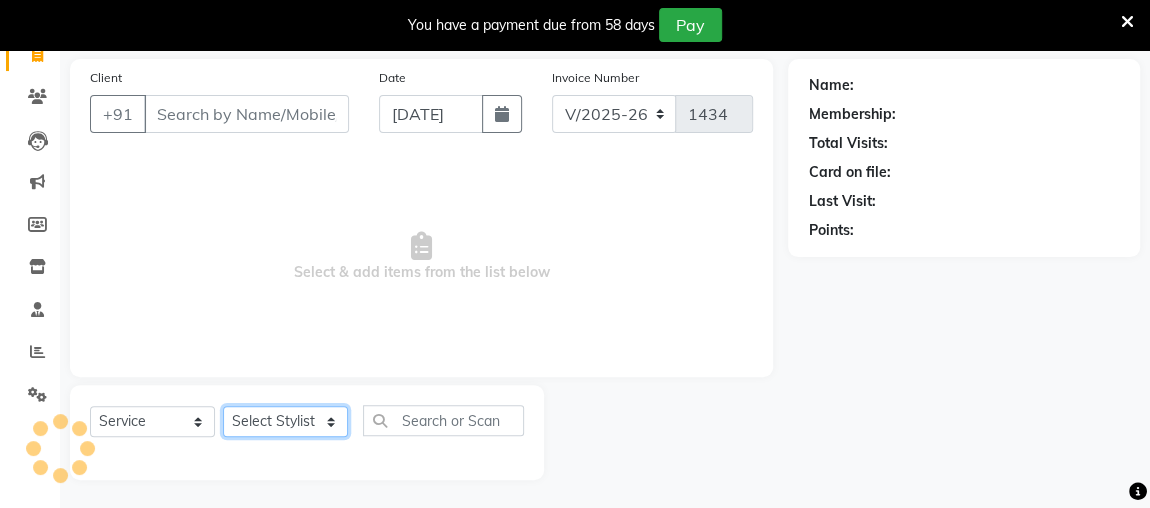 click on "Select Stylist" 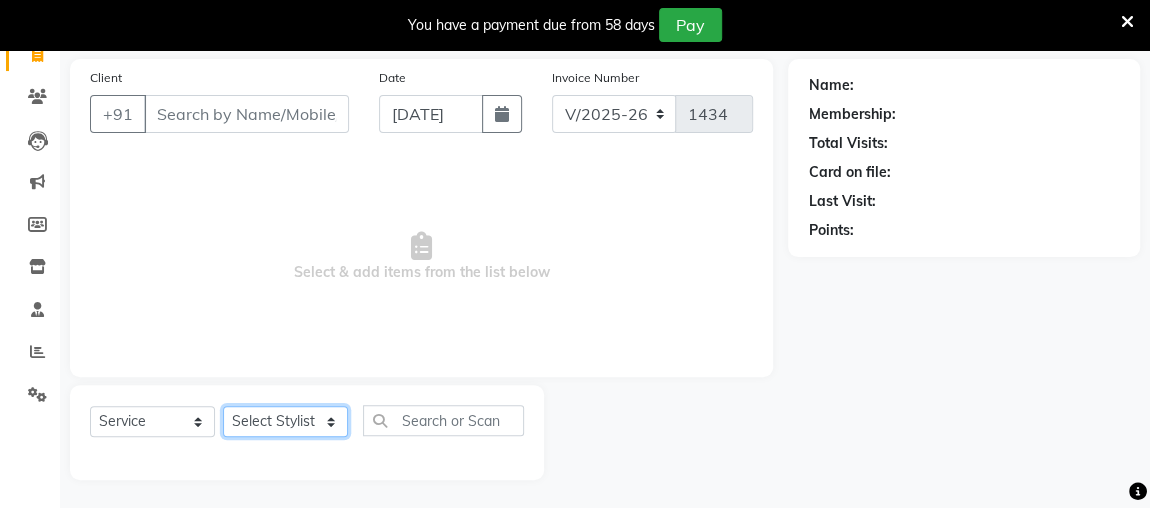 click on "Select Stylist" 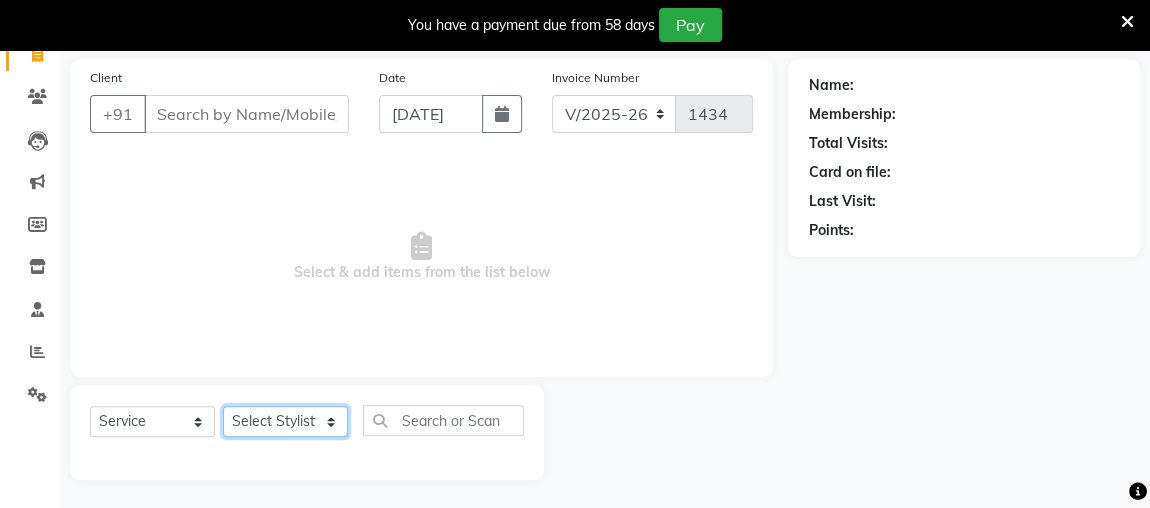 select on "23892" 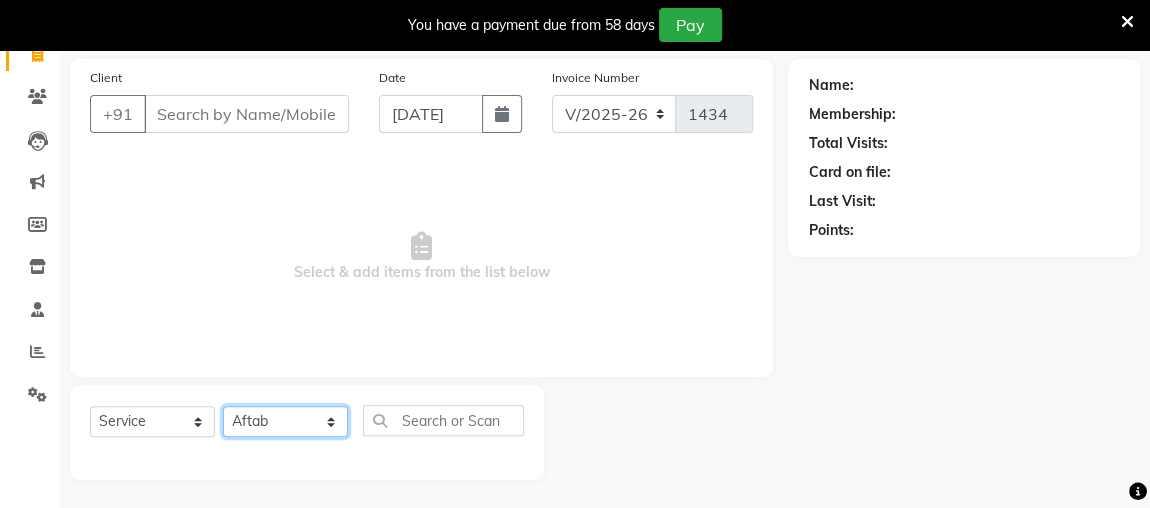 click on "Select Stylist [PERSON_NAME] anjali [PERSON_NAME] [PERSON_NAME] [PERSON_NAME] [PERSON_NAME] MAKEUPS AND PREBRIDAL [PERSON_NAME]  [PERSON_NAME] [PERSON_NAME]  [PERSON_NAME] [PERSON_NAME] [PERSON_NAME] cant TBASSUM [PERSON_NAME]  VISHAL" 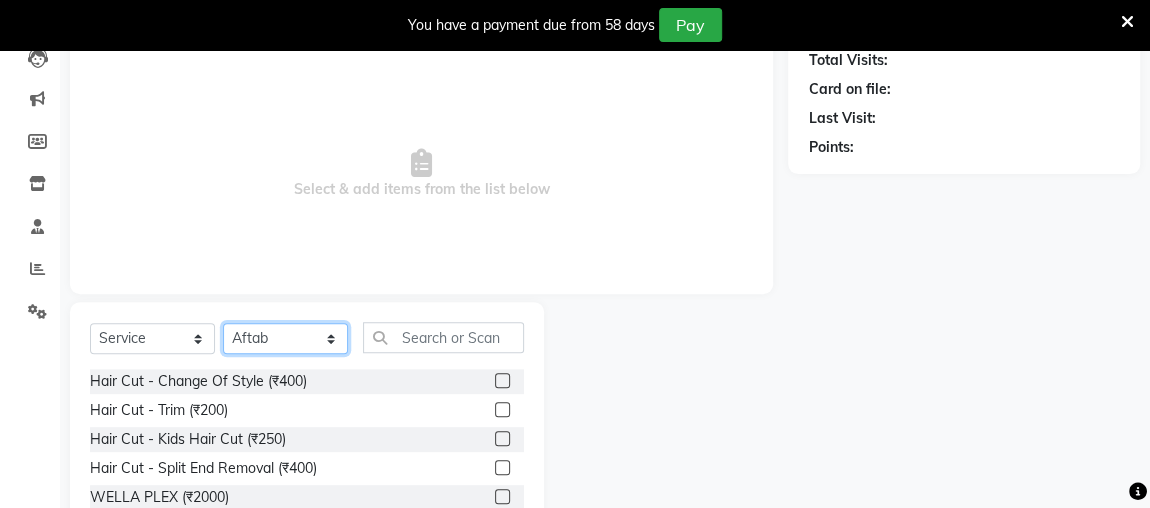 scroll, scrollTop: 240, scrollLeft: 0, axis: vertical 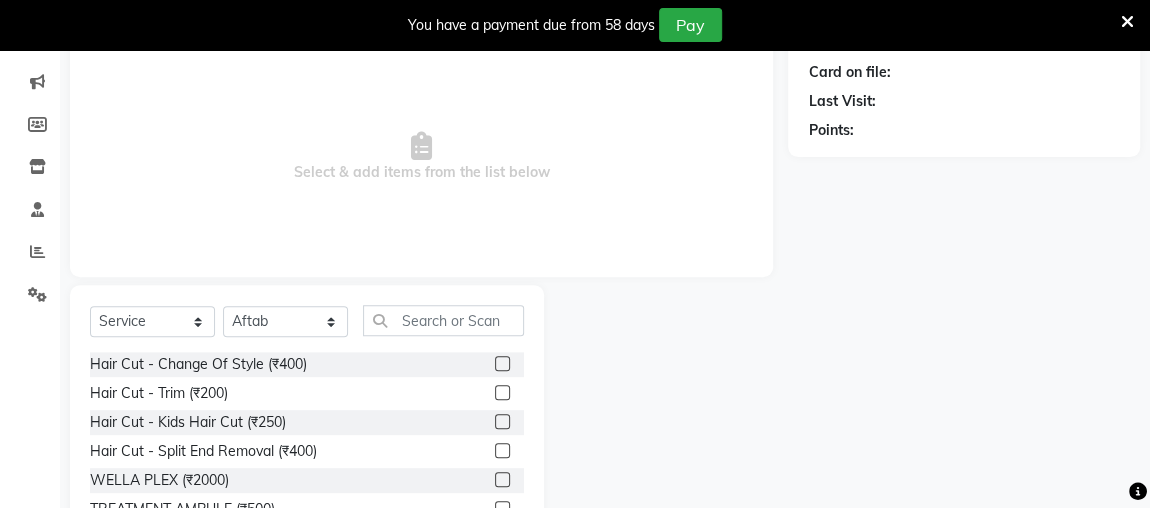 click 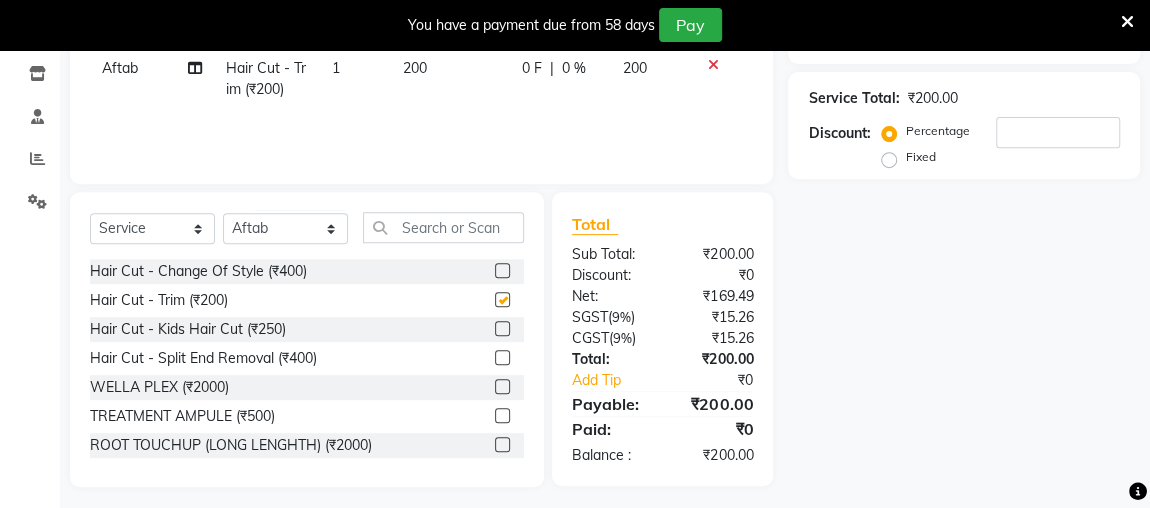 checkbox on "false" 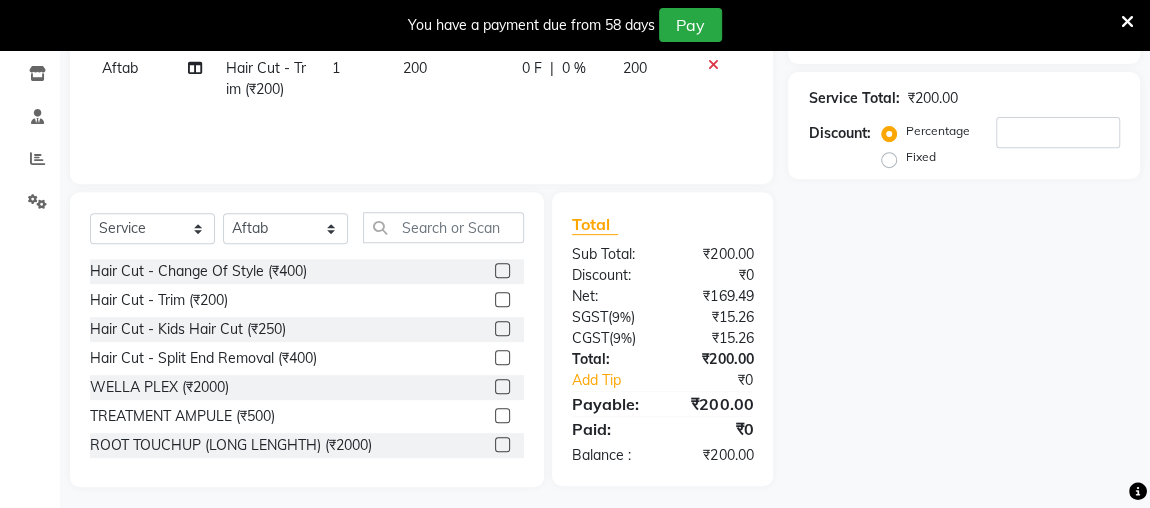 scroll, scrollTop: 340, scrollLeft: 0, axis: vertical 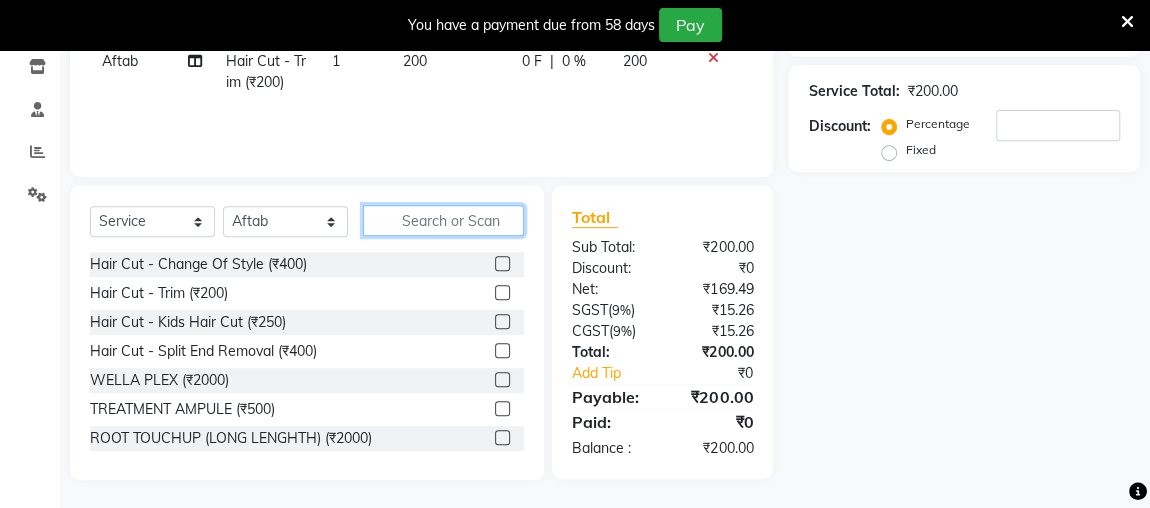 click 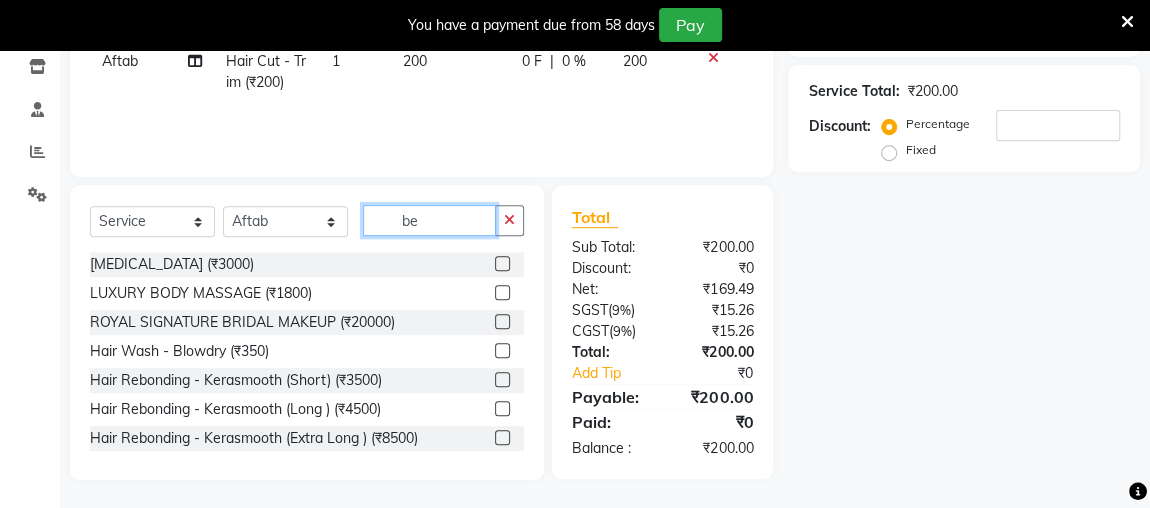 scroll, scrollTop: 338, scrollLeft: 0, axis: vertical 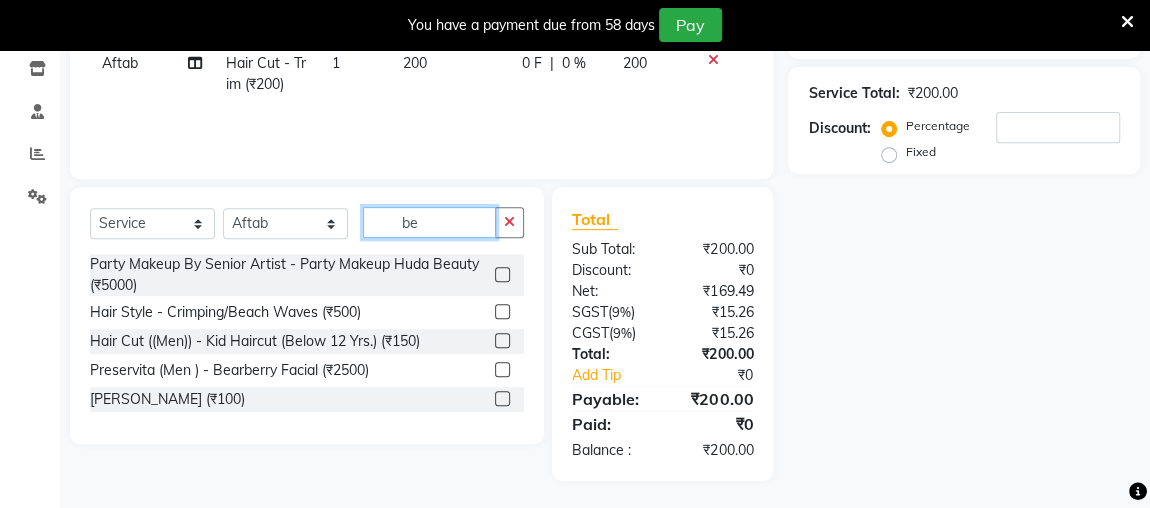 type on "be" 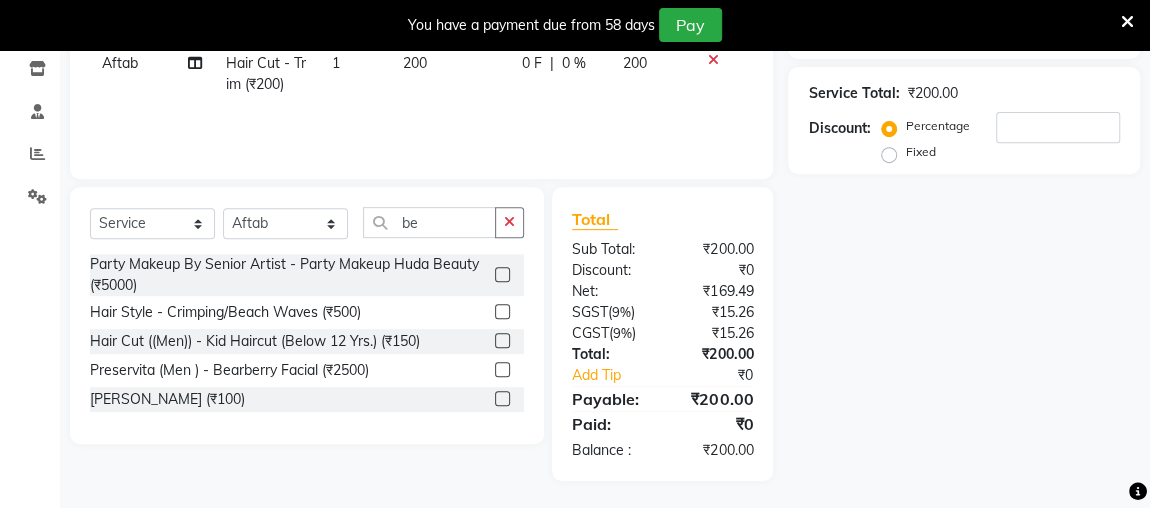 click 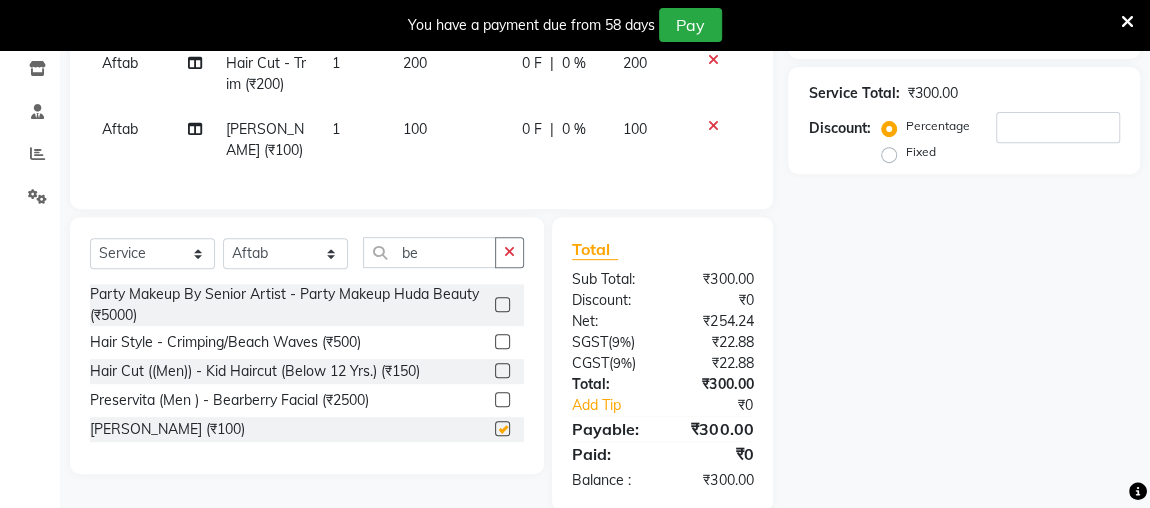 checkbox on "false" 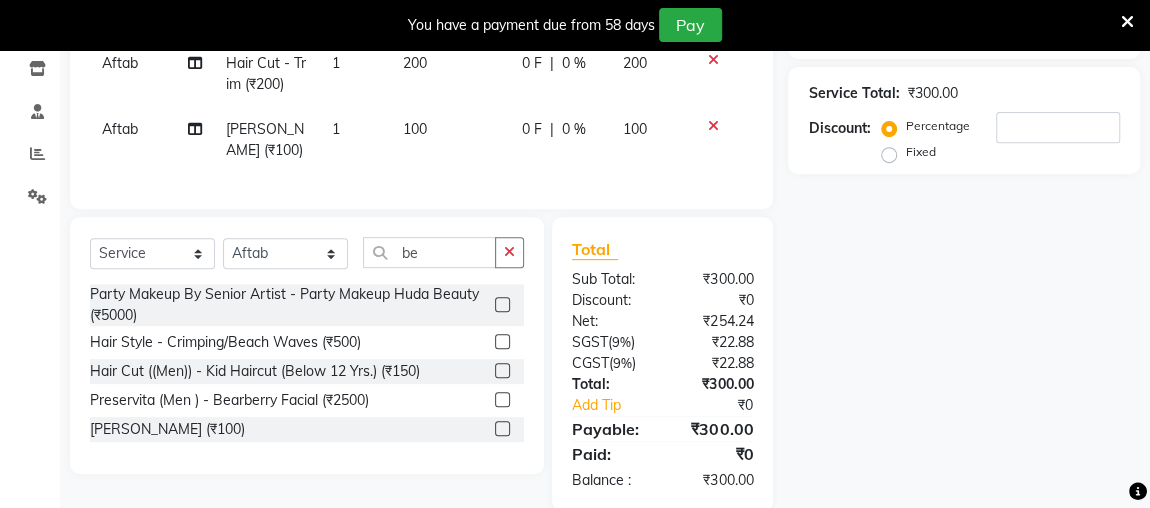 scroll, scrollTop: 0, scrollLeft: 0, axis: both 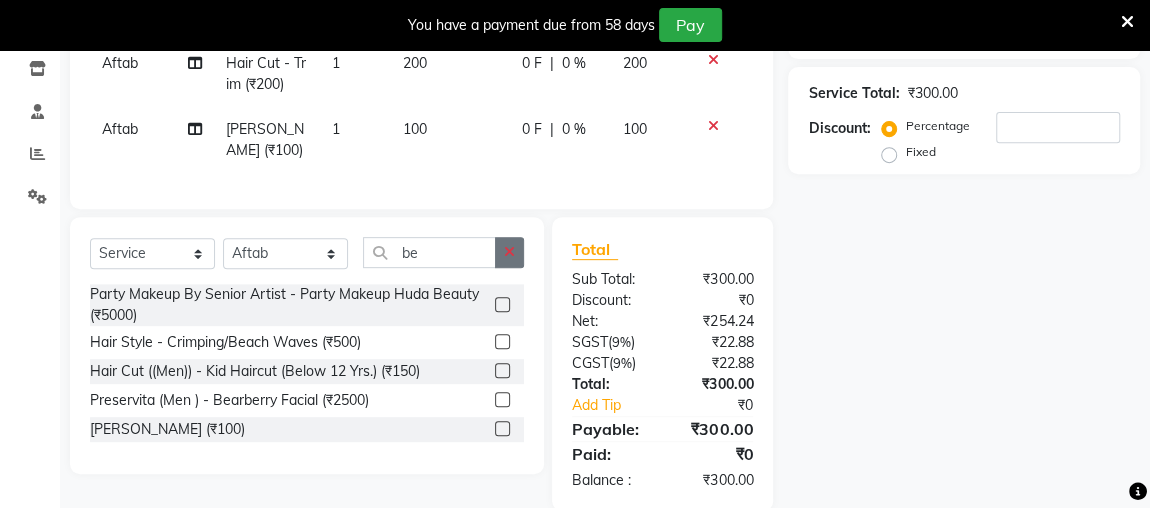 click 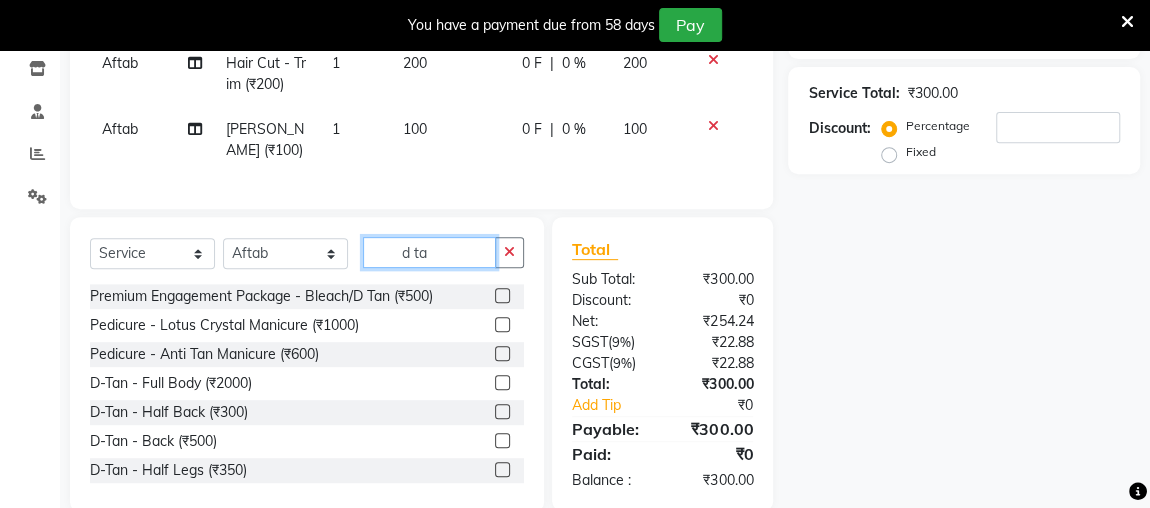 type on "d ta" 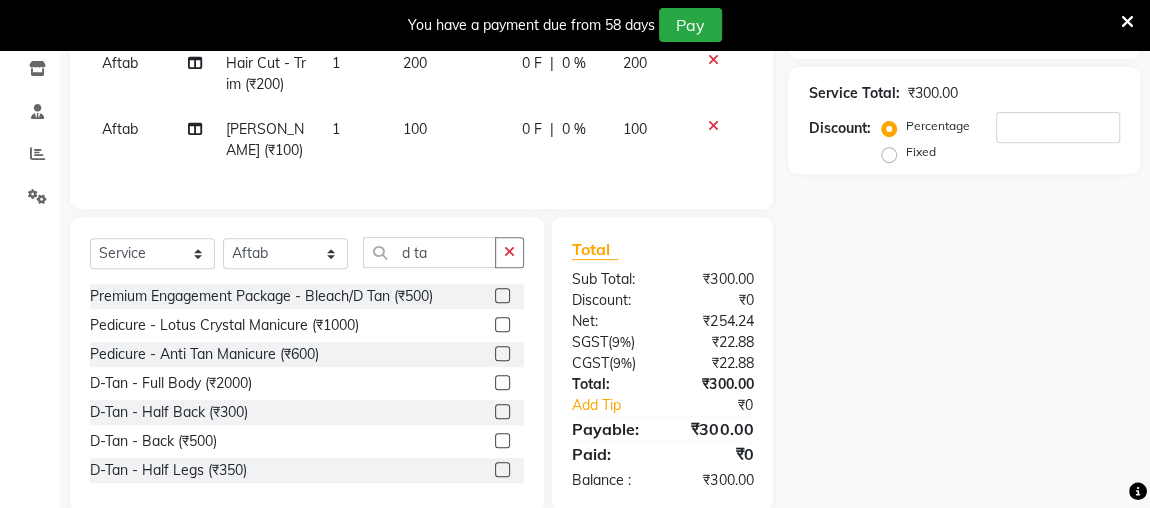 click 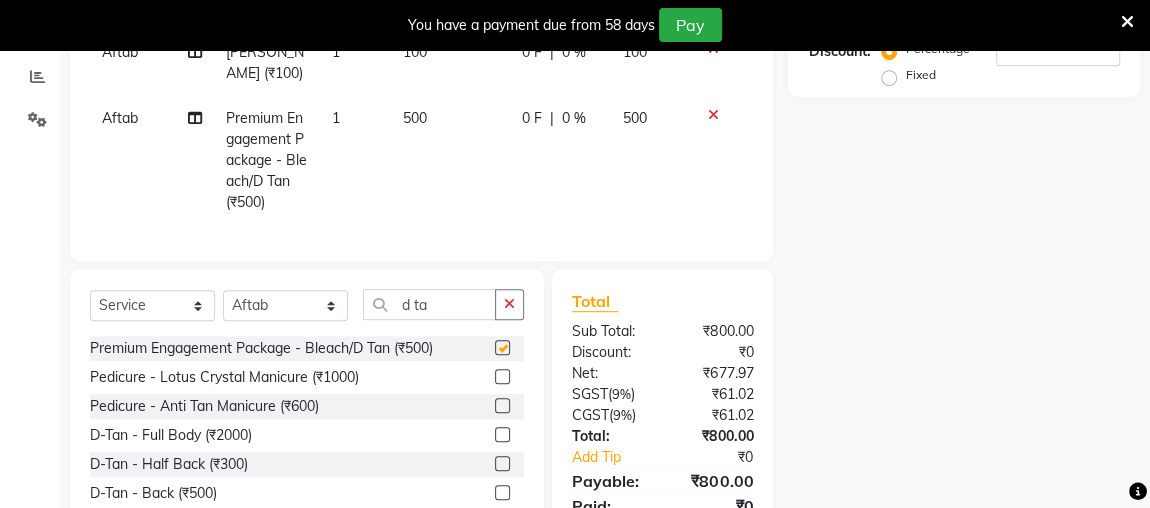 checkbox on "false" 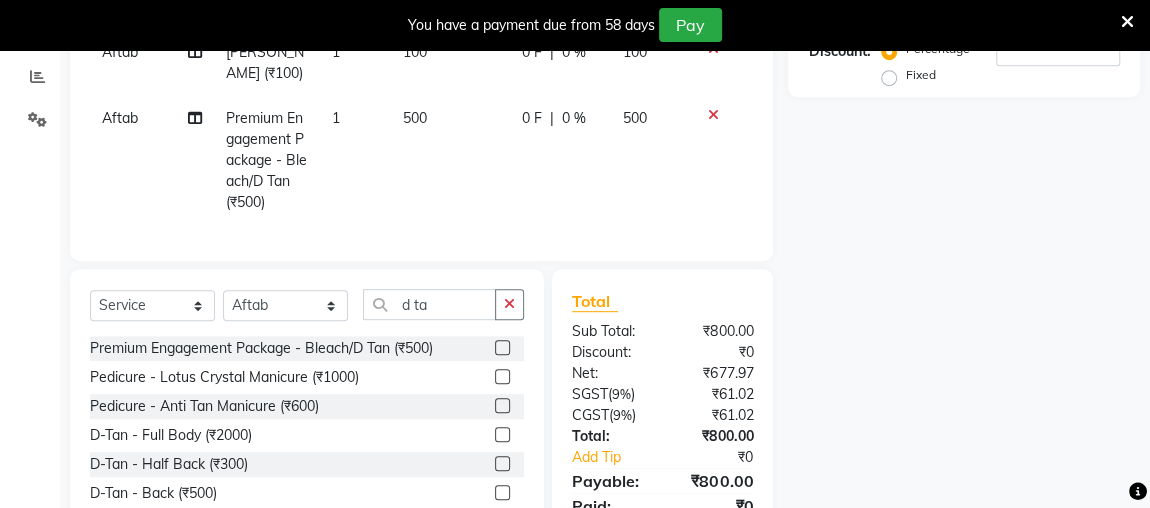 scroll, scrollTop: 419, scrollLeft: 0, axis: vertical 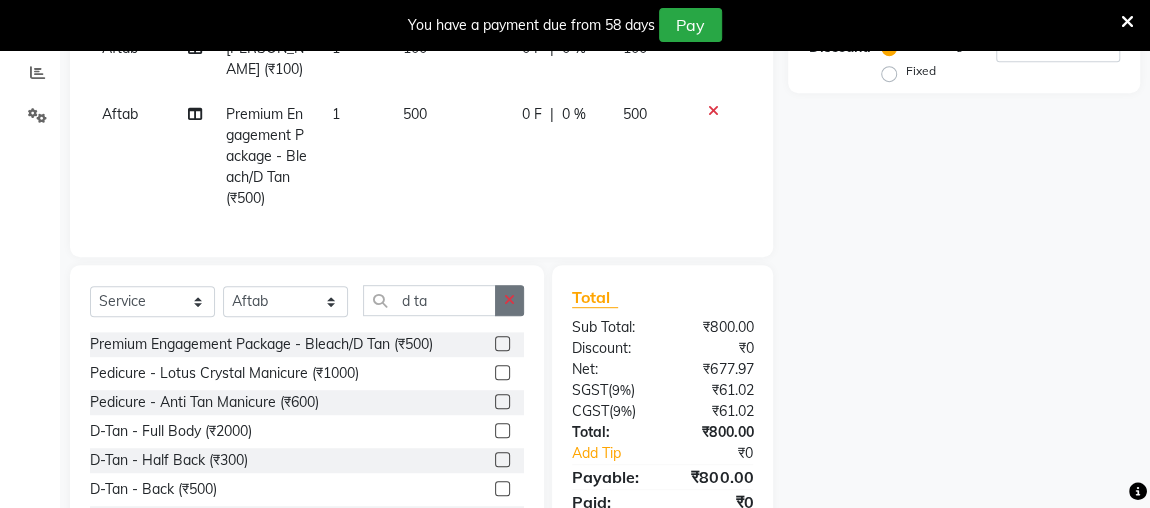 click 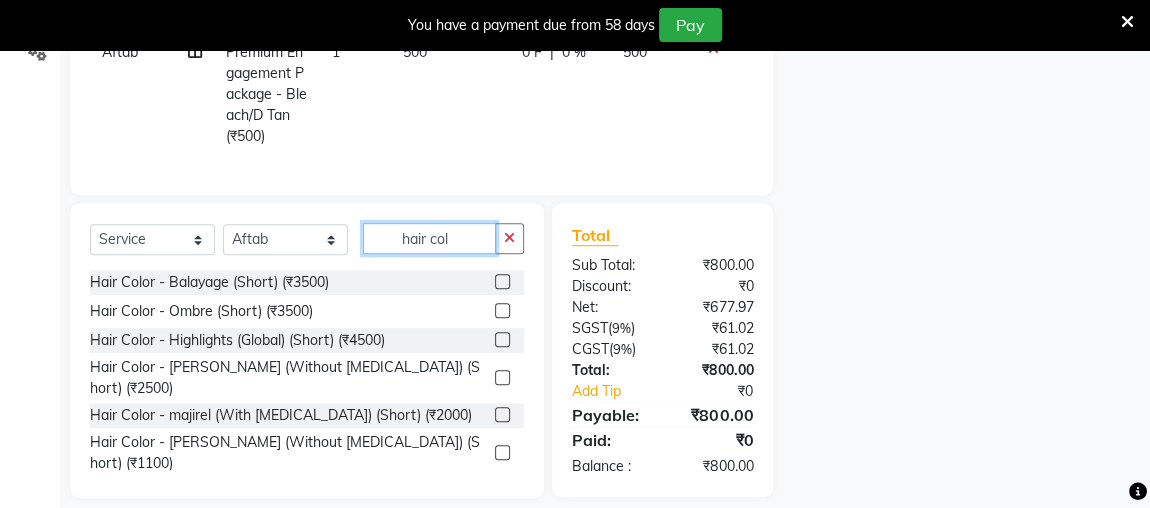 scroll, scrollTop: 513, scrollLeft: 0, axis: vertical 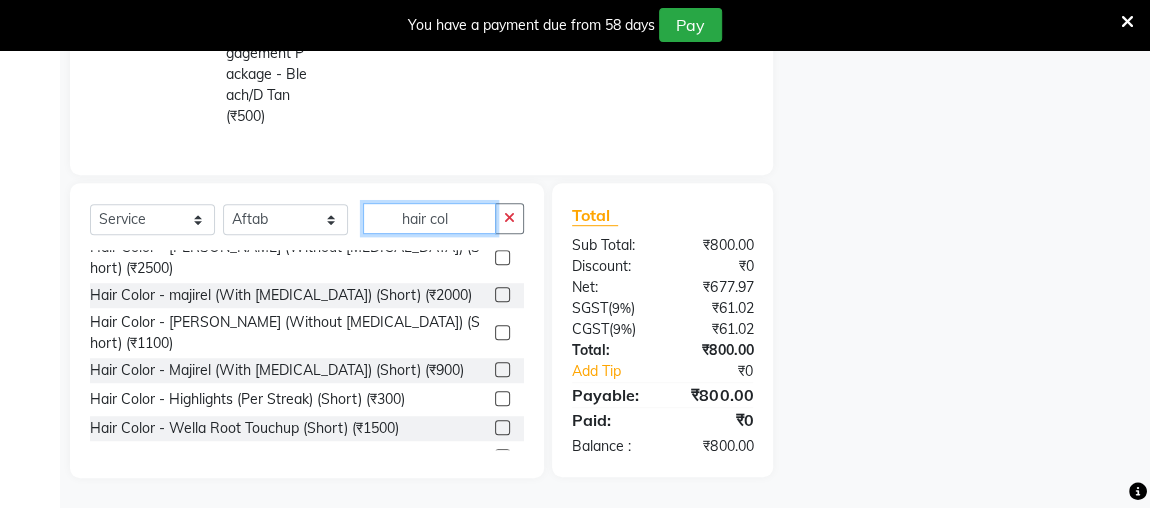 type on "hair col" 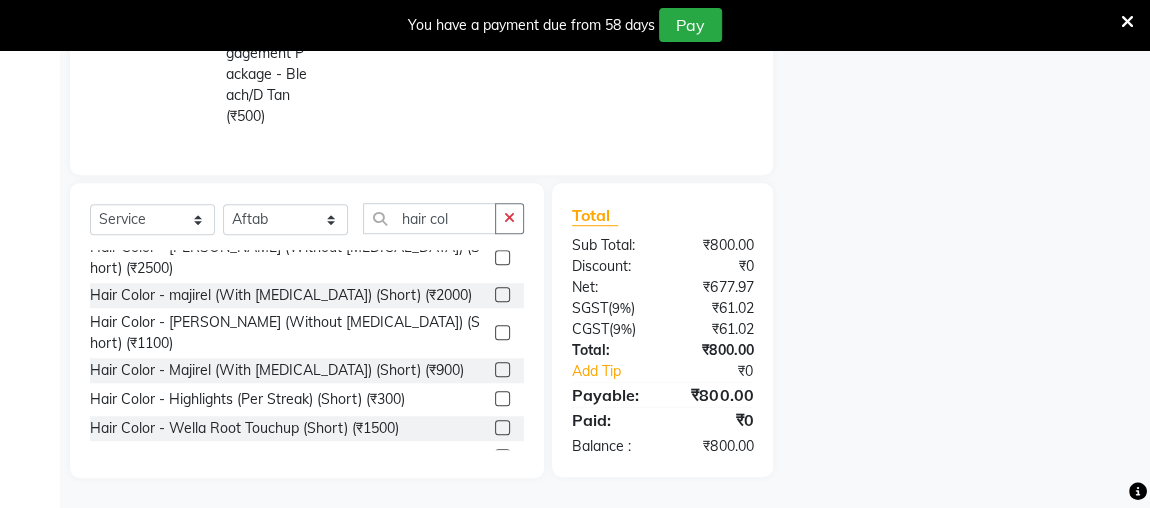 click 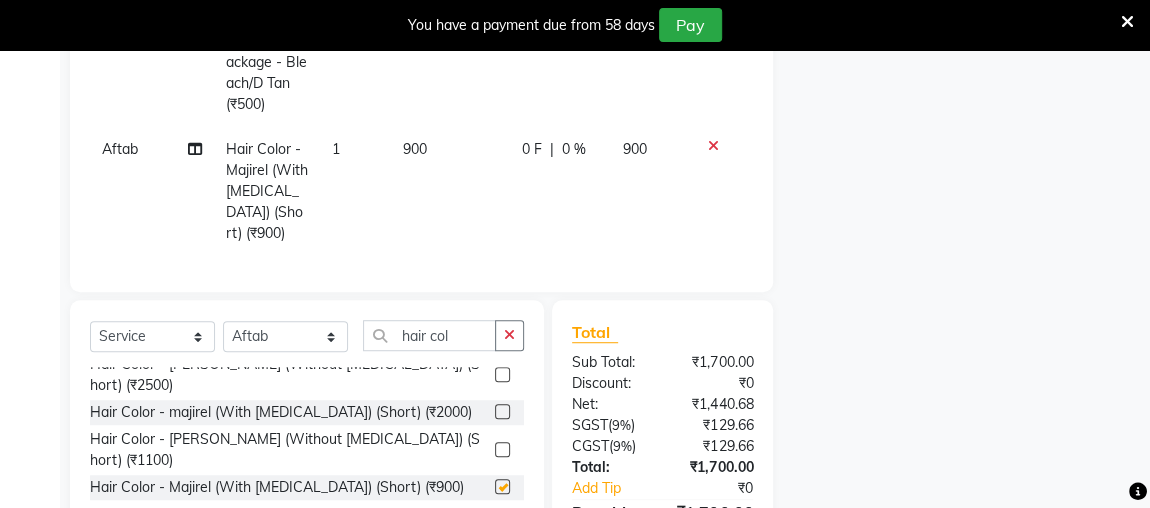 checkbox on "false" 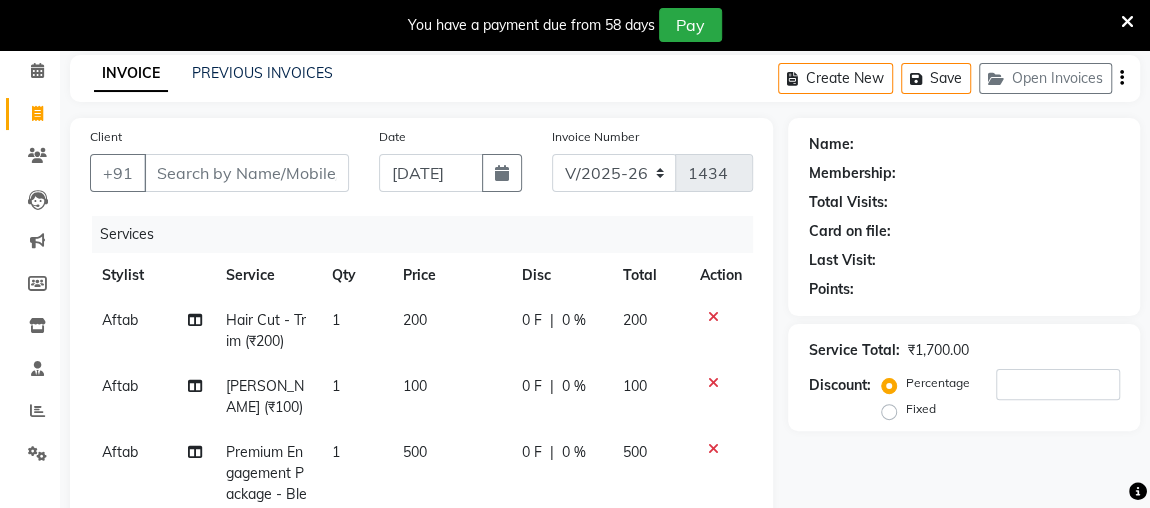 scroll, scrollTop: 64, scrollLeft: 0, axis: vertical 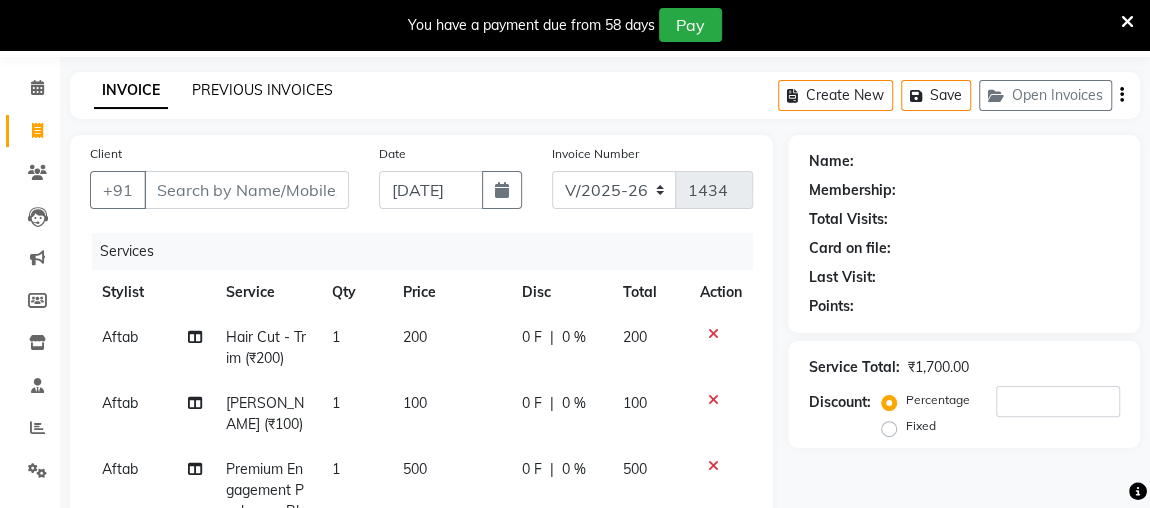 click on "PREVIOUS INVOICES" 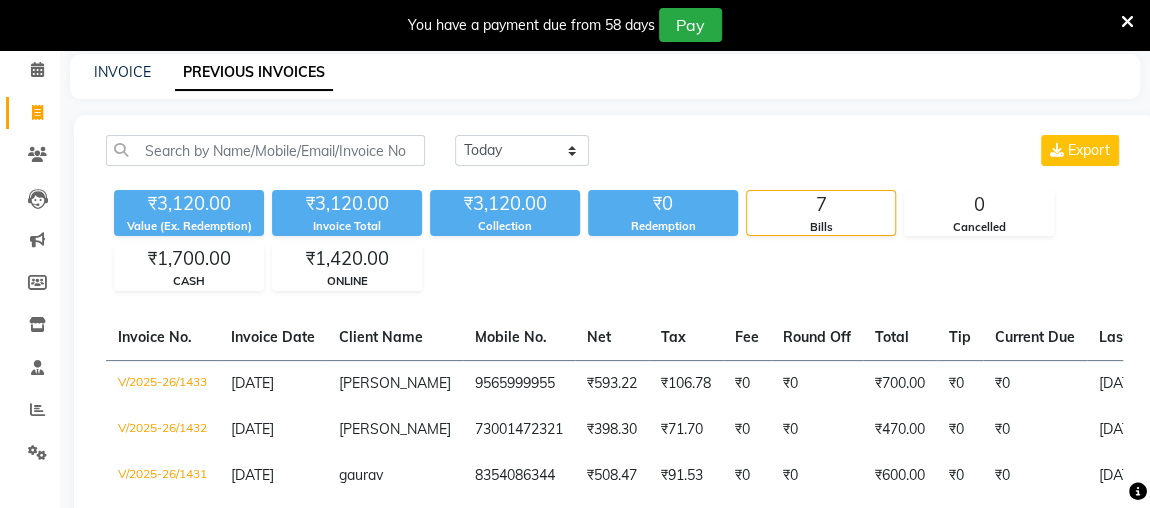 scroll, scrollTop: 0, scrollLeft: 0, axis: both 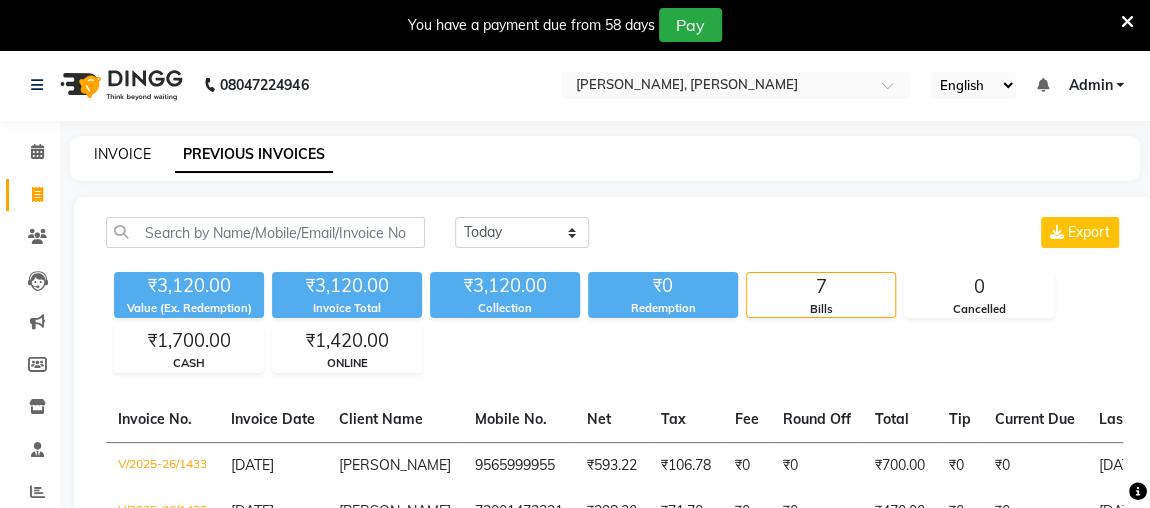 click on "INVOICE" 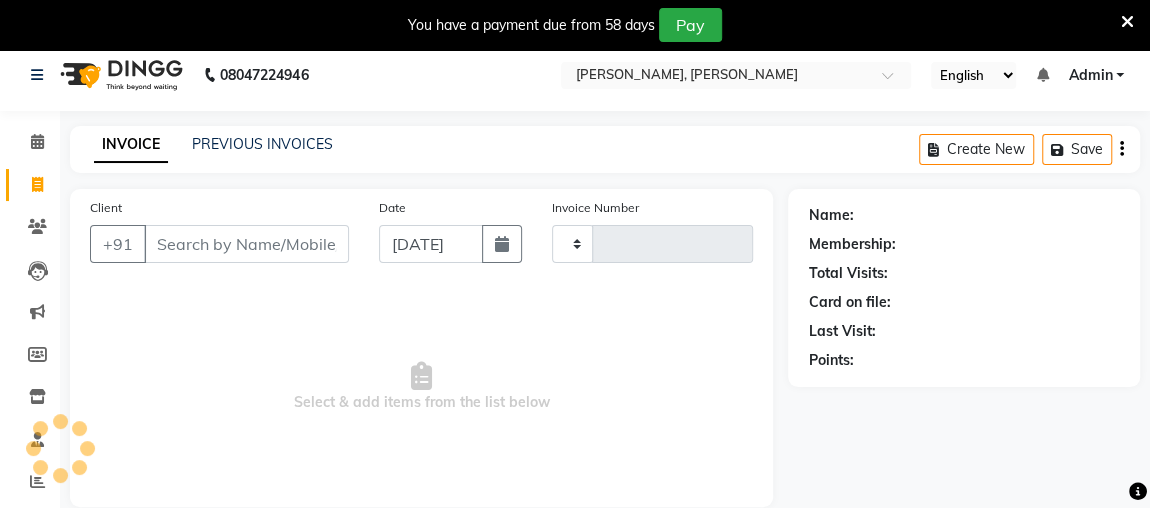type on "1434" 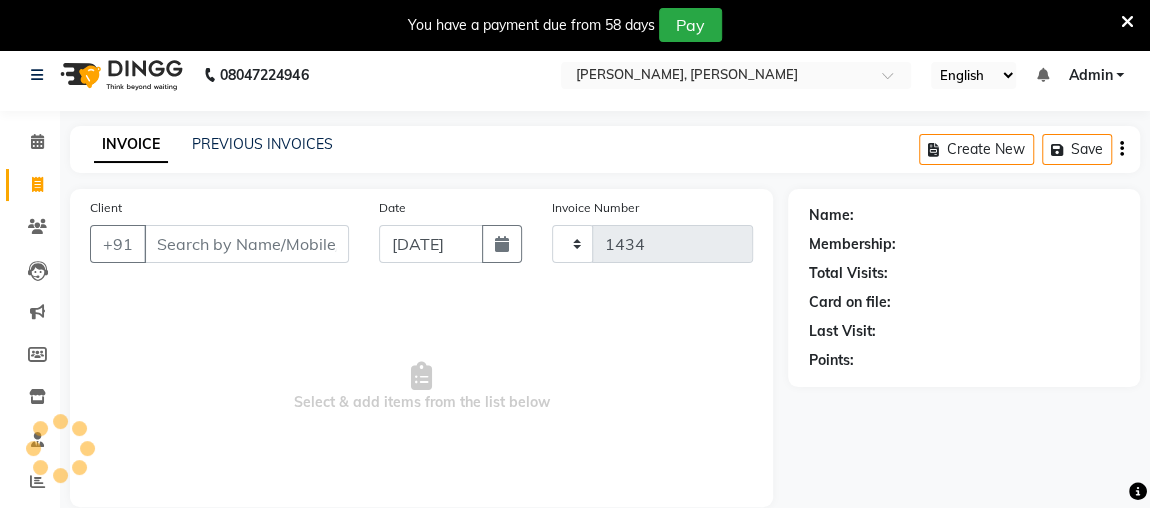 select on "4362" 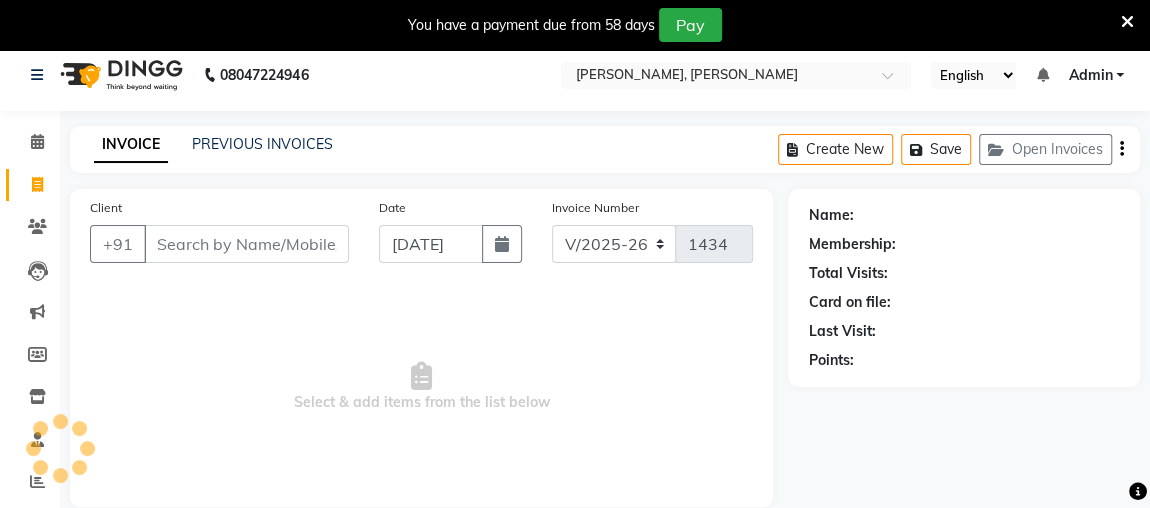 scroll, scrollTop: 140, scrollLeft: 0, axis: vertical 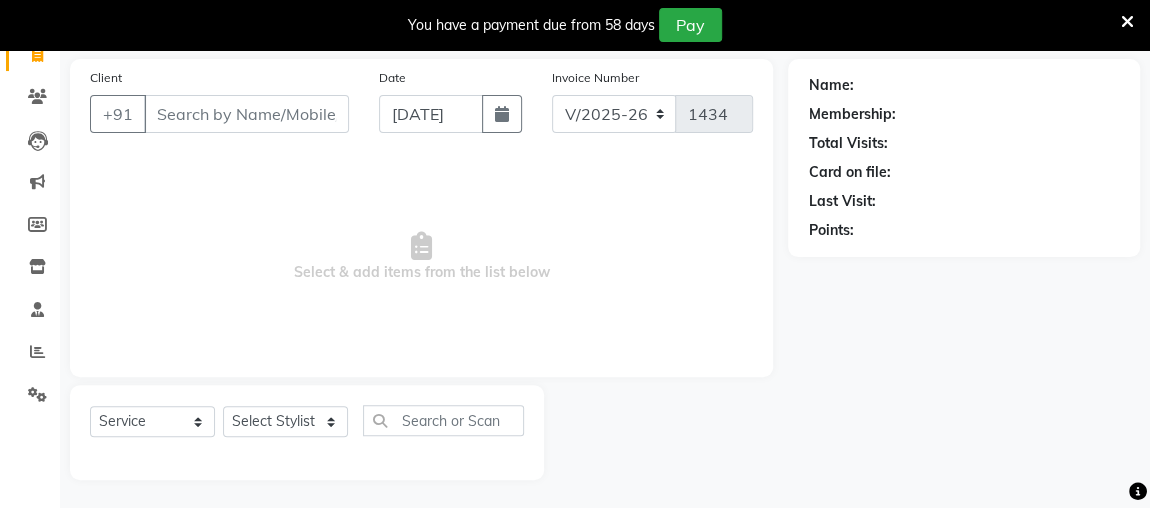 click on "Client" at bounding box center (246, 114) 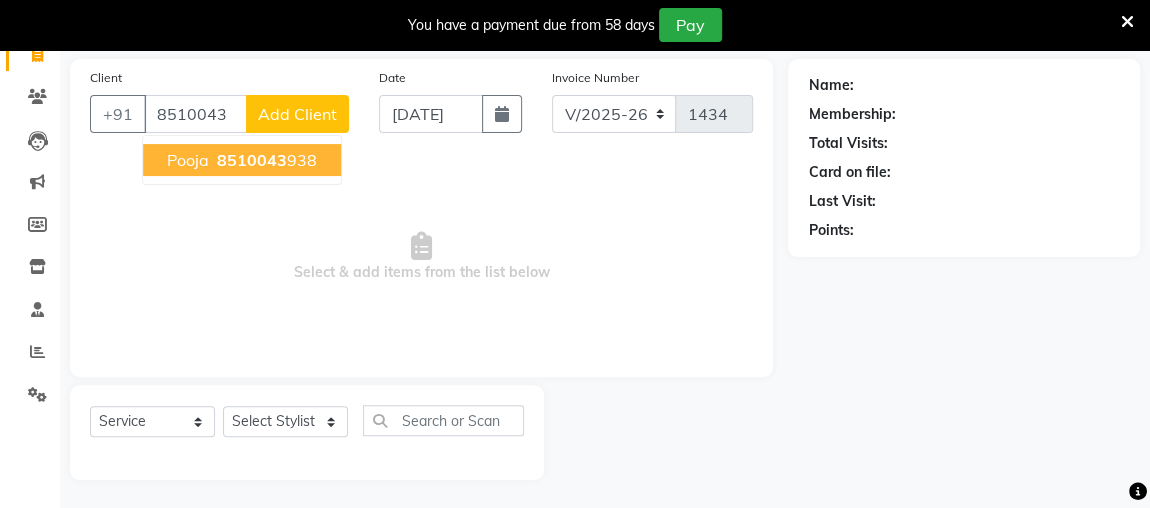 click on "8510043 938" at bounding box center (265, 160) 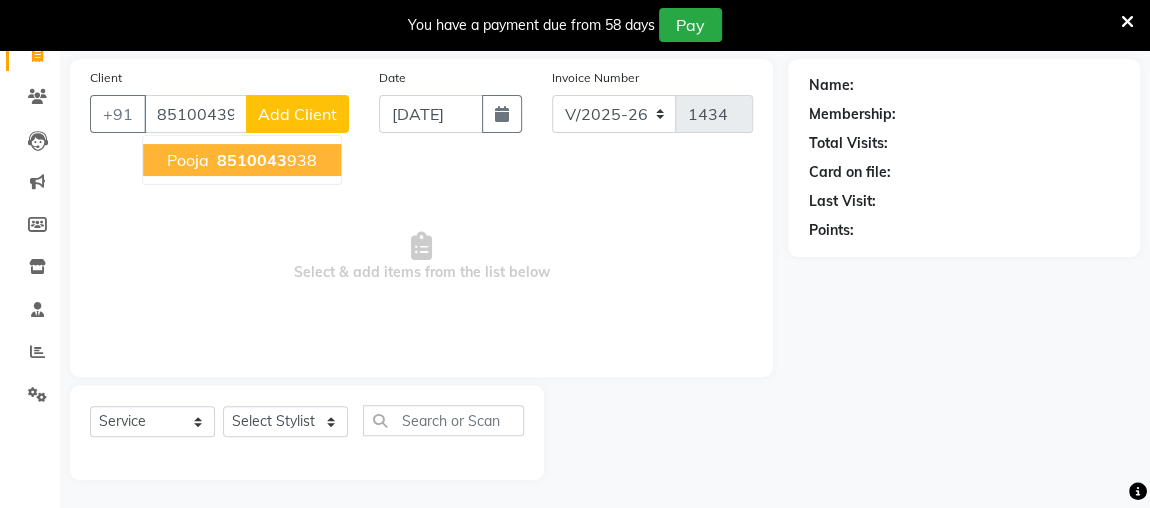 type on "8510043938" 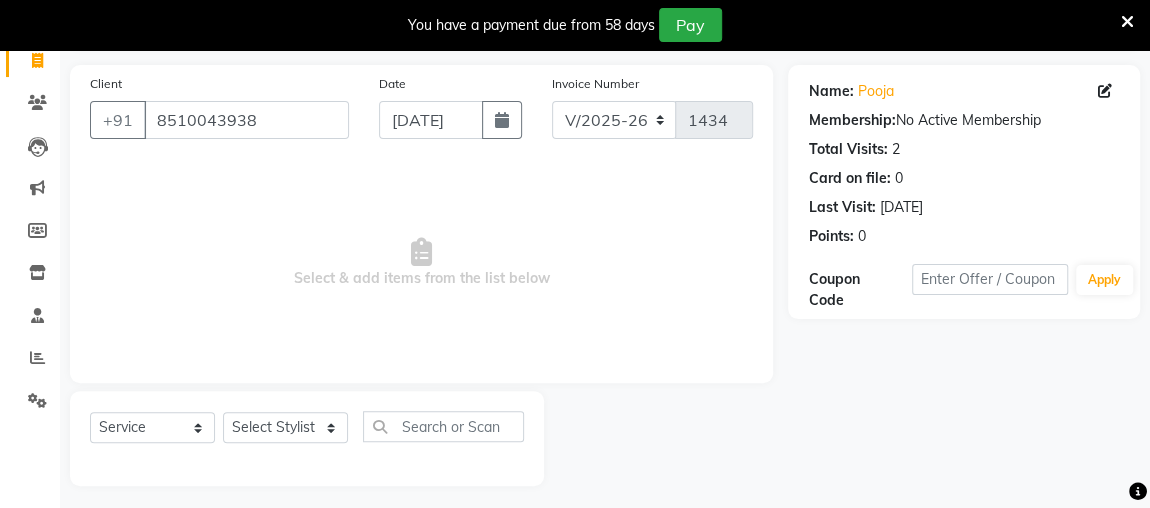 scroll, scrollTop: 140, scrollLeft: 0, axis: vertical 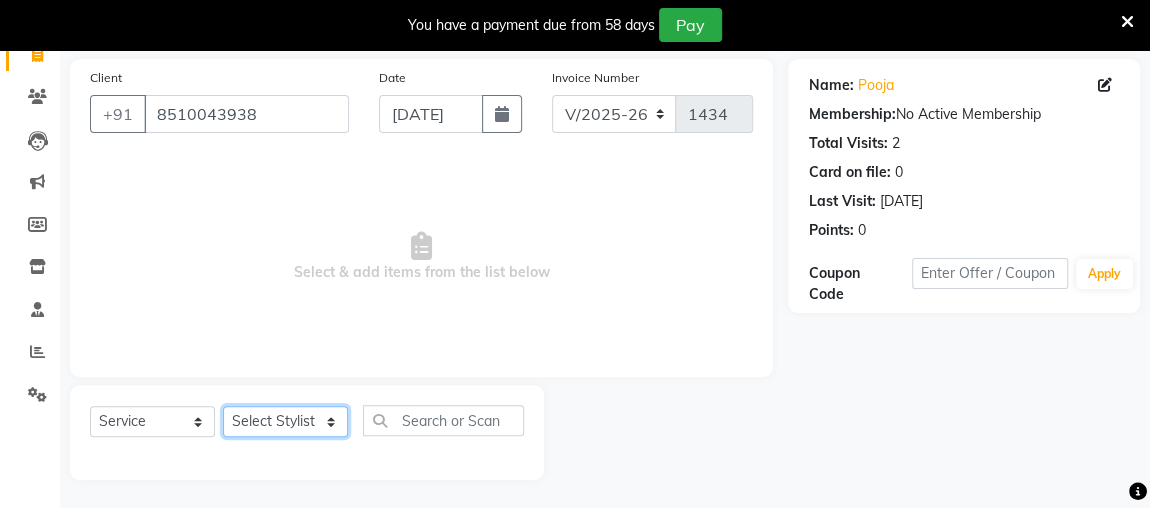 click on "Select Stylist [PERSON_NAME] anjali [PERSON_NAME] [PERSON_NAME] [PERSON_NAME] [PERSON_NAME] MAKEUPS AND PREBRIDAL [PERSON_NAME]  [PERSON_NAME] [PERSON_NAME]  [PERSON_NAME] [PERSON_NAME] [PERSON_NAME] cant TBASSUM [PERSON_NAME]  VISHAL" 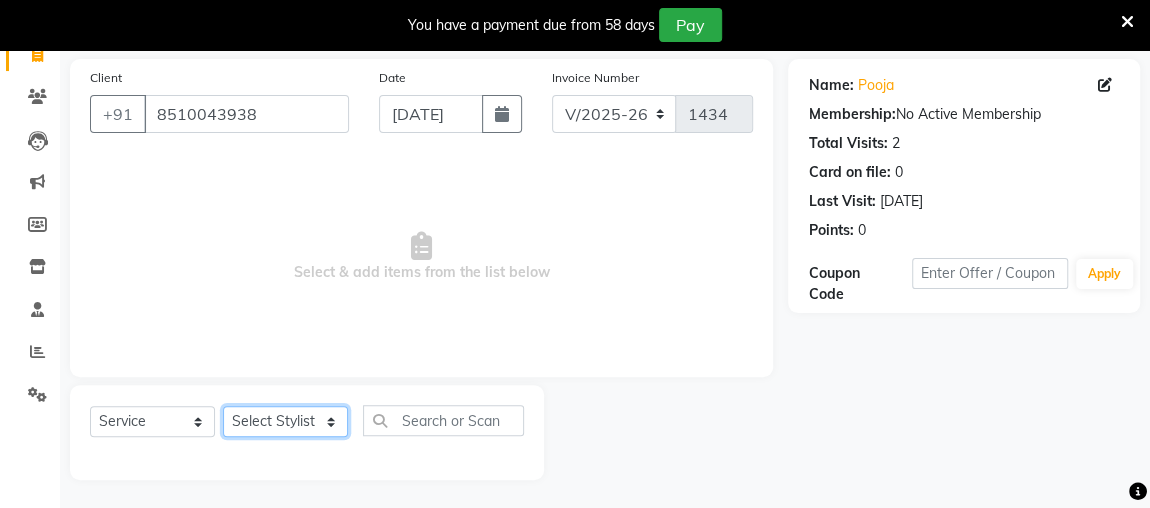 select on "32641" 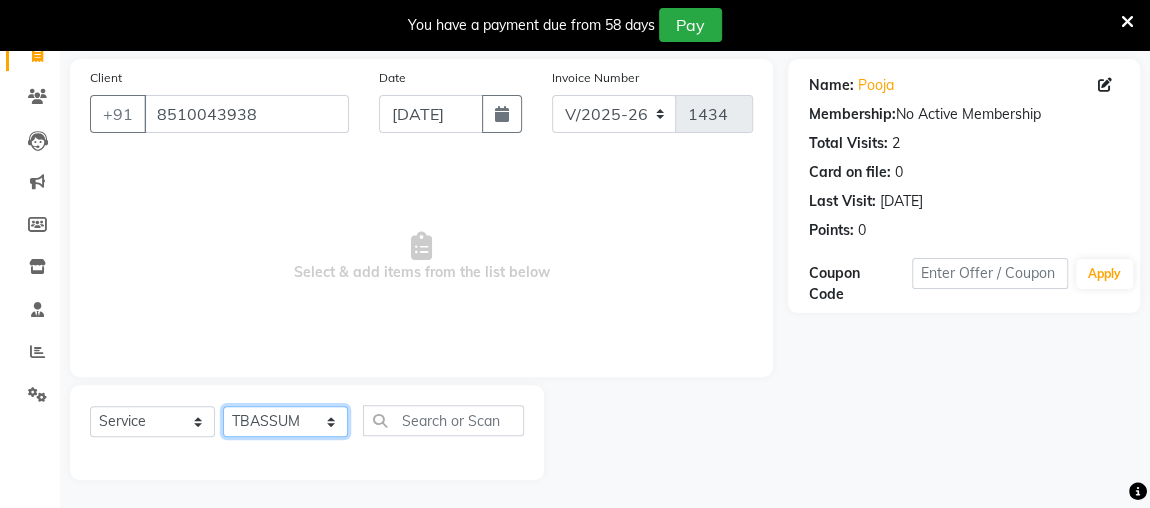 click on "Select Stylist [PERSON_NAME] anjali [PERSON_NAME] [PERSON_NAME] [PERSON_NAME] [PERSON_NAME] MAKEUPS AND PREBRIDAL [PERSON_NAME]  [PERSON_NAME] [PERSON_NAME]  [PERSON_NAME] [PERSON_NAME] [PERSON_NAME] cant TBASSUM [PERSON_NAME]  VISHAL" 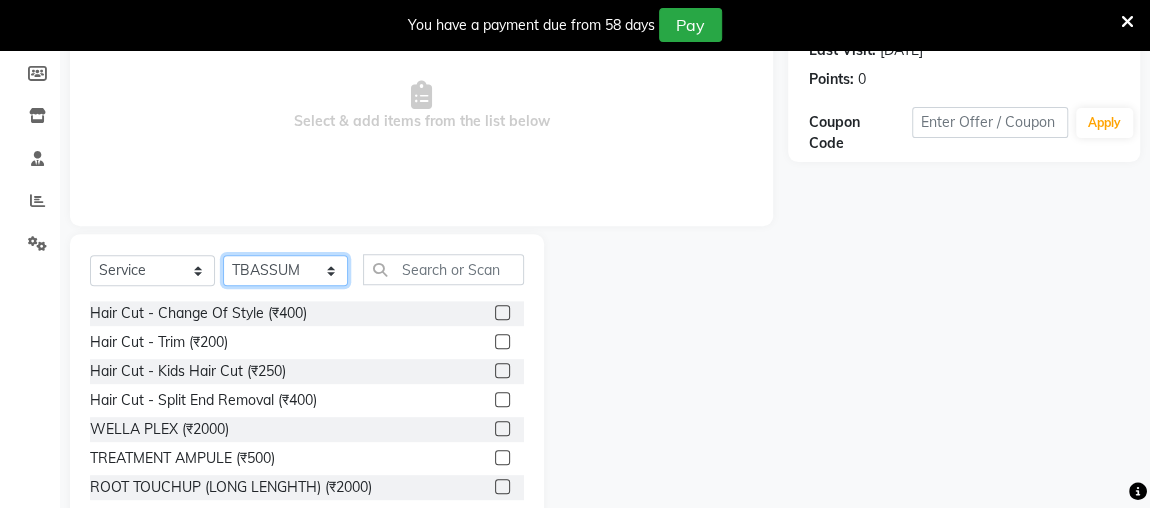 scroll, scrollTop: 328, scrollLeft: 0, axis: vertical 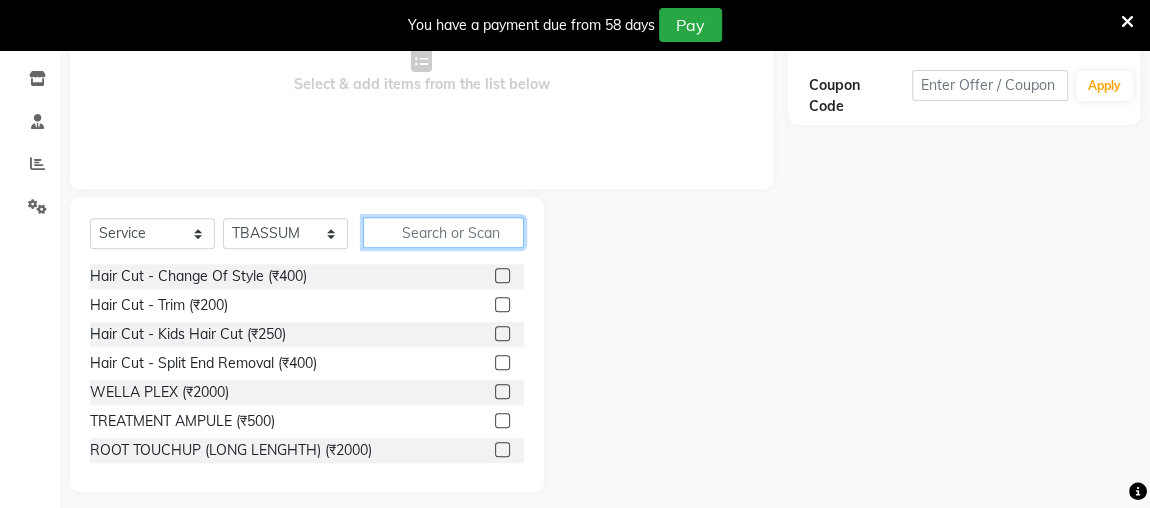 click 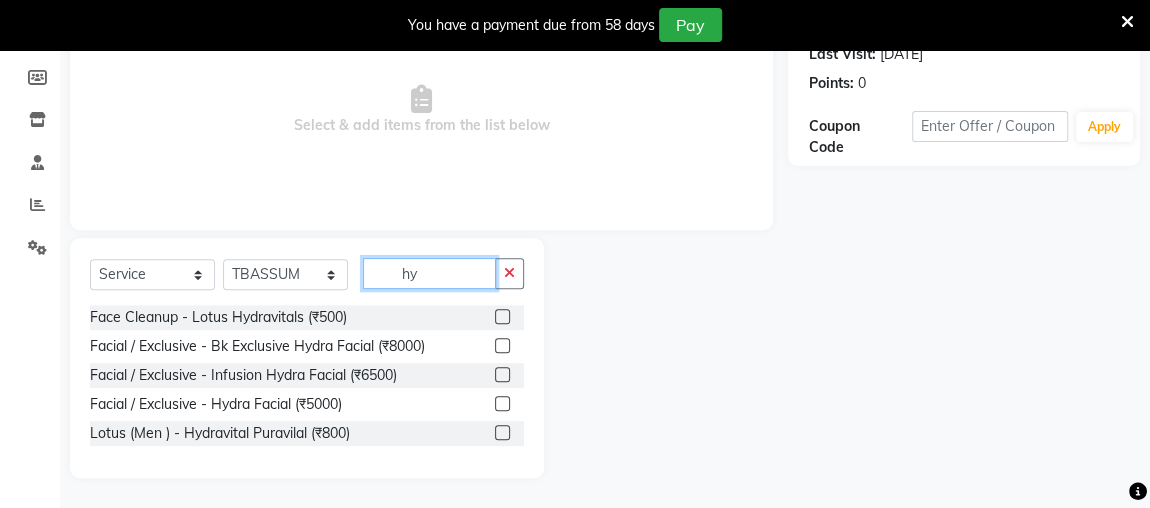 scroll, scrollTop: 285, scrollLeft: 0, axis: vertical 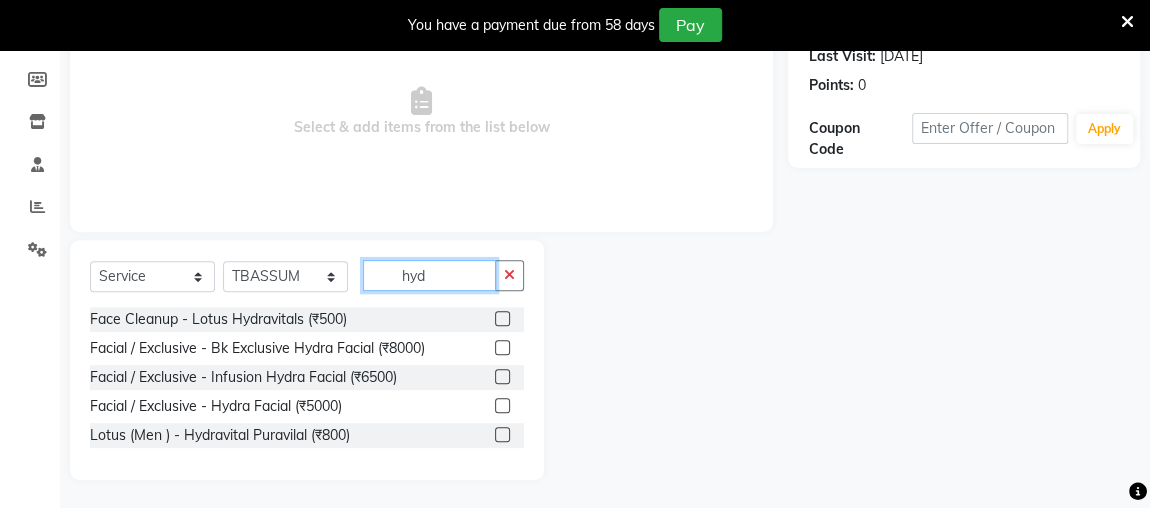 type on "hyd" 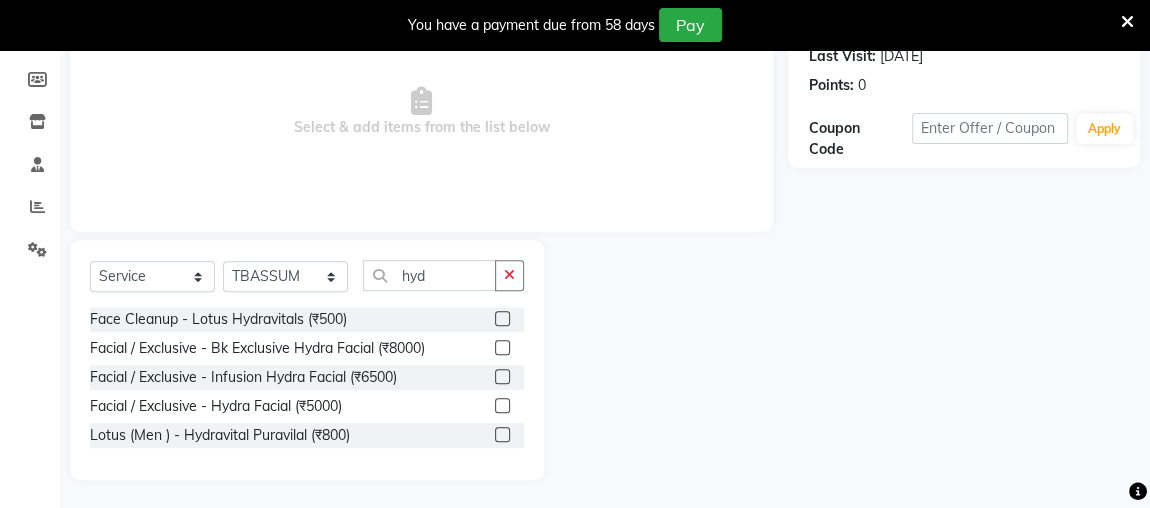 click 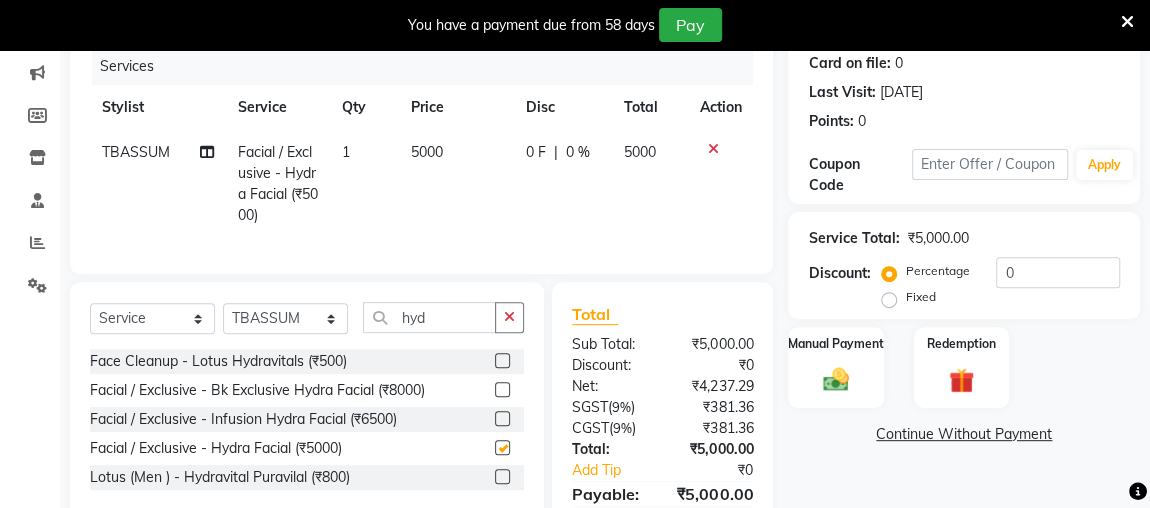 checkbox on "false" 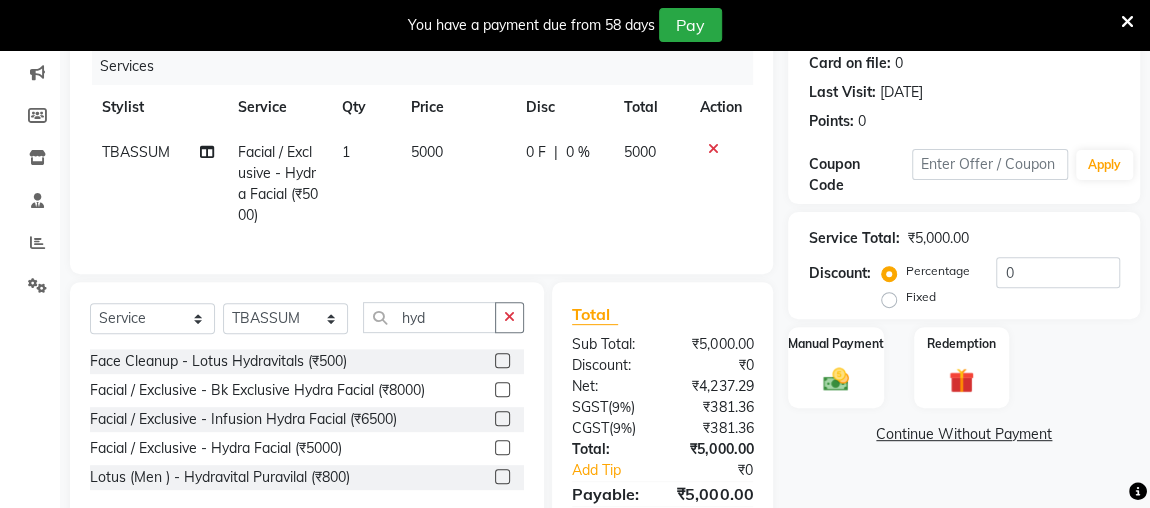 scroll, scrollTop: 172, scrollLeft: 0, axis: vertical 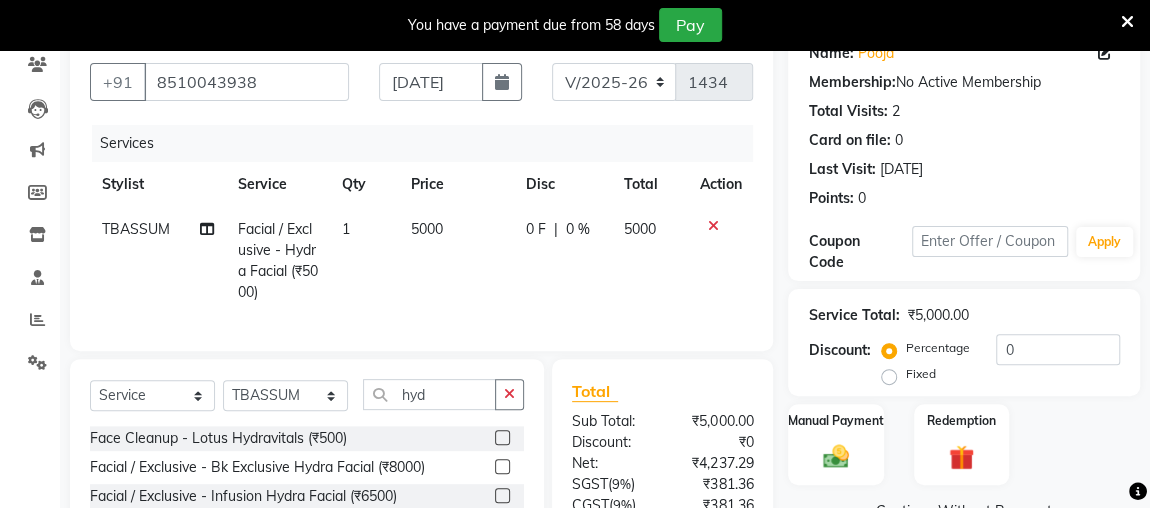 click on "5000" 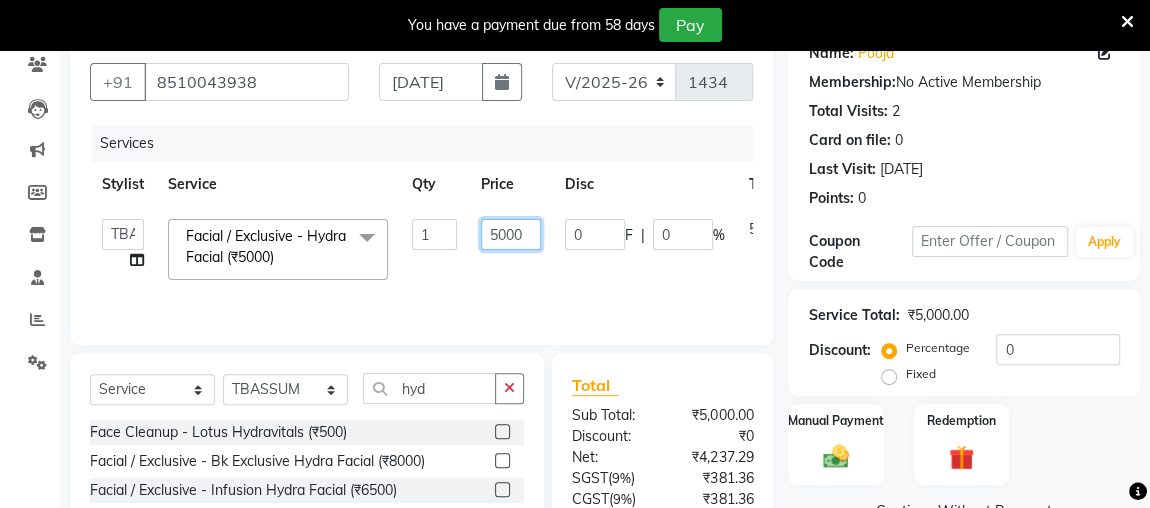 click on "5000" 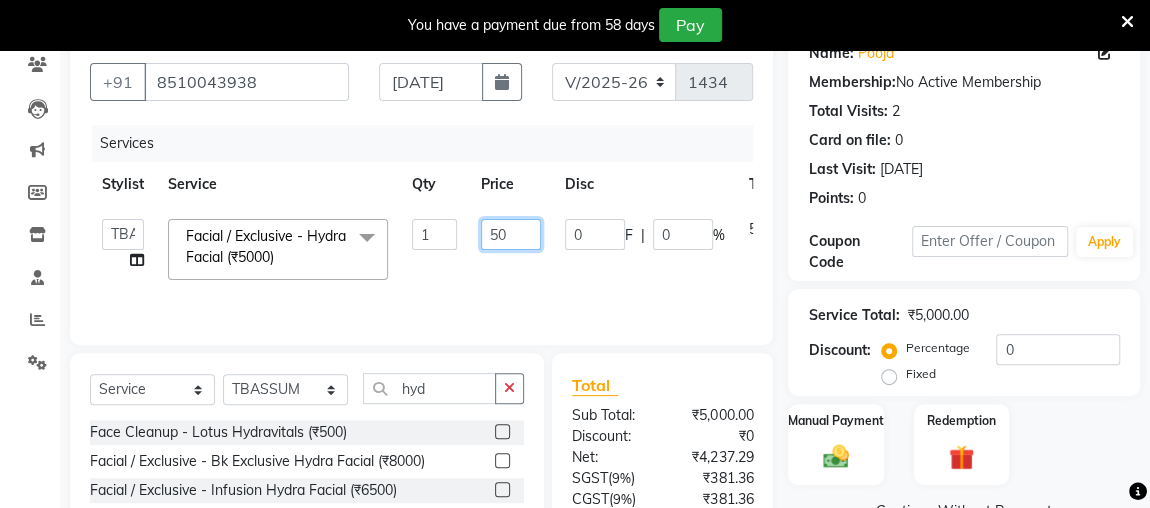 type on "5" 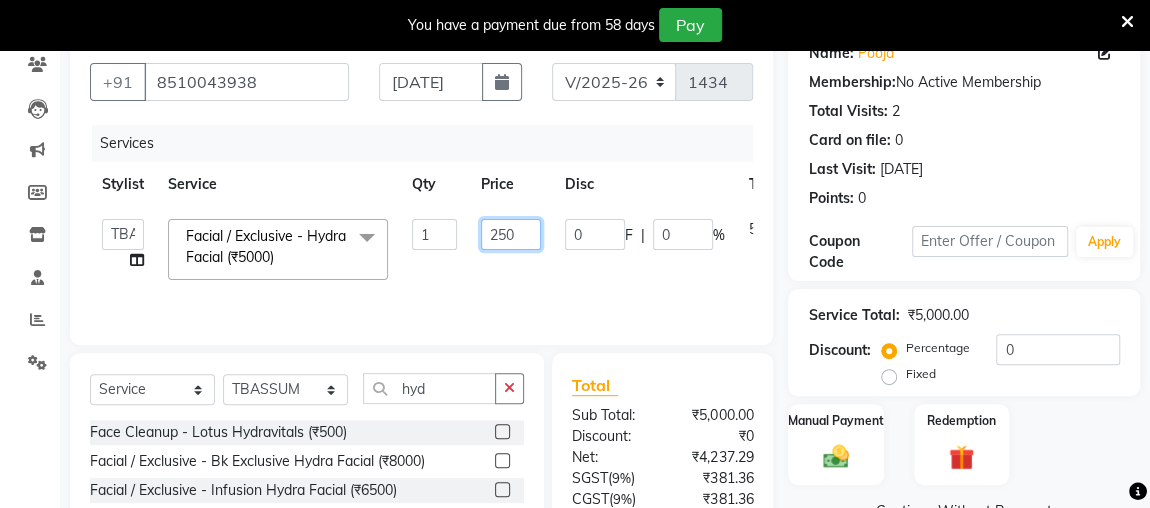 type on "2500" 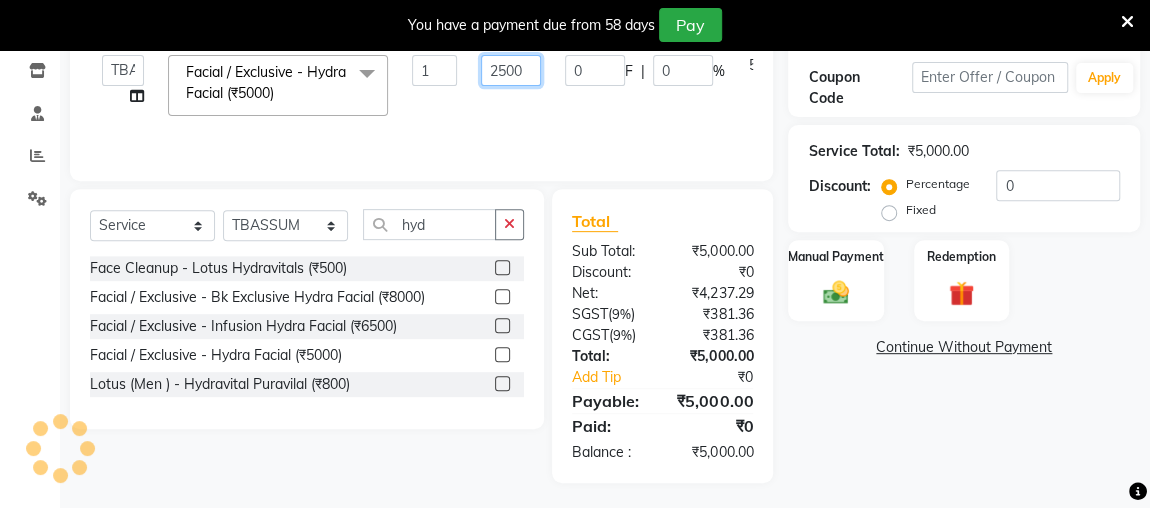 scroll, scrollTop: 338, scrollLeft: 0, axis: vertical 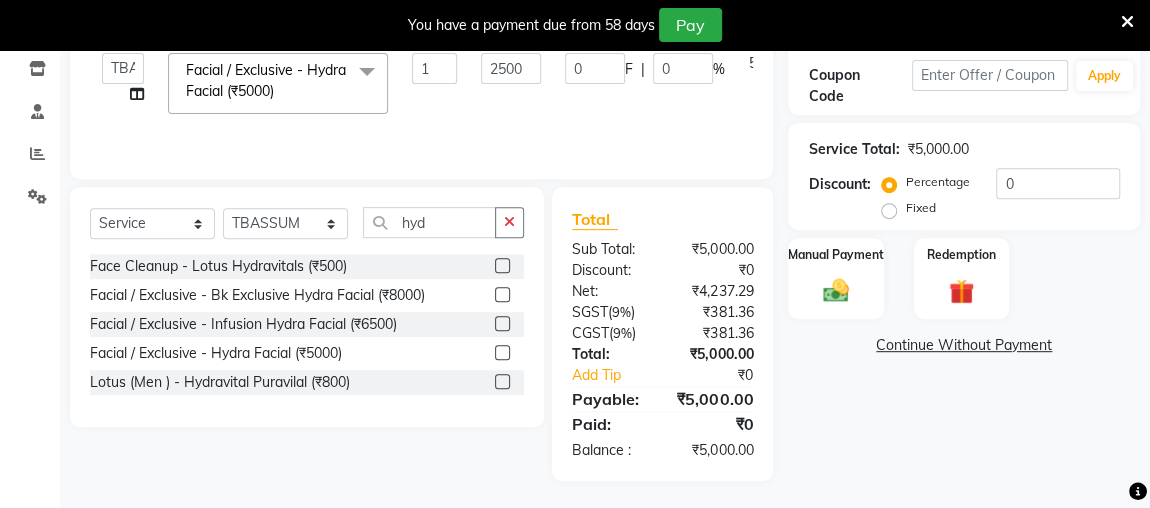 click on "Name: Pooja  Membership:  No Active Membership  Total Visits:  2 Card on file:  0 Last Visit:   13-06-2025 Points:   0  Coupon Code Apply Service Total:  ₹5,000.00  Discount:  Percentage   Fixed  0 Manual Payment Redemption  Continue Without Payment" 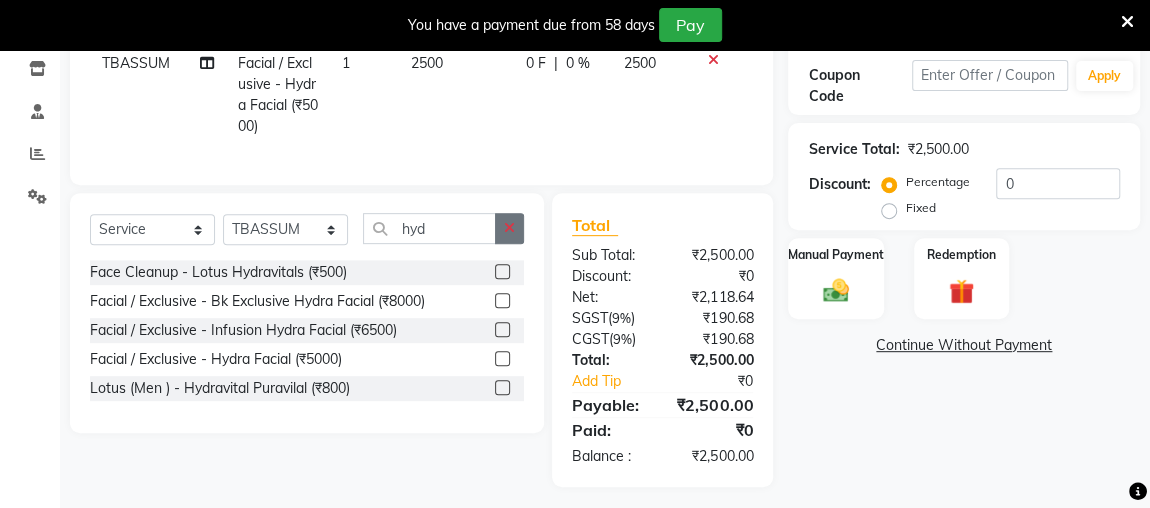 click 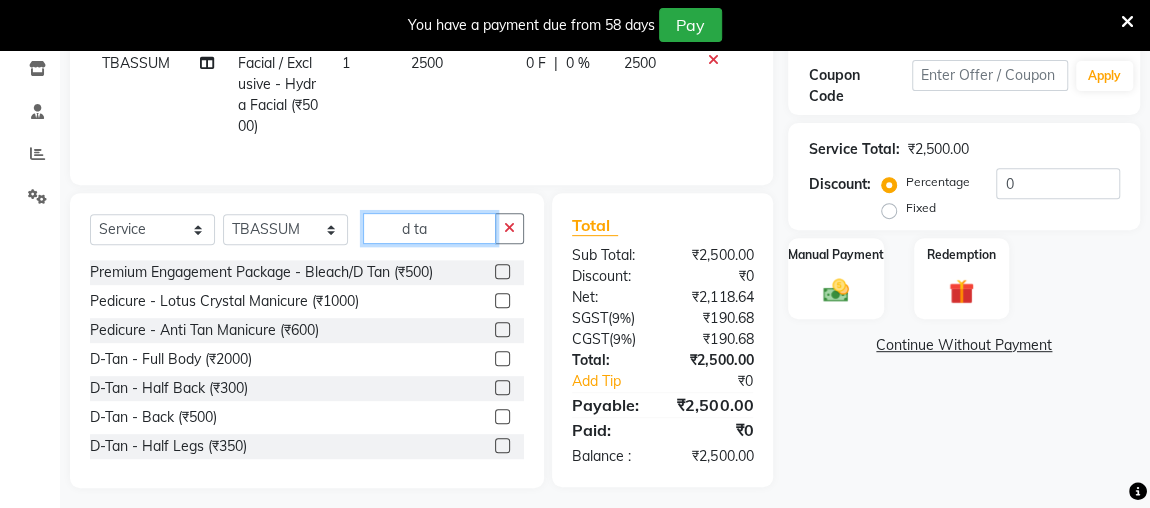 type on "d ta" 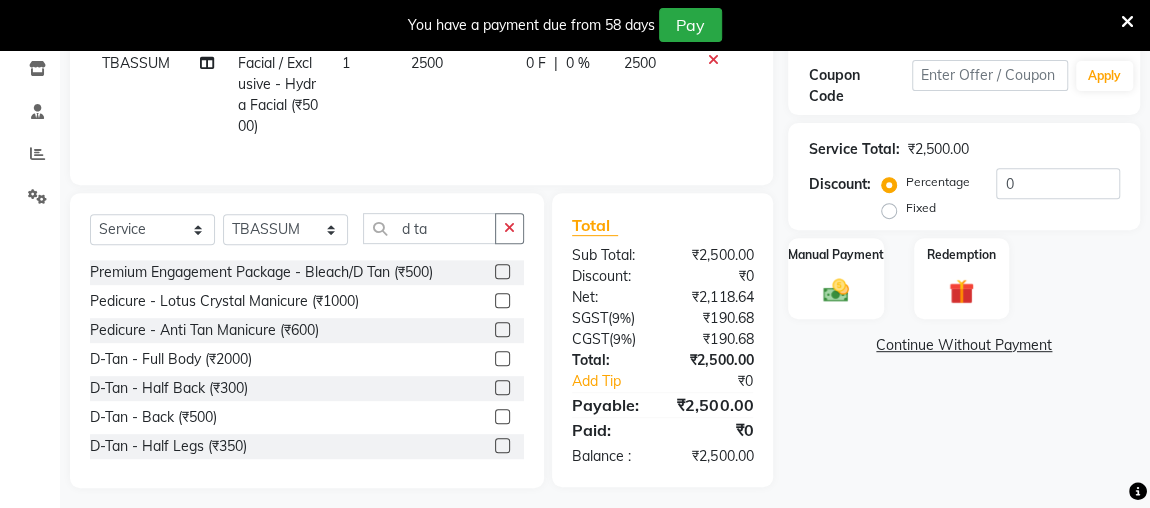 click 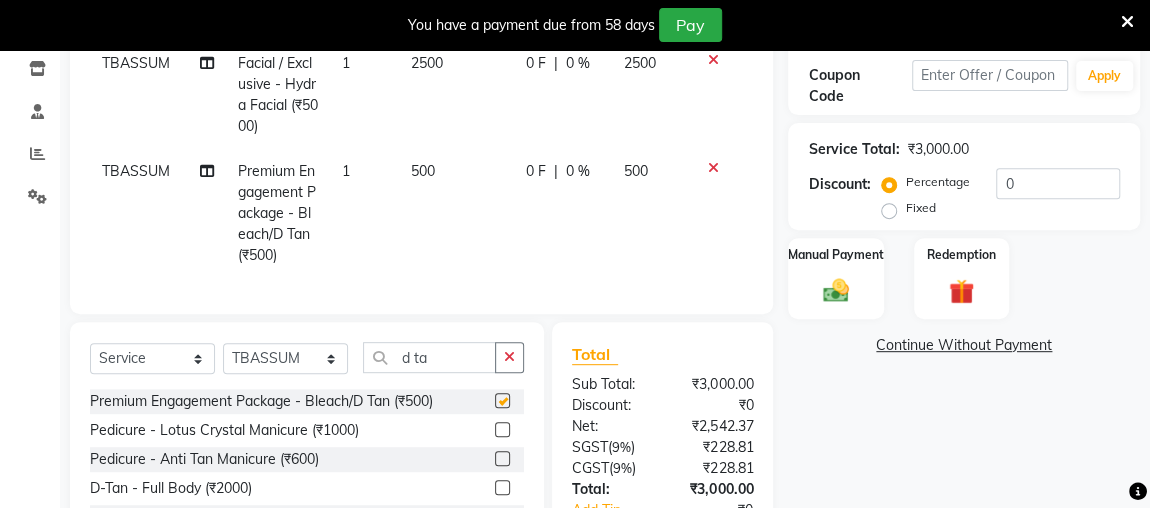 checkbox on "false" 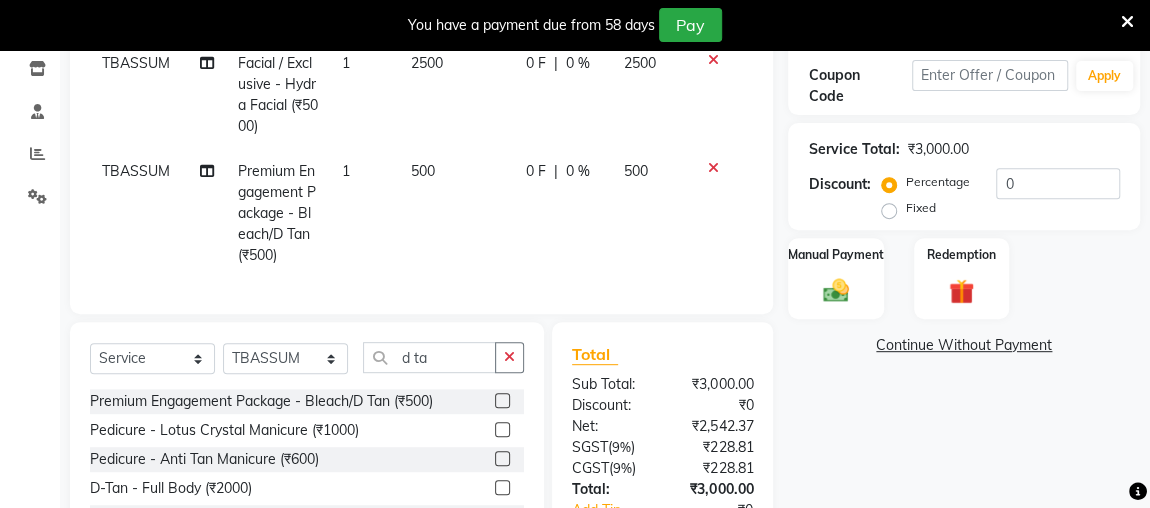 scroll, scrollTop: 0, scrollLeft: 0, axis: both 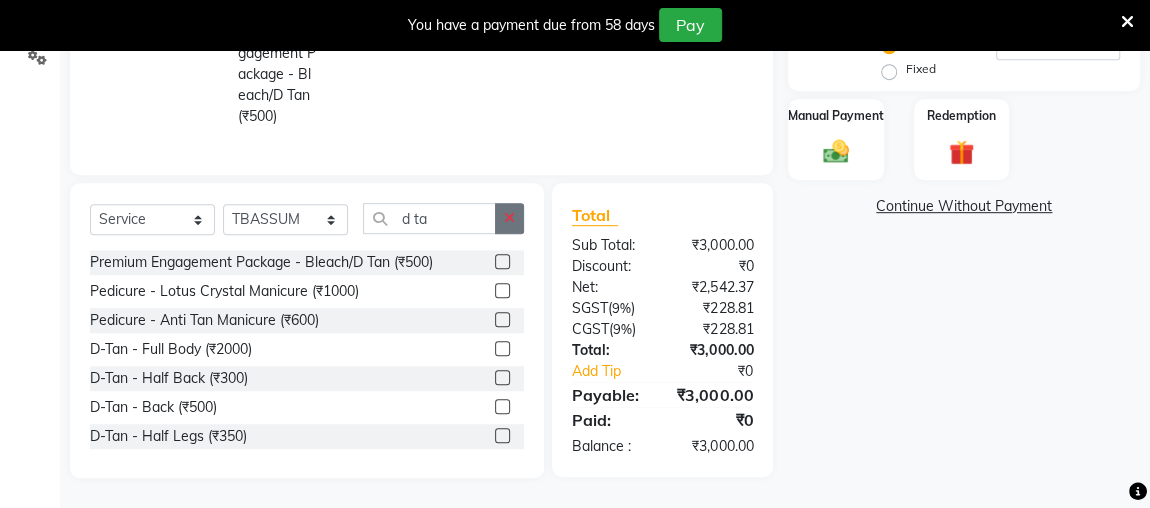 click 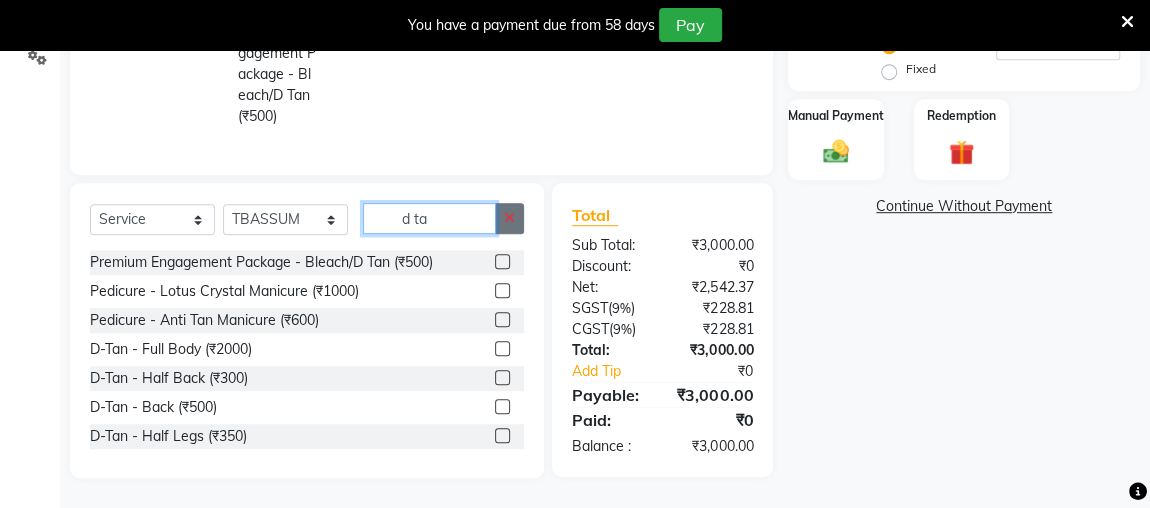 type 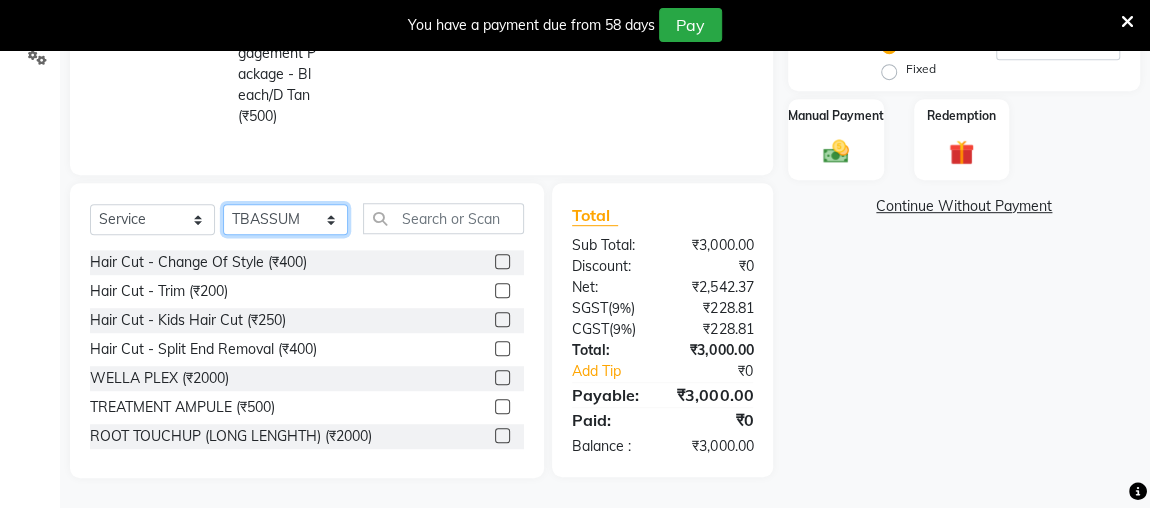 click on "Select Stylist [PERSON_NAME] anjali [PERSON_NAME] [PERSON_NAME] [PERSON_NAME] [PERSON_NAME] MAKEUPS AND PREBRIDAL [PERSON_NAME]  [PERSON_NAME] [PERSON_NAME]  [PERSON_NAME] [PERSON_NAME] [PERSON_NAME] cant TBASSUM [PERSON_NAME]  VISHAL" 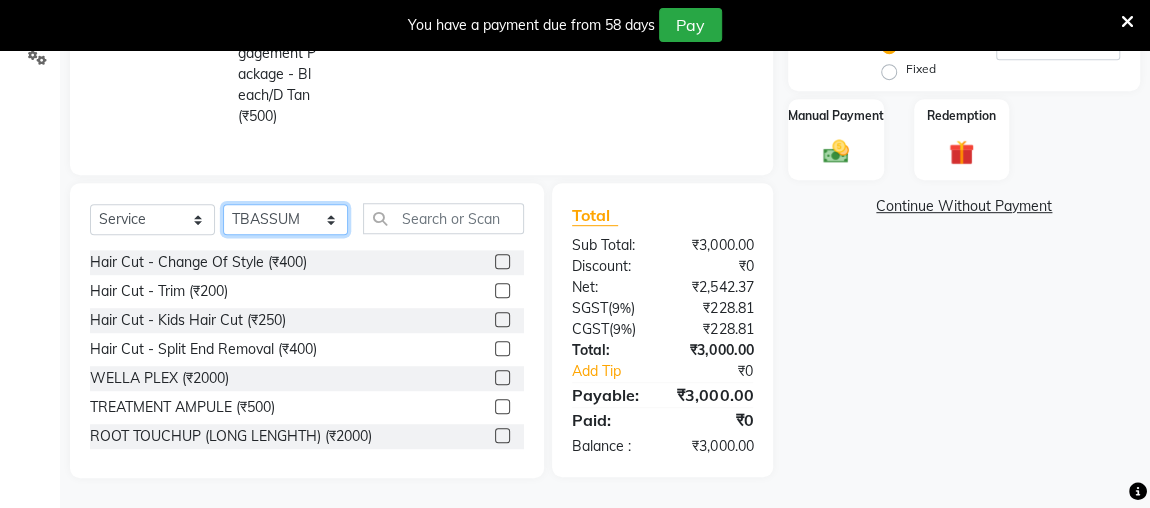 select on "58758" 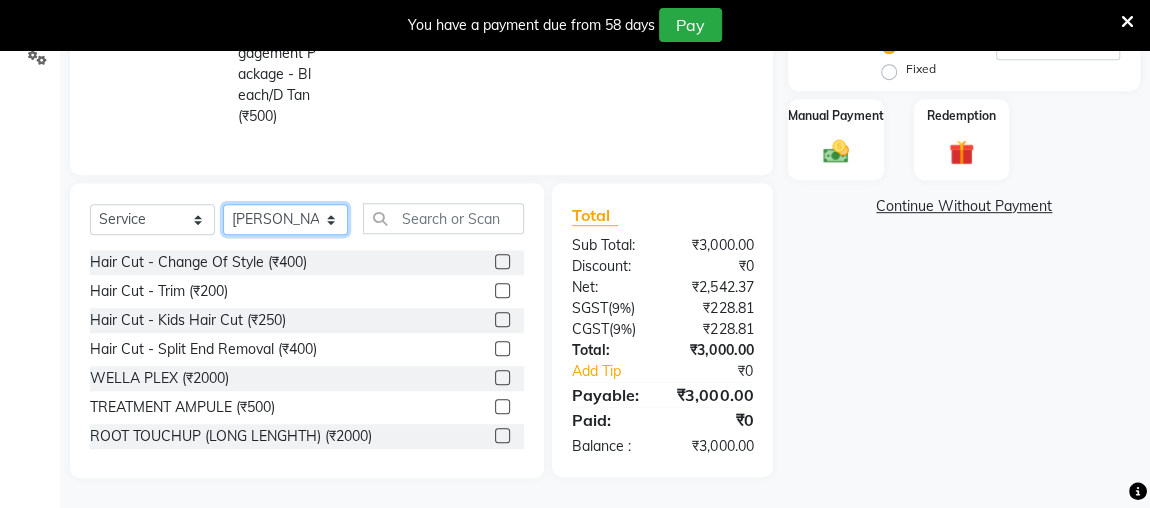 click on "Select Stylist [PERSON_NAME] anjali [PERSON_NAME] [PERSON_NAME] [PERSON_NAME] [PERSON_NAME] MAKEUPS AND PREBRIDAL [PERSON_NAME]  [PERSON_NAME] [PERSON_NAME]  [PERSON_NAME] [PERSON_NAME] [PERSON_NAME] cant TBASSUM [PERSON_NAME]  VISHAL" 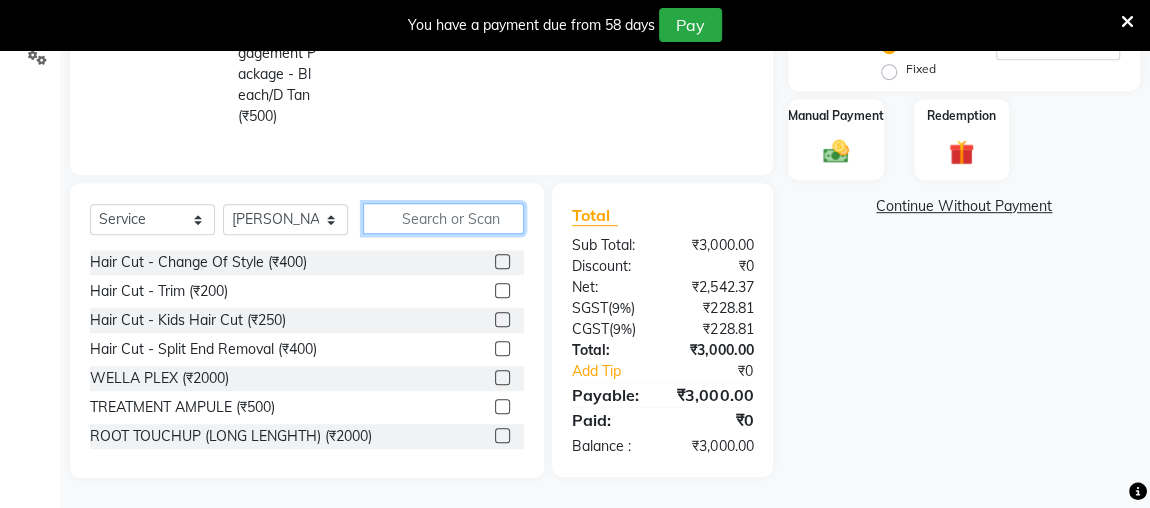 click 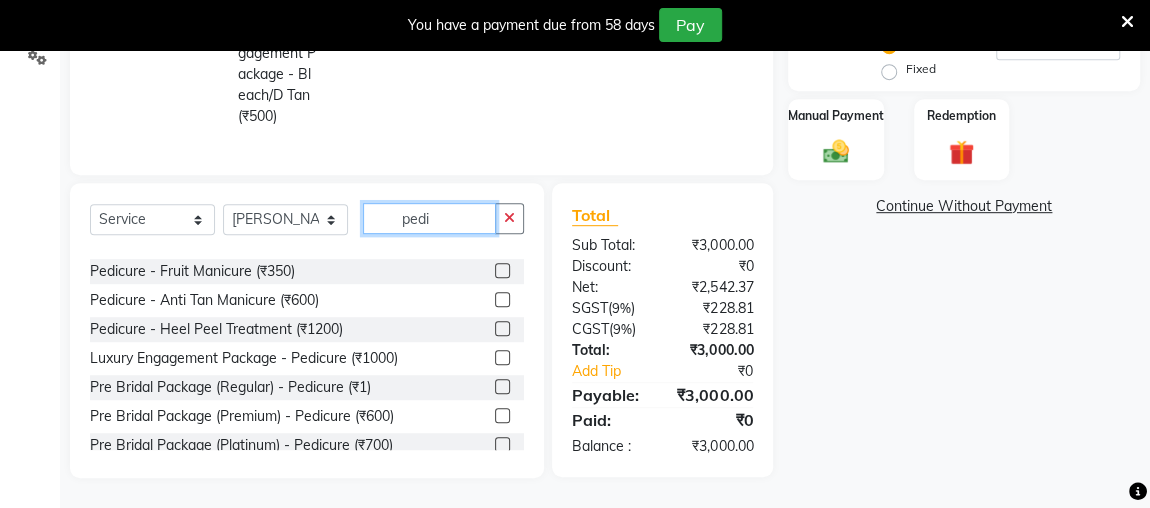scroll, scrollTop: 107, scrollLeft: 0, axis: vertical 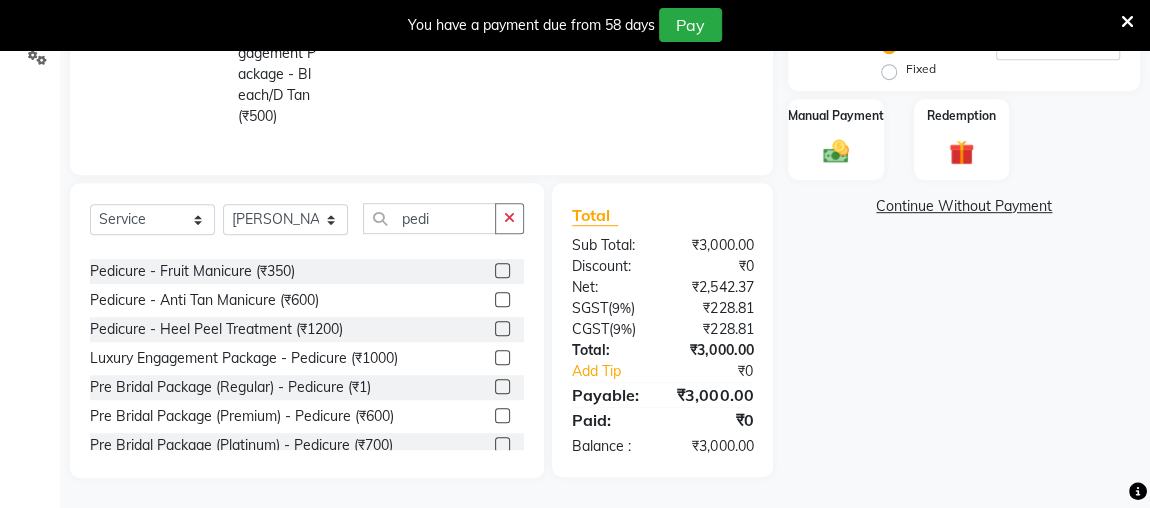 click 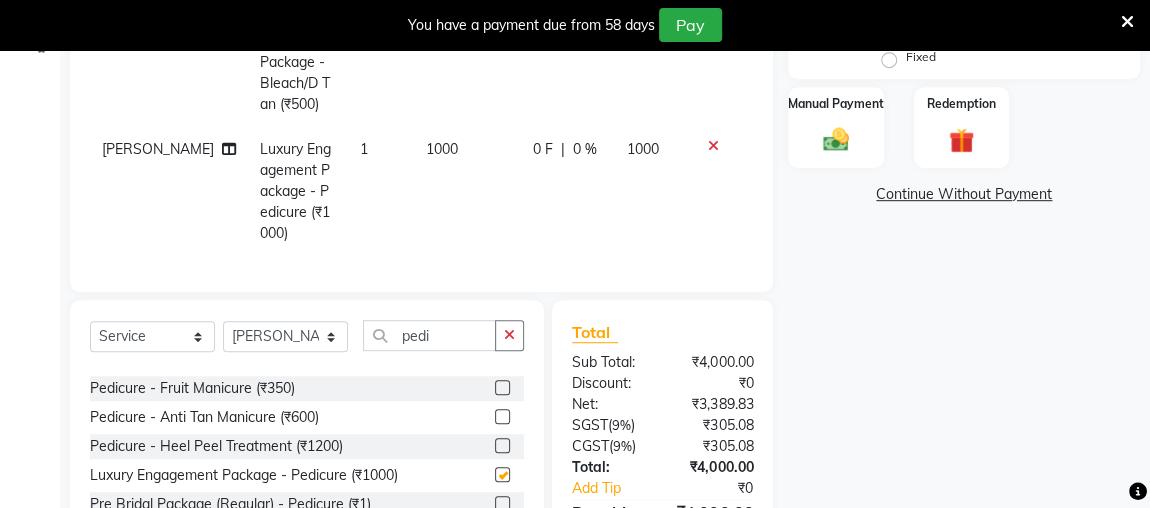 checkbox on "false" 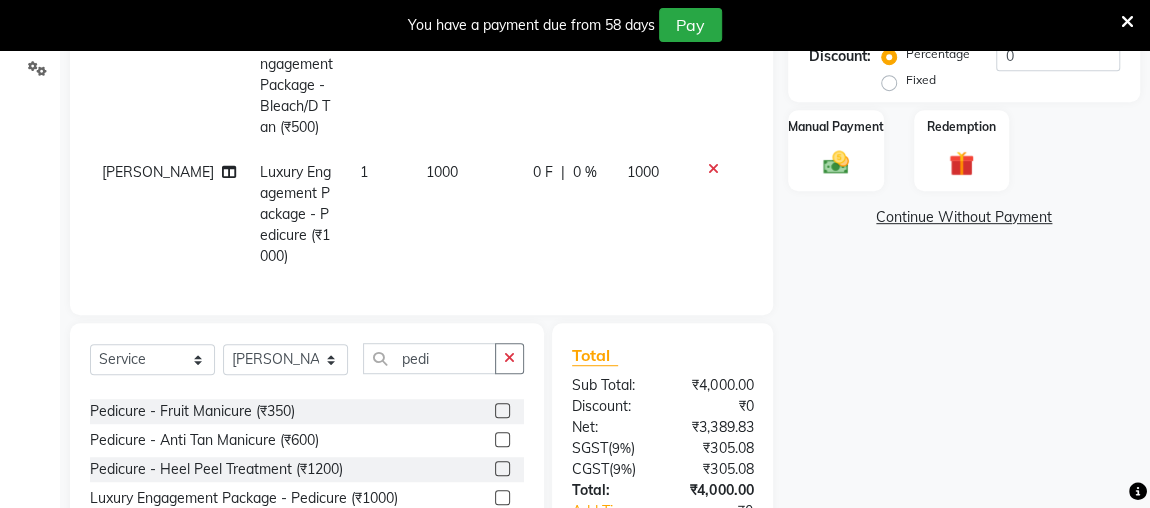 scroll, scrollTop: 367, scrollLeft: 0, axis: vertical 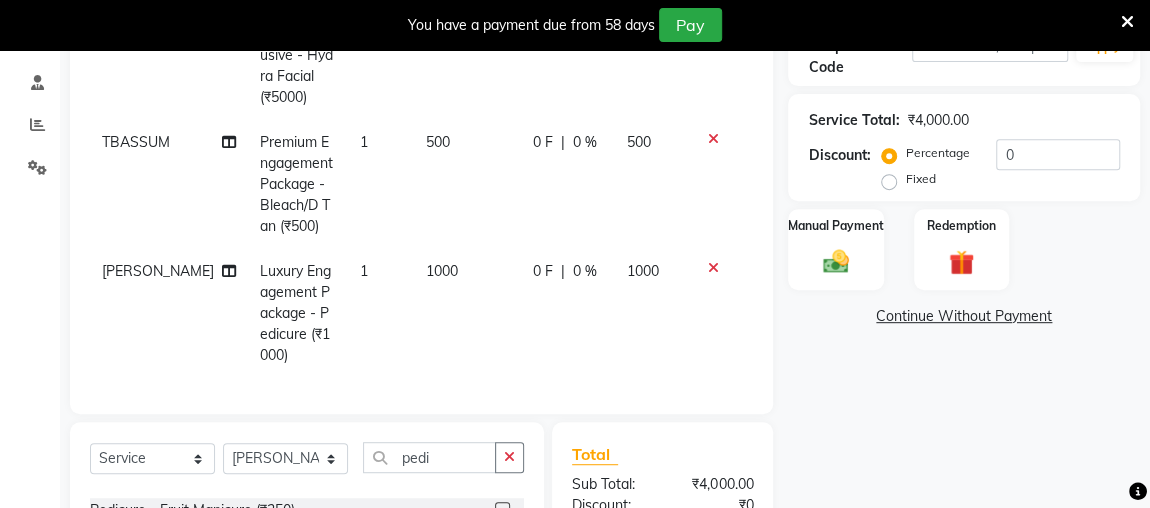 click on "1000" 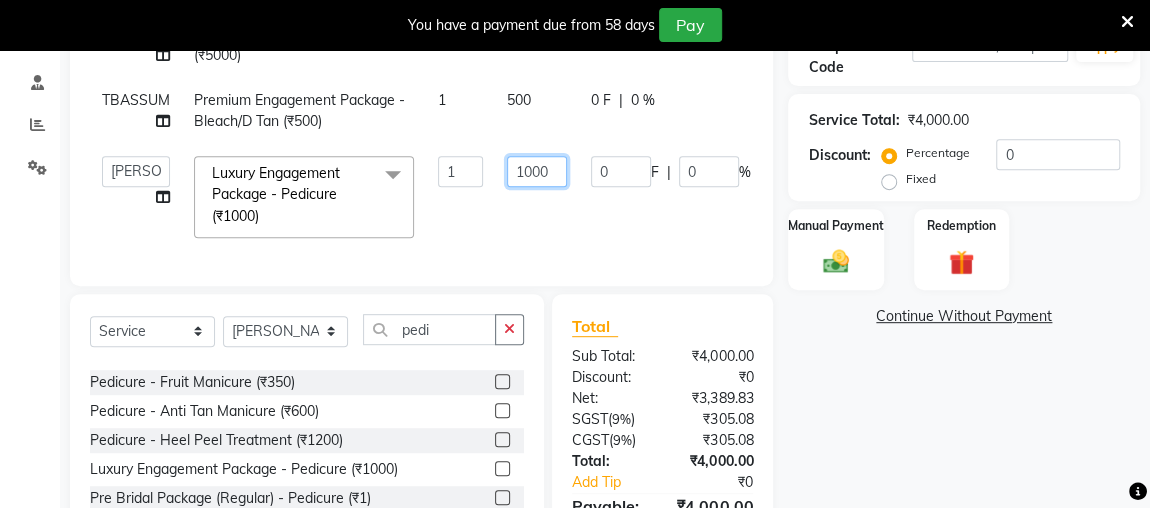 click on "1000" 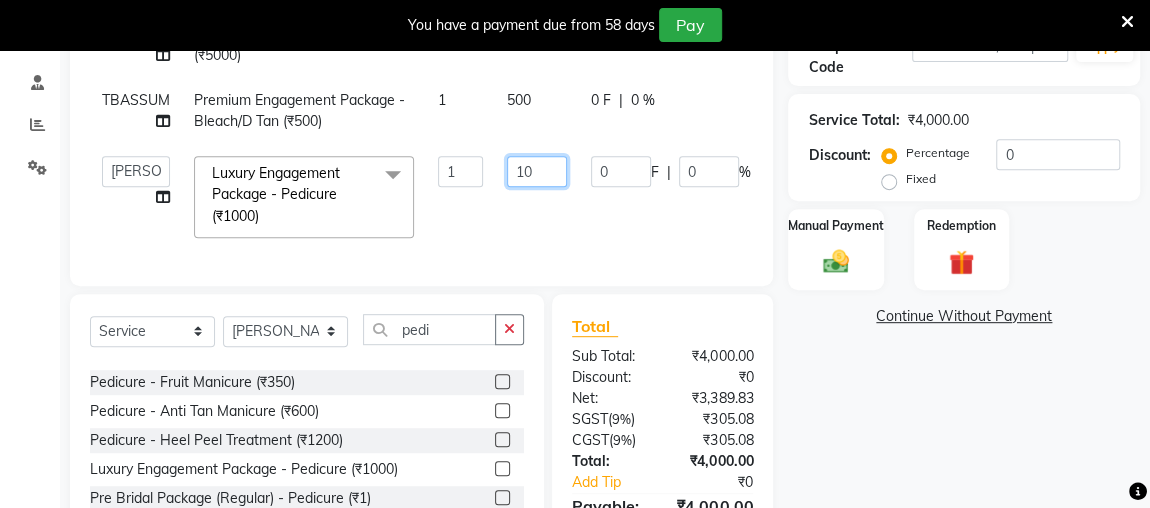 type on "1" 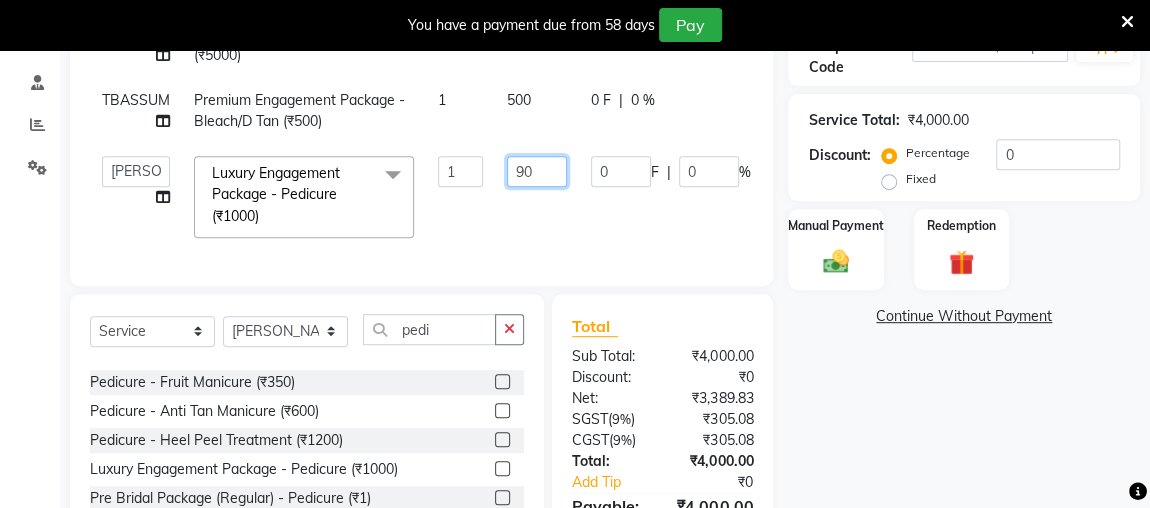 type on "900" 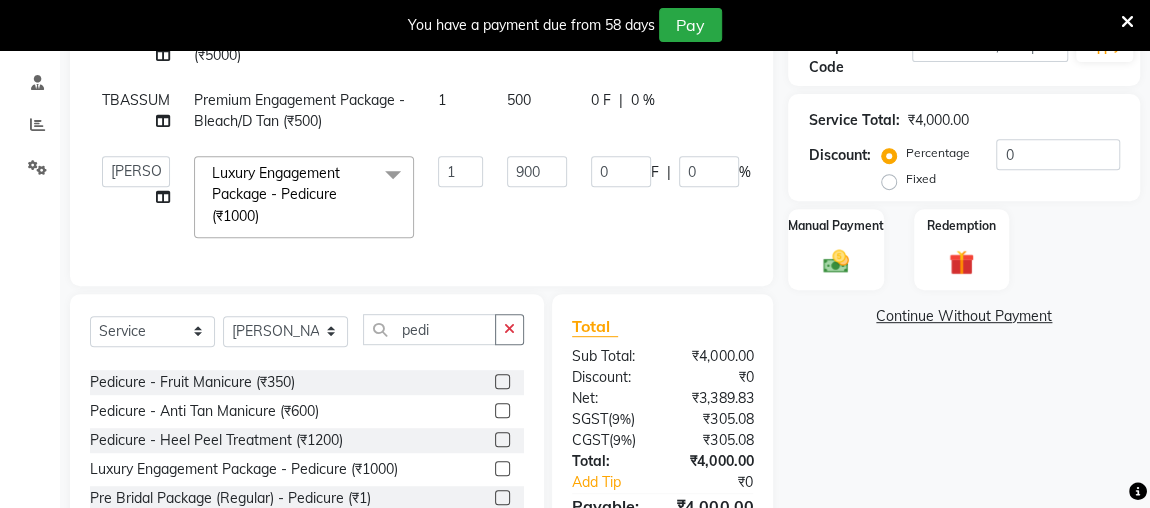click on "Name: Pooja  Membership:  No Active Membership  Total Visits:  2 Card on file:  0 Last Visit:   13-06-2025 Points:   0  Coupon Code Apply Service Total:  ₹4,000.00  Discount:  Percentage   Fixed  0 Manual Payment Redemption  Continue Without Payment" 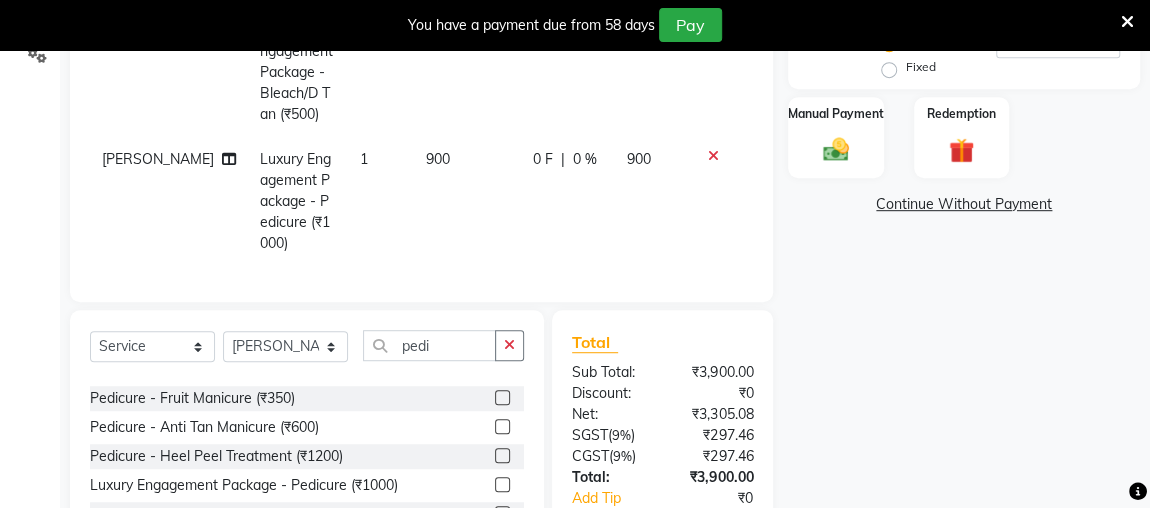 scroll, scrollTop: 455, scrollLeft: 0, axis: vertical 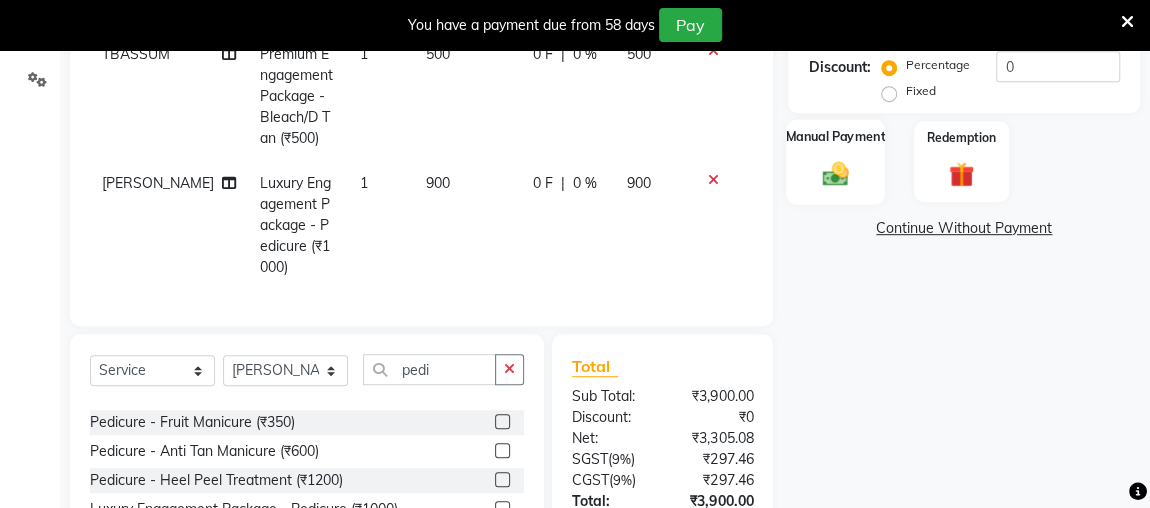 click 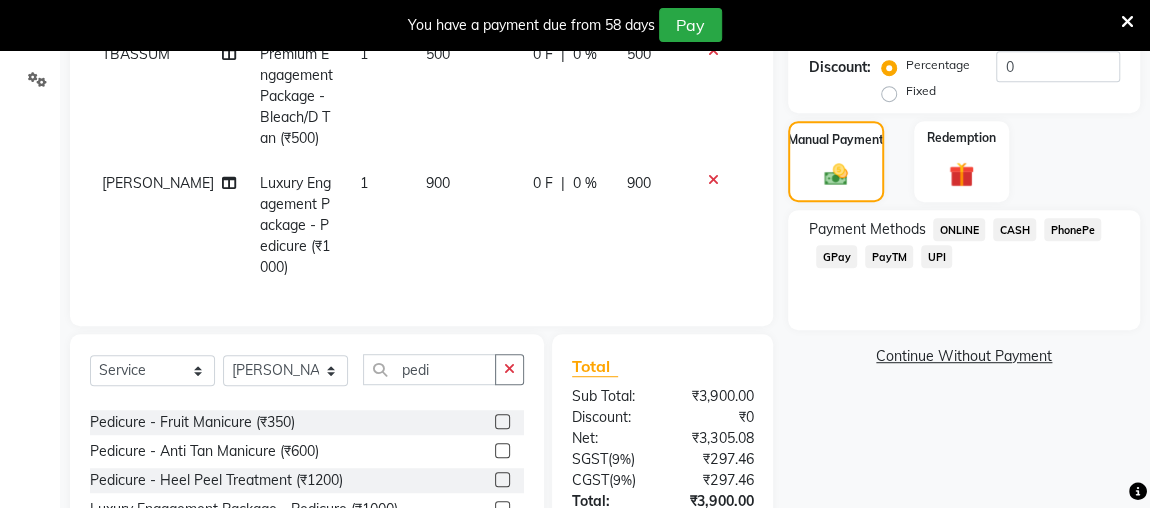 click on "ONLINE" 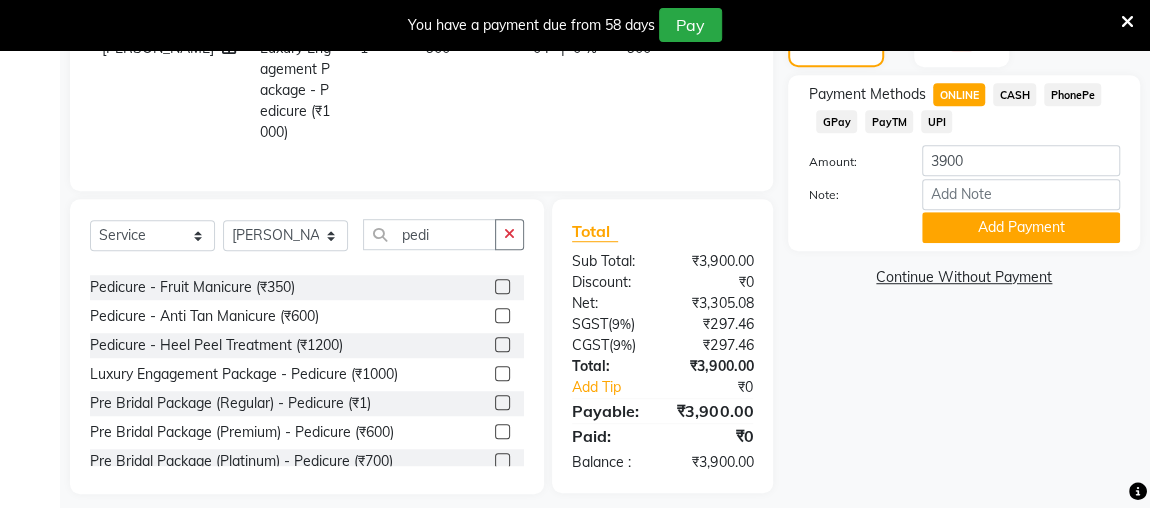 scroll, scrollTop: 592, scrollLeft: 0, axis: vertical 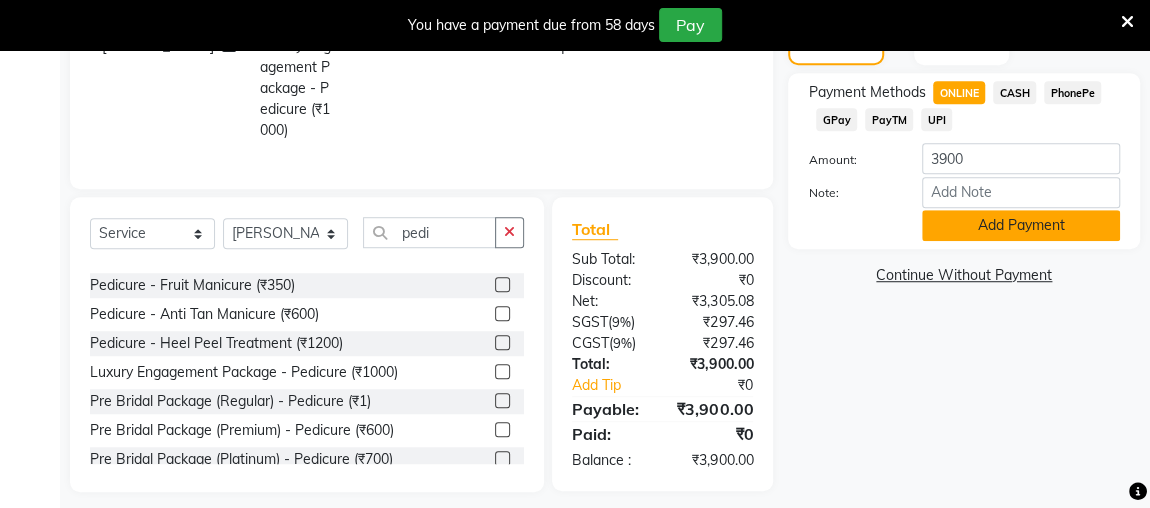 click on "Add Payment" 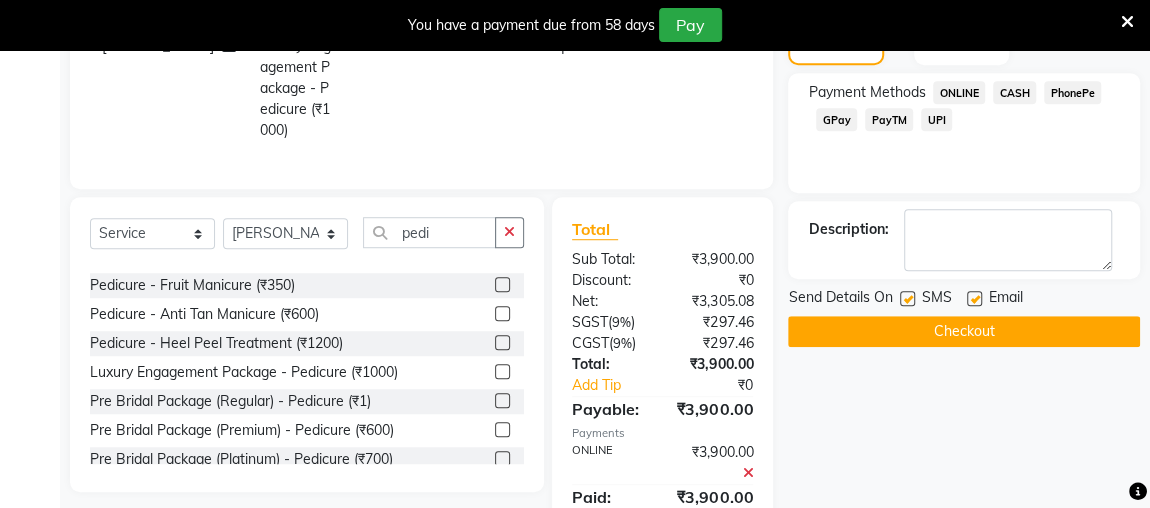 click on "Checkout" 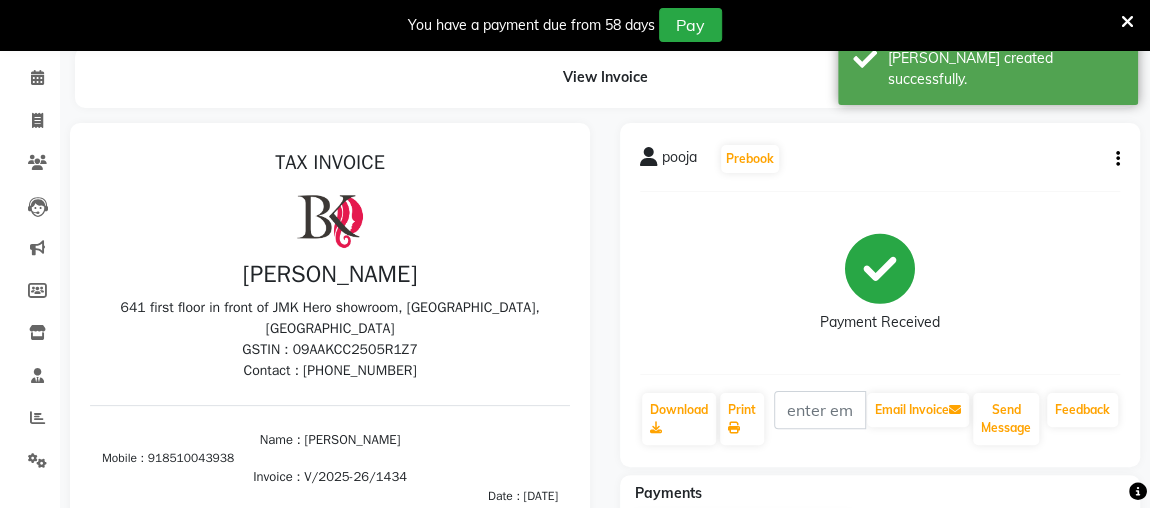 scroll, scrollTop: 0, scrollLeft: 0, axis: both 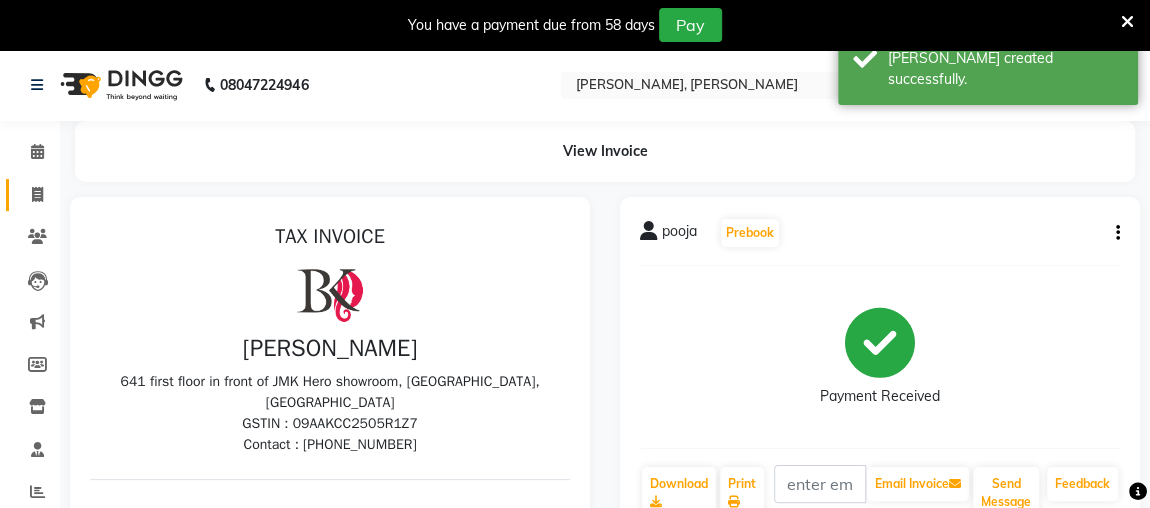 click 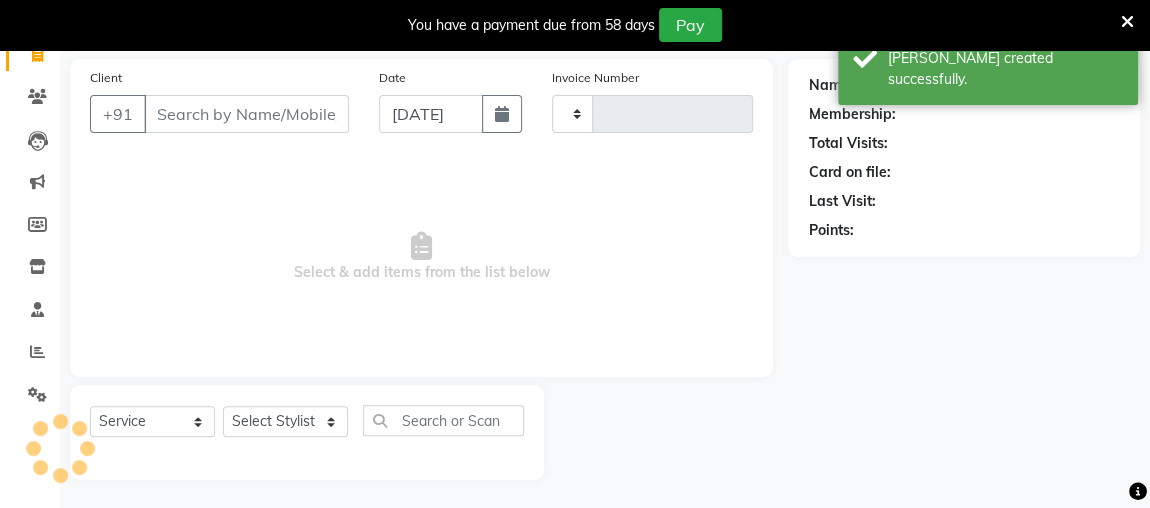 type on "1435" 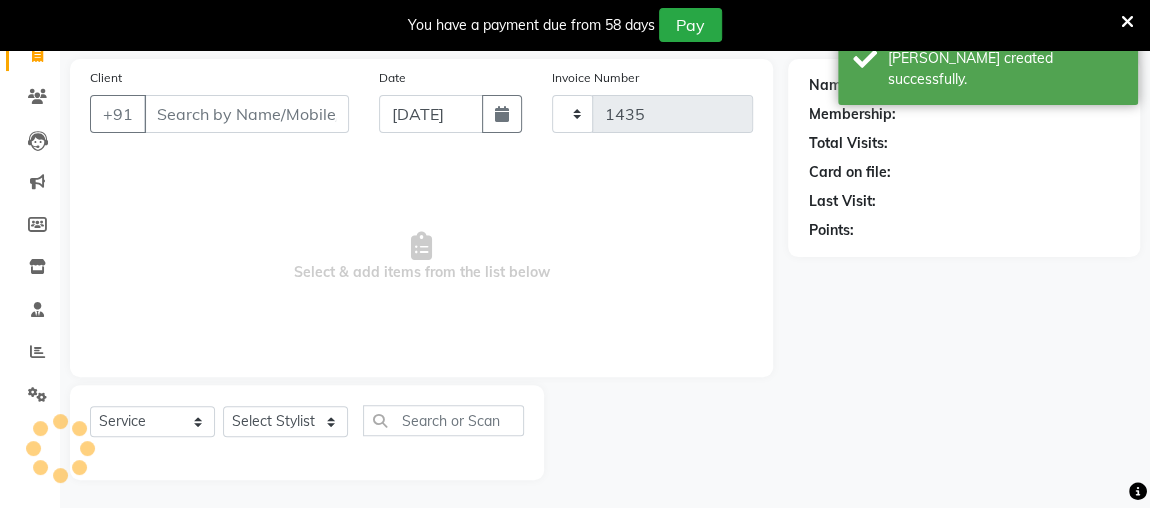 select on "4362" 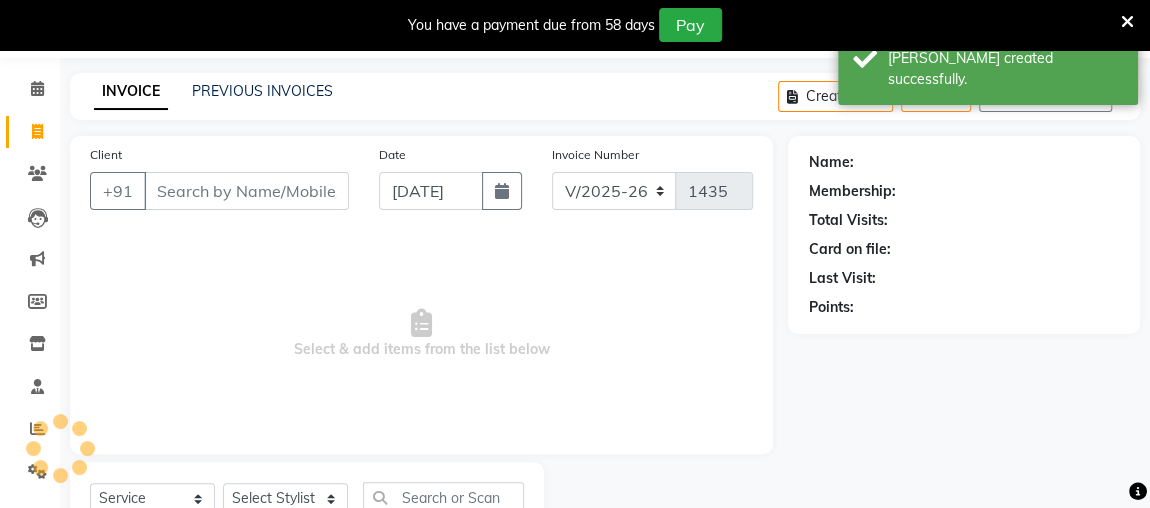 scroll, scrollTop: 0, scrollLeft: 0, axis: both 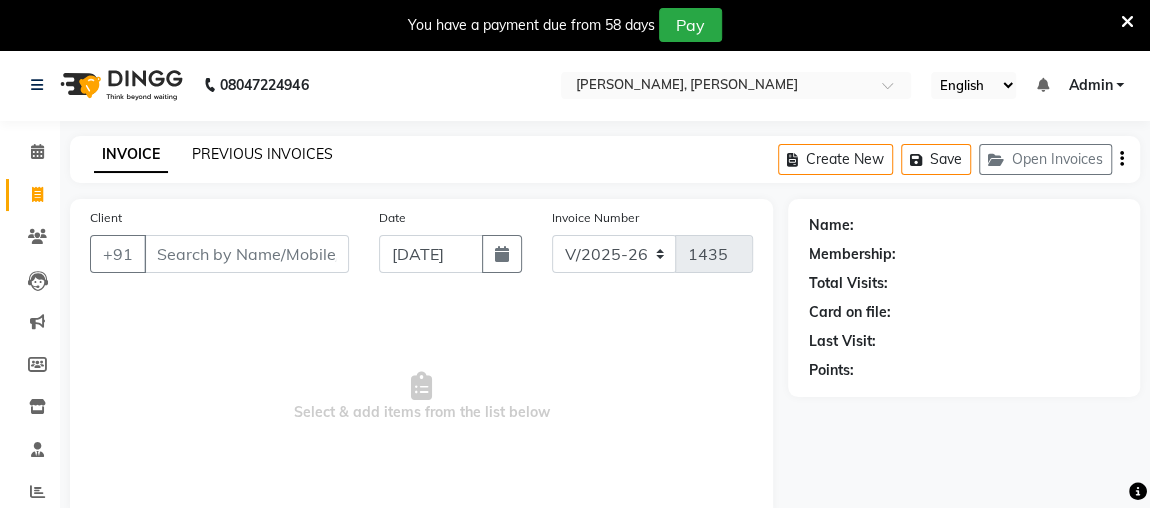 click on "PREVIOUS INVOICES" 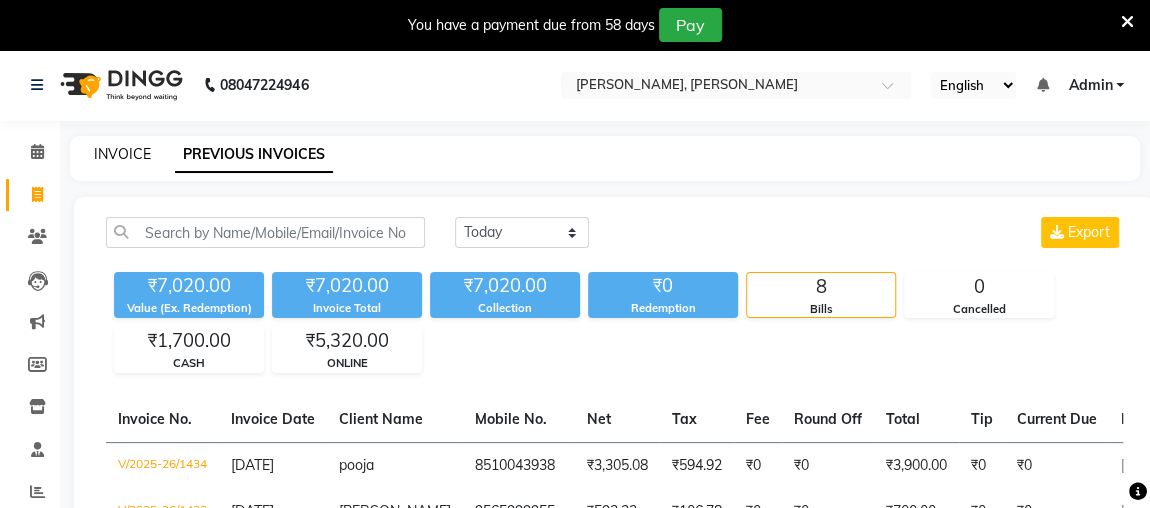click on "INVOICE" 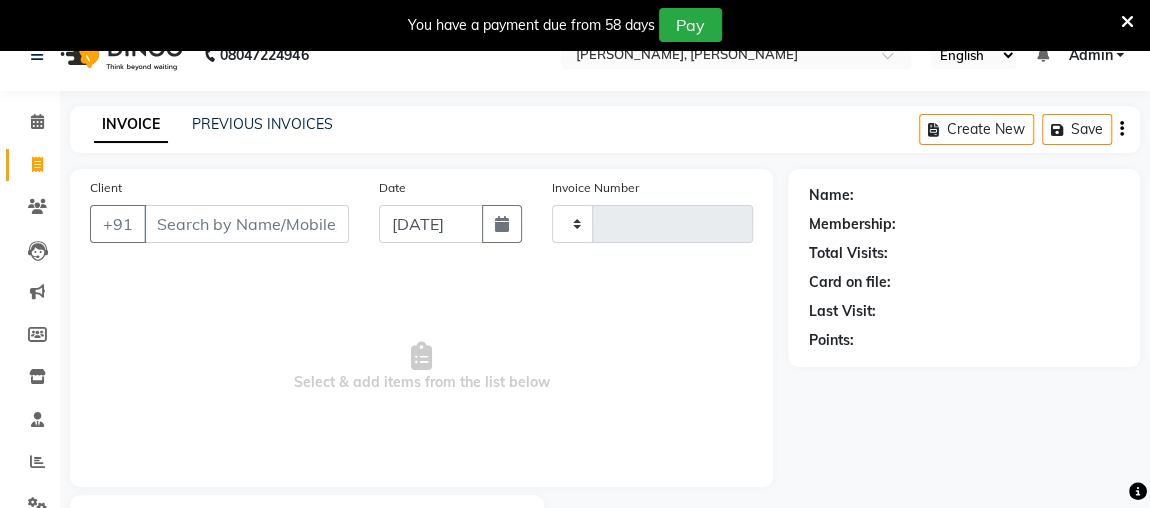type on "1435" 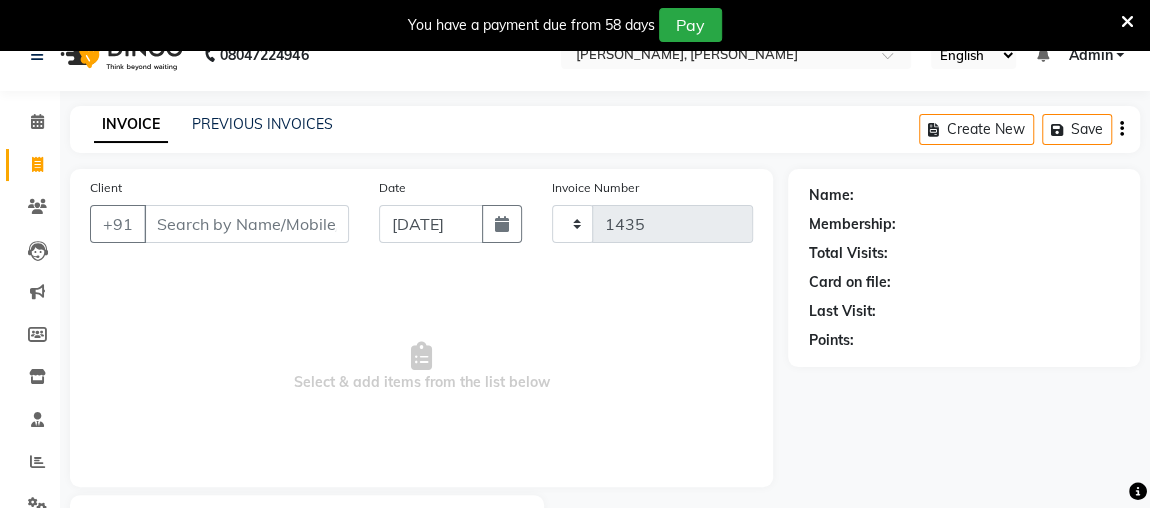 scroll, scrollTop: 140, scrollLeft: 0, axis: vertical 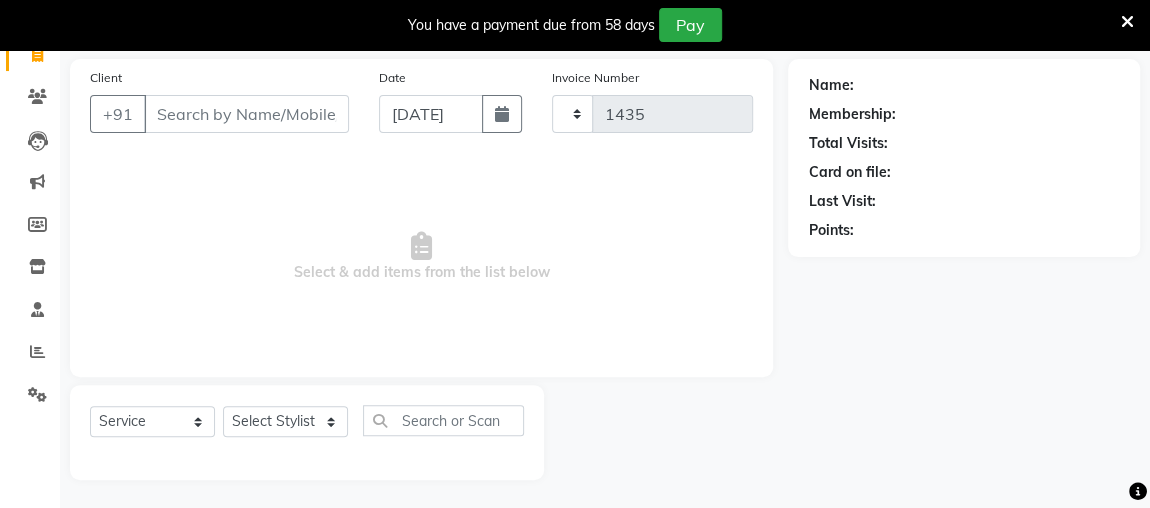 select on "4362" 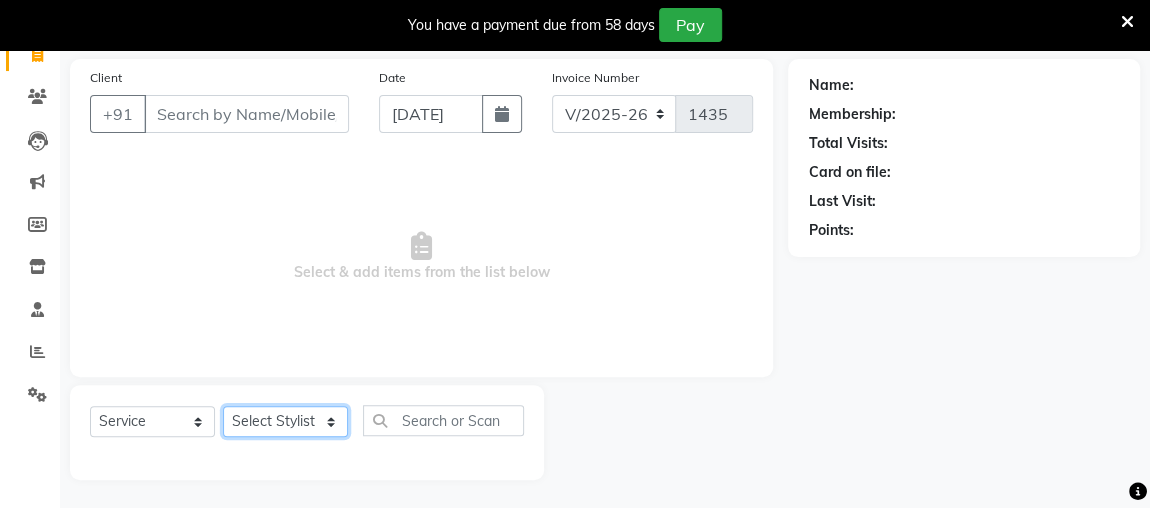 click on "Select Stylist [PERSON_NAME] anjali [PERSON_NAME] [PERSON_NAME] [PERSON_NAME] [PERSON_NAME] MAKEUPS AND PREBRIDAL [PERSON_NAME]  [PERSON_NAME] [PERSON_NAME]  [PERSON_NAME] [PERSON_NAME] [PERSON_NAME] cant TBASSUM [PERSON_NAME]  VISHAL" 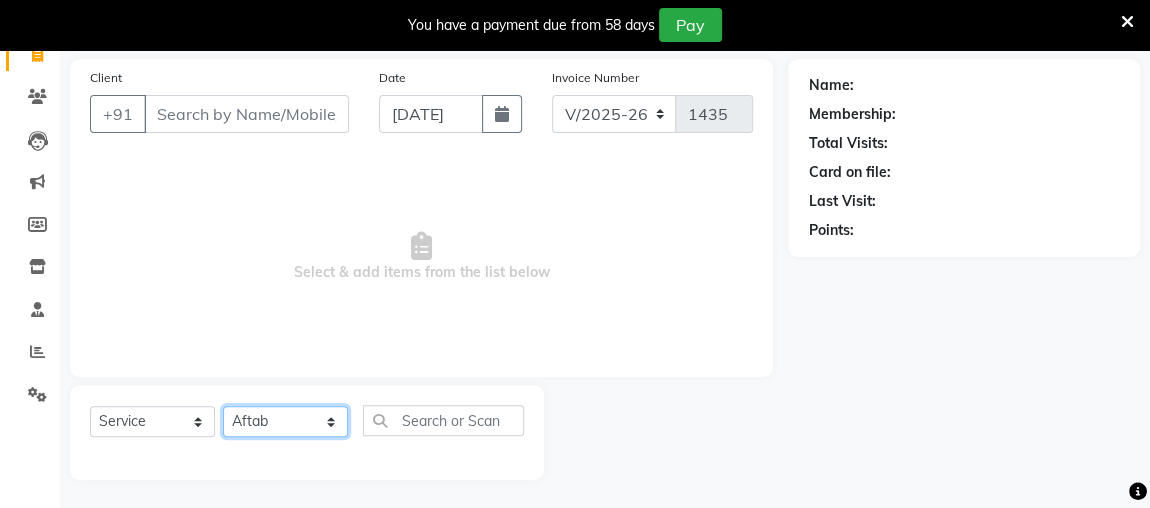 click on "Select Stylist [PERSON_NAME] anjali [PERSON_NAME] [PERSON_NAME] [PERSON_NAME] [PERSON_NAME] MAKEUPS AND PREBRIDAL [PERSON_NAME]  [PERSON_NAME] [PERSON_NAME]  [PERSON_NAME] [PERSON_NAME] [PERSON_NAME] cant TBASSUM [PERSON_NAME]  VISHAL" 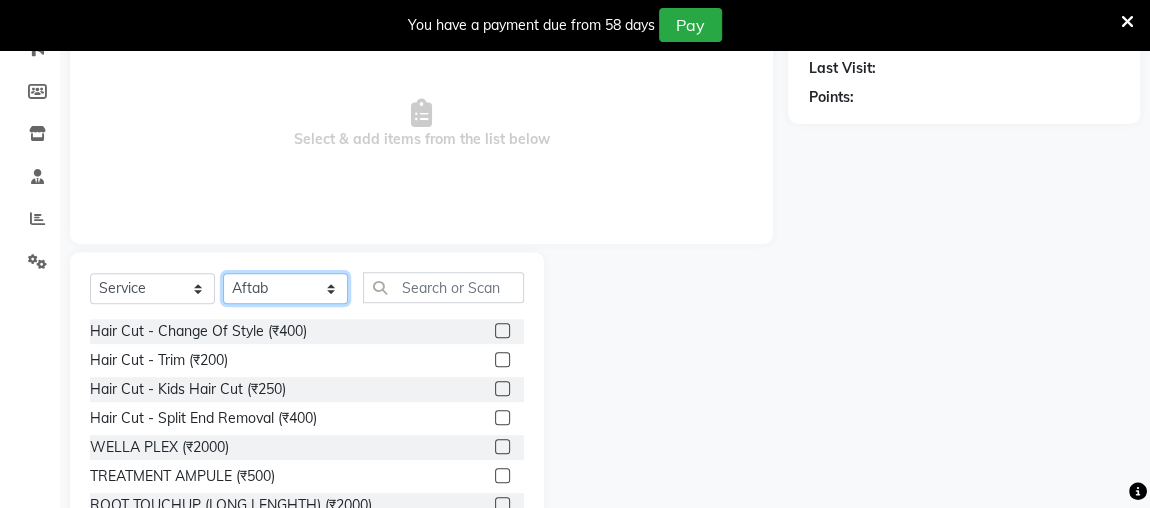 scroll, scrollTop: 289, scrollLeft: 0, axis: vertical 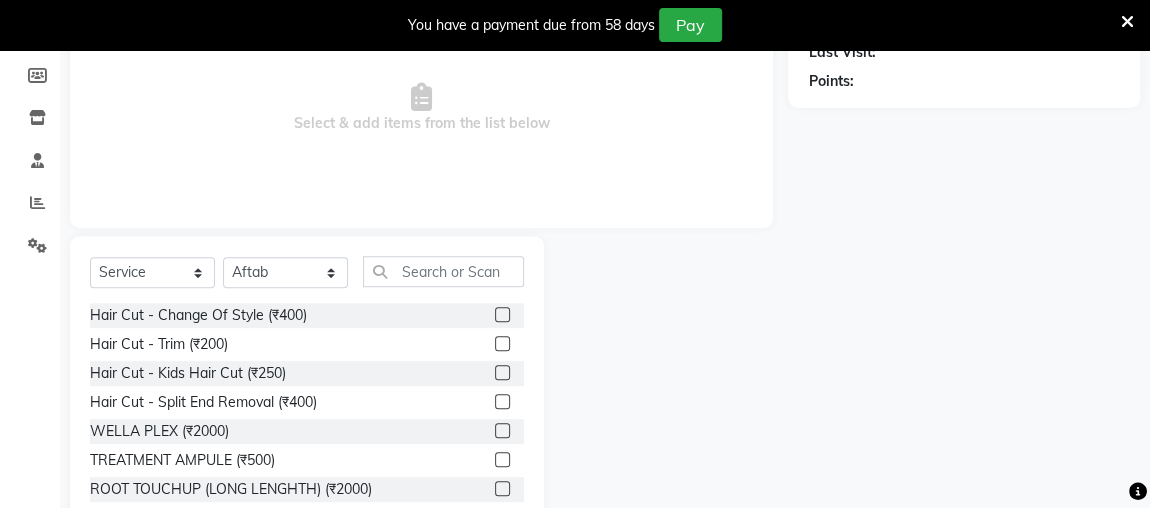 click 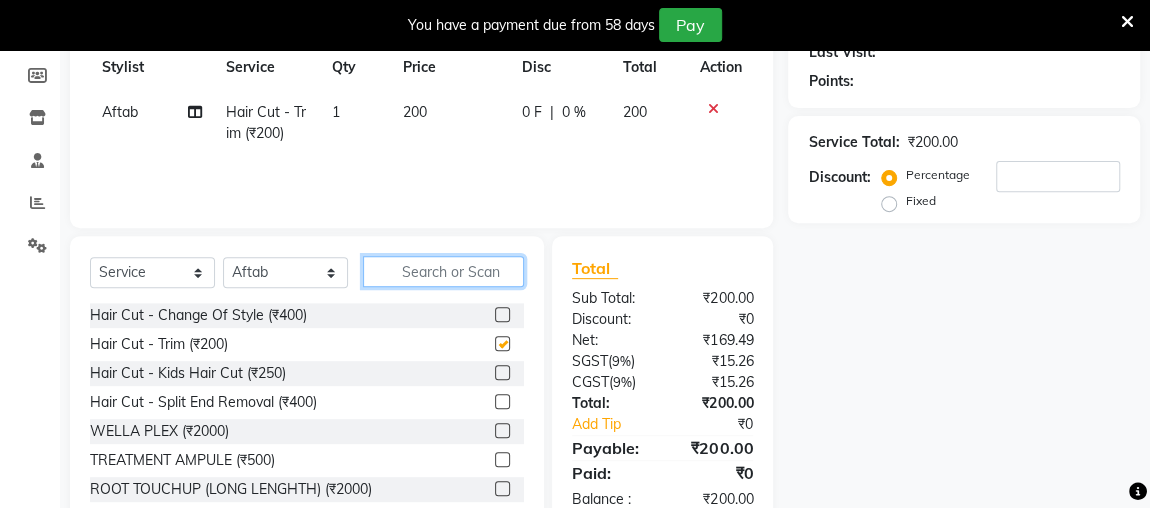 click 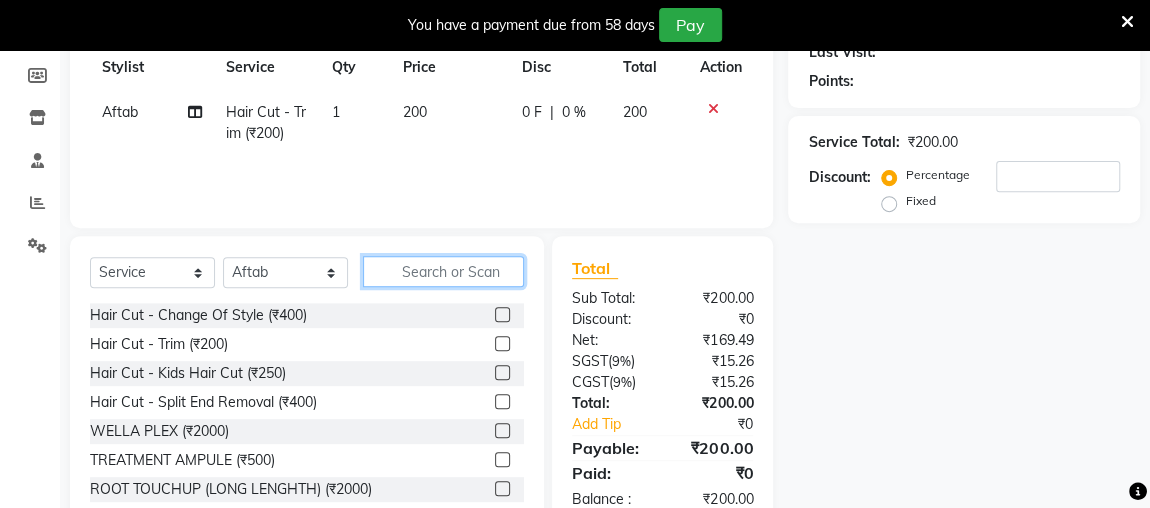 checkbox on "false" 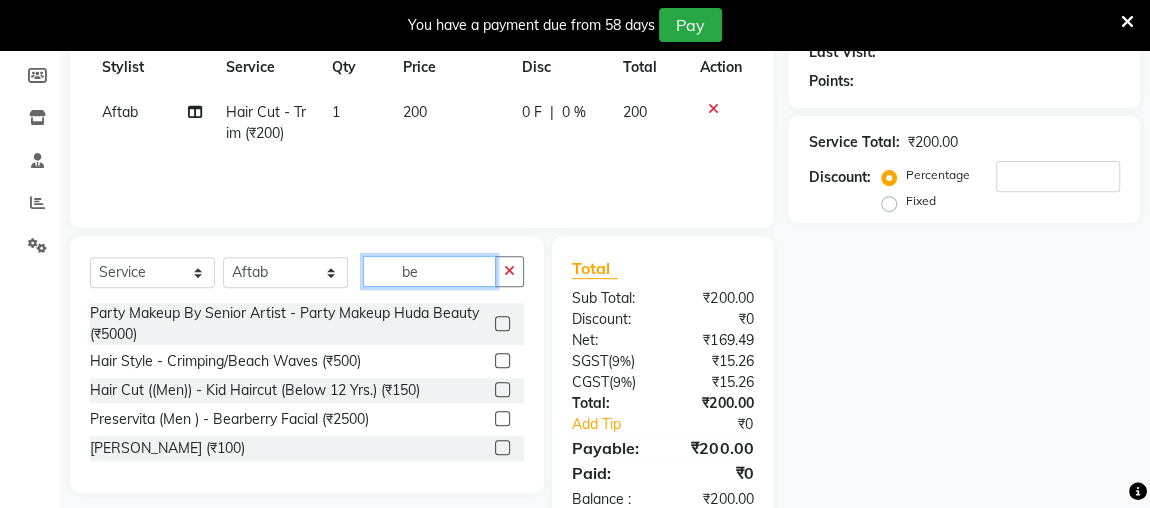 type on "be" 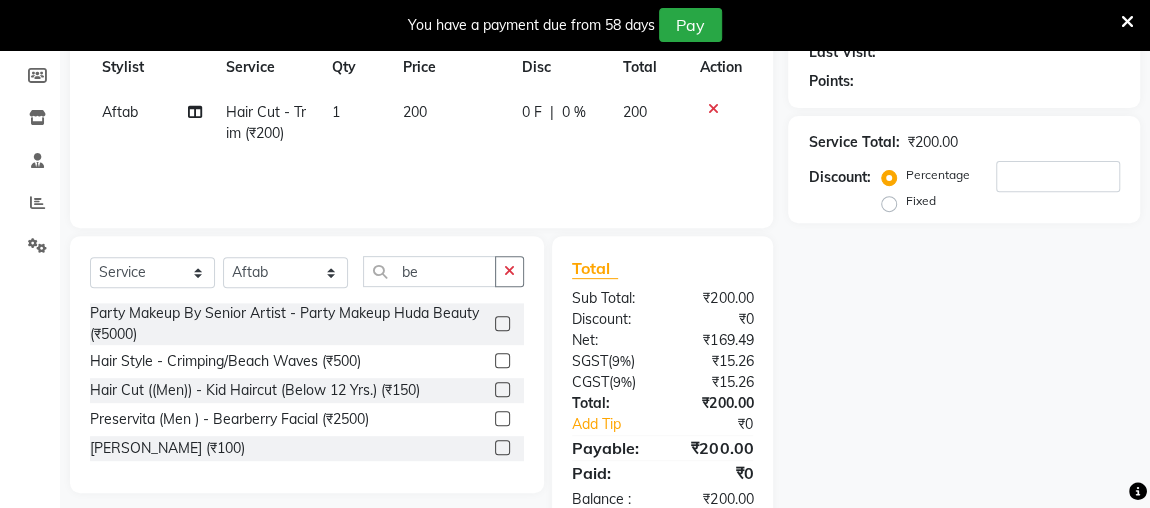 click 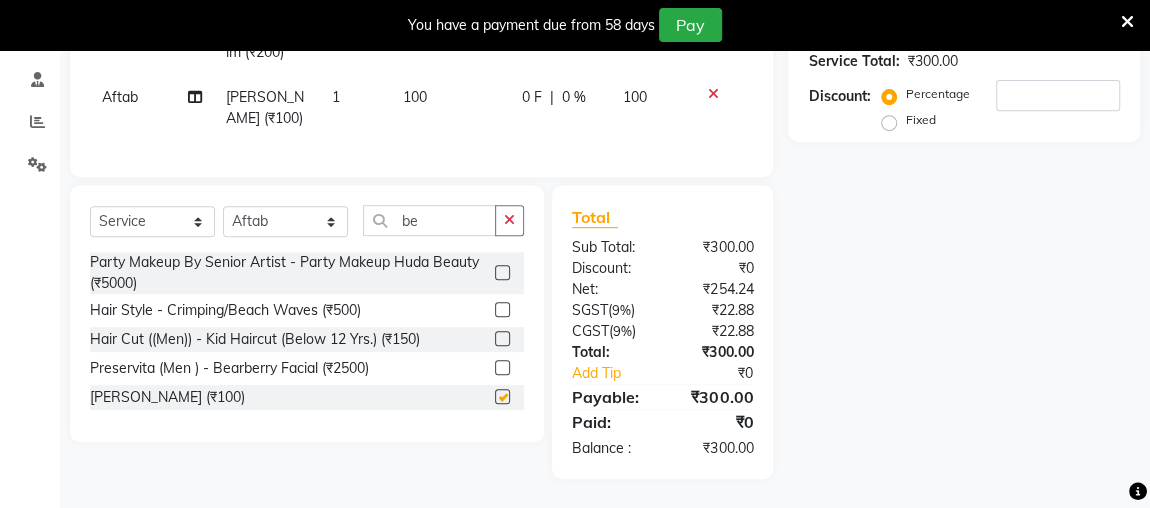 scroll, scrollTop: 381, scrollLeft: 0, axis: vertical 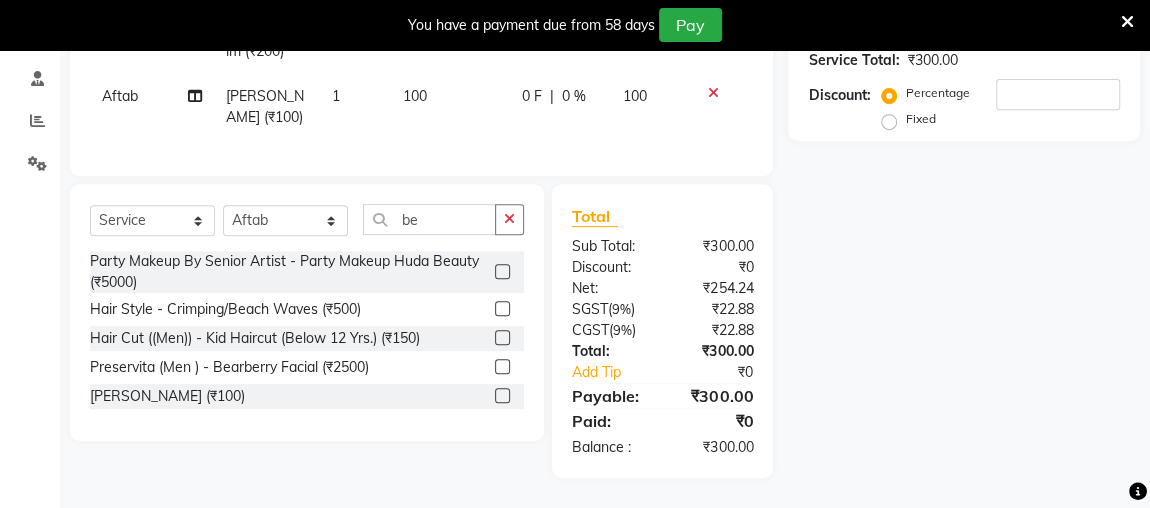 checkbox on "false" 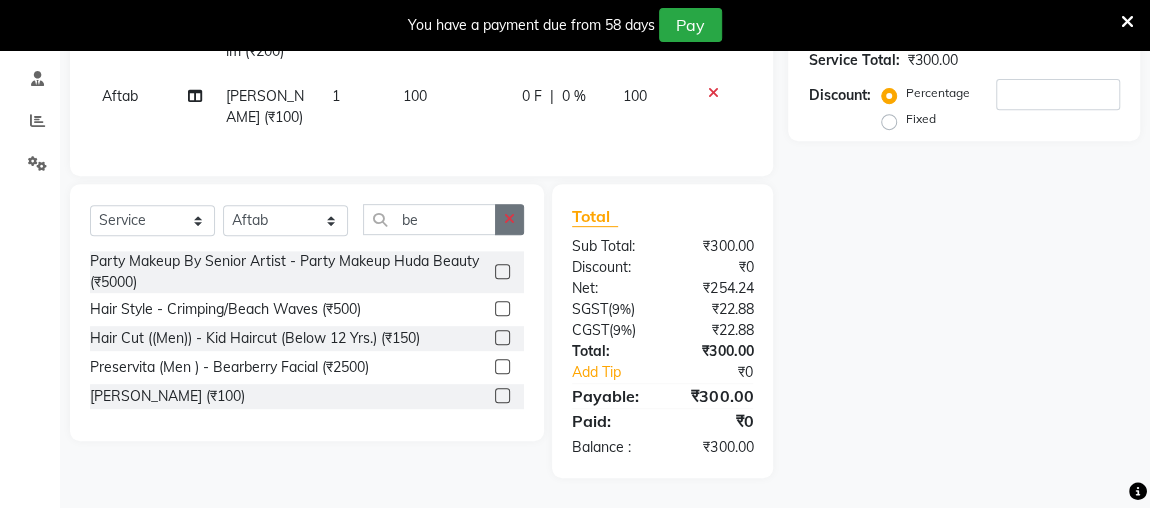 click 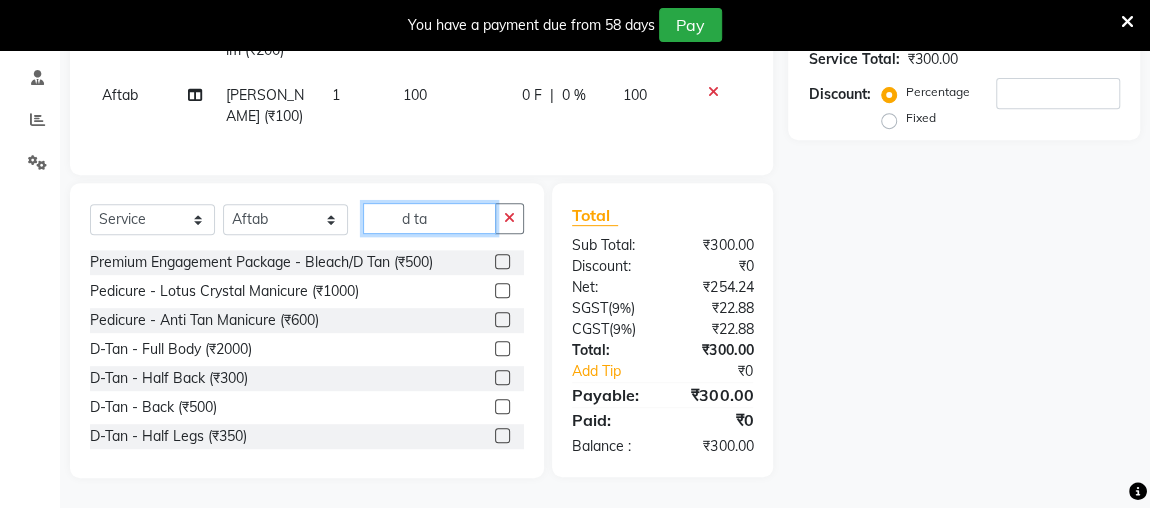 type on "d ta" 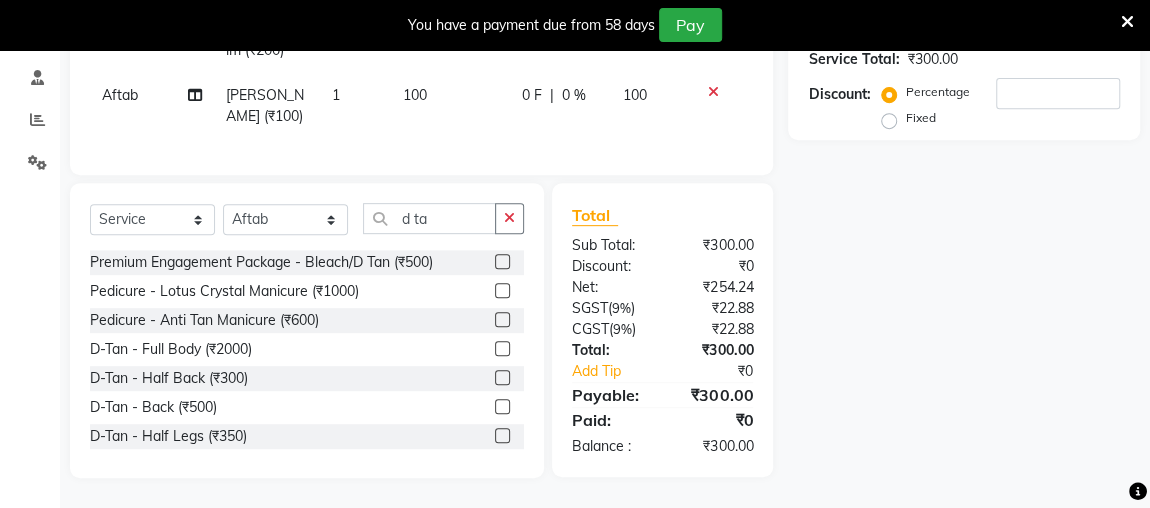 click 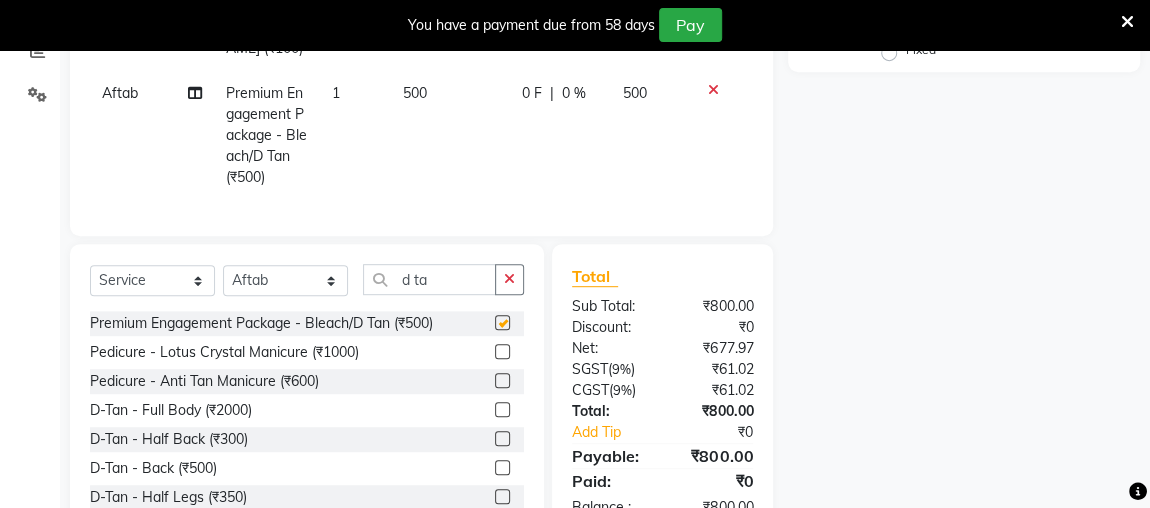 scroll, scrollTop: 441, scrollLeft: 0, axis: vertical 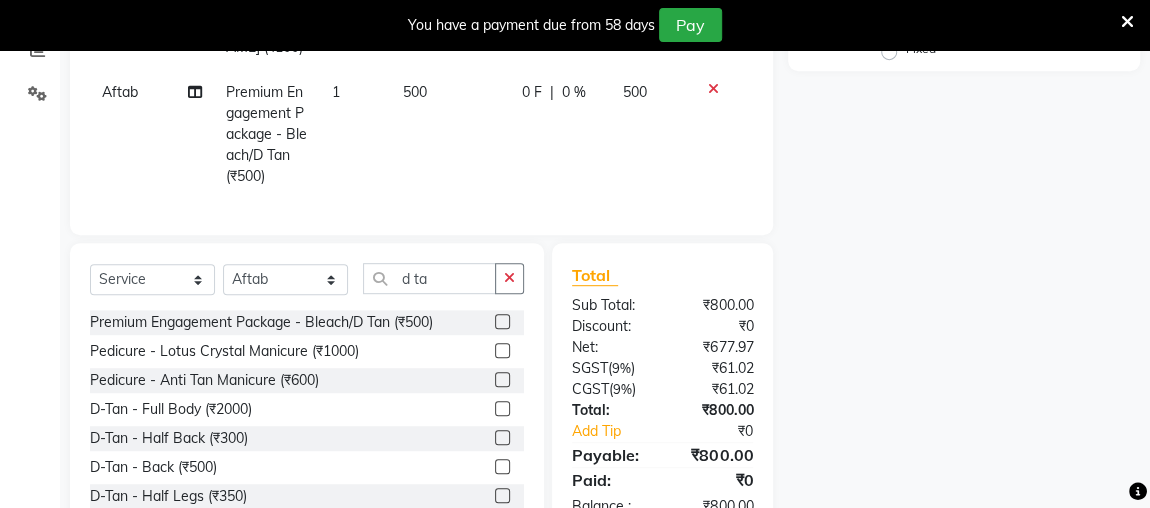 checkbox on "false" 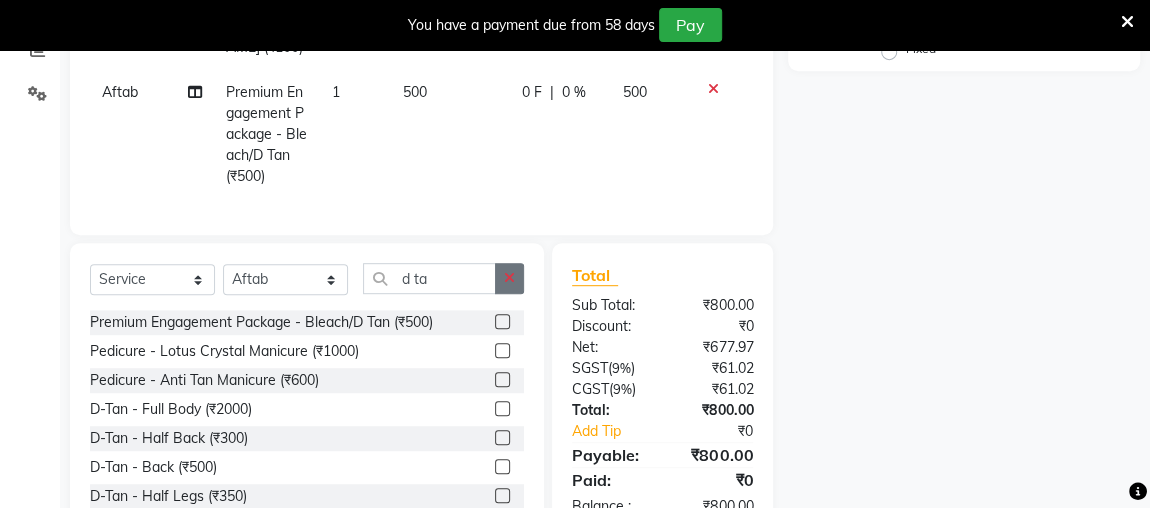 click 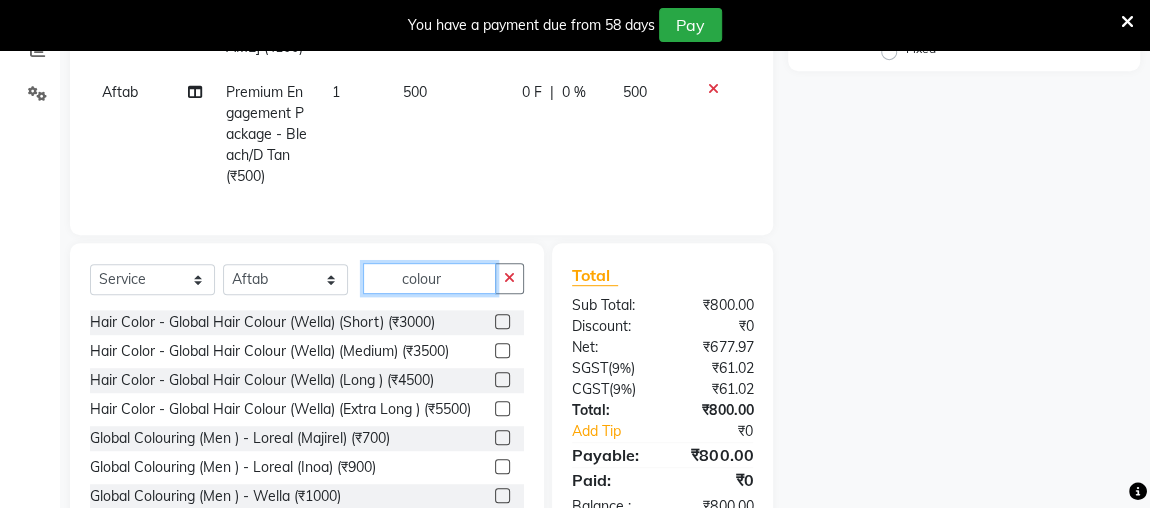scroll, scrollTop: 49, scrollLeft: 0, axis: vertical 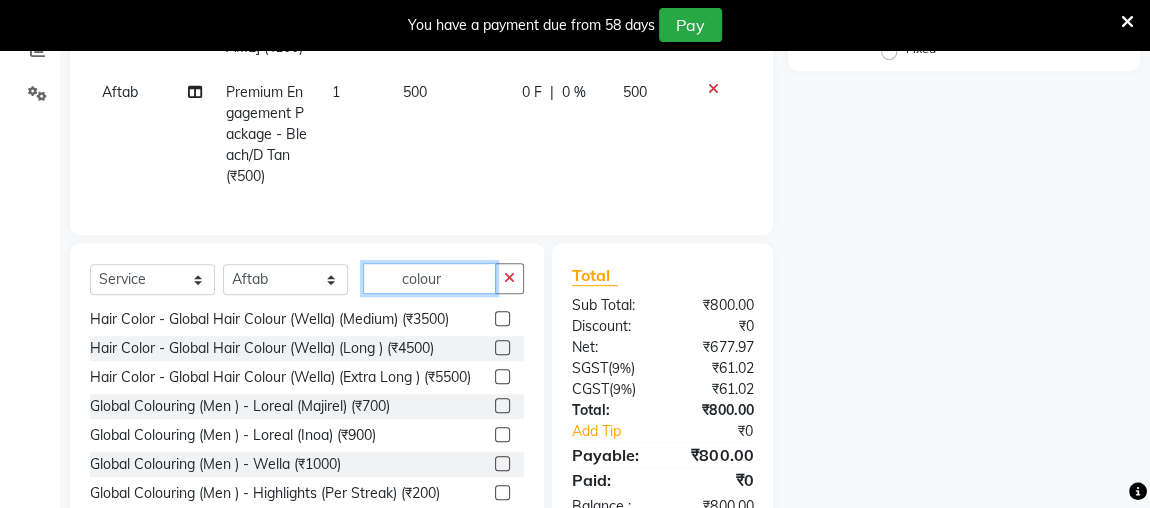 type on "colour" 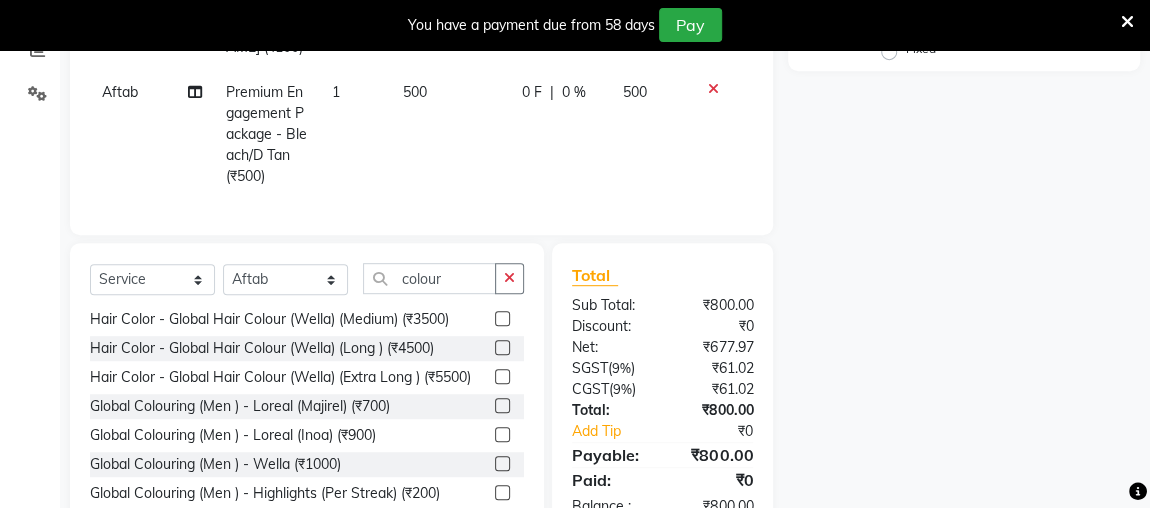 click 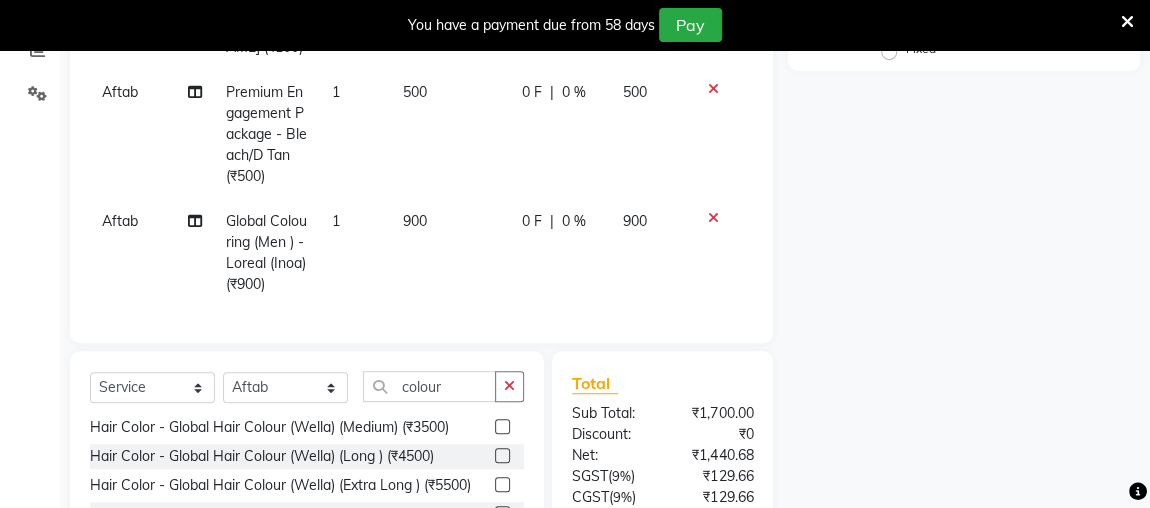 checkbox on "false" 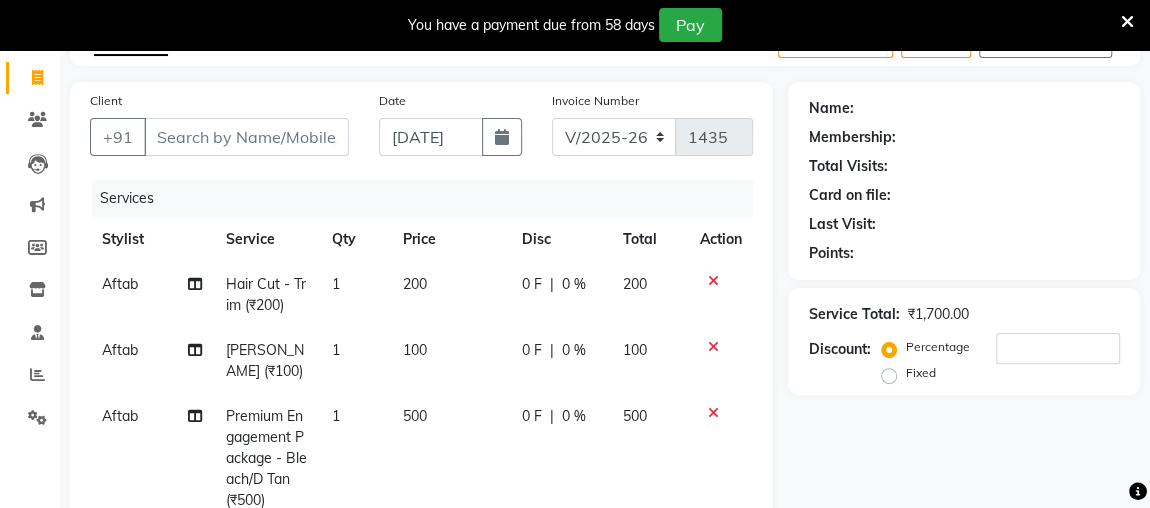 scroll, scrollTop: 0, scrollLeft: 0, axis: both 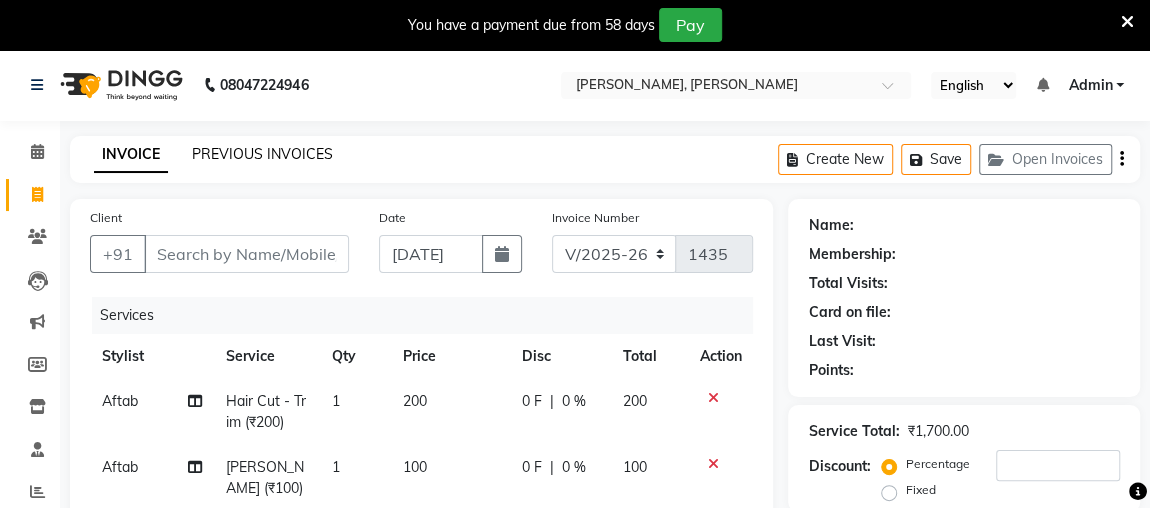 click on "PREVIOUS INVOICES" 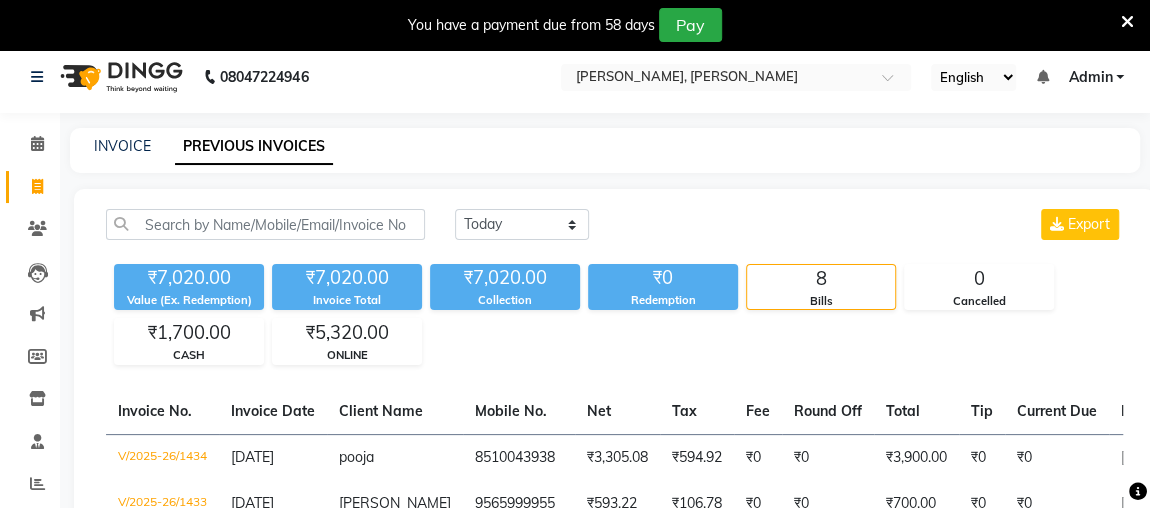 scroll, scrollTop: 0, scrollLeft: 0, axis: both 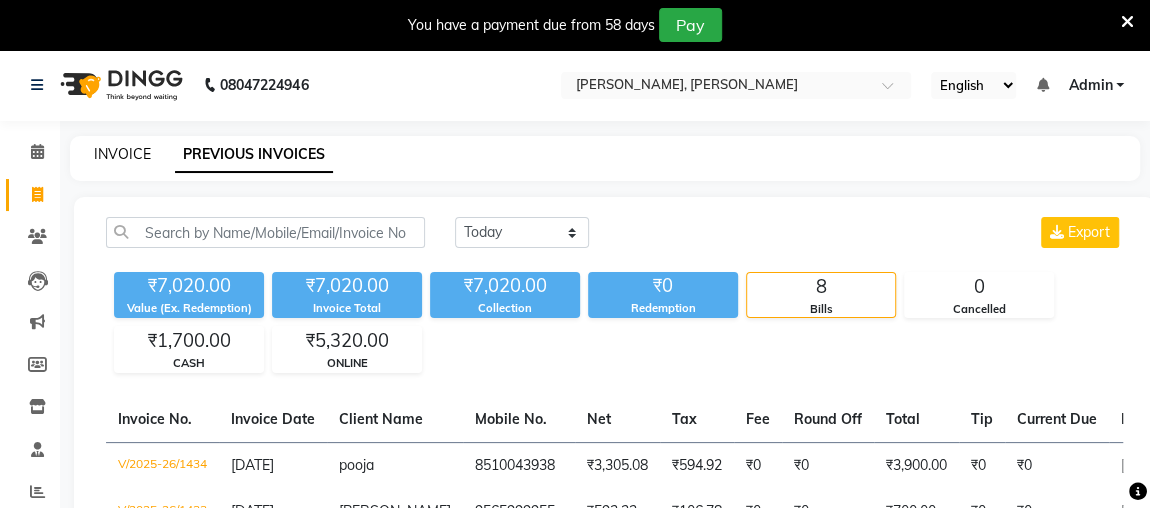 click on "INVOICE" 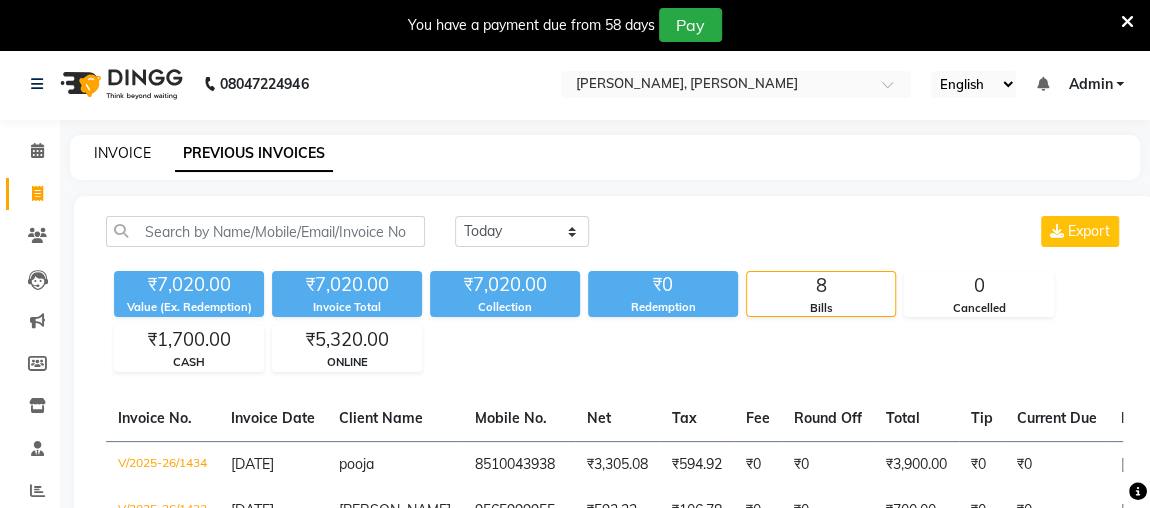 select on "service" 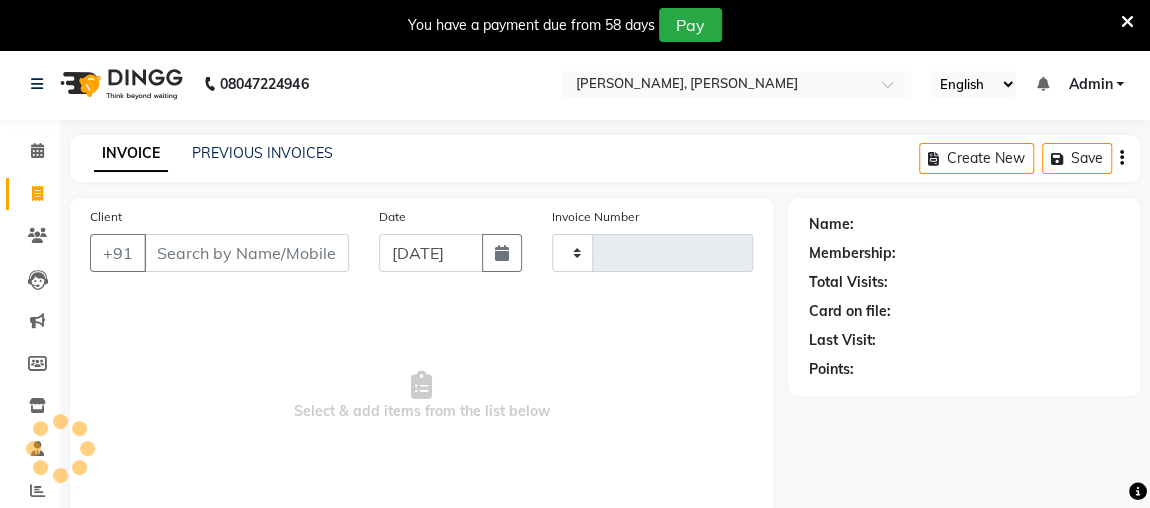 type on "1435" 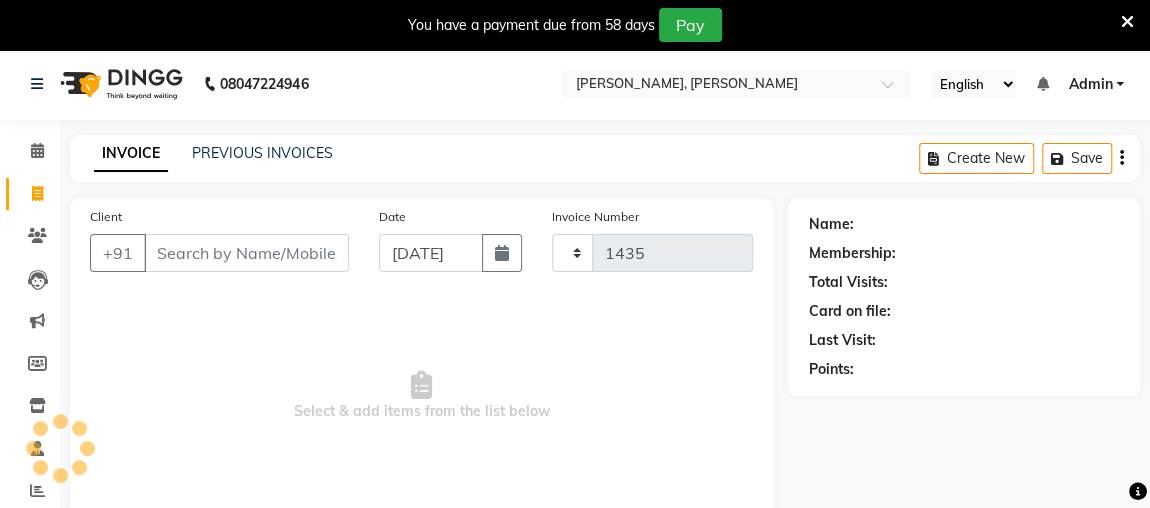 select on "4362" 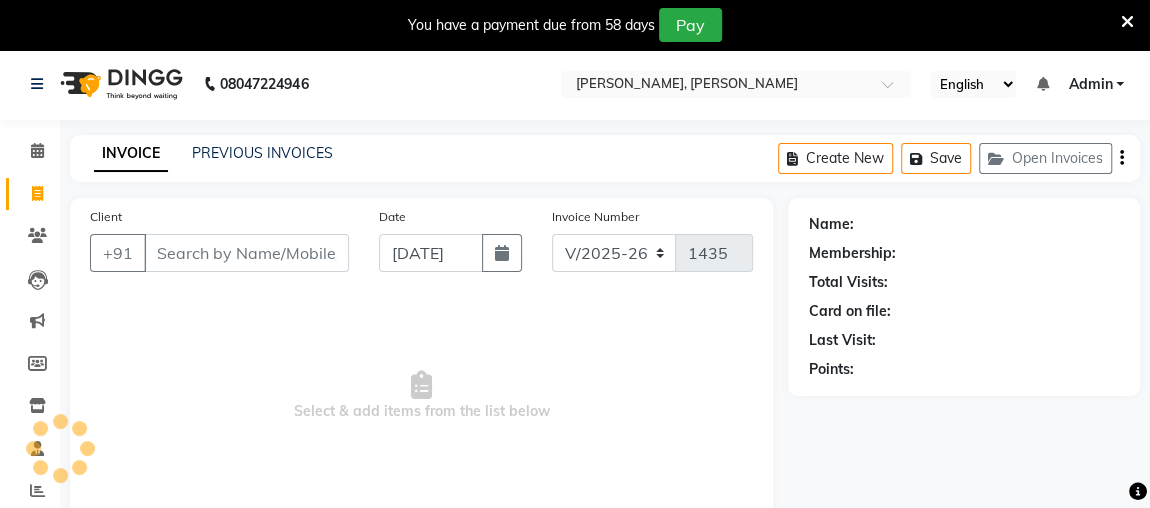 scroll, scrollTop: 140, scrollLeft: 0, axis: vertical 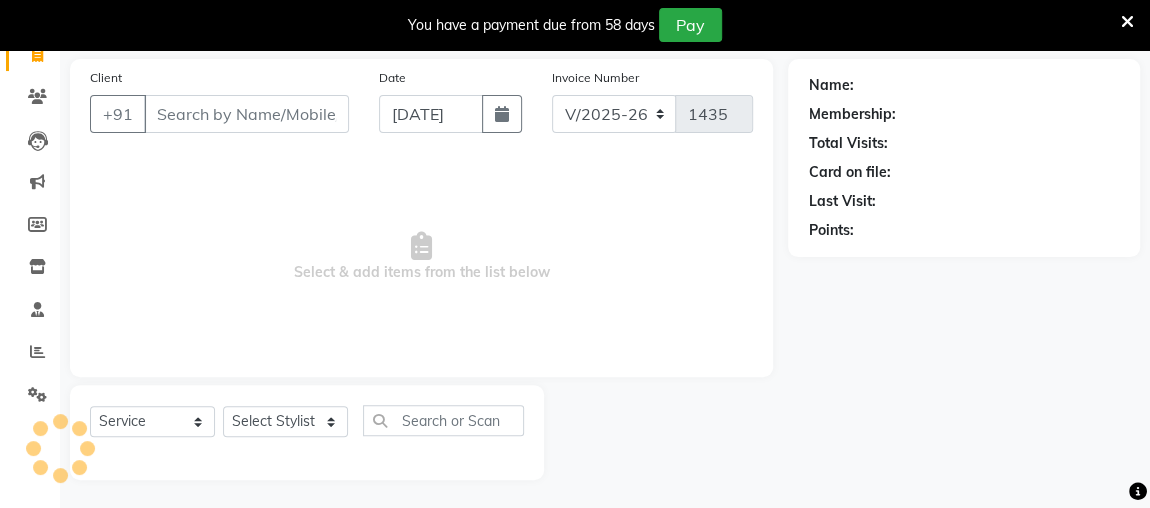 click on "Client" at bounding box center [246, 114] 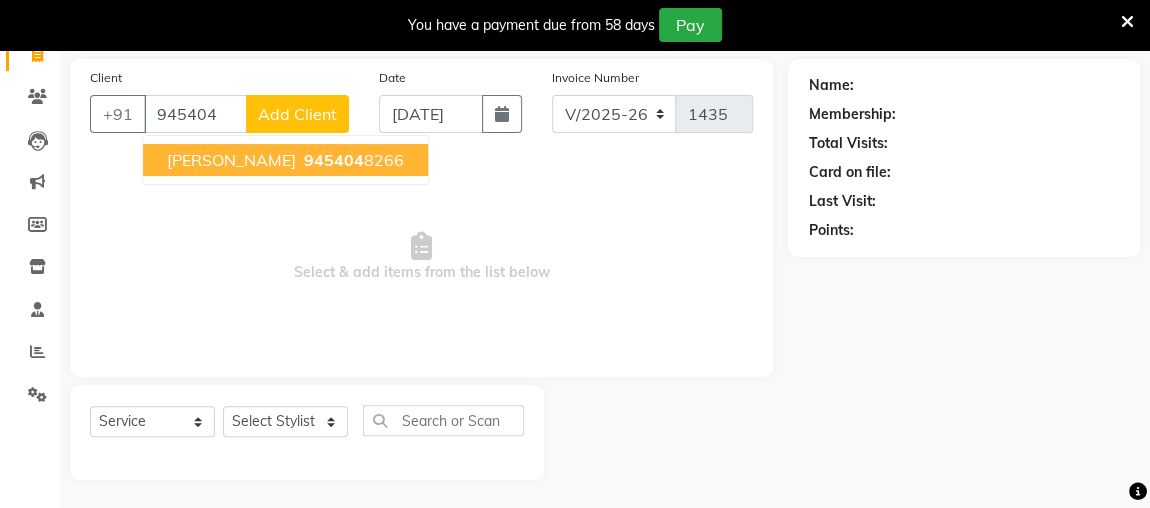click on "945404 8266" at bounding box center (352, 160) 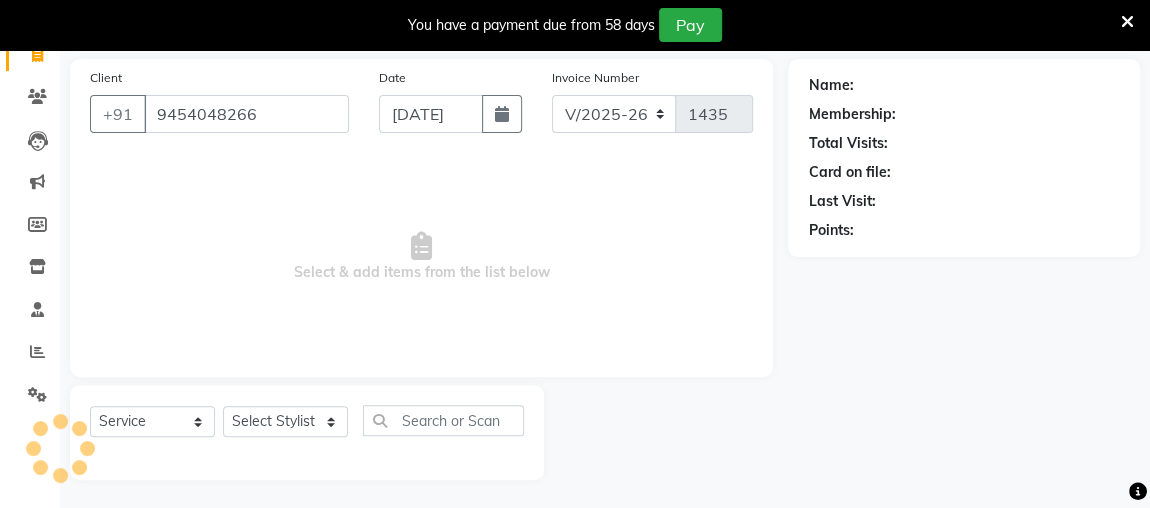 type on "9454048266" 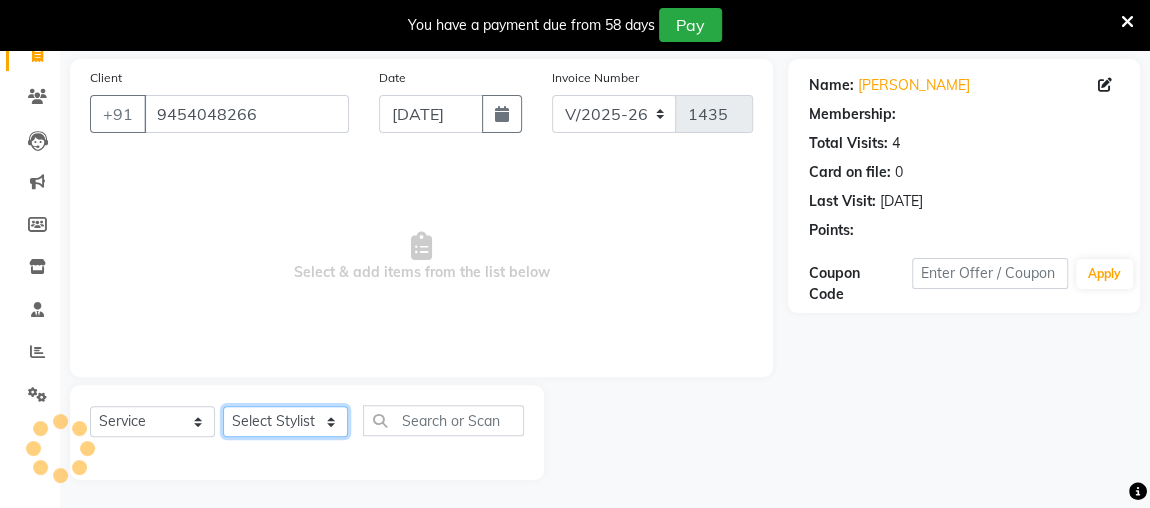 click on "Select Stylist [PERSON_NAME] anjali [PERSON_NAME] [PERSON_NAME] [PERSON_NAME] [PERSON_NAME] MAKEUPS AND PREBRIDAL [PERSON_NAME]  [PERSON_NAME] [PERSON_NAME]  [PERSON_NAME] [PERSON_NAME] [PERSON_NAME] cant TBASSUM [PERSON_NAME]  VISHAL" 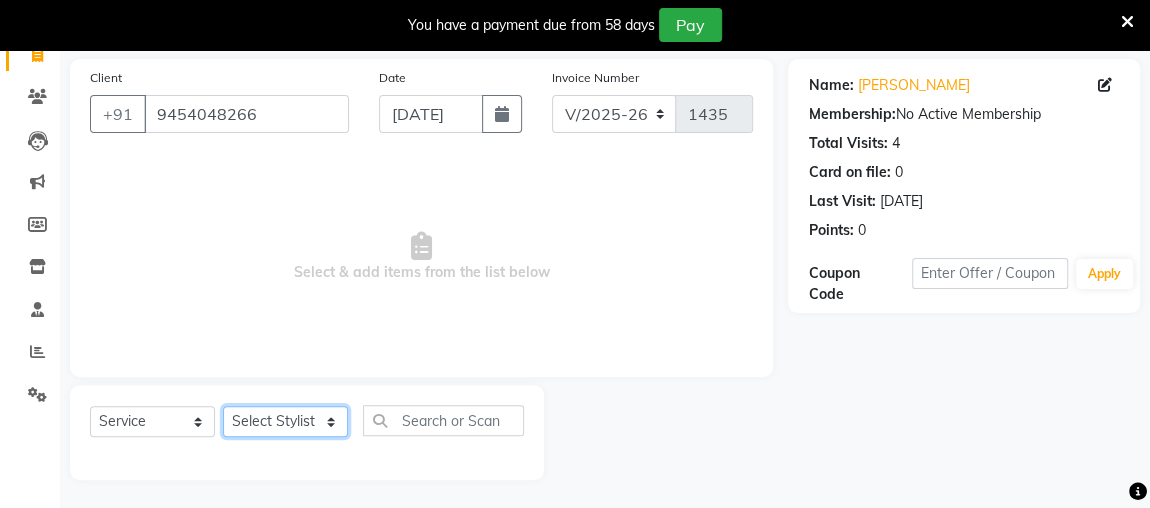 select on "82832" 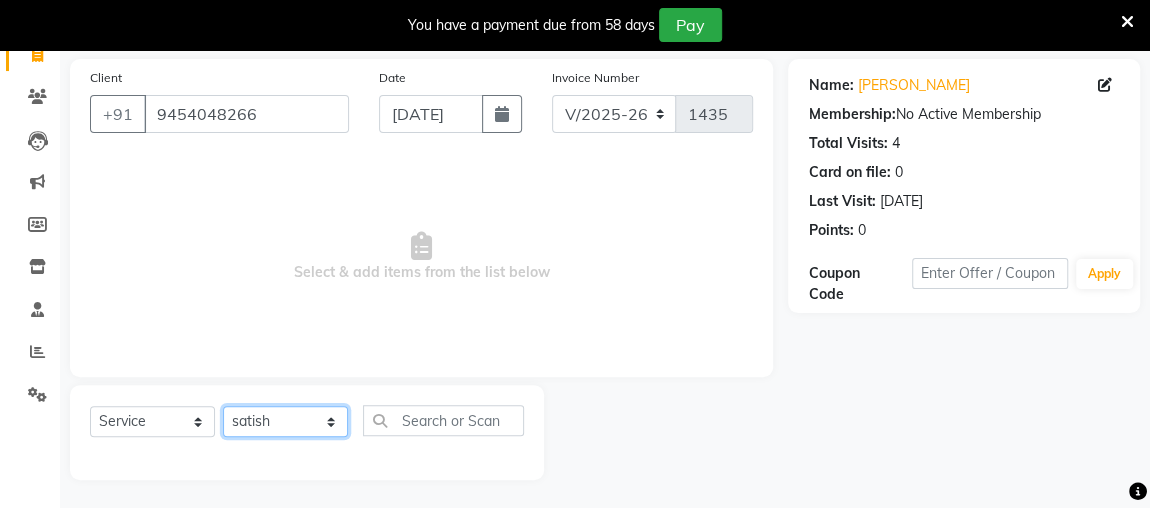 click on "Select Stylist [PERSON_NAME] anjali [PERSON_NAME] [PERSON_NAME] [PERSON_NAME] [PERSON_NAME] MAKEUPS AND PREBRIDAL [PERSON_NAME]  [PERSON_NAME] [PERSON_NAME]  [PERSON_NAME] [PERSON_NAME] [PERSON_NAME] cant TBASSUM [PERSON_NAME]  VISHAL" 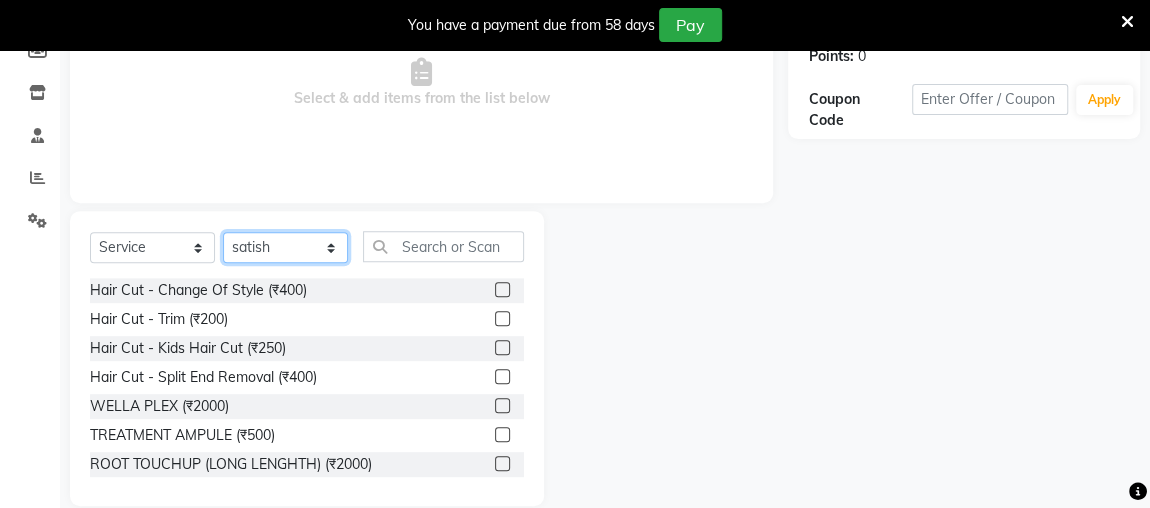 scroll, scrollTop: 316, scrollLeft: 0, axis: vertical 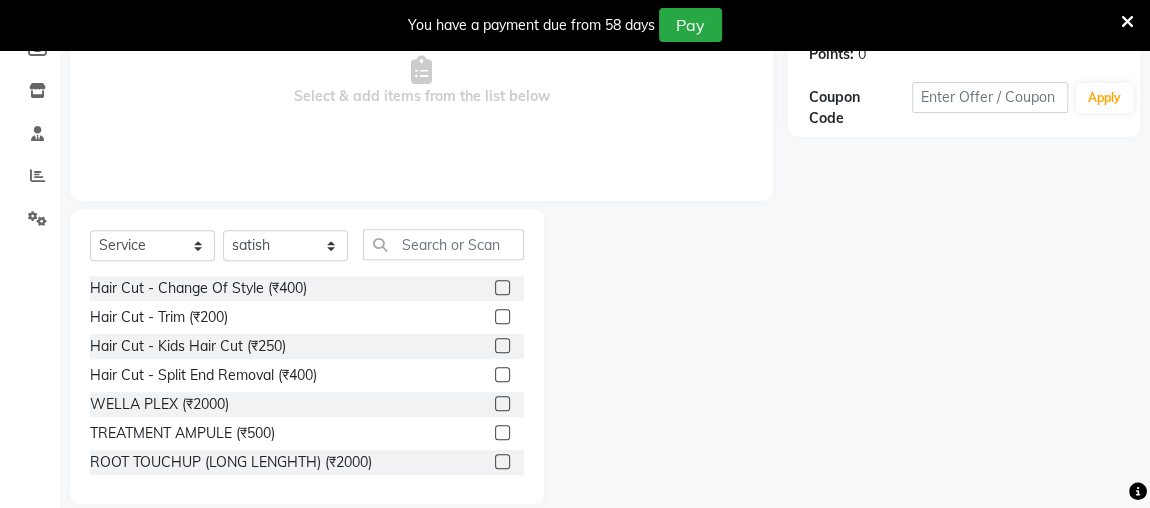 click 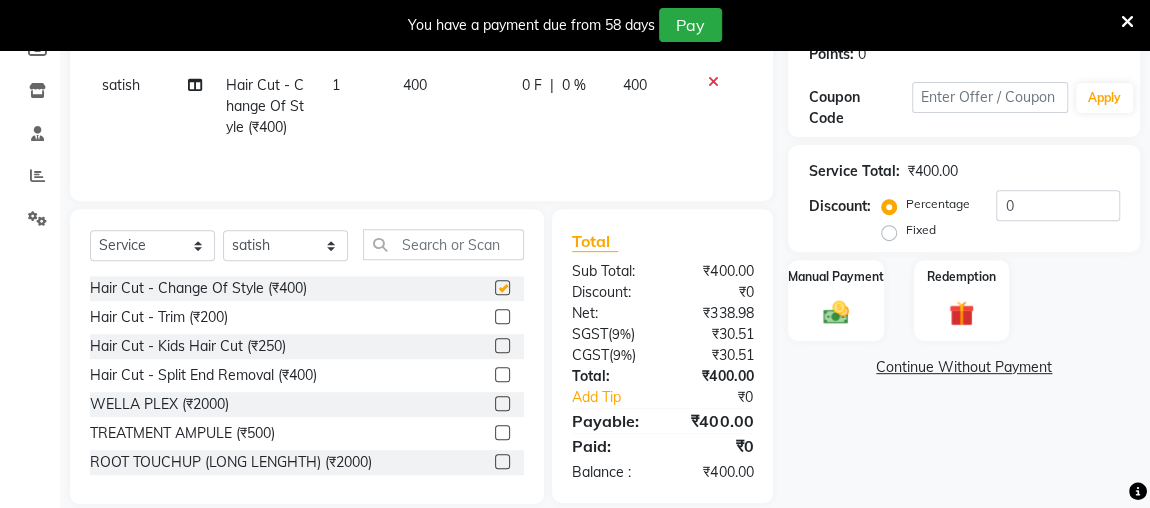 checkbox on "false" 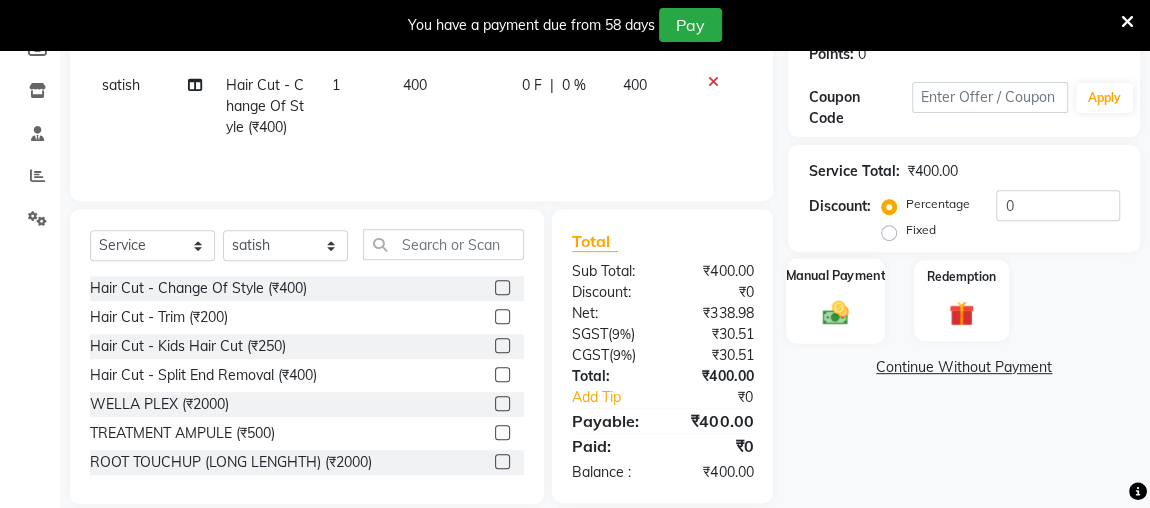 click on "Manual Payment" 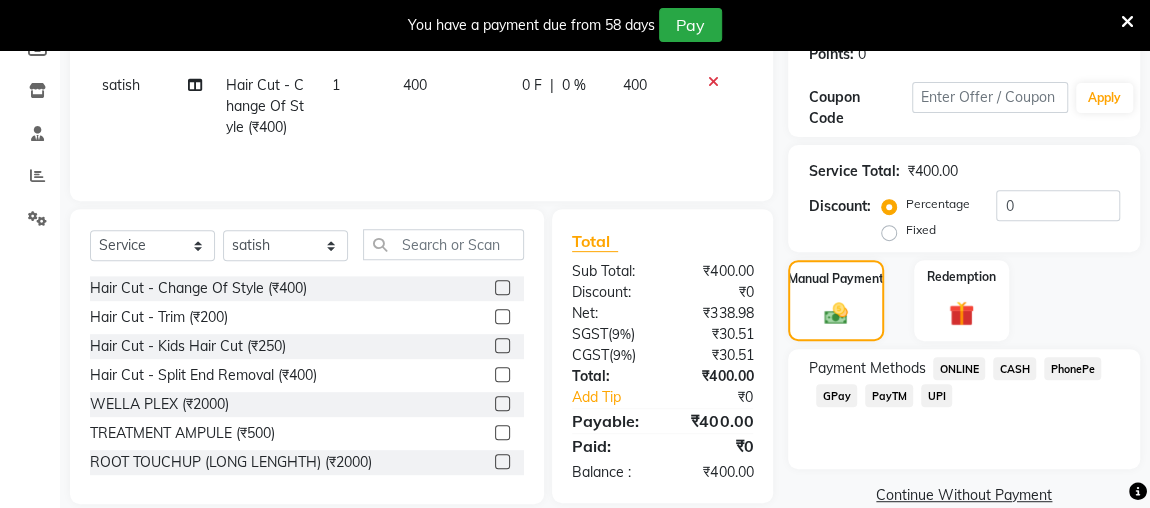 click on "ONLINE" 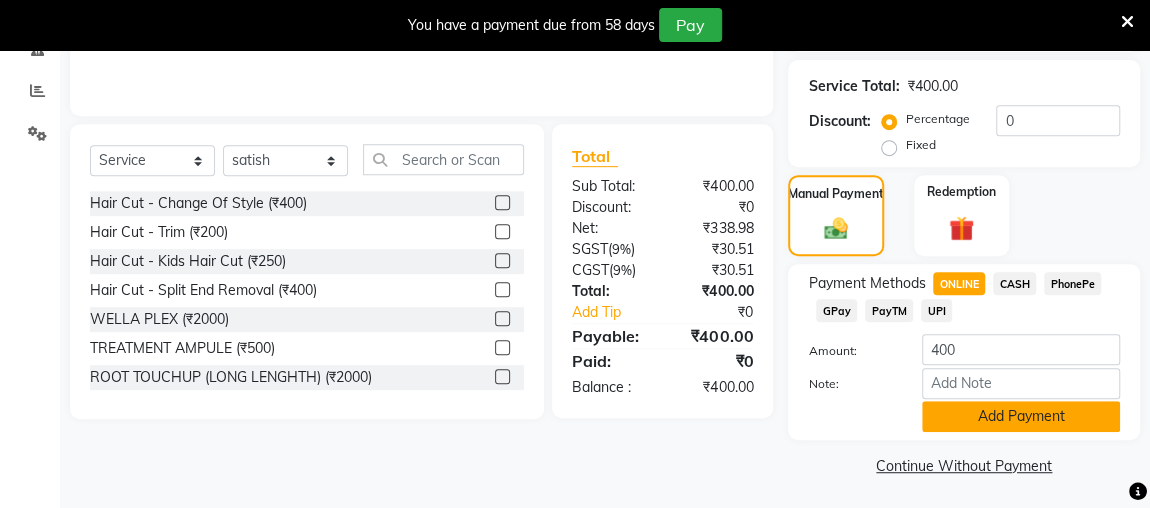 click on "Add Payment" 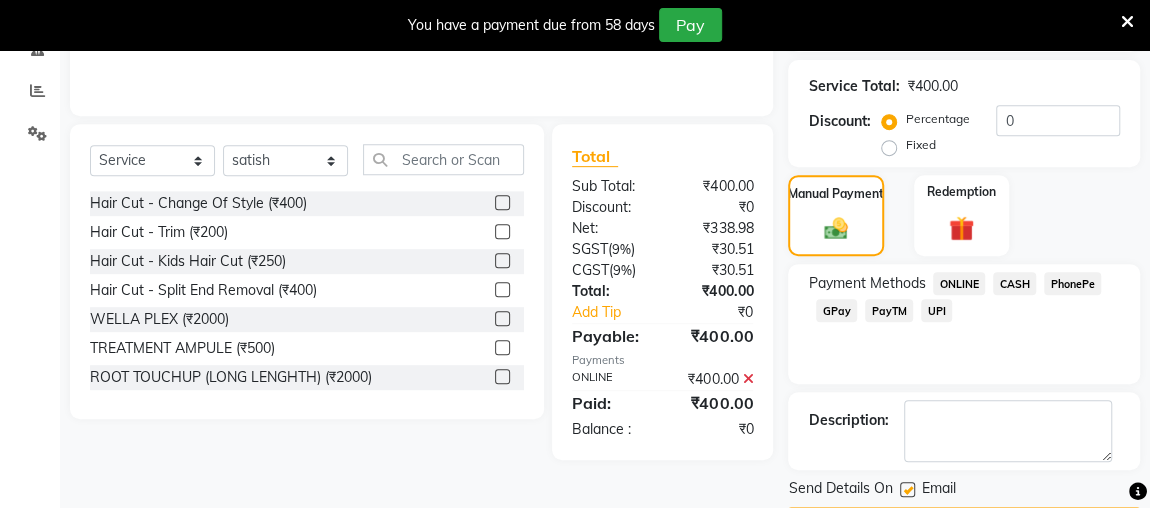 scroll, scrollTop: 458, scrollLeft: 0, axis: vertical 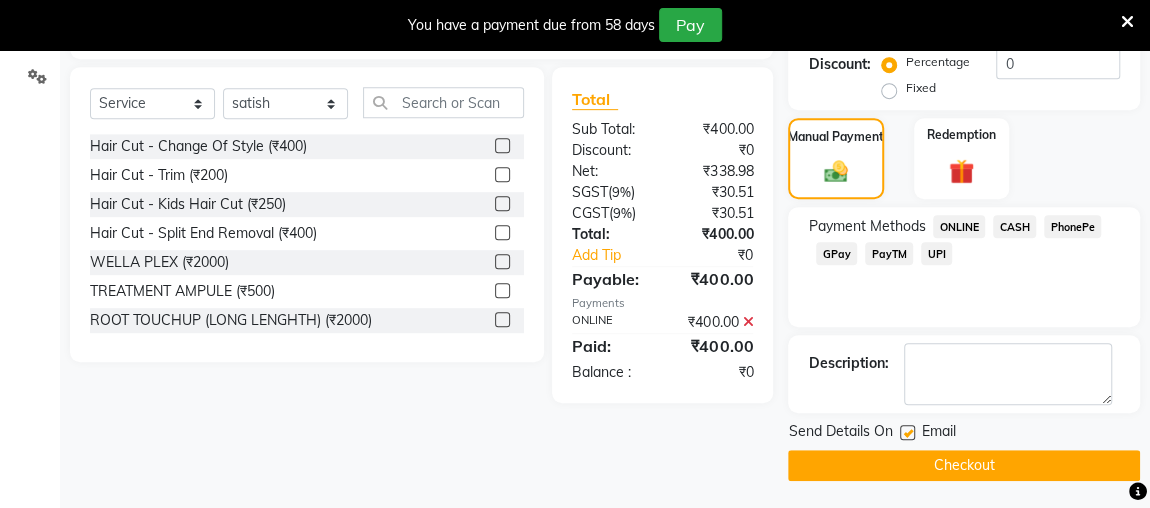 click on "Checkout" 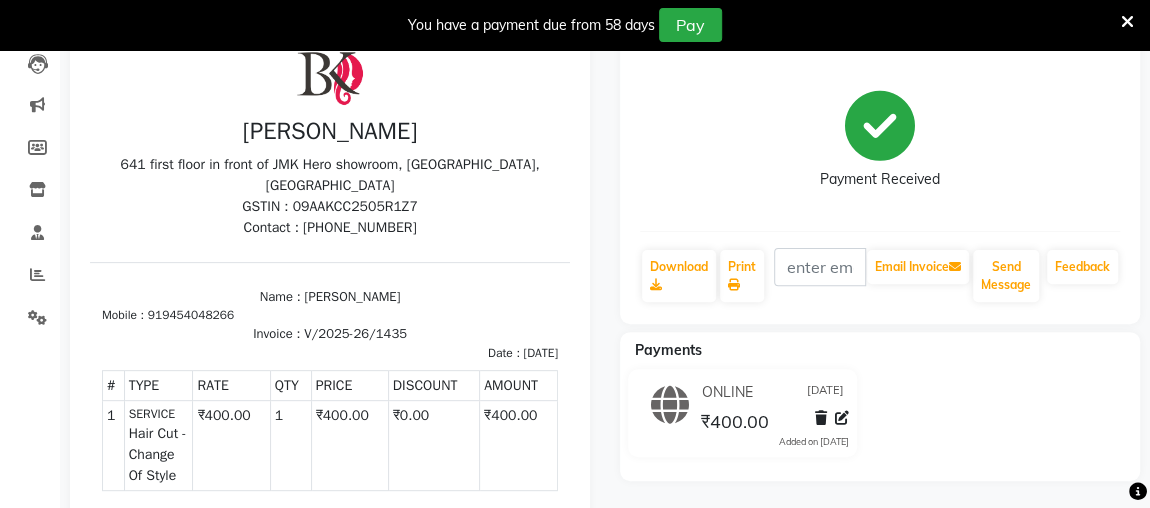 scroll, scrollTop: 0, scrollLeft: 0, axis: both 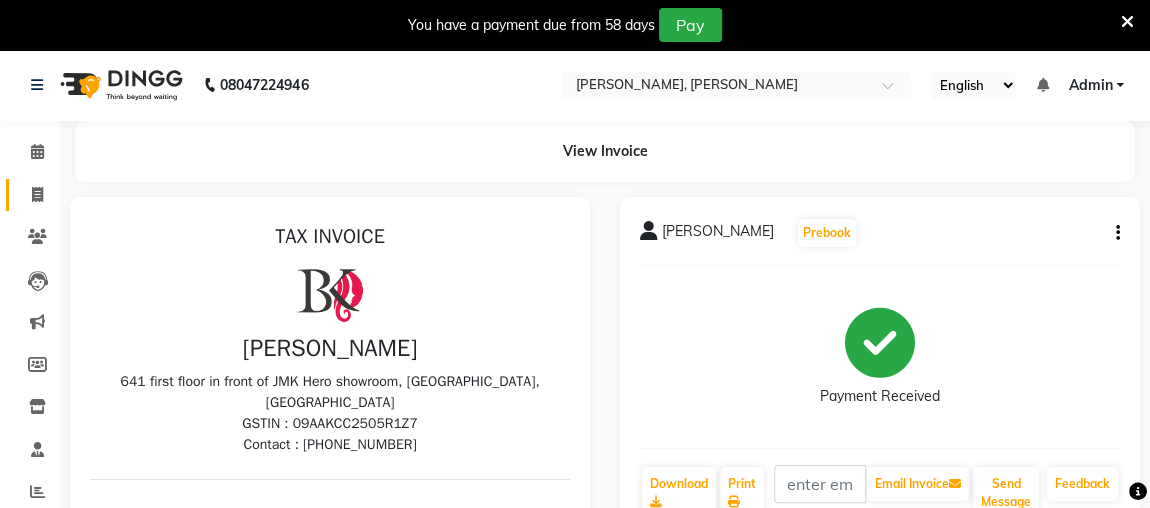 click 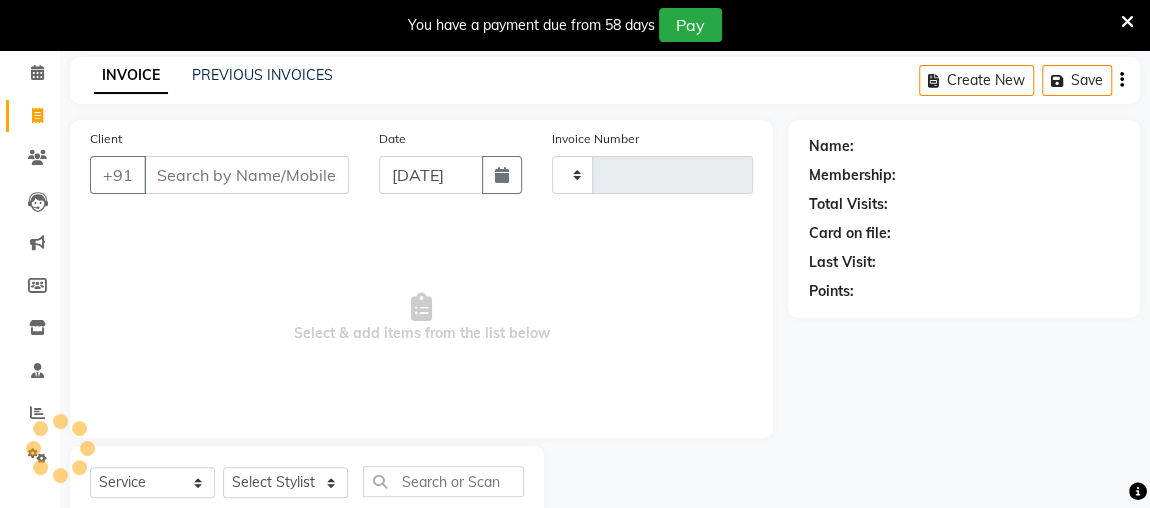 scroll, scrollTop: 140, scrollLeft: 0, axis: vertical 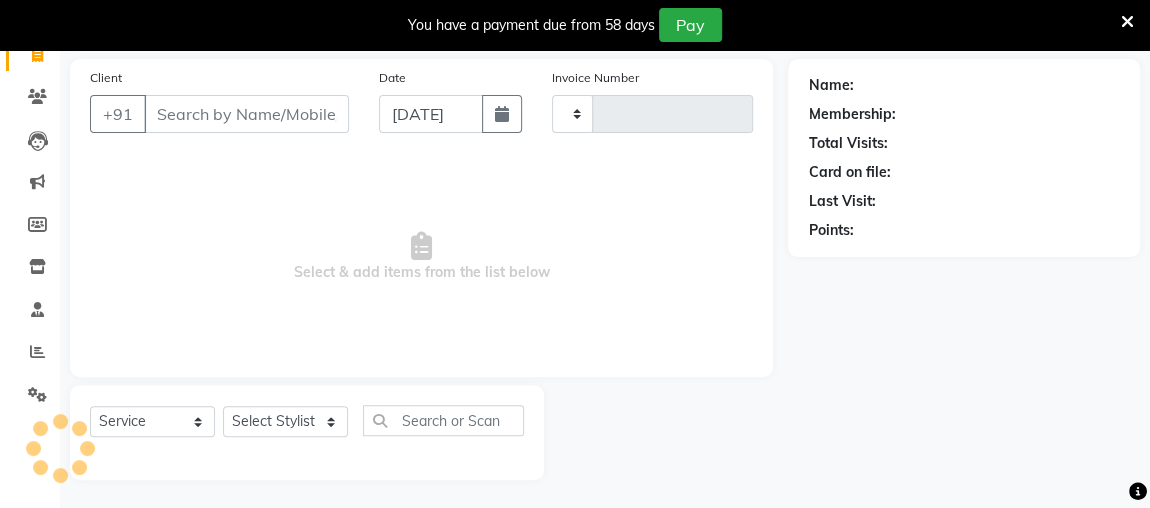 type on "1436" 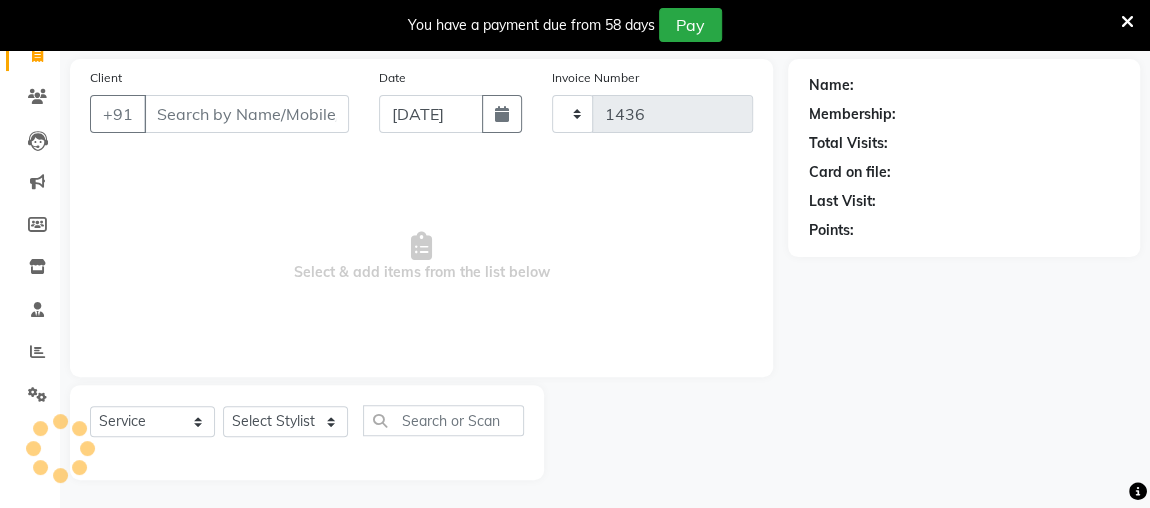 select on "4362" 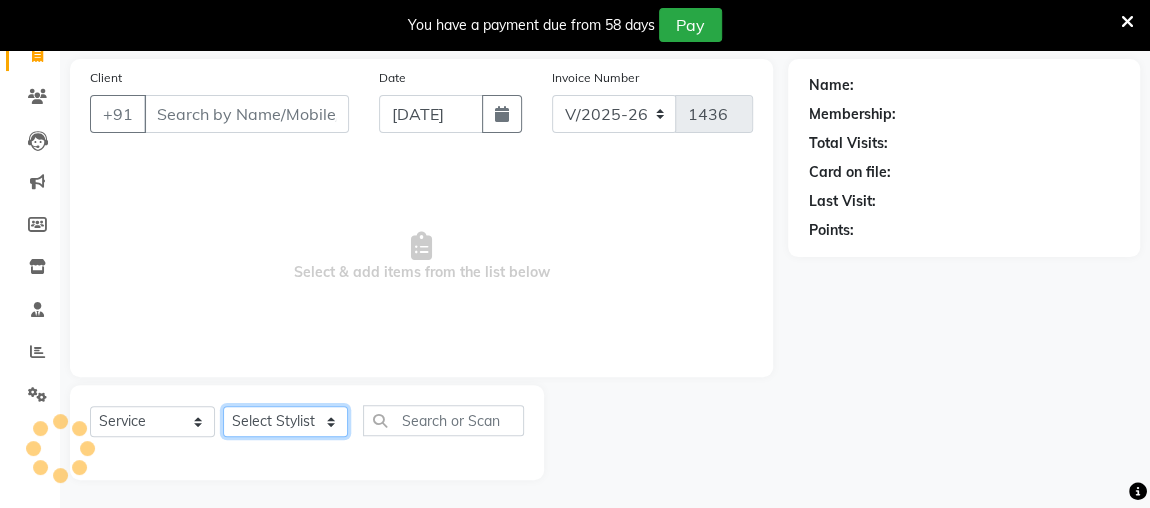 click on "Select Stylist" 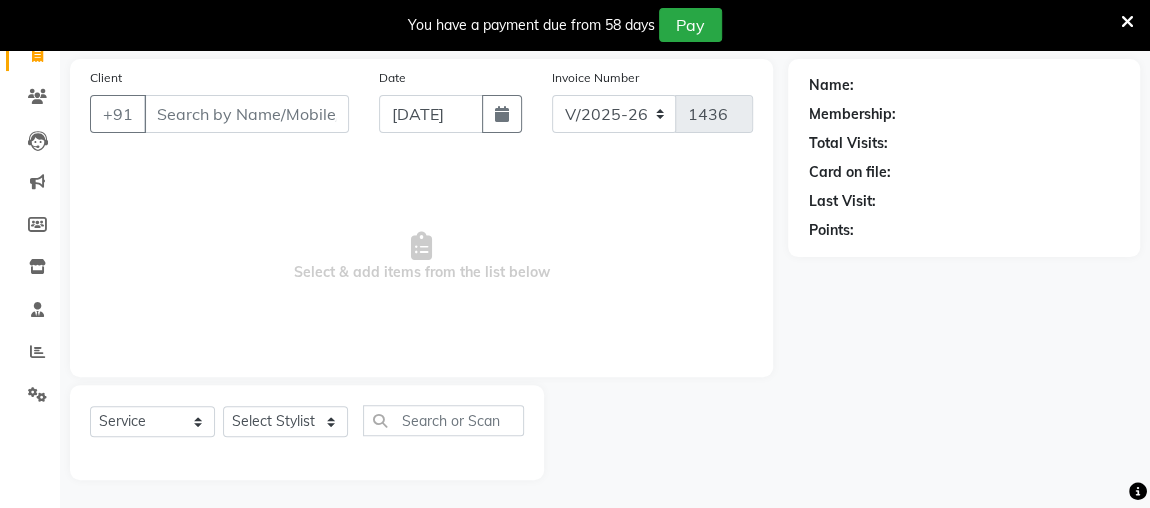 click on "Select & add items from the list below" at bounding box center (421, 257) 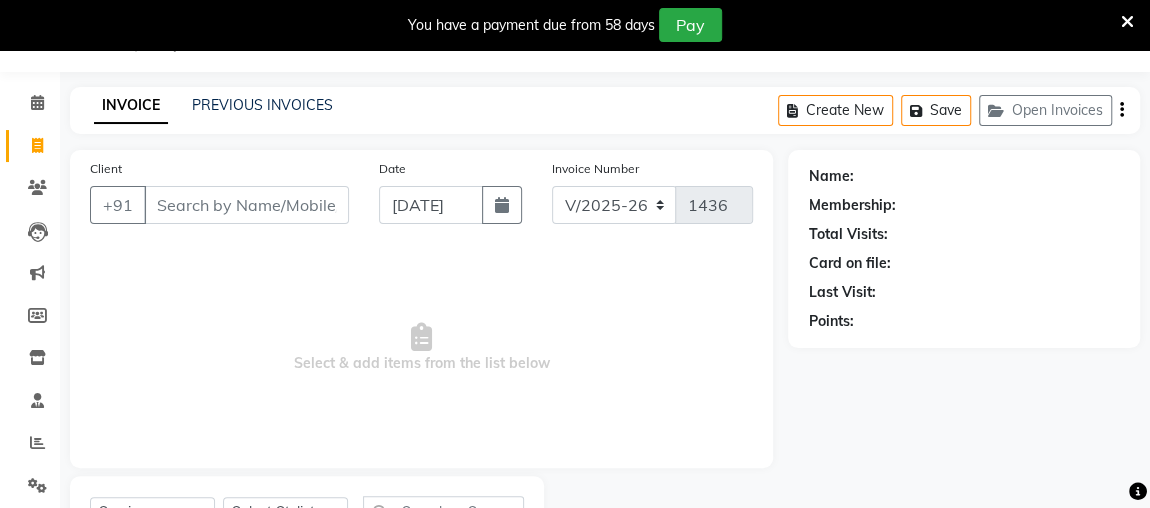 scroll, scrollTop: 0, scrollLeft: 0, axis: both 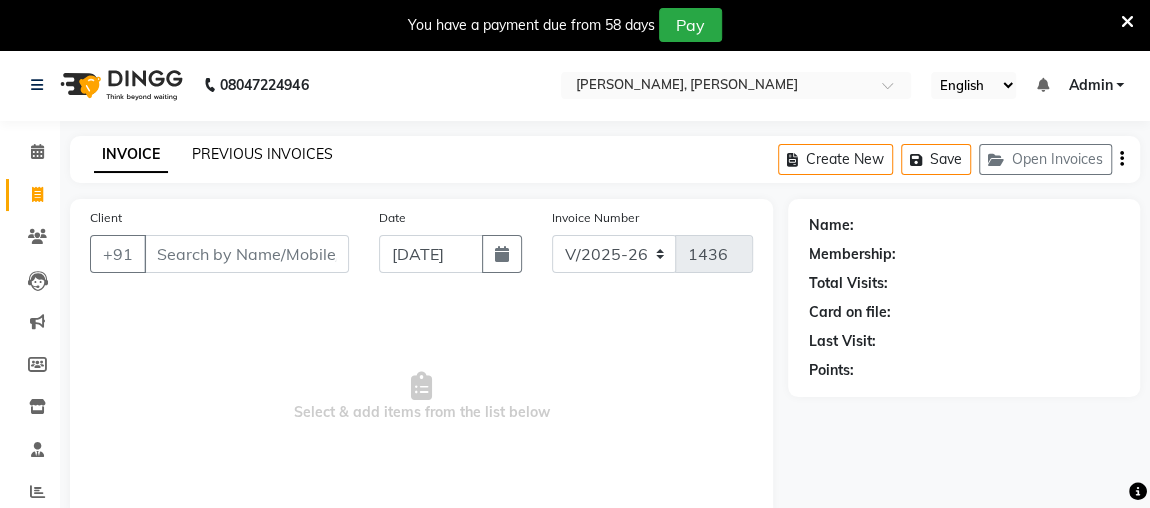 click on "PREVIOUS INVOICES" 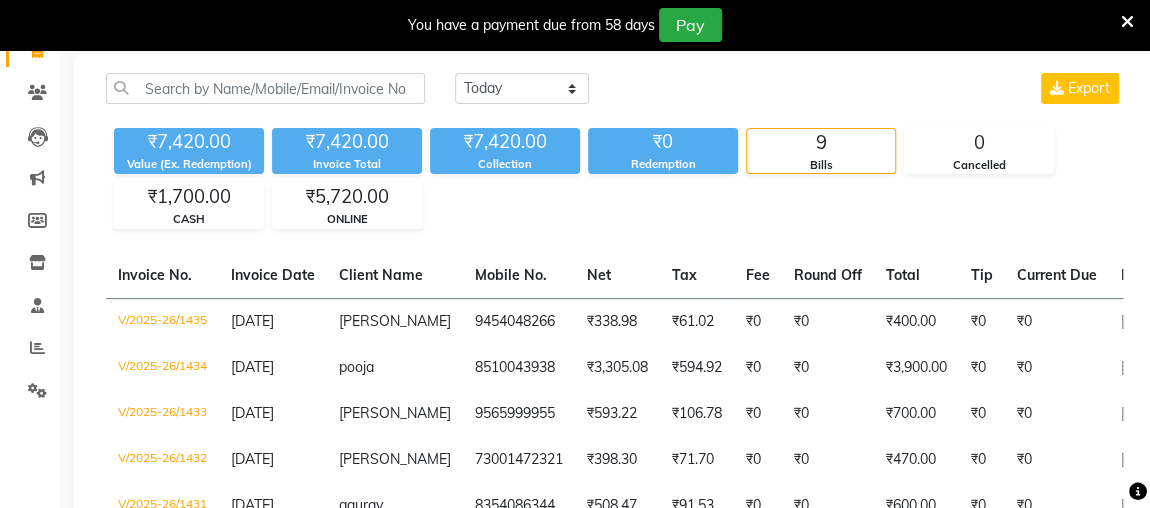 scroll, scrollTop: 146, scrollLeft: 0, axis: vertical 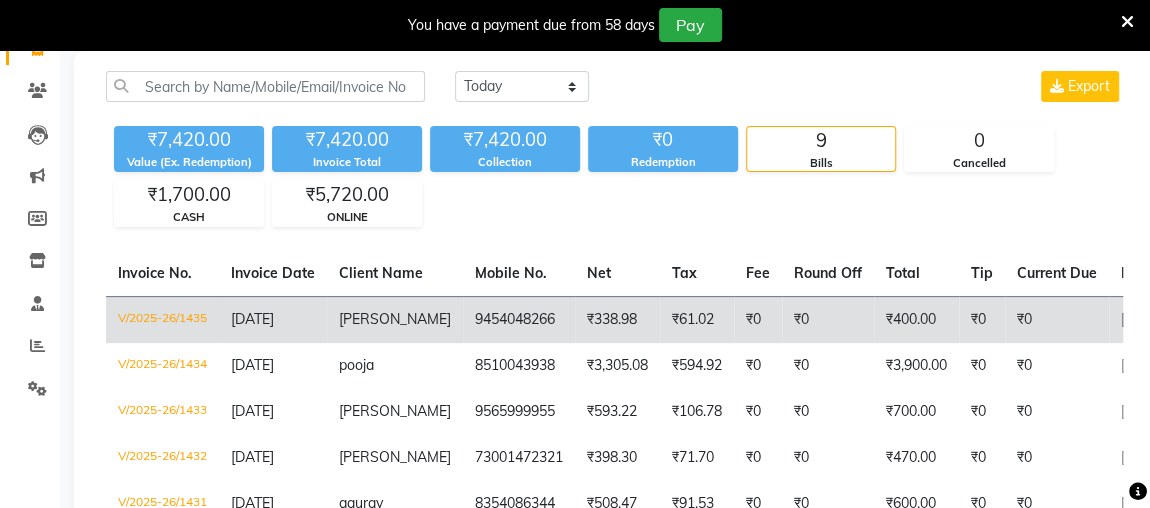 click on "[PERSON_NAME]" 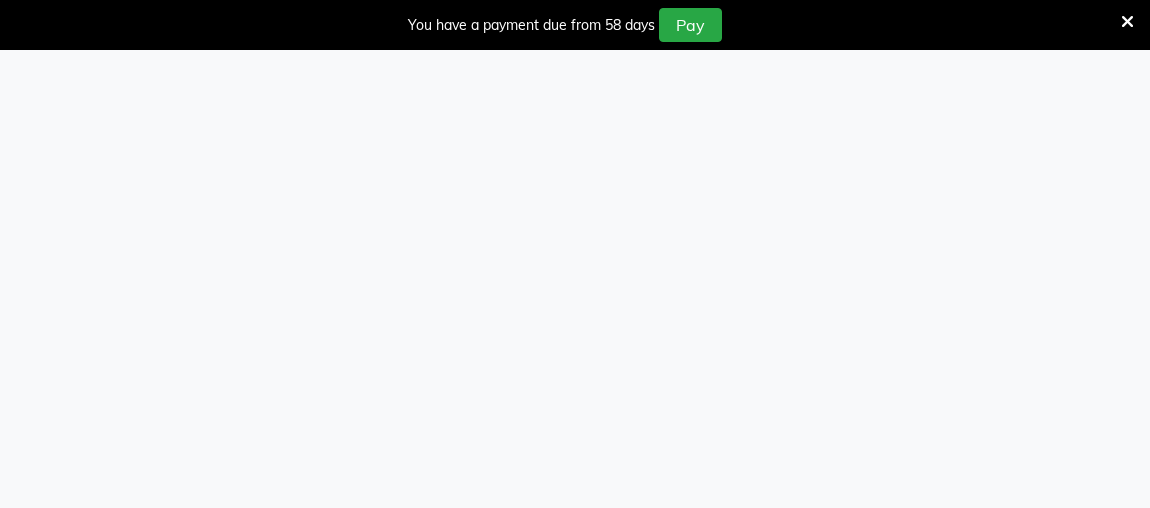 scroll, scrollTop: 0, scrollLeft: 0, axis: both 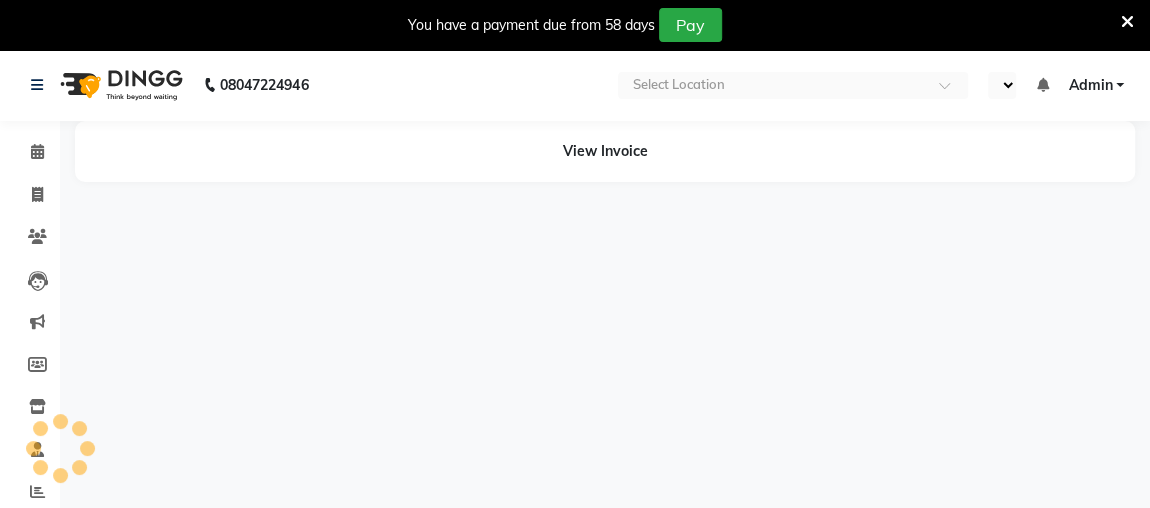 select on "en" 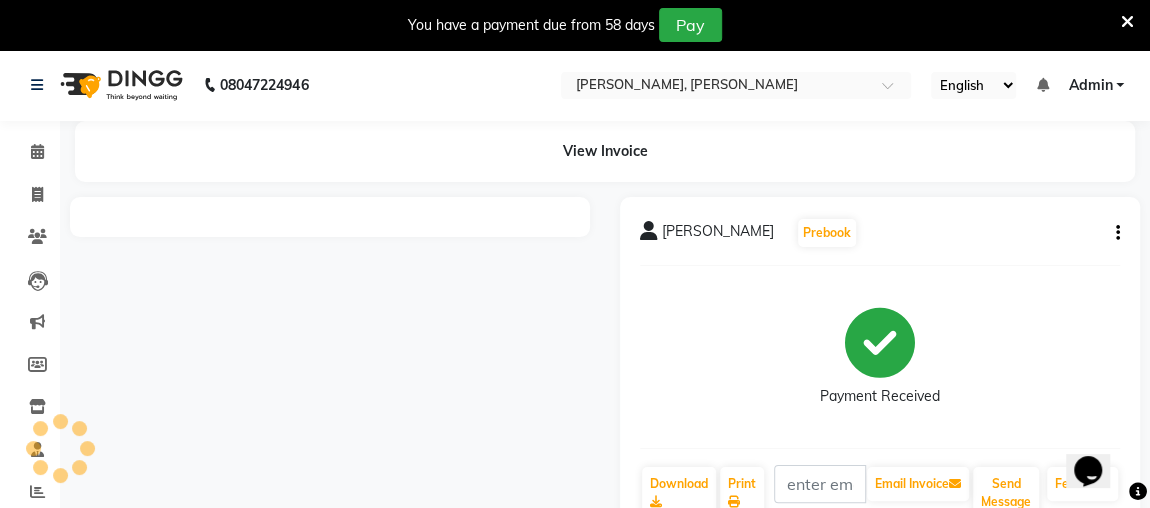 scroll, scrollTop: 0, scrollLeft: 0, axis: both 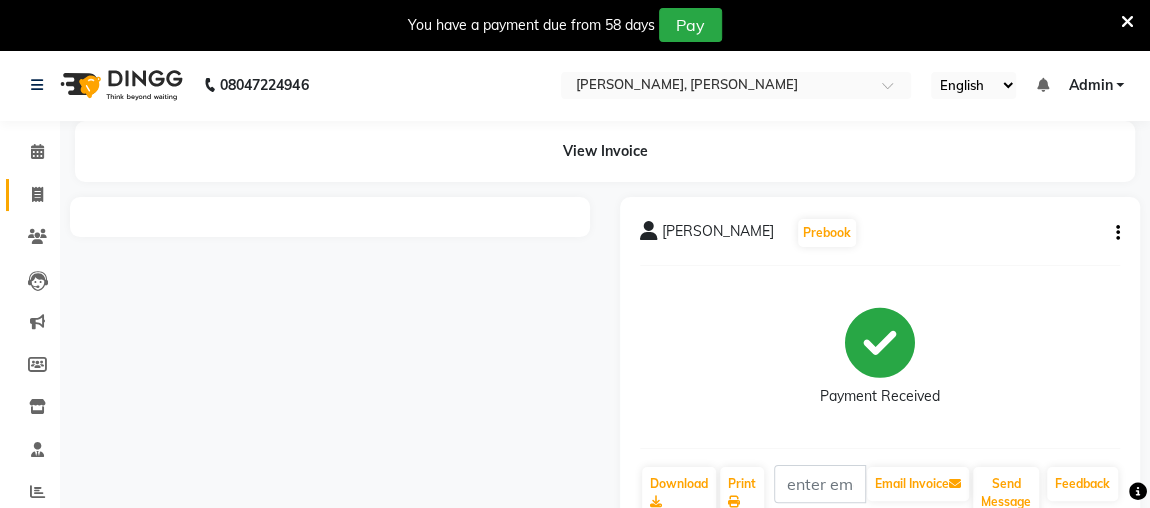 click 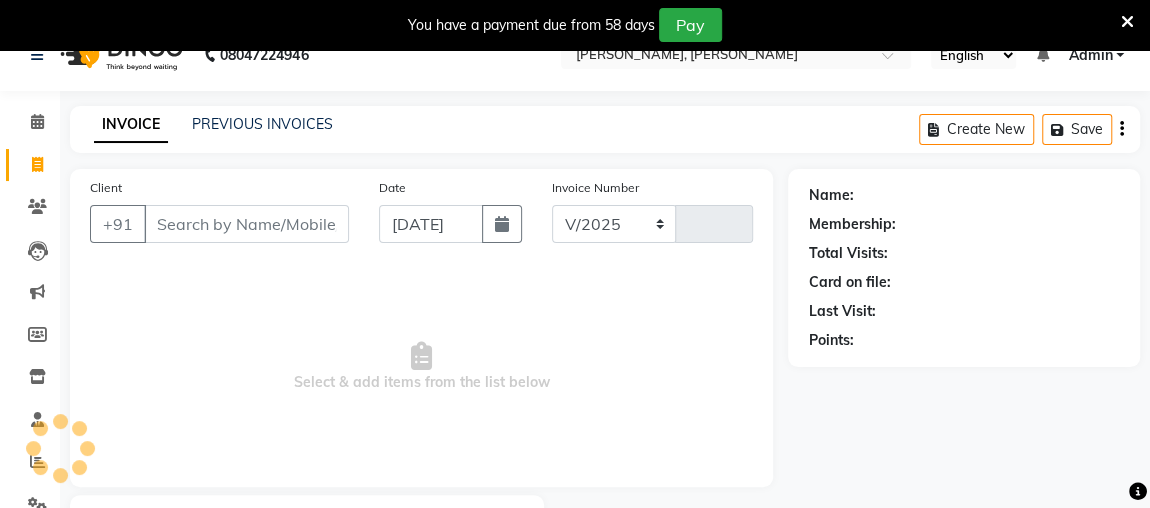 select on "4362" 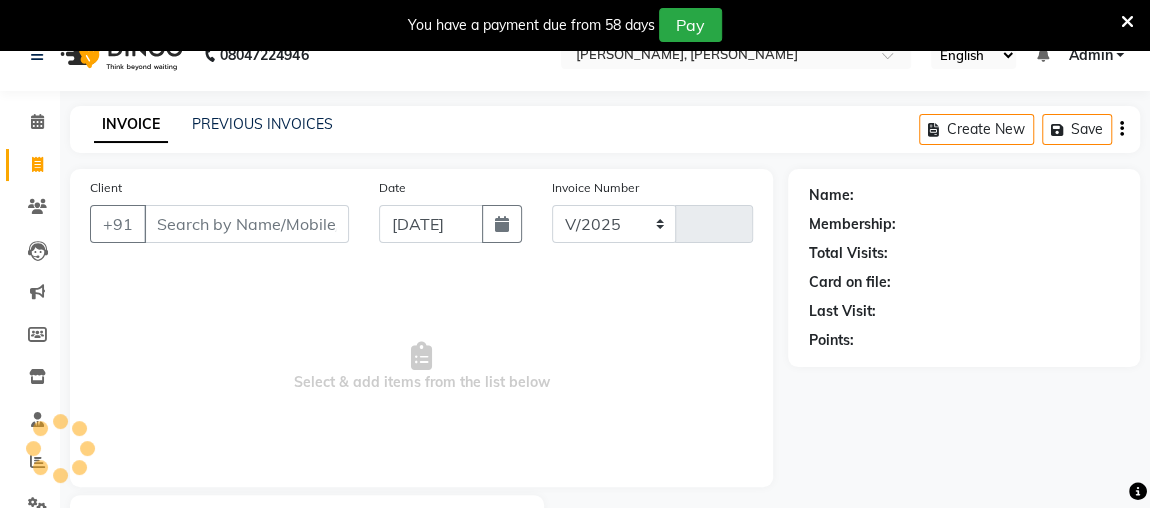 type on "1436" 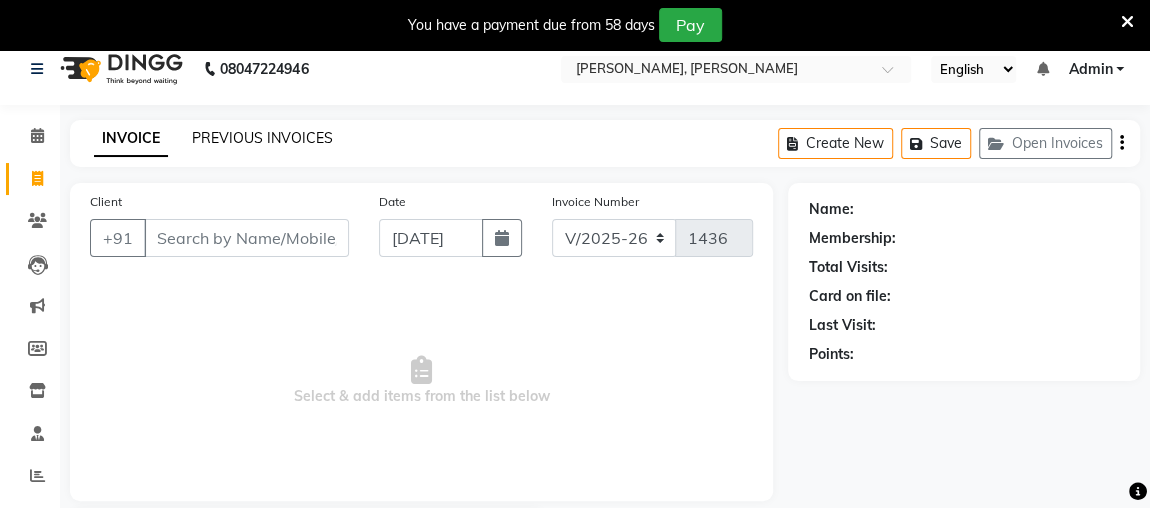 click on "PREVIOUS INVOICES" 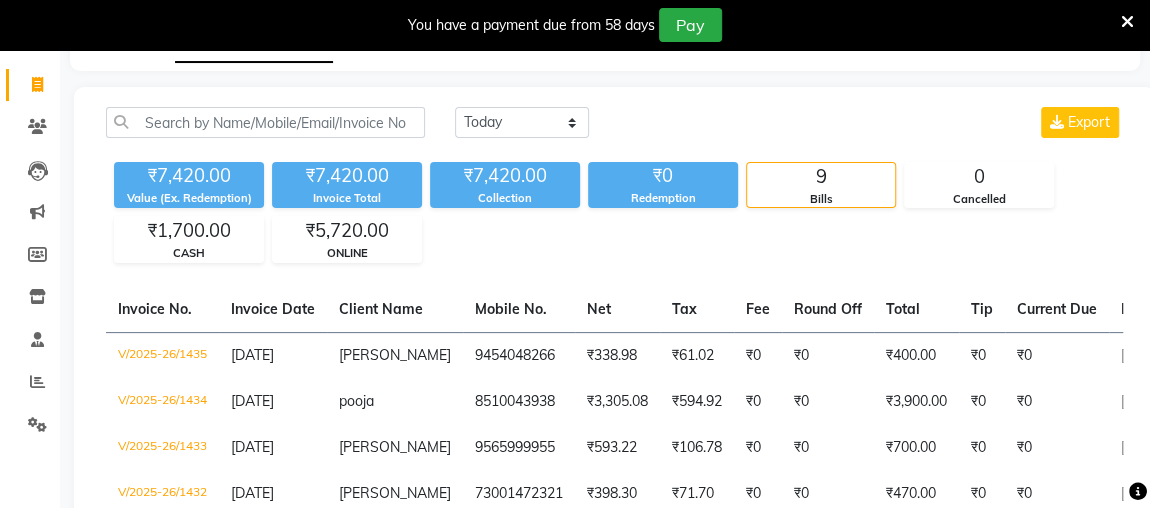 scroll, scrollTop: 0, scrollLeft: 0, axis: both 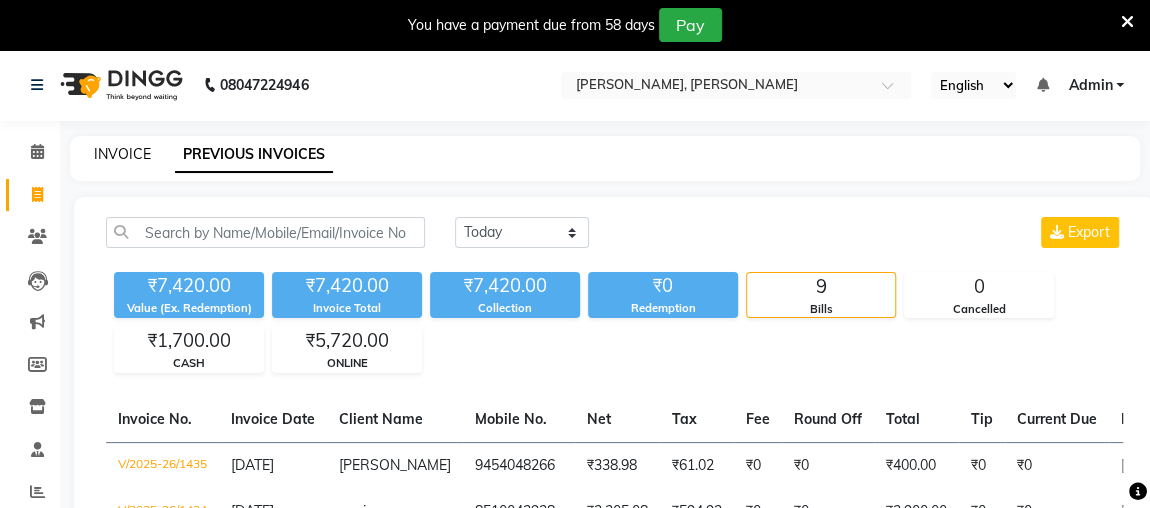 click on "INVOICE" 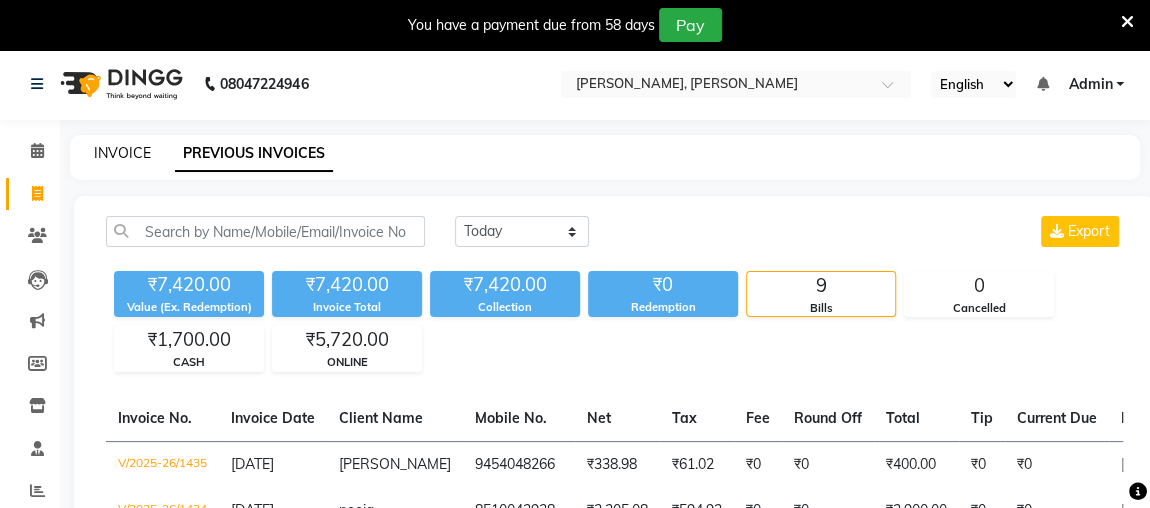 select on "service" 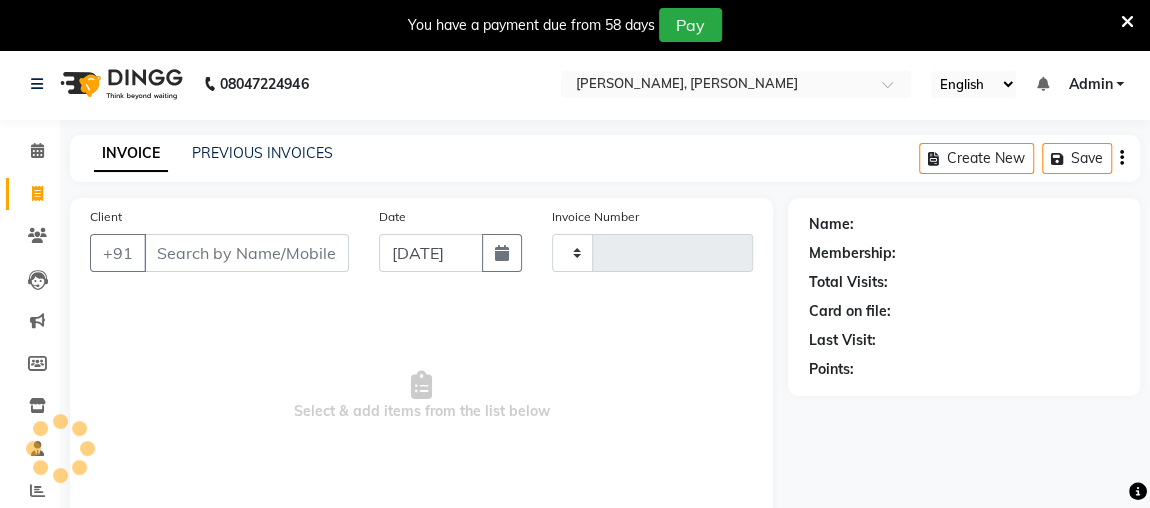 scroll, scrollTop: 140, scrollLeft: 0, axis: vertical 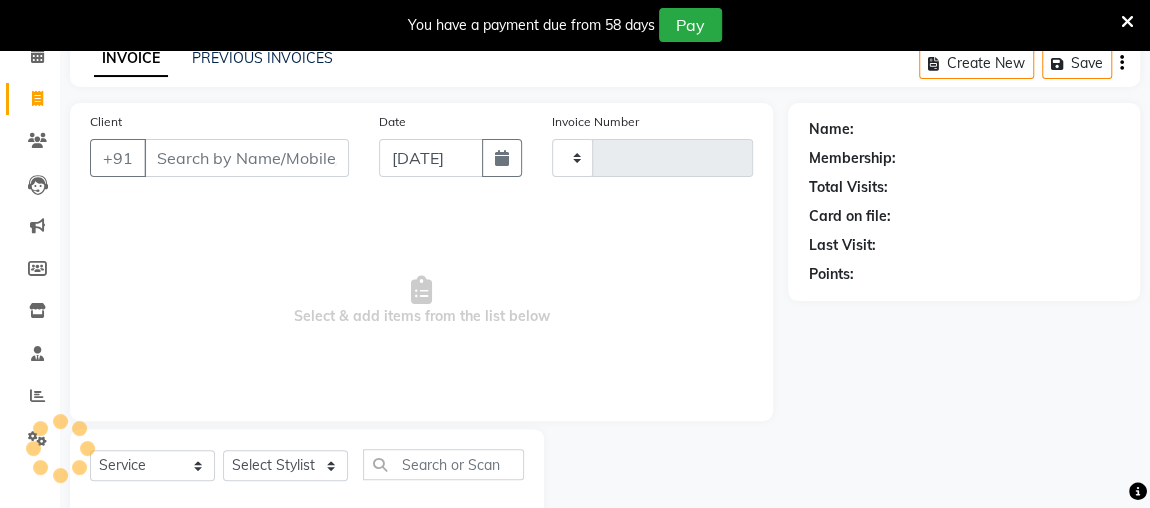 type on "1436" 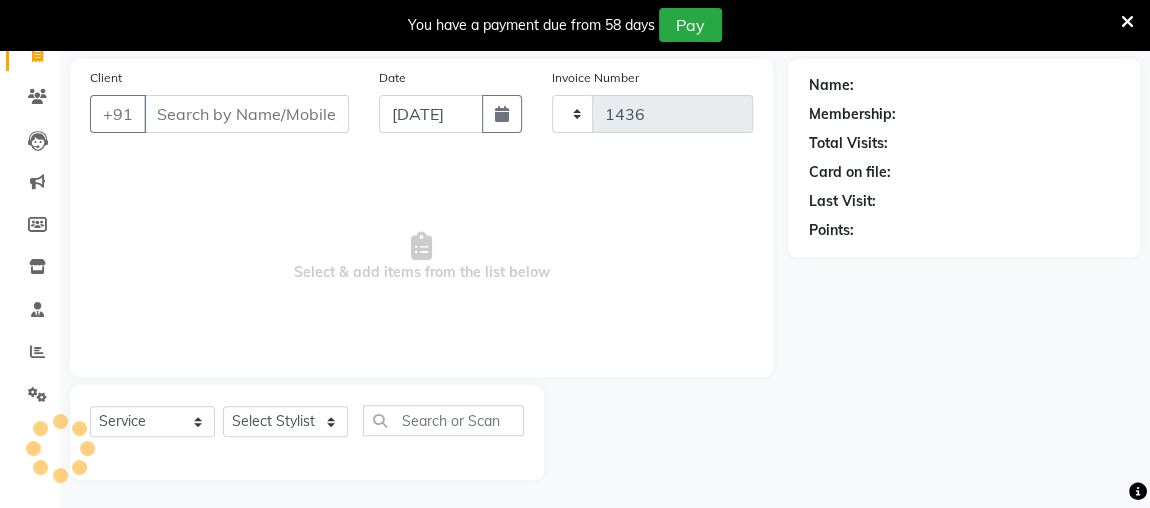 select on "4362" 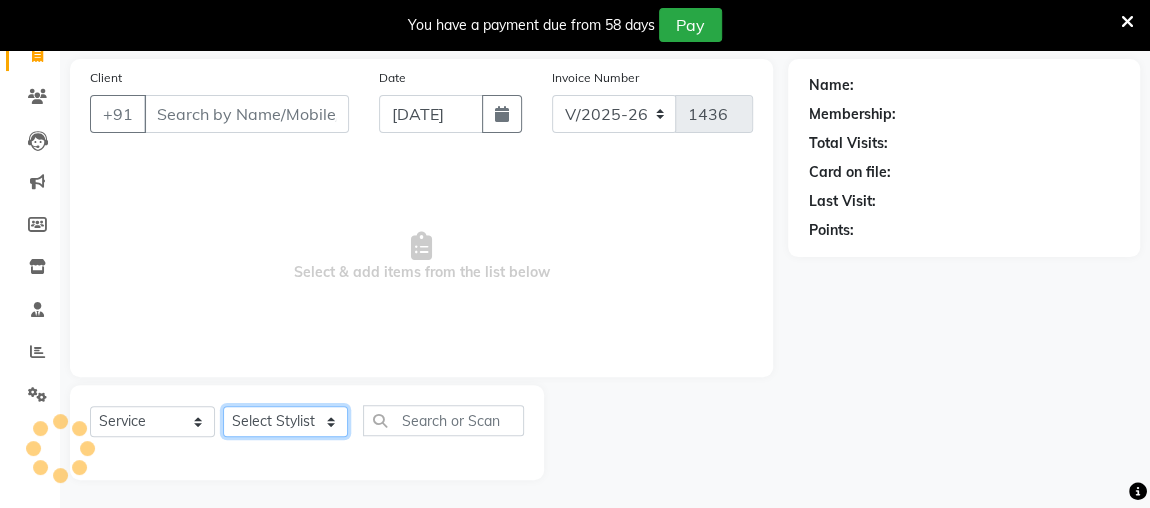 click on "Select Stylist" 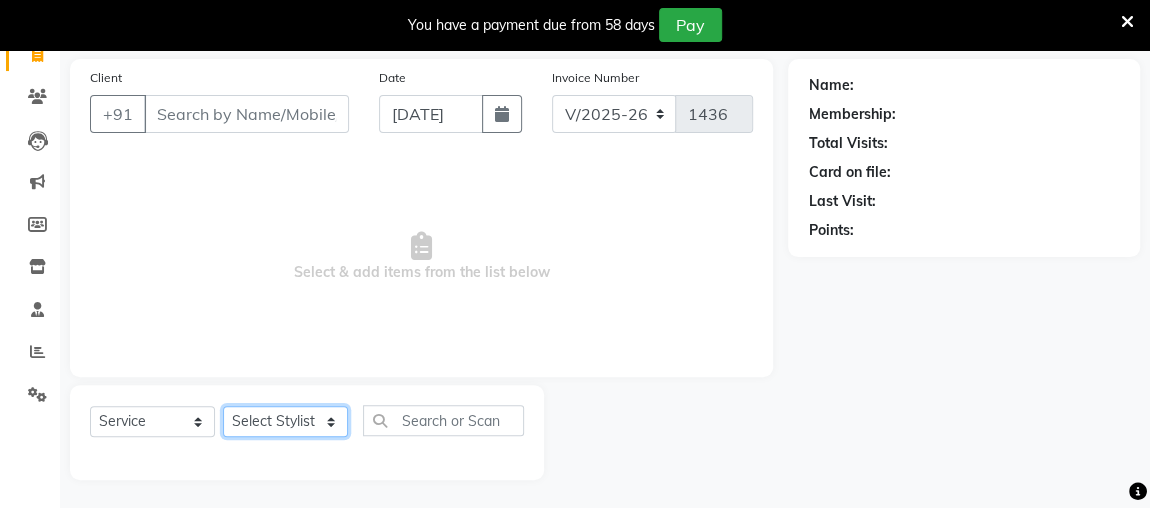 select on "23892" 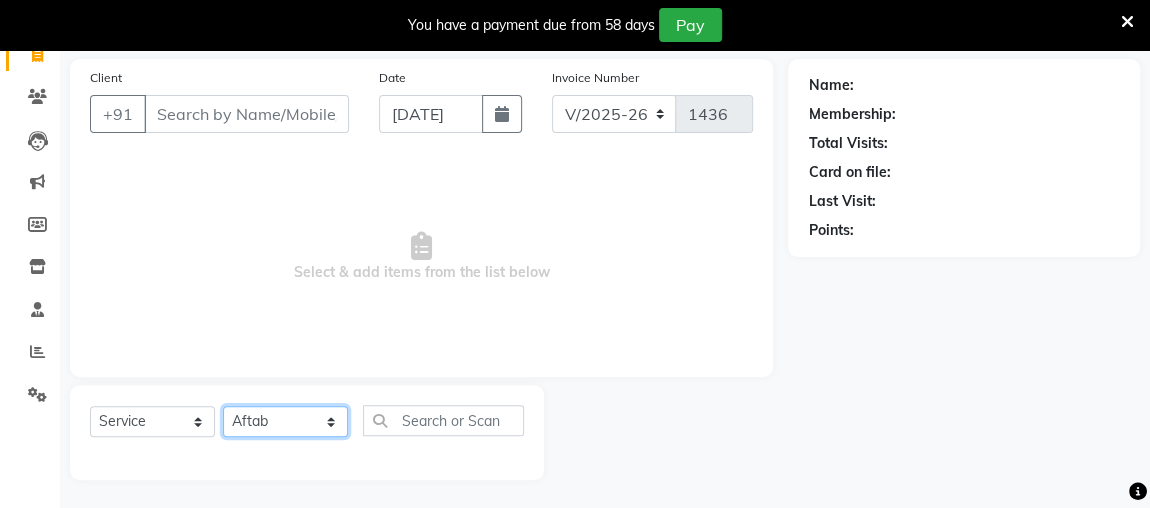 click on "Select Stylist [PERSON_NAME] anjali [PERSON_NAME] [PERSON_NAME] [PERSON_NAME] [PERSON_NAME] MAKEUPS AND PREBRIDAL [PERSON_NAME]  [PERSON_NAME] [PERSON_NAME]  [PERSON_NAME] [PERSON_NAME] [PERSON_NAME] cant TBASSUM [PERSON_NAME]  VISHAL" 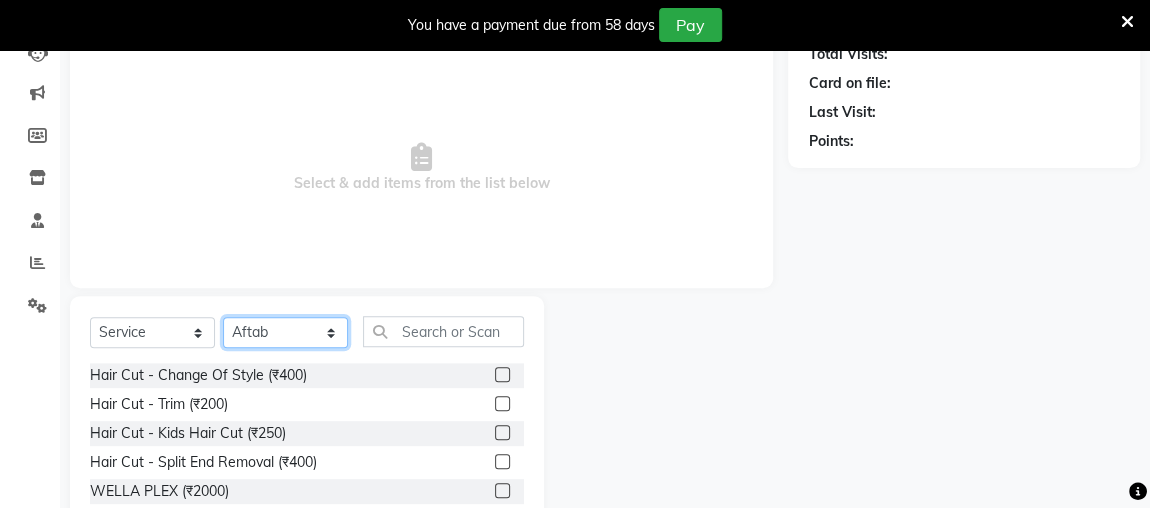 scroll, scrollTop: 340, scrollLeft: 0, axis: vertical 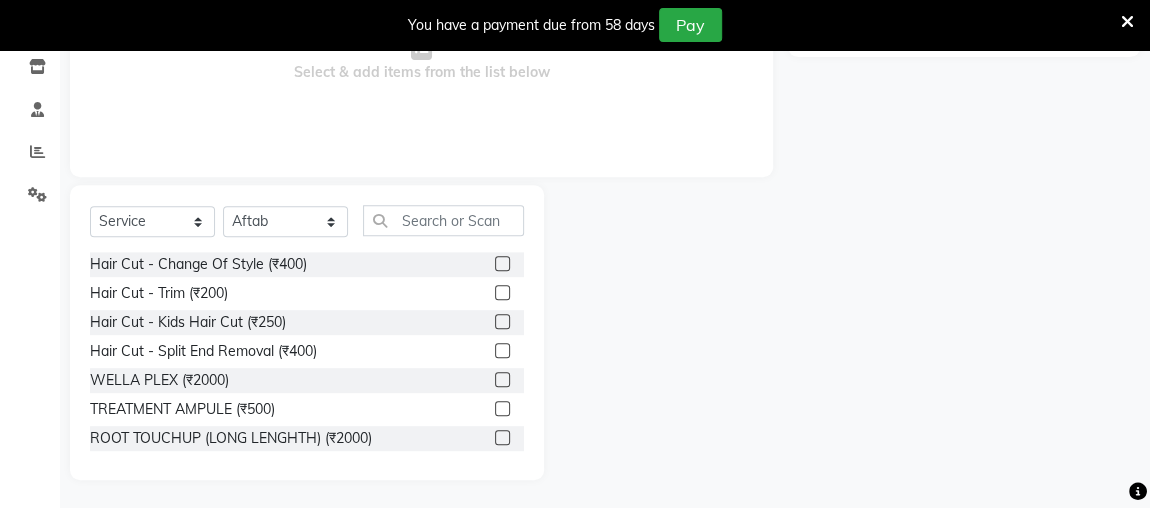 click 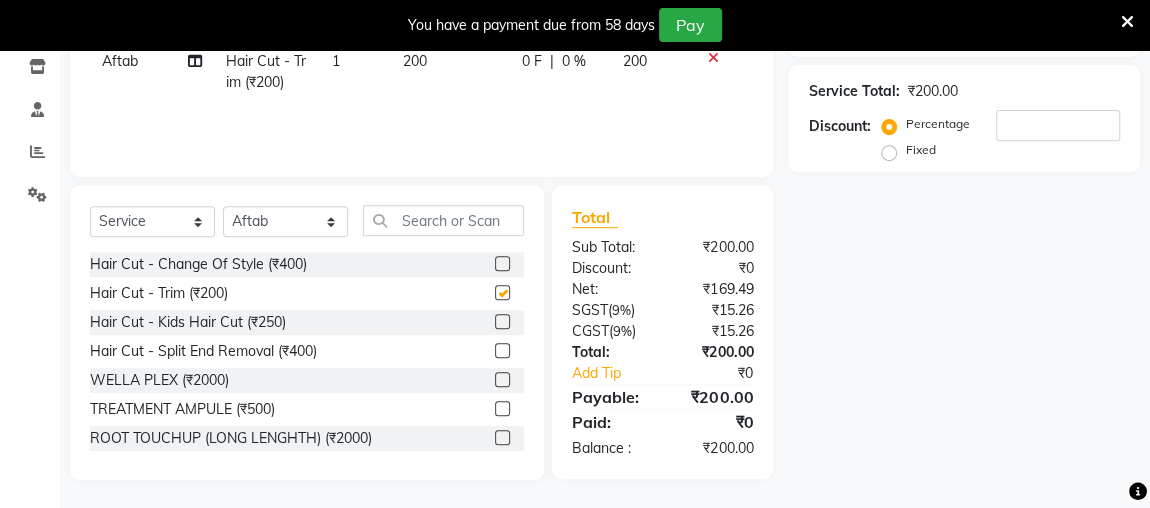 checkbox on "false" 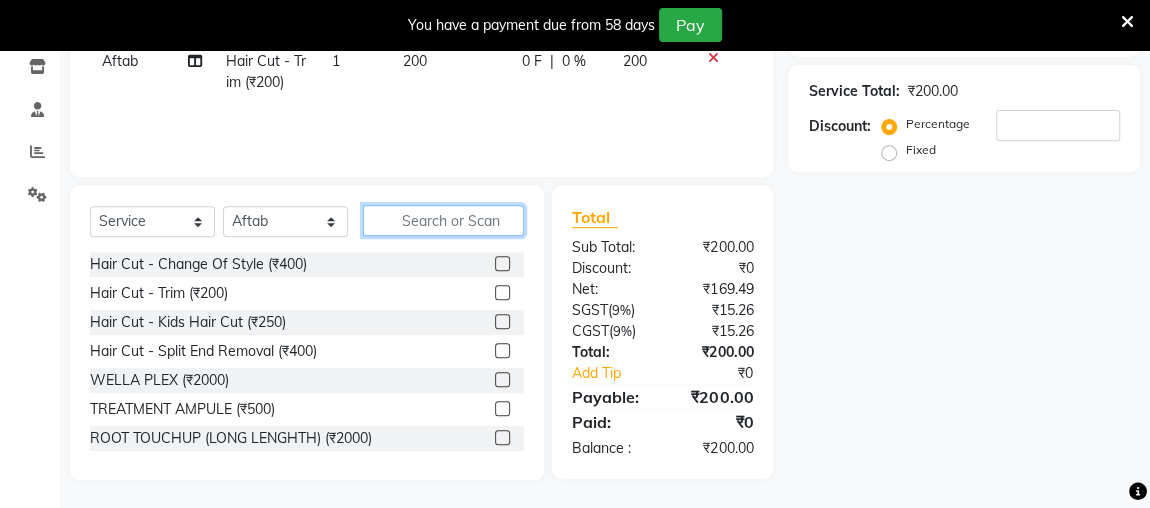 click 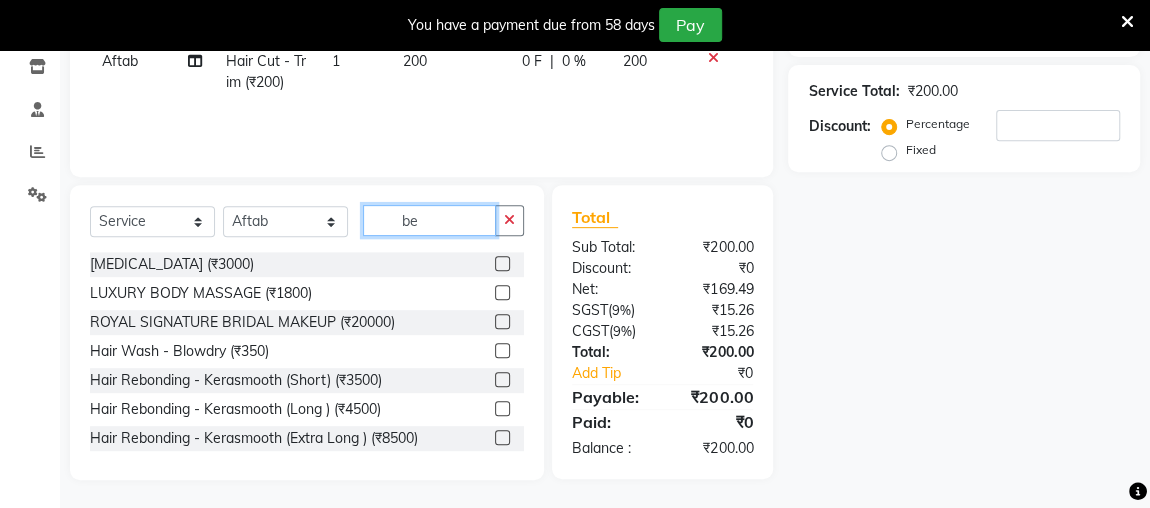 scroll, scrollTop: 338, scrollLeft: 0, axis: vertical 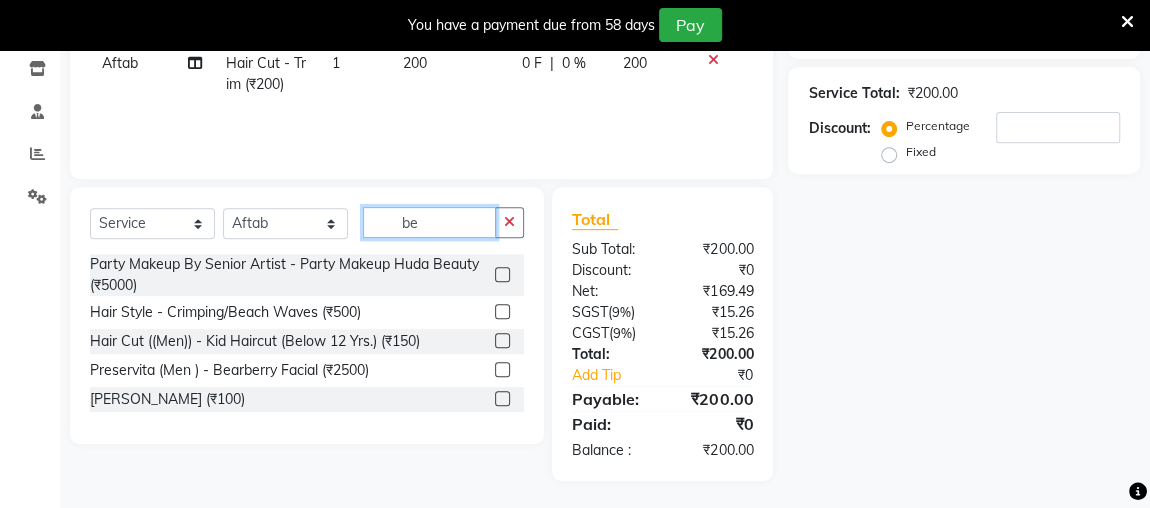 type on "be" 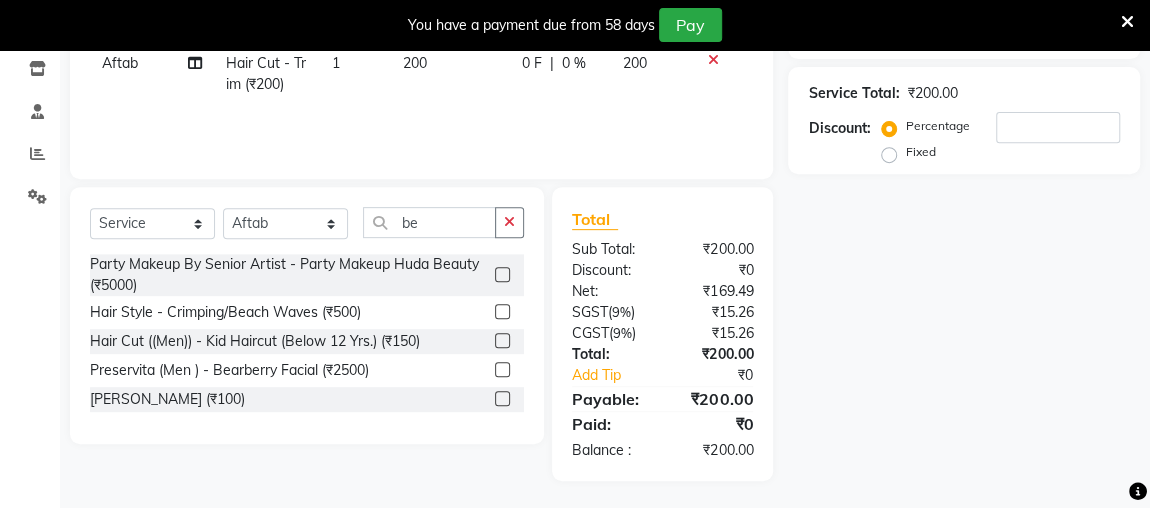 click 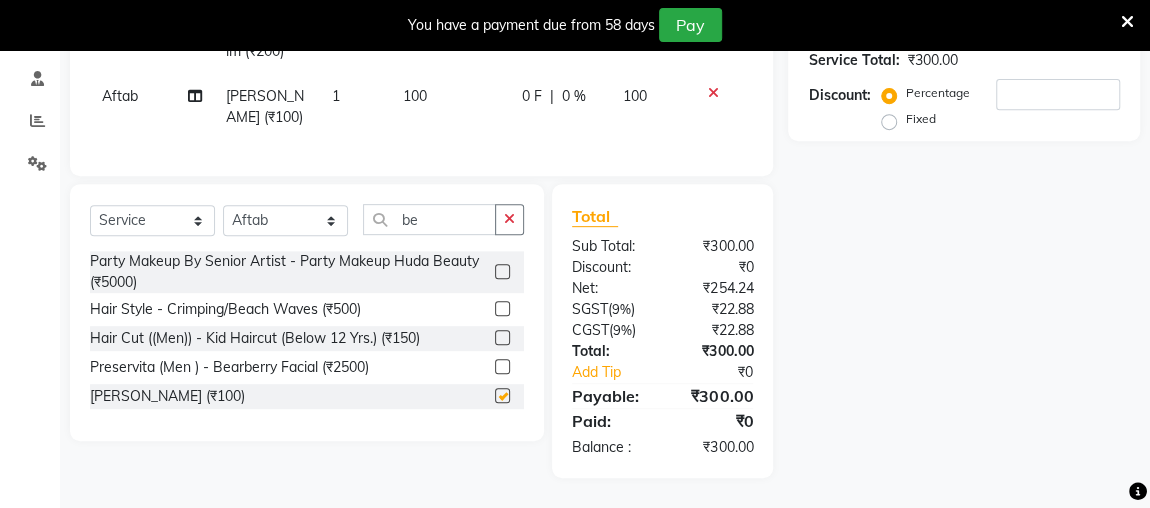 checkbox on "false" 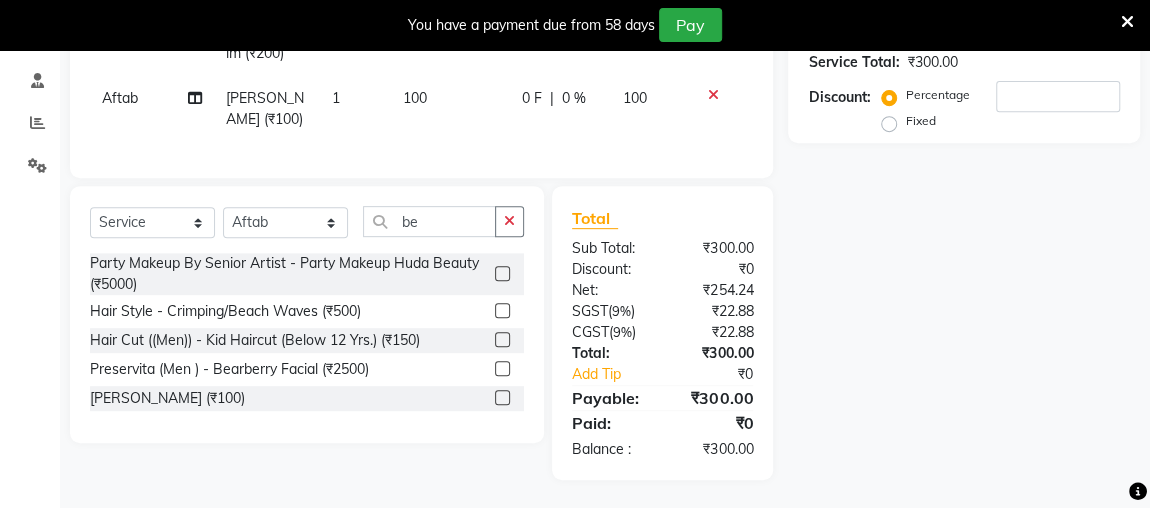scroll, scrollTop: 367, scrollLeft: 0, axis: vertical 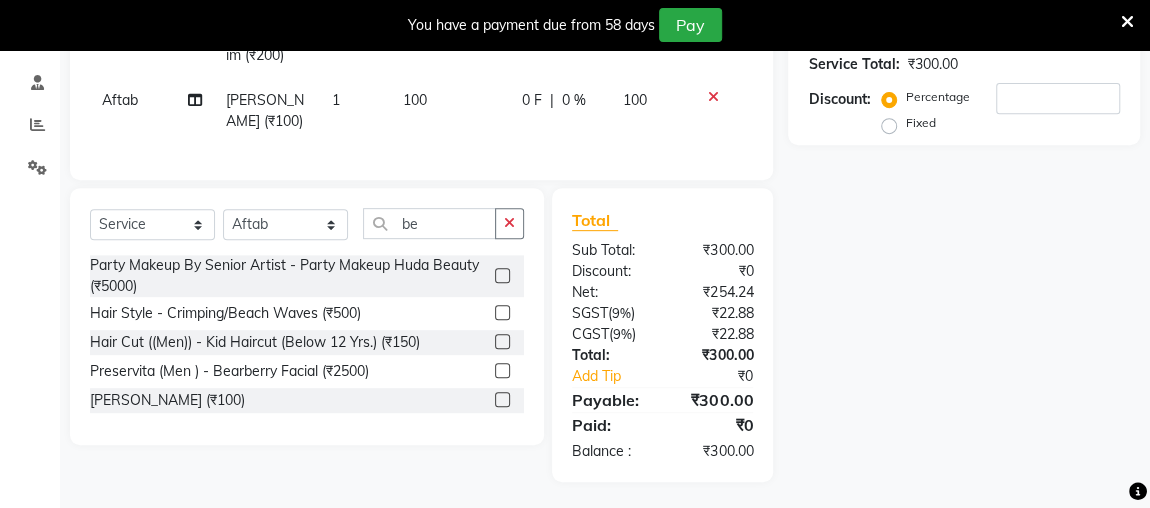 click on "Select  Service  Product  Membership  Package Voucher Prepaid Gift Card  Select Stylist [PERSON_NAME] anjali [PERSON_NAME] [PERSON_NAME] Gaurav [PERSON_NAME] [PERSON_NAME] MAKEUPS AND PREBRIDAL [PERSON_NAME]  [PERSON_NAME] [PERSON_NAME]  [PERSON_NAME] [PERSON_NAME] [PERSON_NAME] cant TBASSUM [PERSON_NAME]  VISHAL be Party Makeup By Senior Artist   -   Party Makeup Huda Beauty (₹5000)  Hair Style    -   Crimping/Beach Waves (₹500)  Hair Cut  ((Men))   -   Kid Haircut (Below 12 Yrs.) (₹150)  Preservita  (Men )    -    Bearberry Facial (₹2500)  [PERSON_NAME] (₹100)" 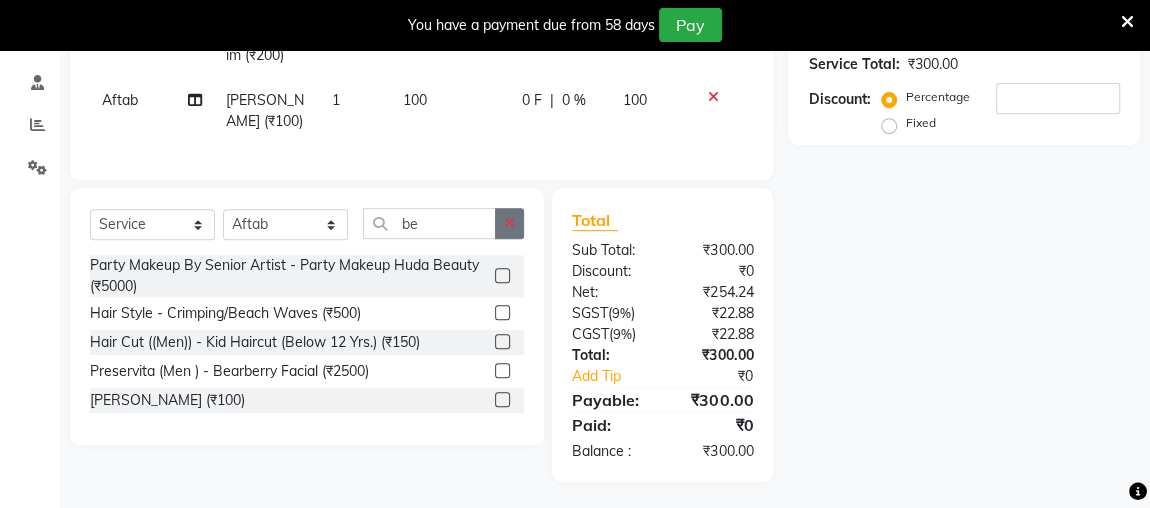 click 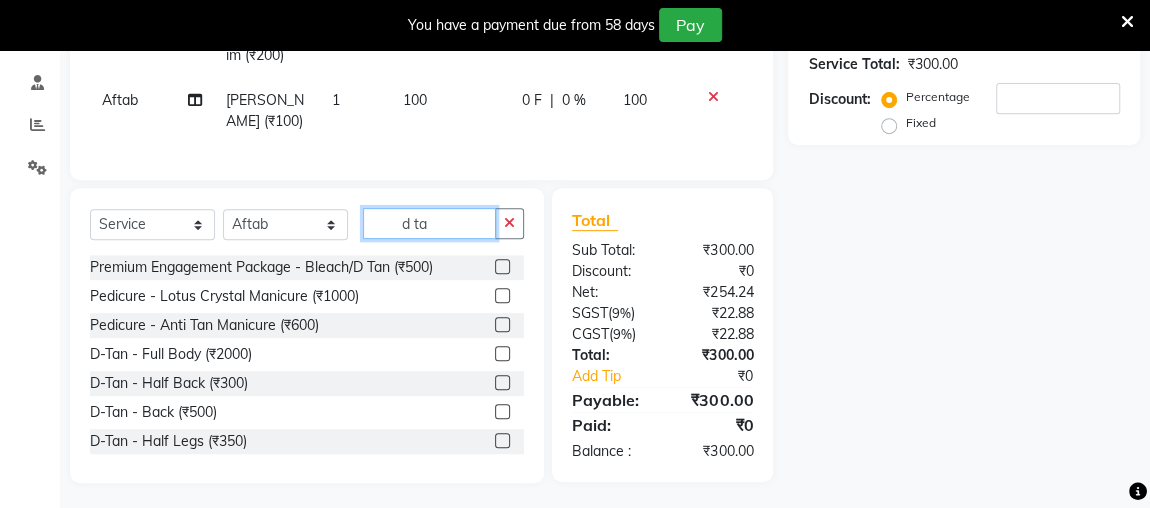 type on "d ta" 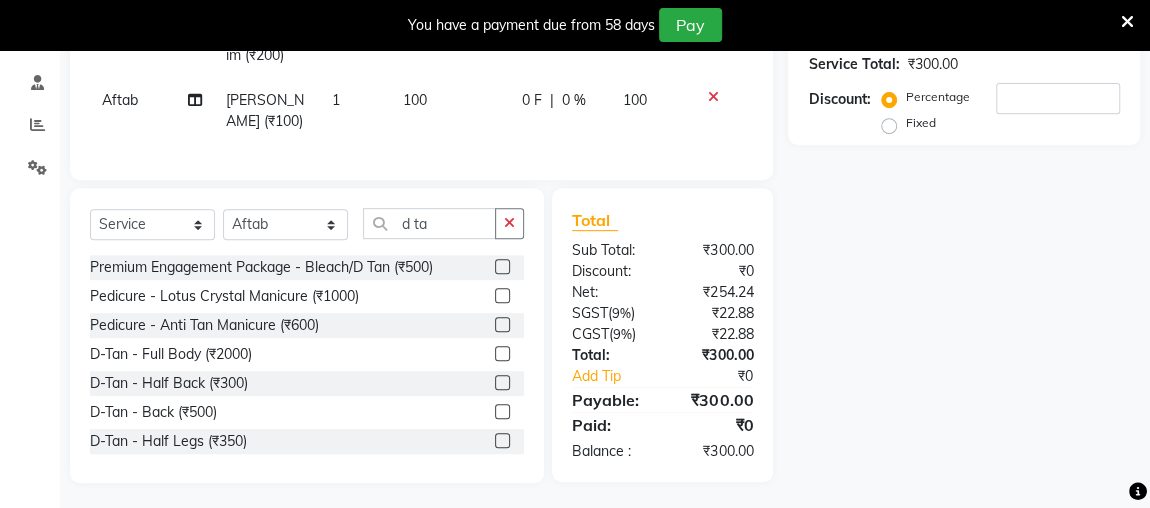 click 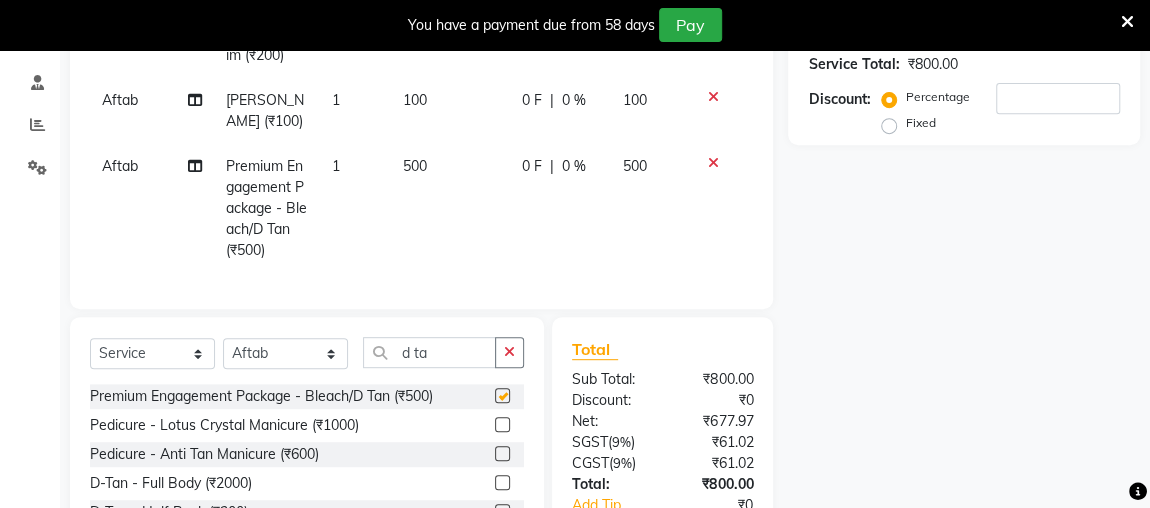 checkbox on "false" 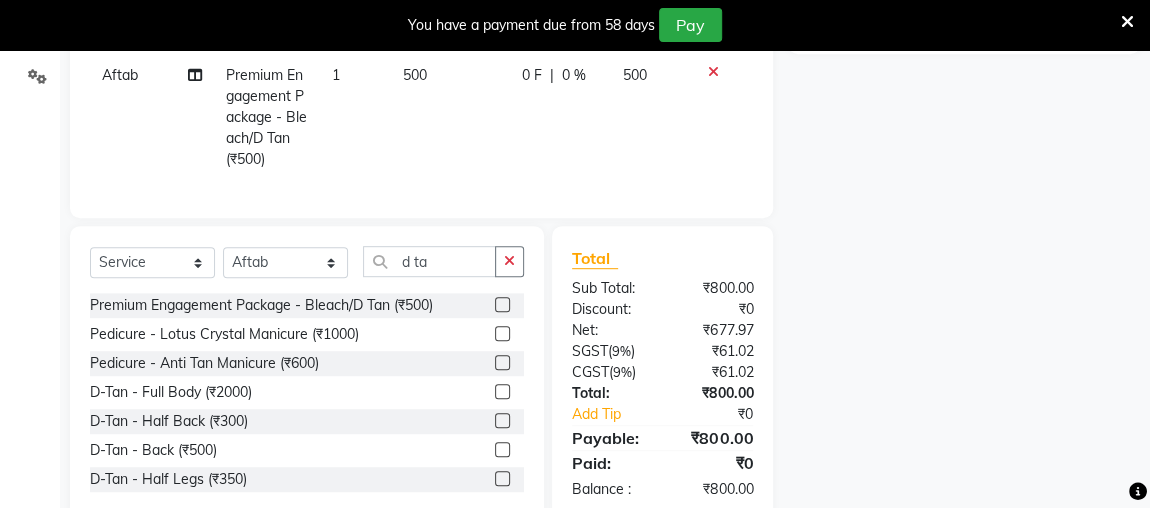 scroll, scrollTop: 489, scrollLeft: 0, axis: vertical 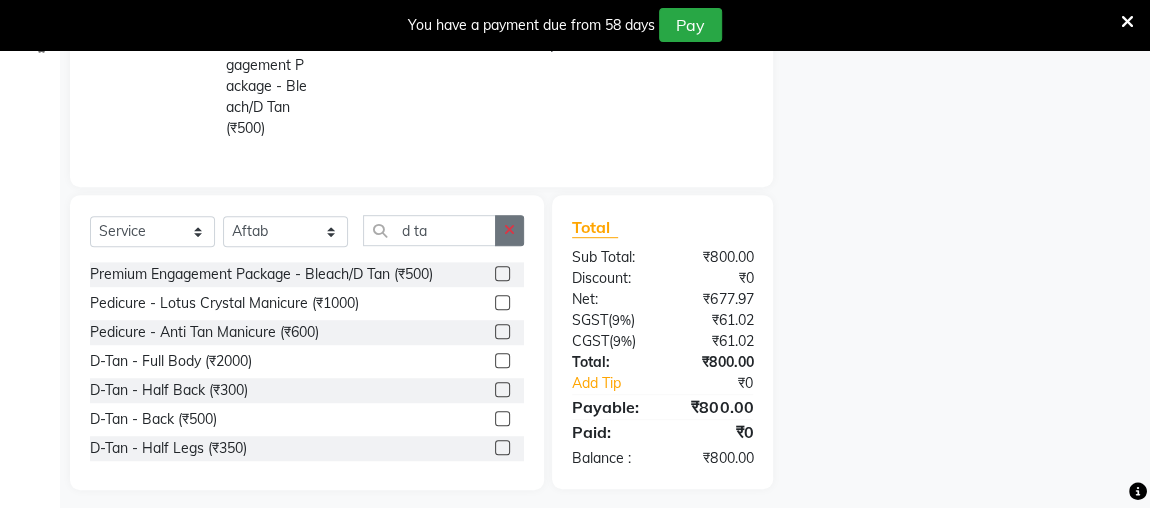 click 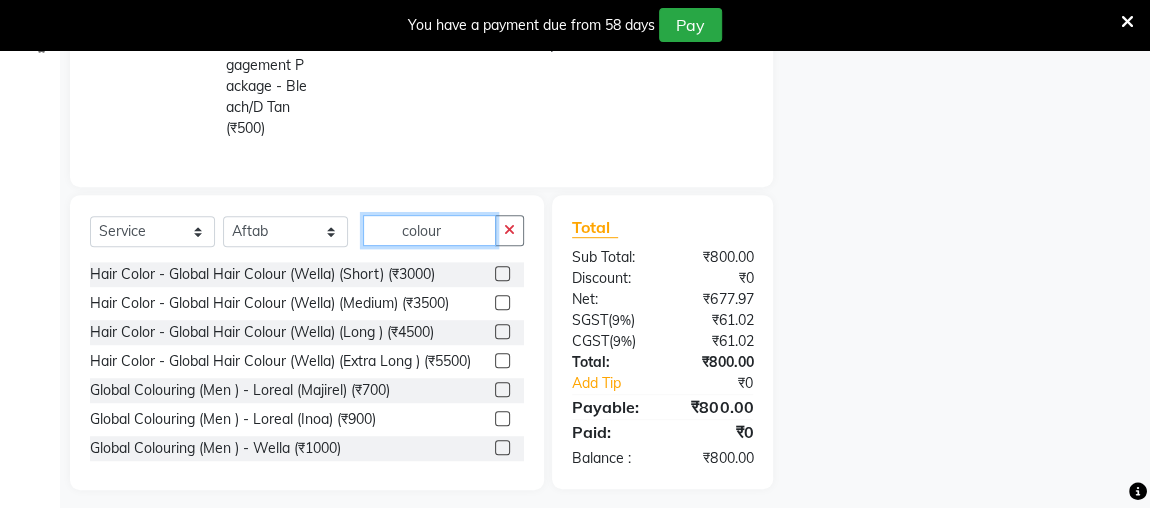 scroll, scrollTop: 49, scrollLeft: 0, axis: vertical 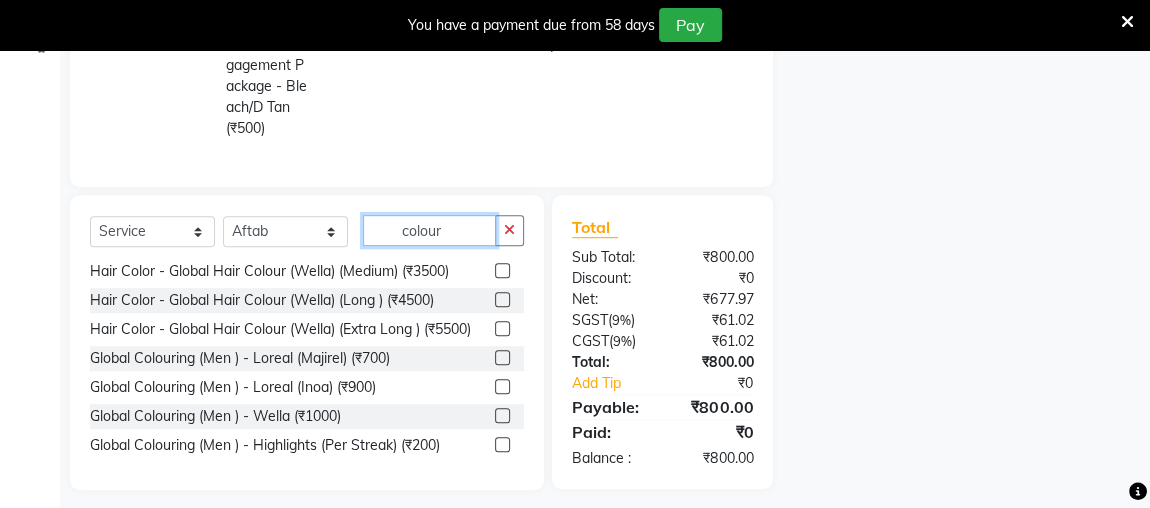 type on "colour" 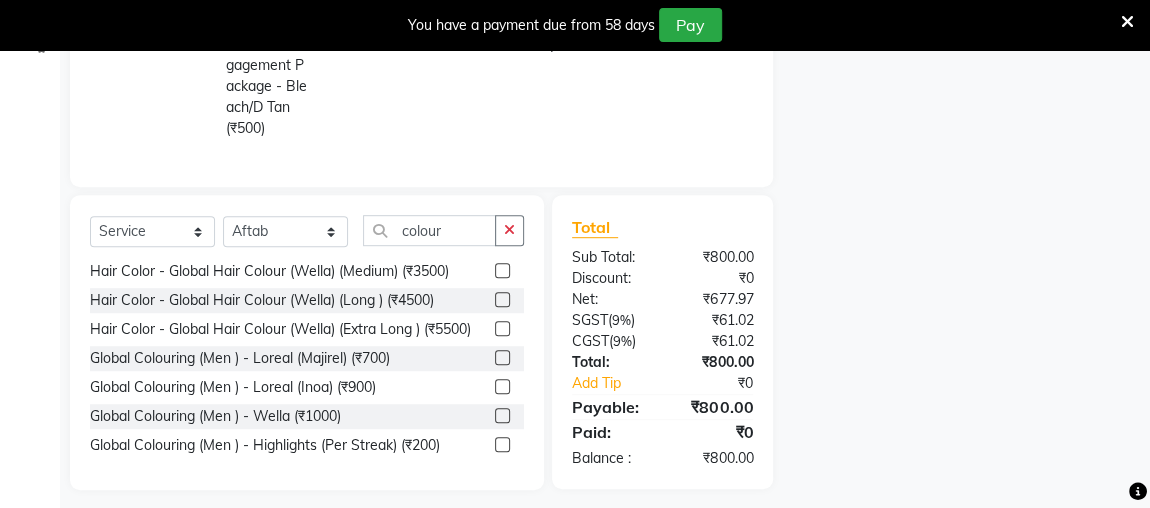 click 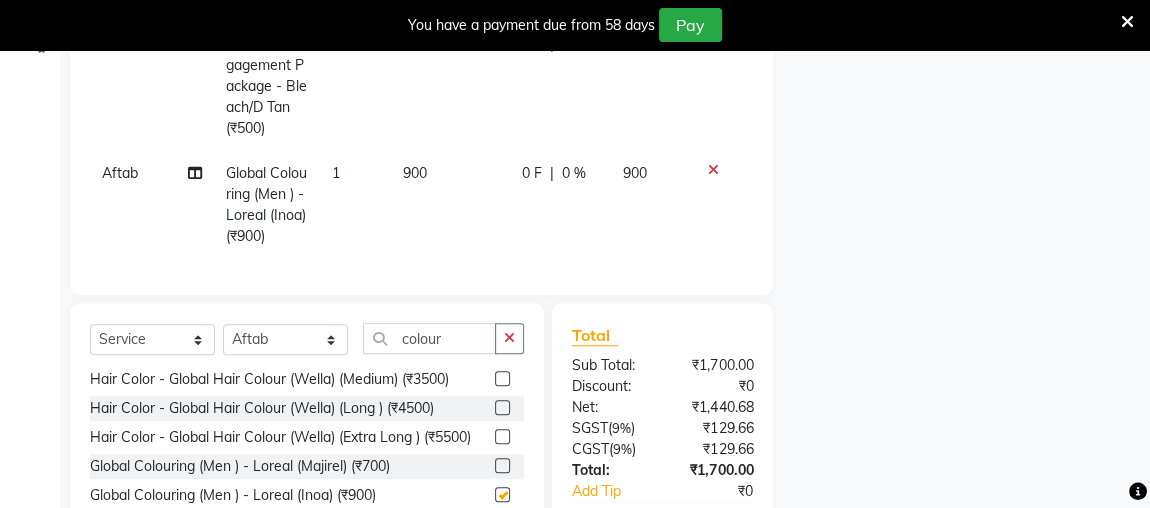 checkbox on "false" 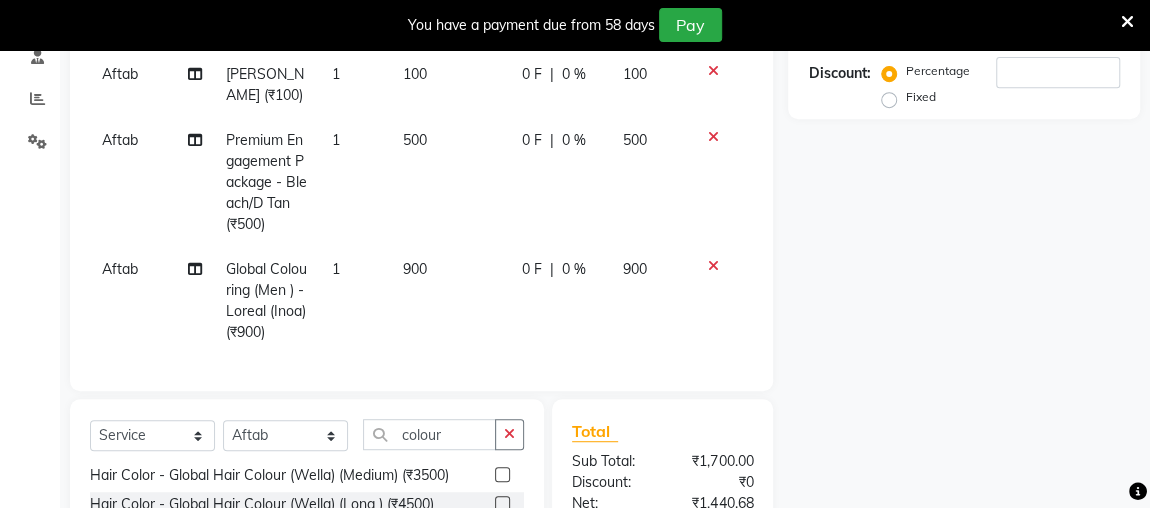 scroll, scrollTop: 0, scrollLeft: 0, axis: both 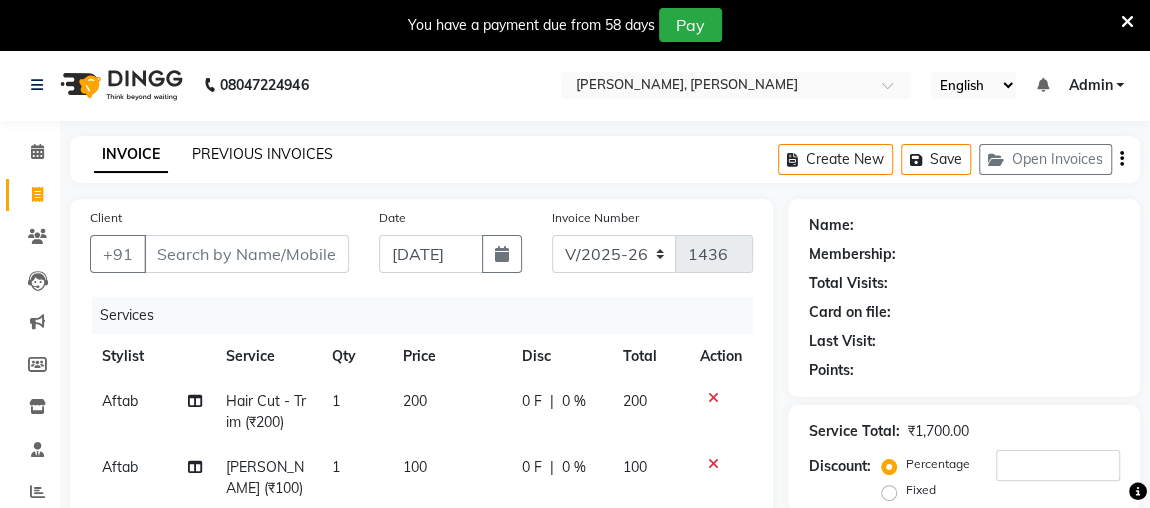 click on "PREVIOUS INVOICES" 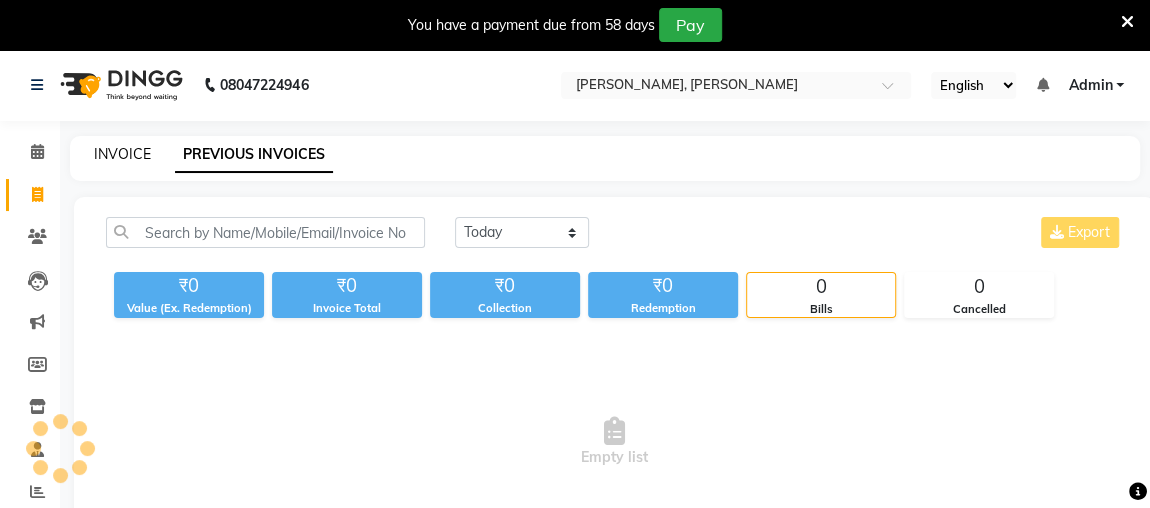 click on "INVOICE" 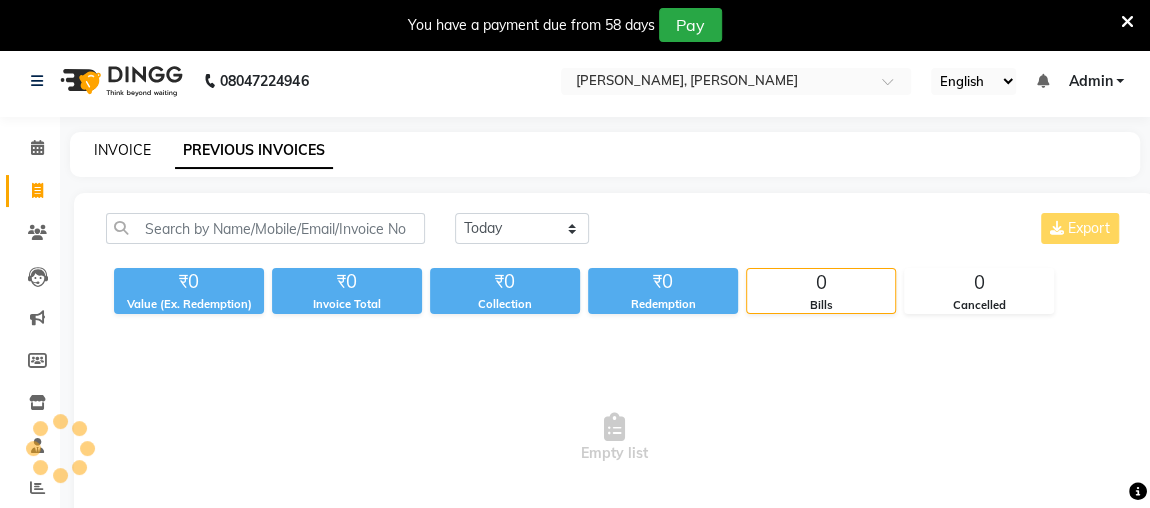 select on "service" 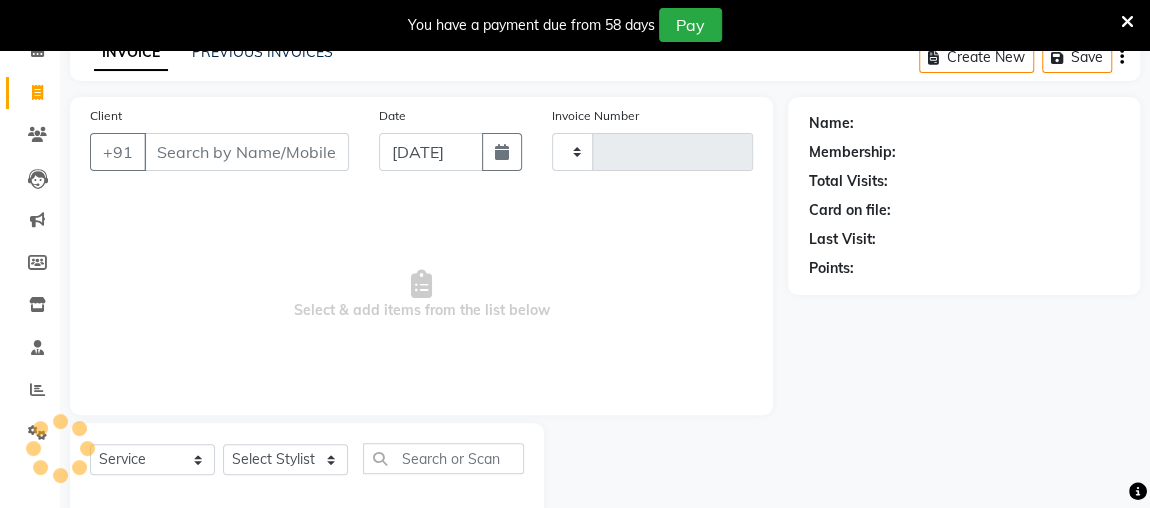 type on "1436" 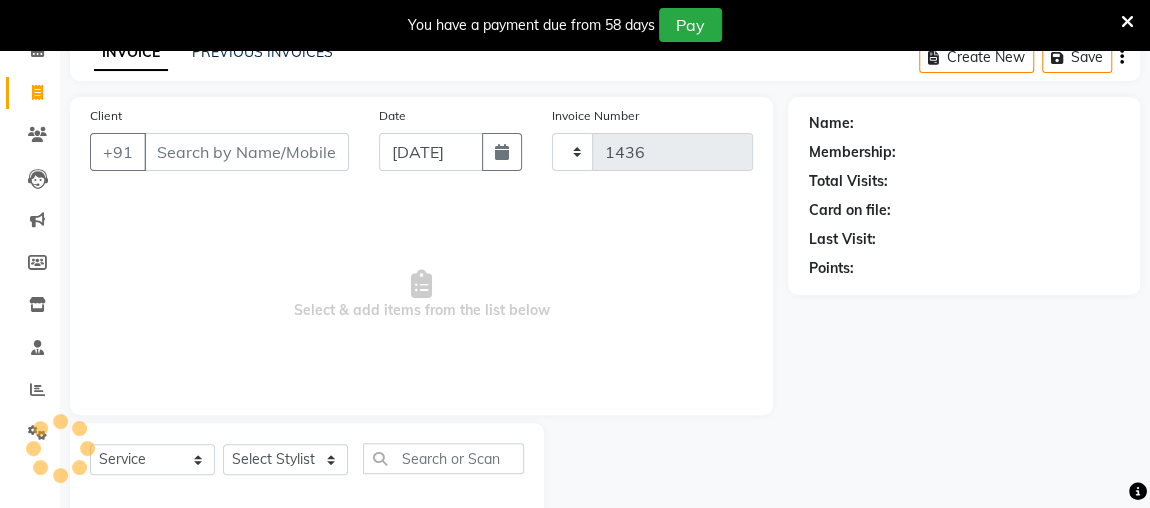 select on "4362" 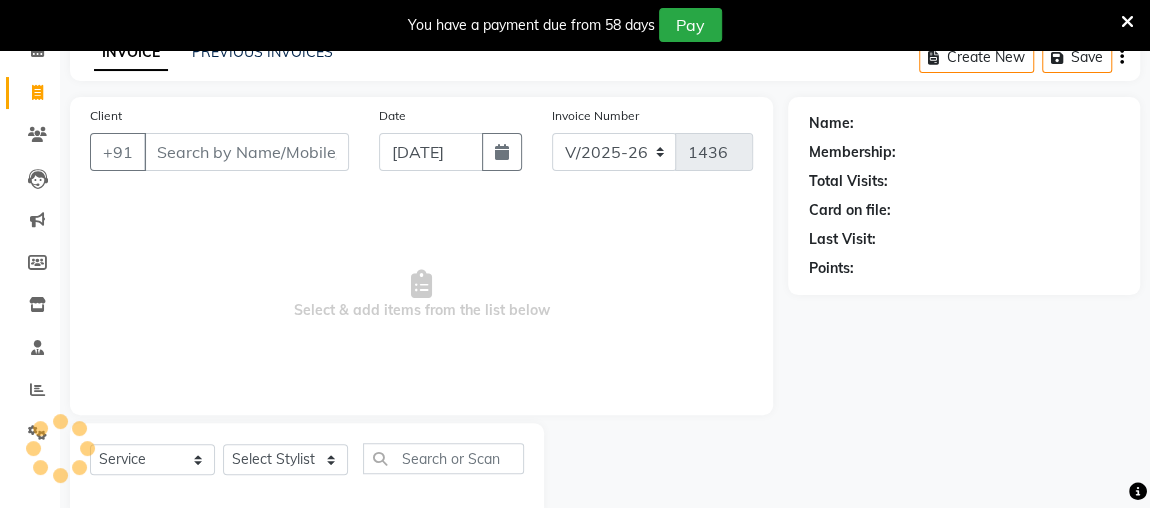 scroll, scrollTop: 140, scrollLeft: 0, axis: vertical 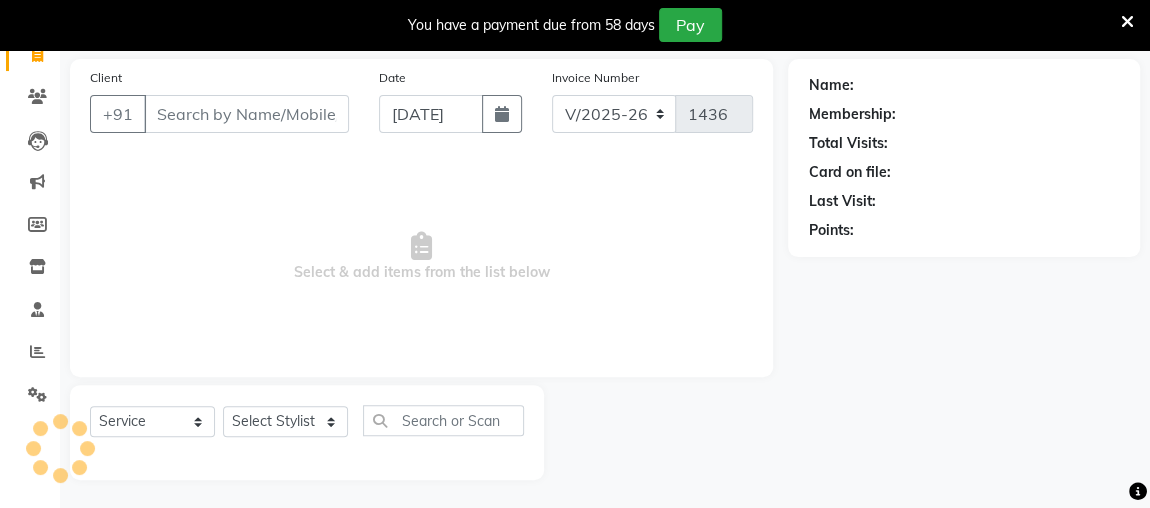 click on "Client" at bounding box center [246, 114] 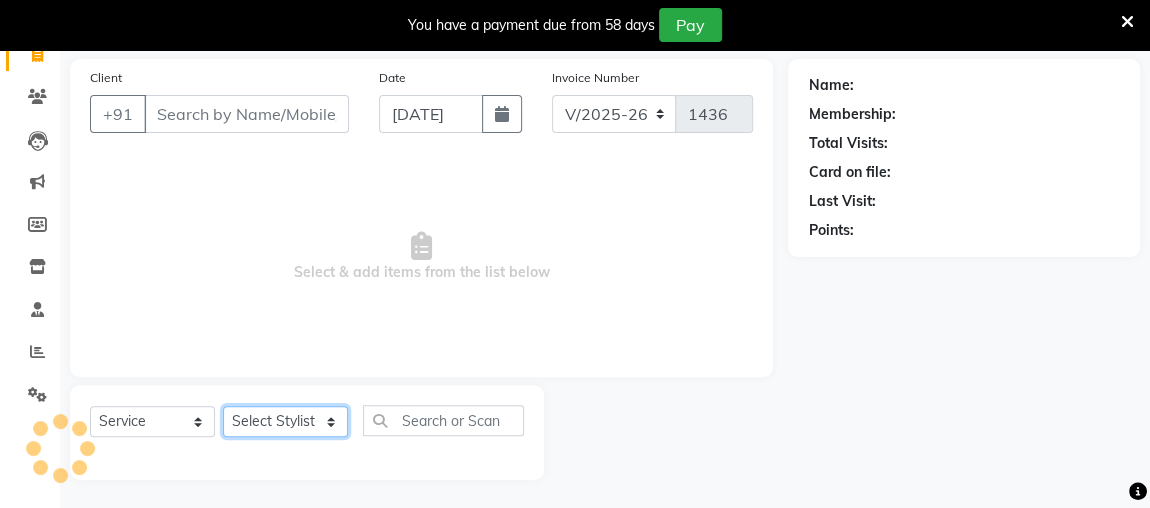 click on "Select Stylist" 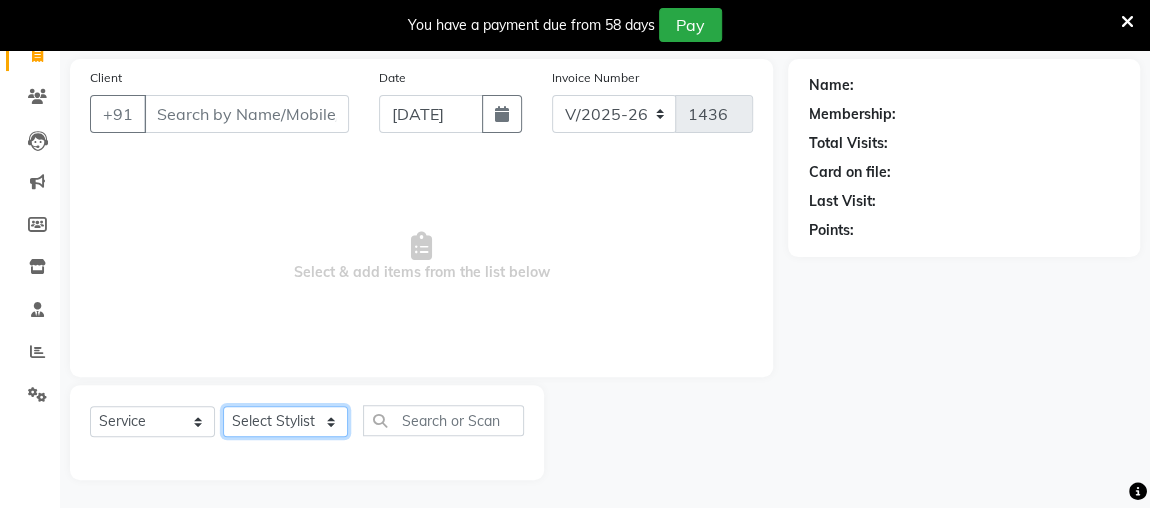 select on "23892" 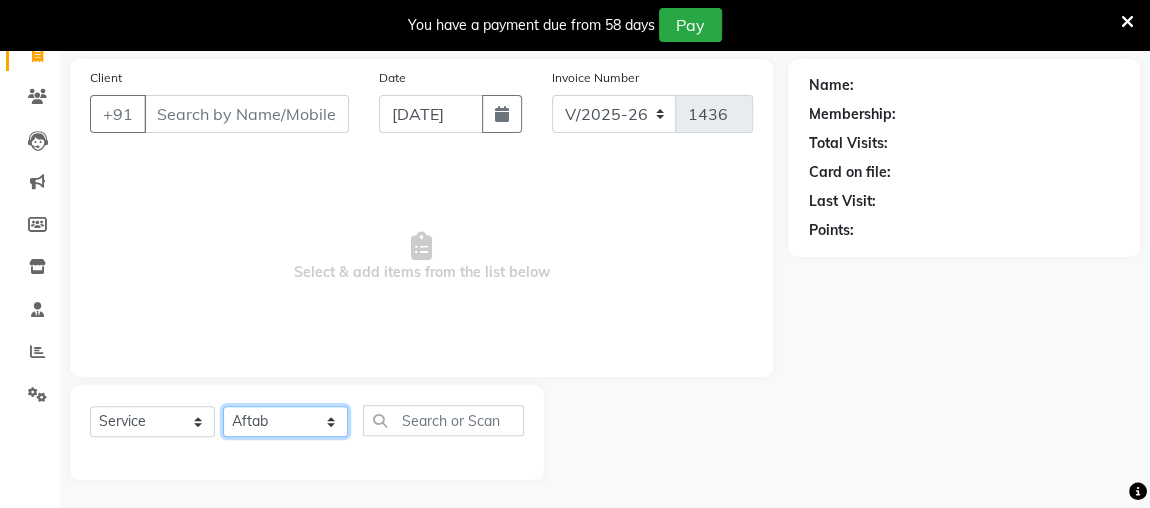 click on "Select Stylist [PERSON_NAME] anjali [PERSON_NAME] [PERSON_NAME] [PERSON_NAME] [PERSON_NAME] MAKEUPS AND PREBRIDAL [PERSON_NAME]  [PERSON_NAME] [PERSON_NAME]  [PERSON_NAME] [PERSON_NAME] [PERSON_NAME] cant TBASSUM [PERSON_NAME]  VISHAL" 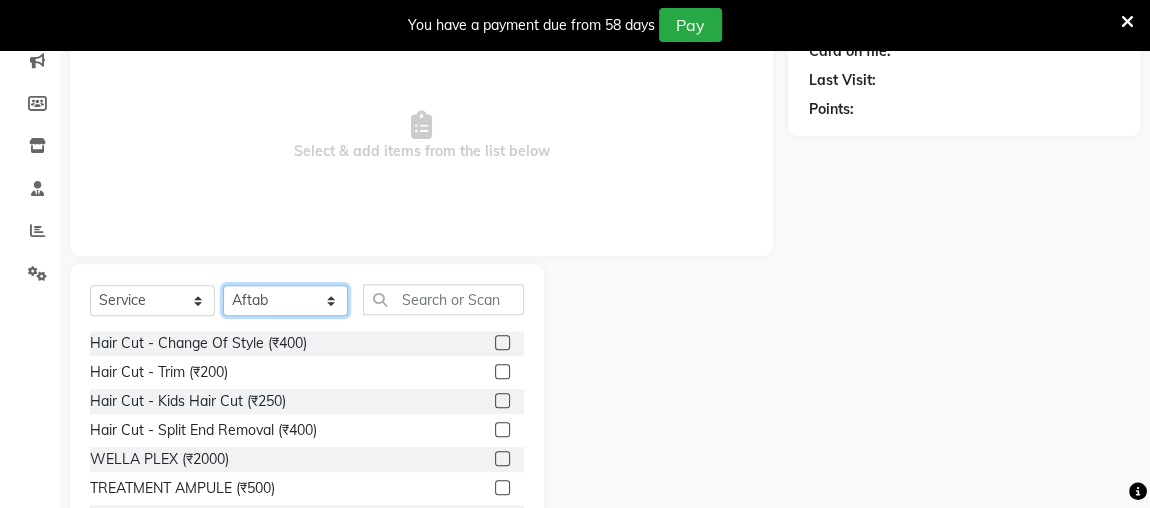 scroll, scrollTop: 330, scrollLeft: 0, axis: vertical 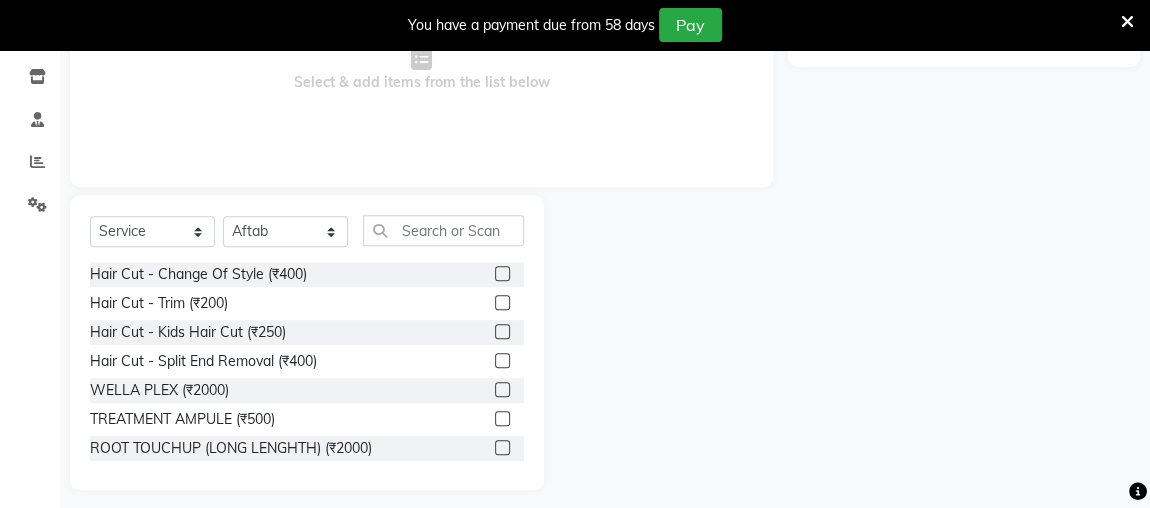 click 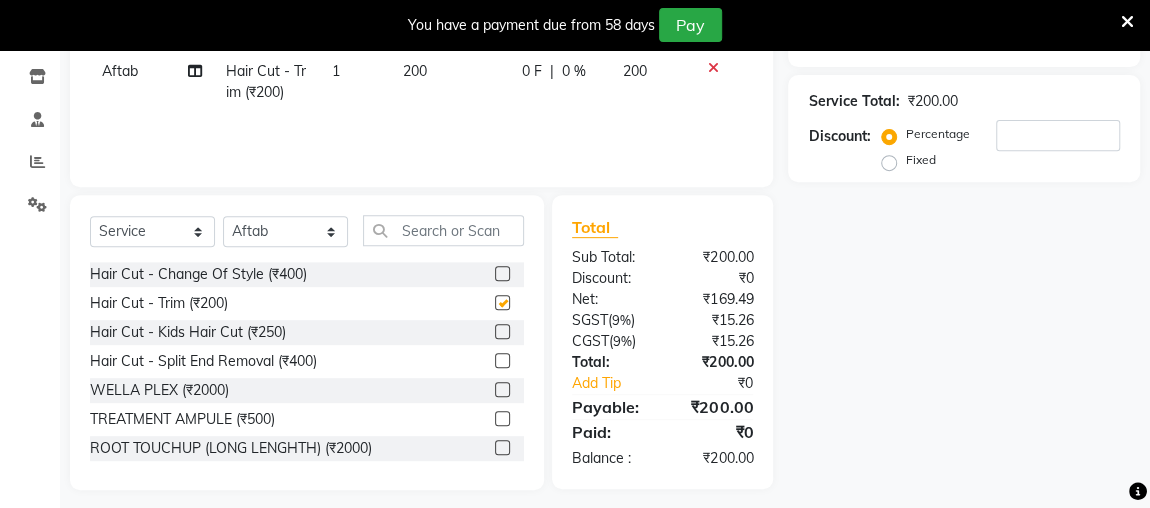 scroll, scrollTop: 340, scrollLeft: 0, axis: vertical 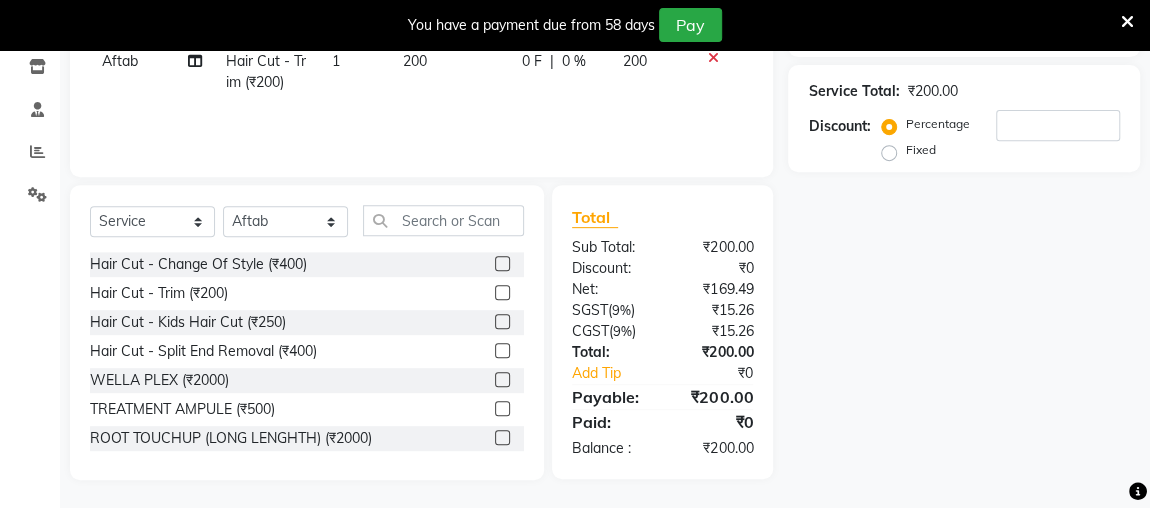 checkbox on "false" 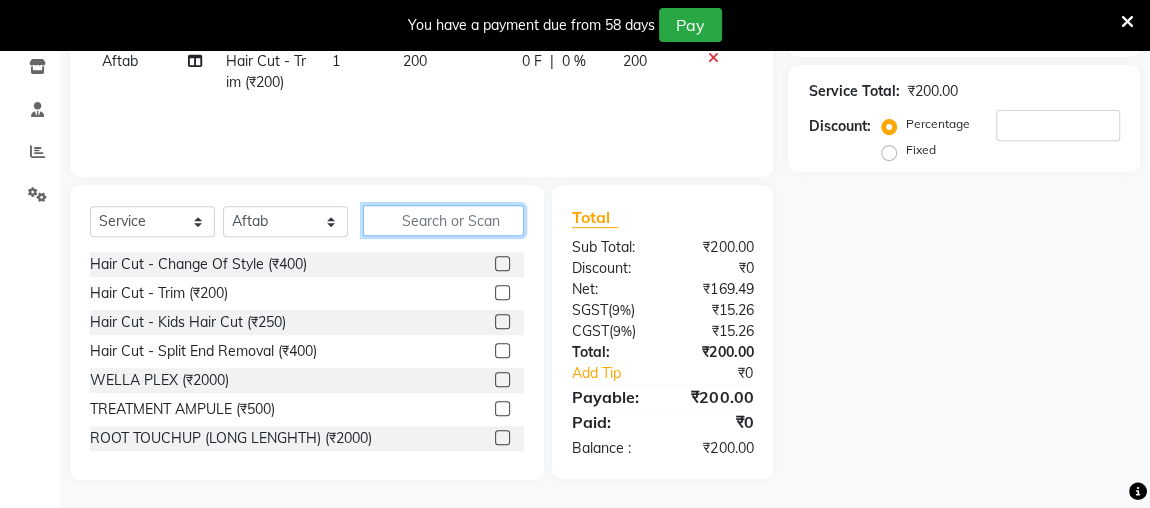 click 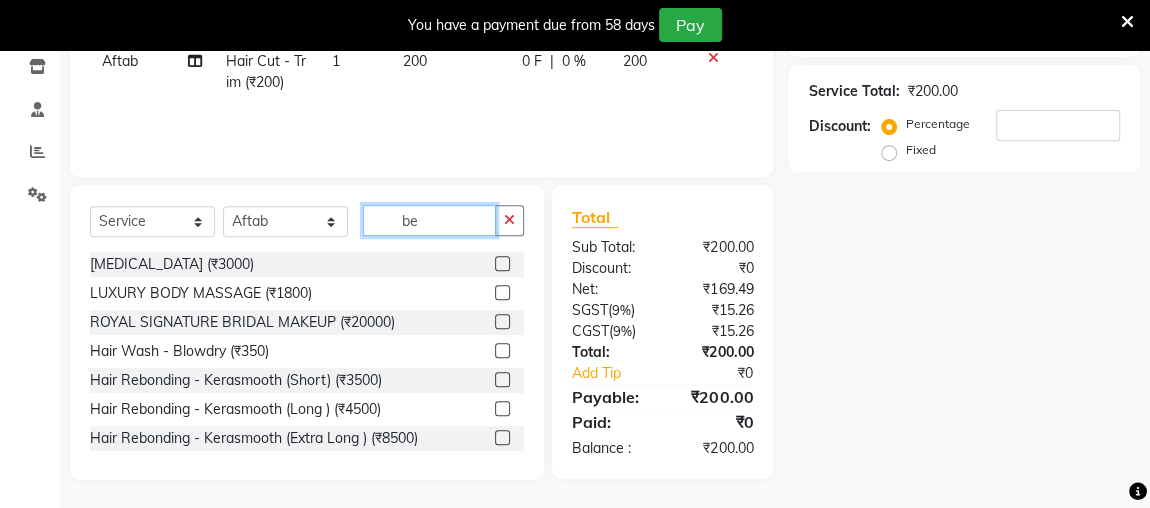 scroll, scrollTop: 338, scrollLeft: 0, axis: vertical 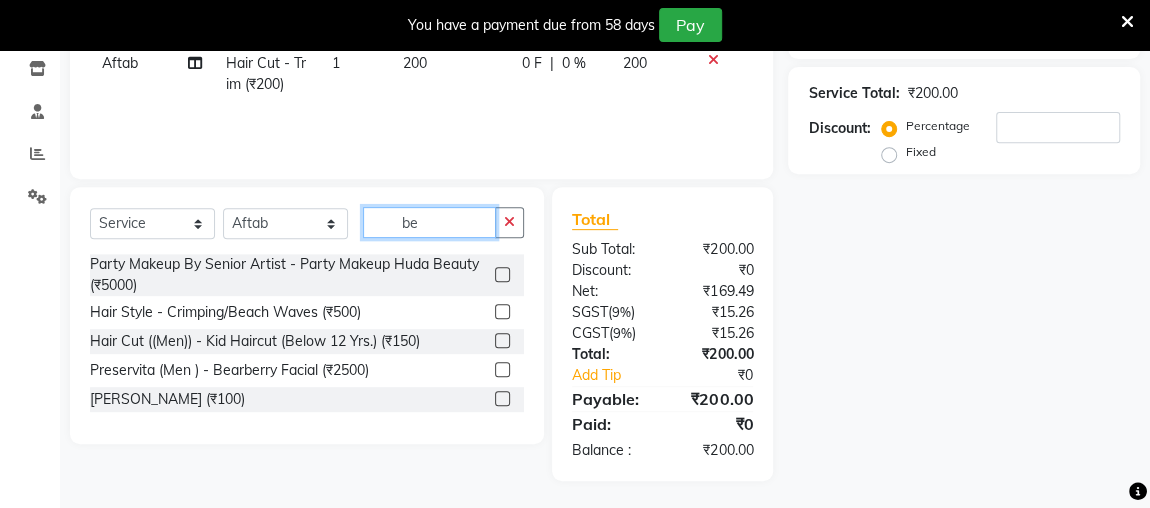 type on "be" 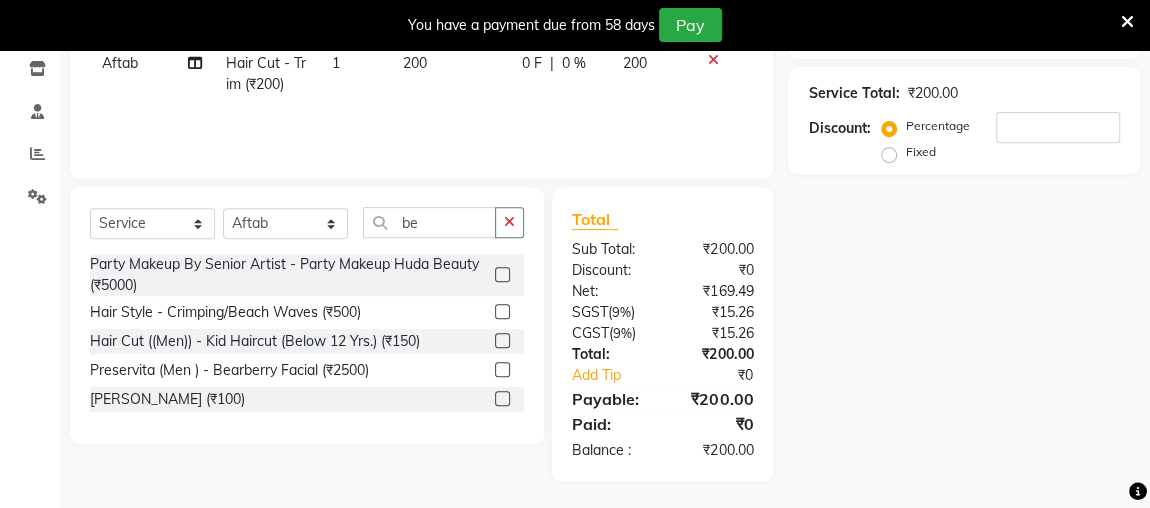 click 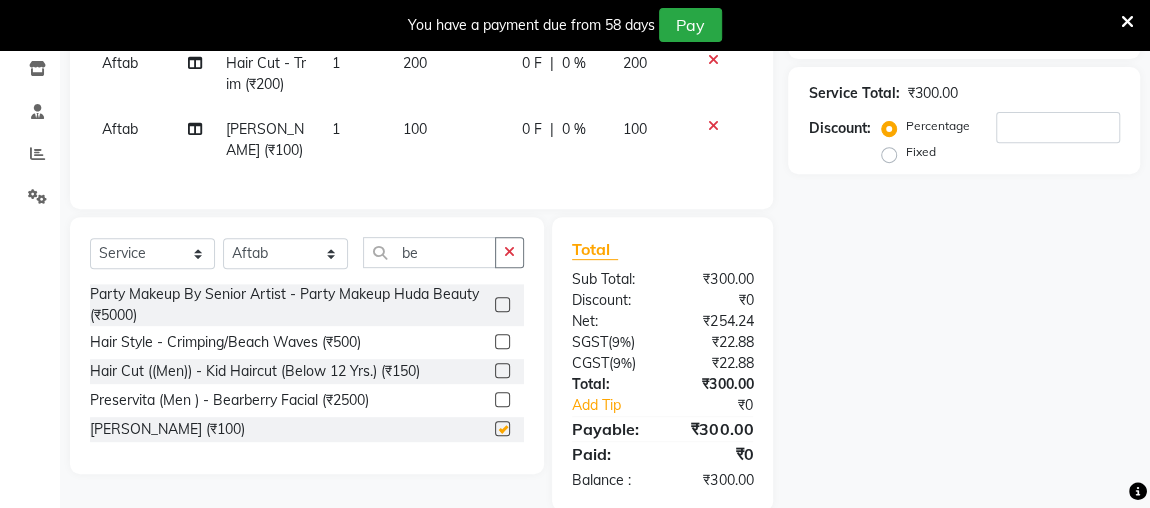 scroll, scrollTop: 382, scrollLeft: 0, axis: vertical 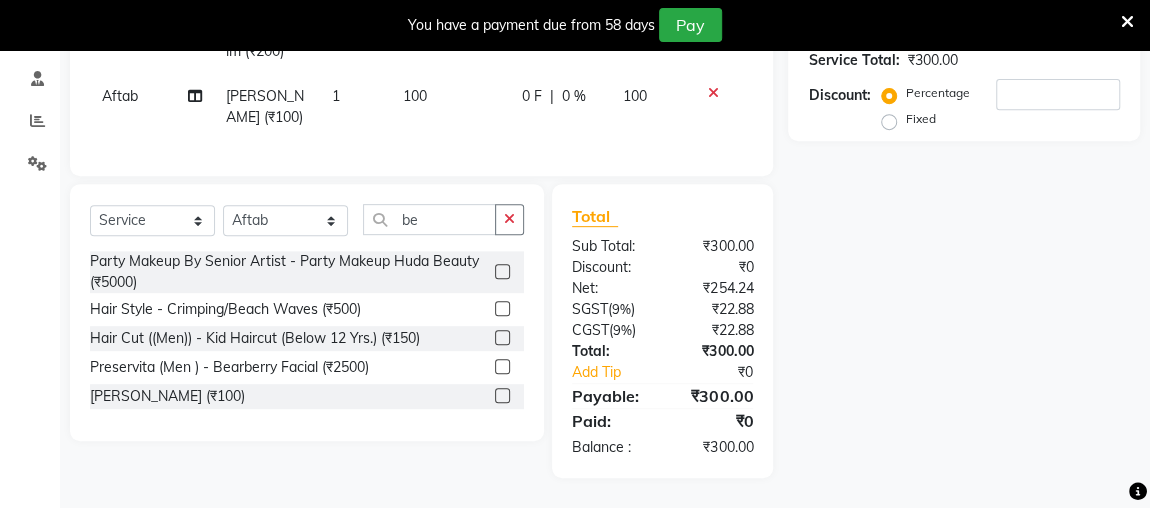 checkbox on "false" 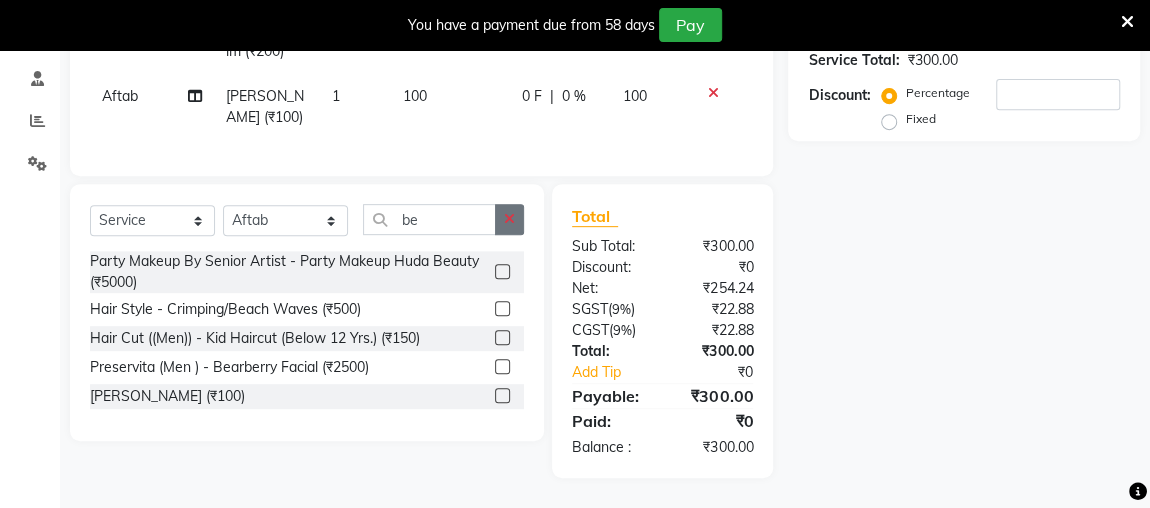 click 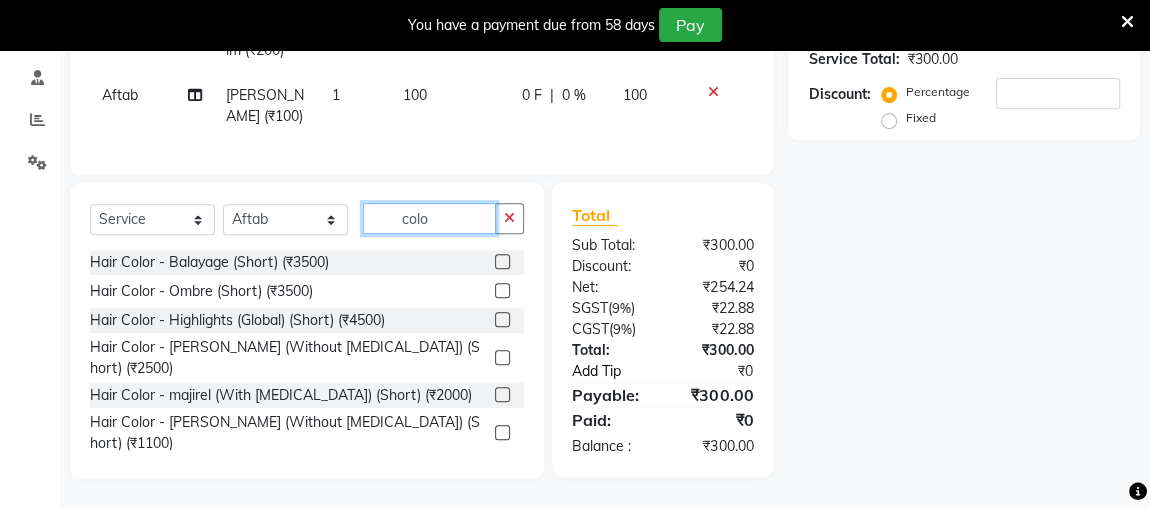 type on "colo" 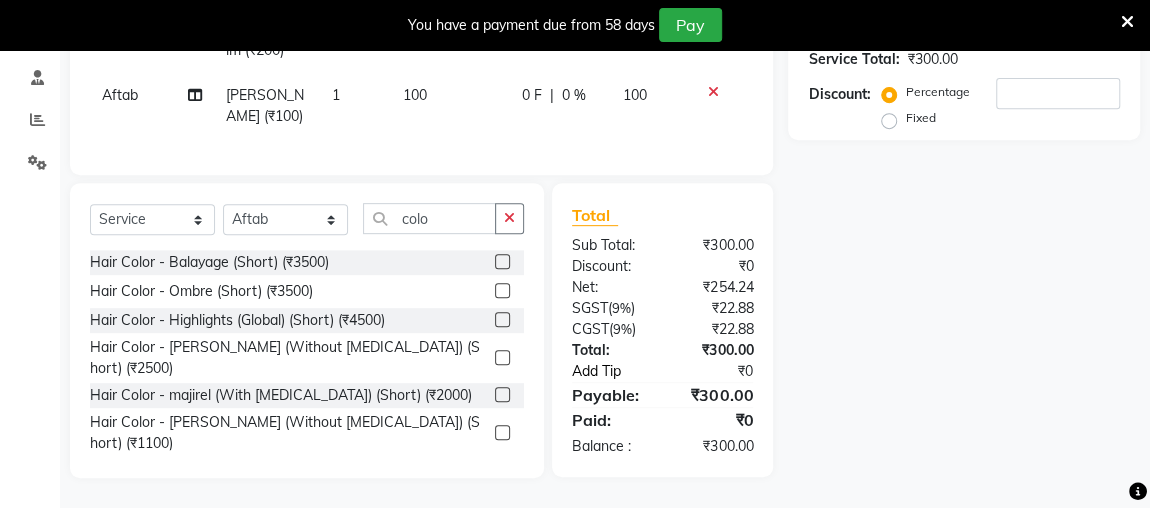 click on "Add Tip" 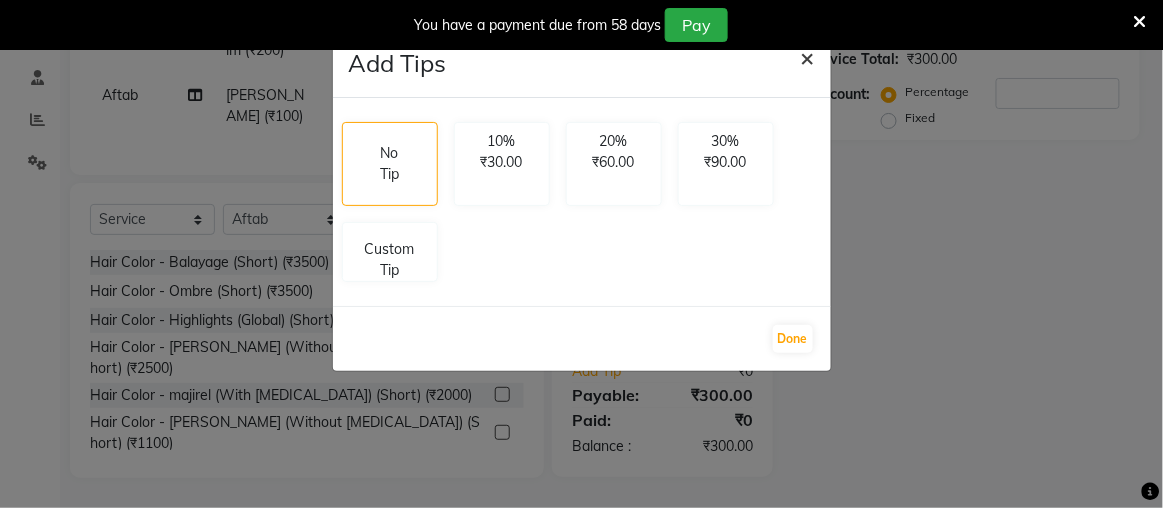 click on "×" 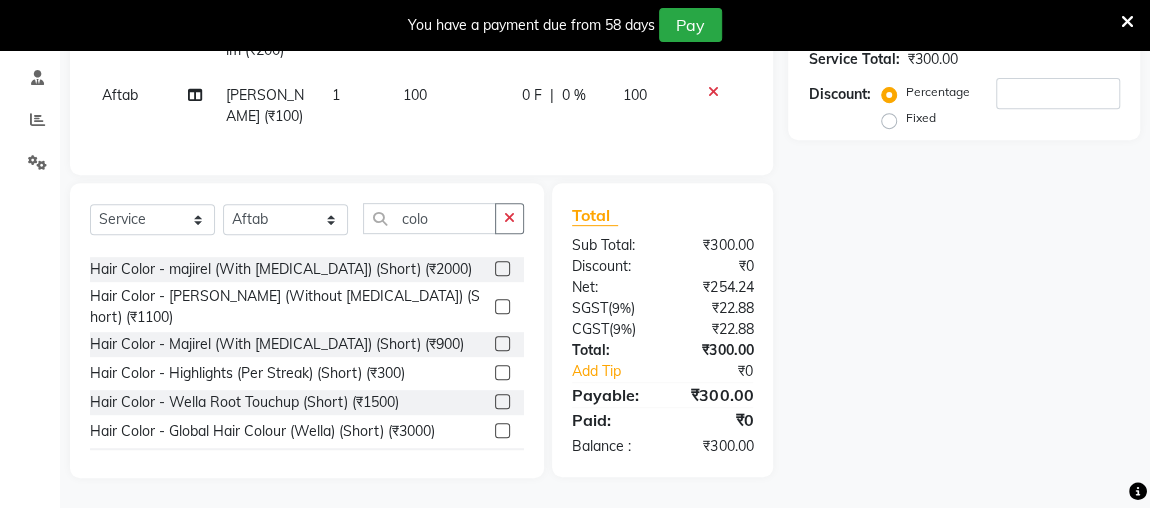 scroll, scrollTop: 144, scrollLeft: 0, axis: vertical 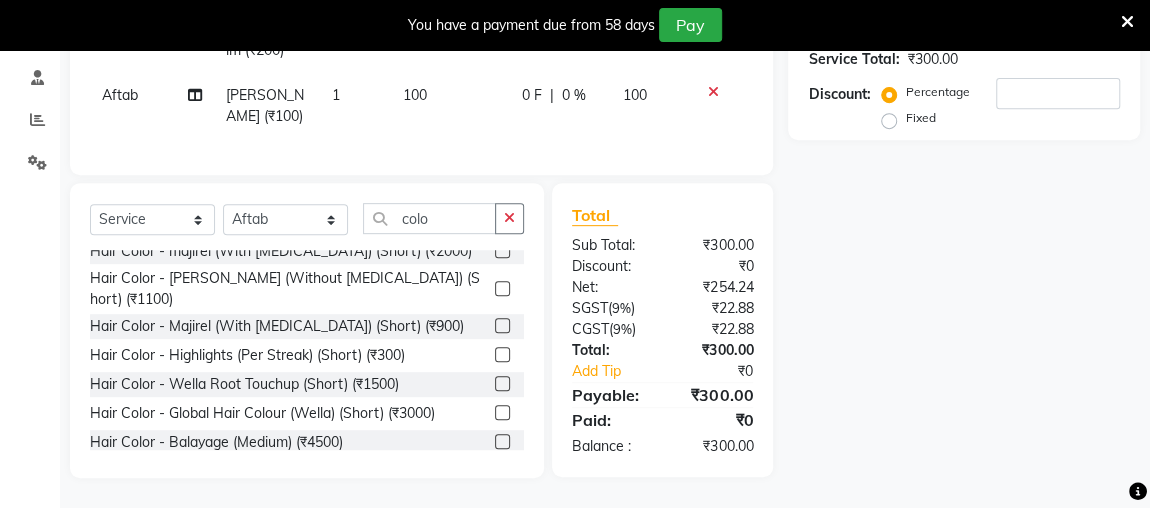 click 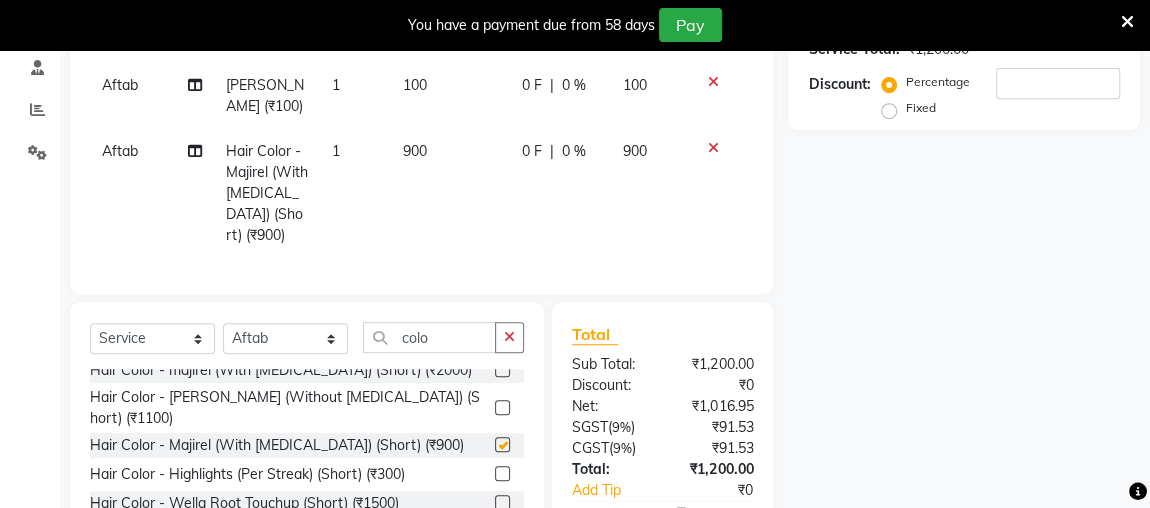 checkbox on "false" 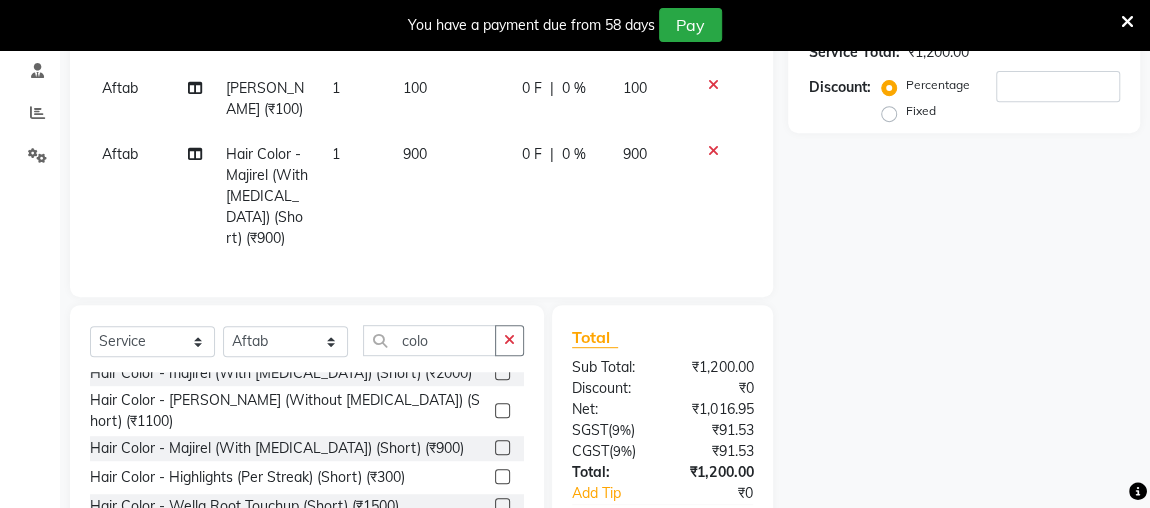 scroll, scrollTop: 383, scrollLeft: 0, axis: vertical 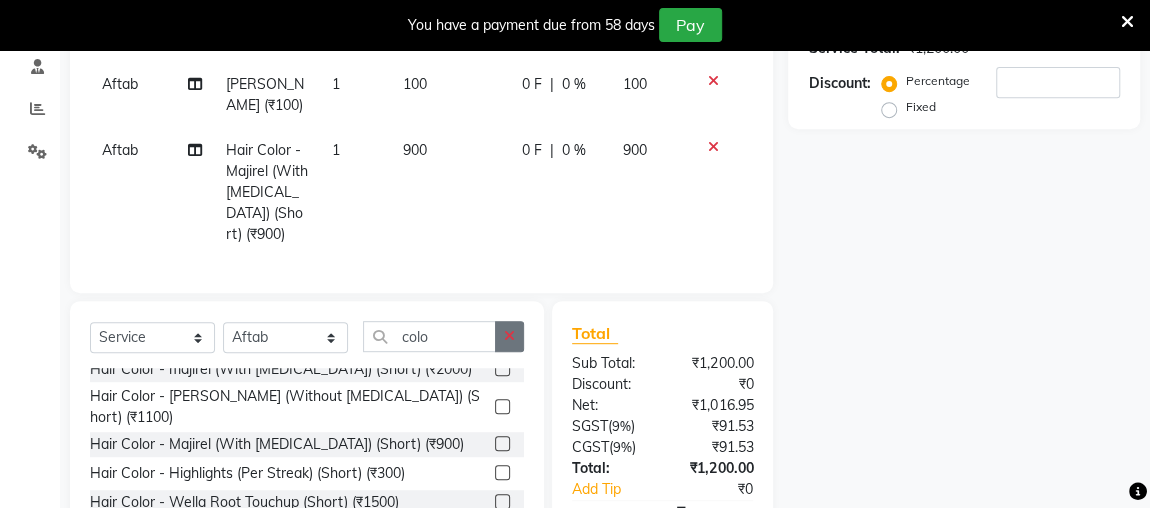 click 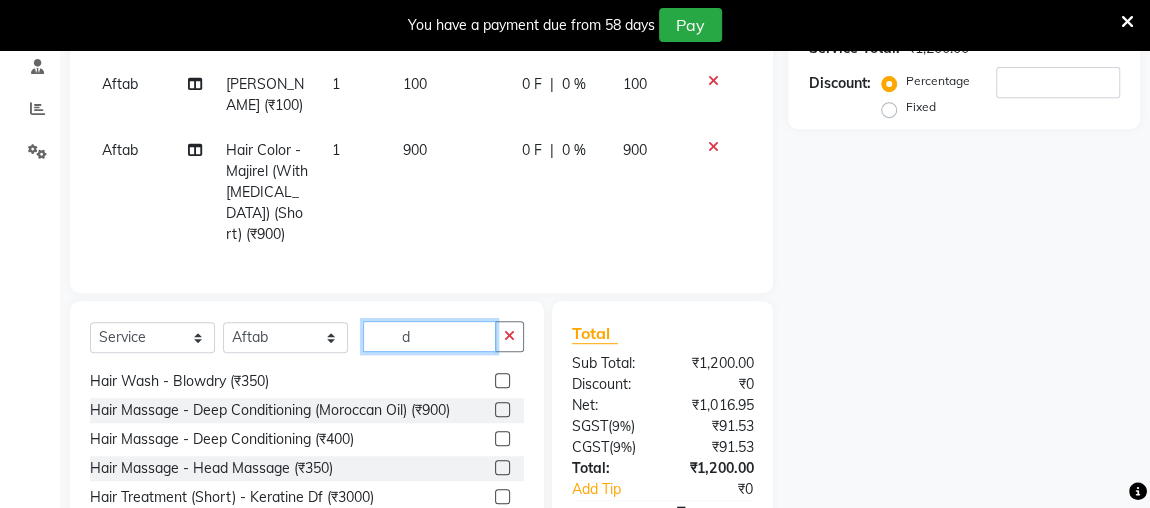 scroll, scrollTop: 0, scrollLeft: 0, axis: both 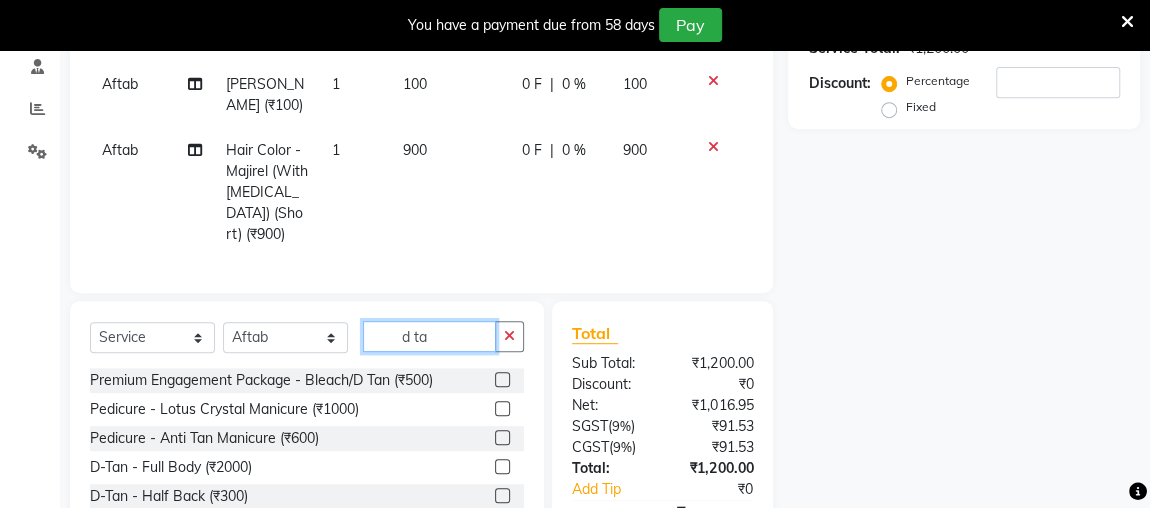 type on "d ta" 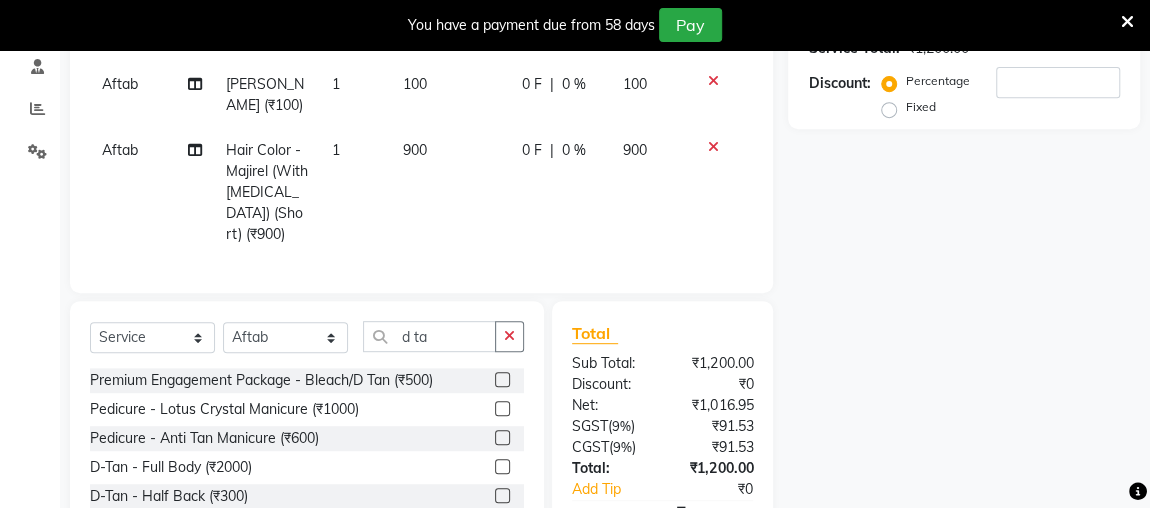 click 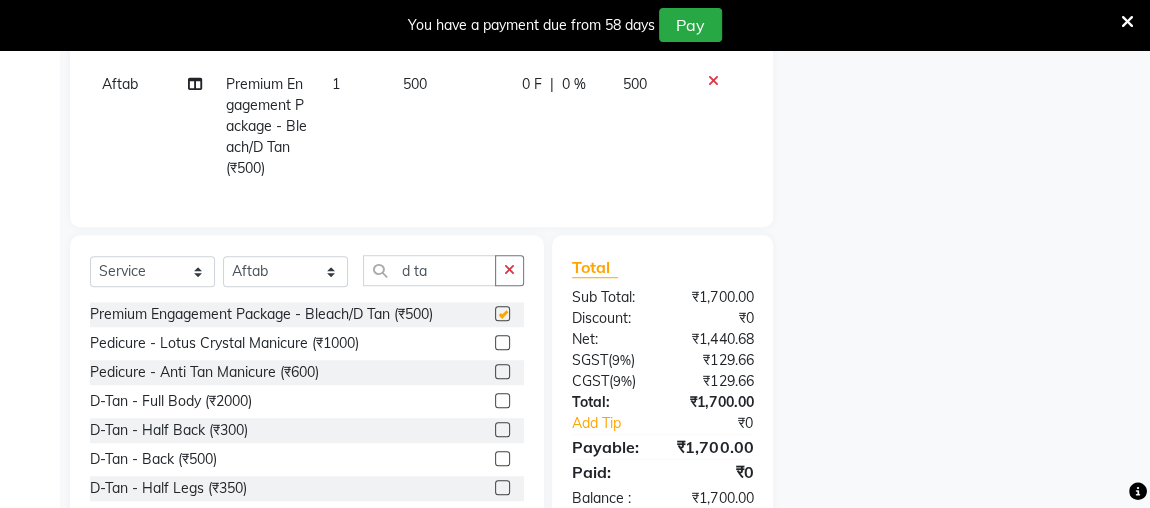 checkbox on "false" 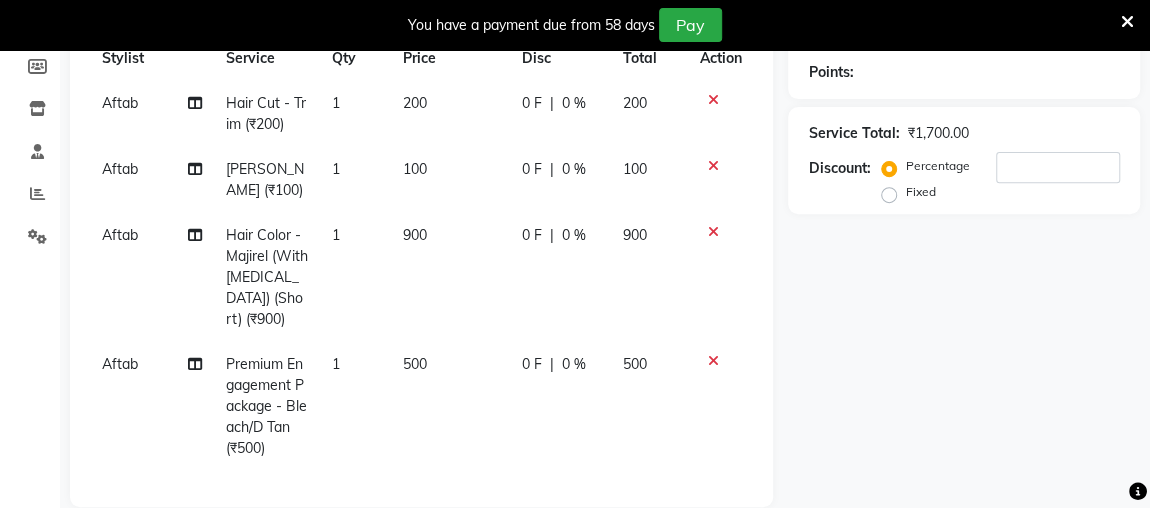 scroll, scrollTop: 300, scrollLeft: 0, axis: vertical 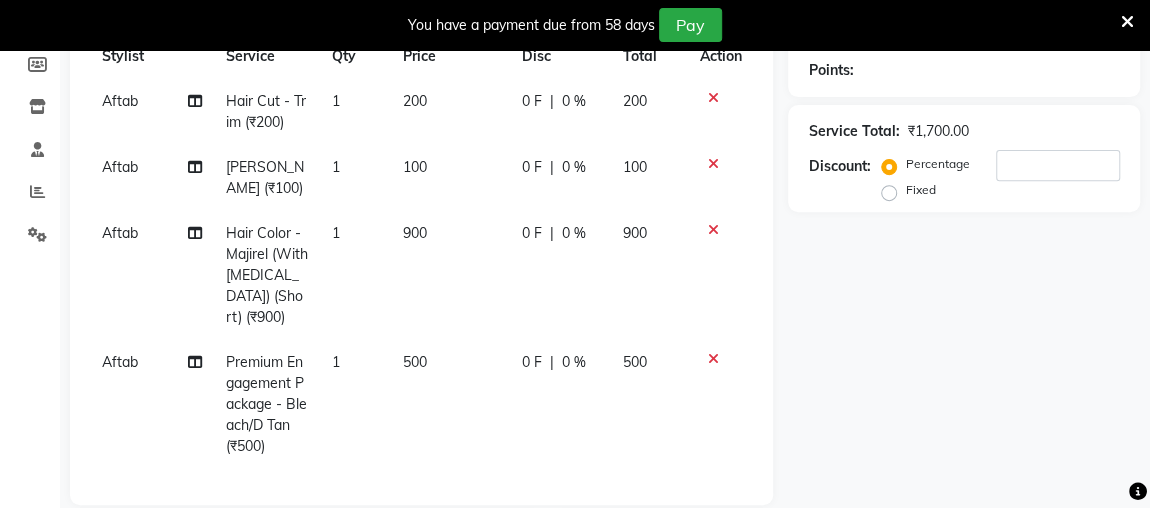 click on "Fixed" 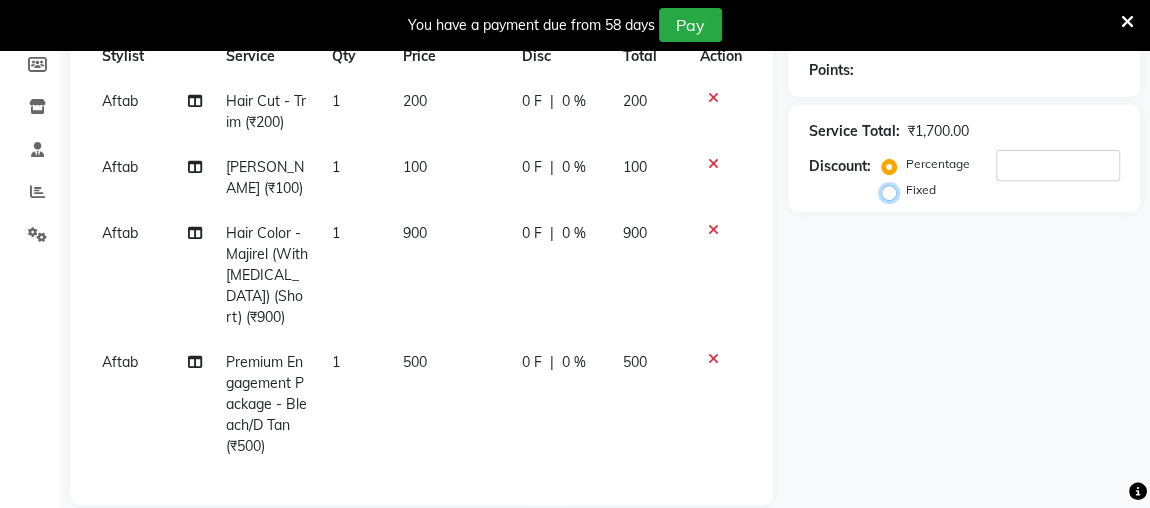 click on "Fixed" at bounding box center [893, 190] 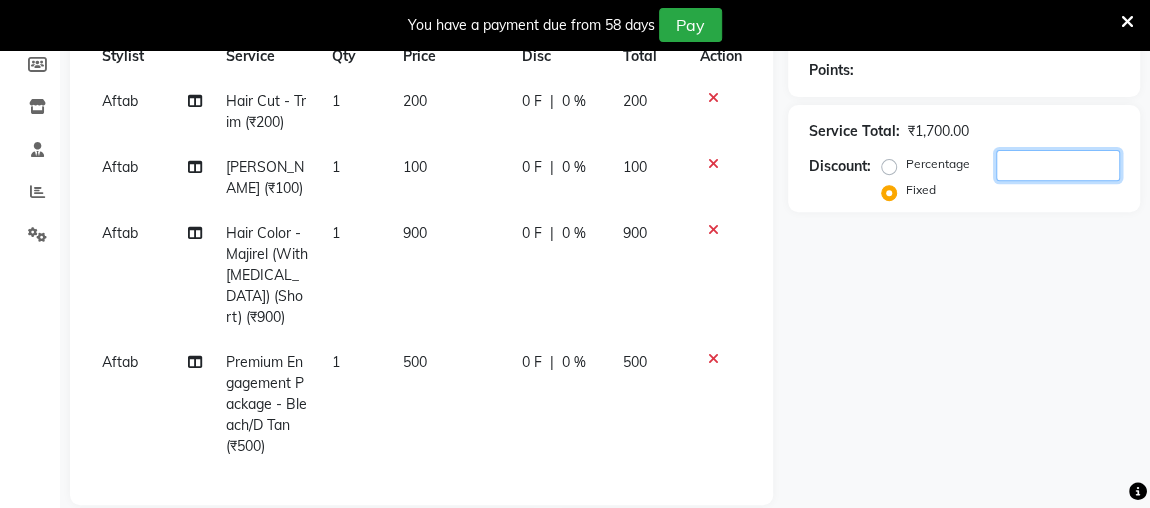 click 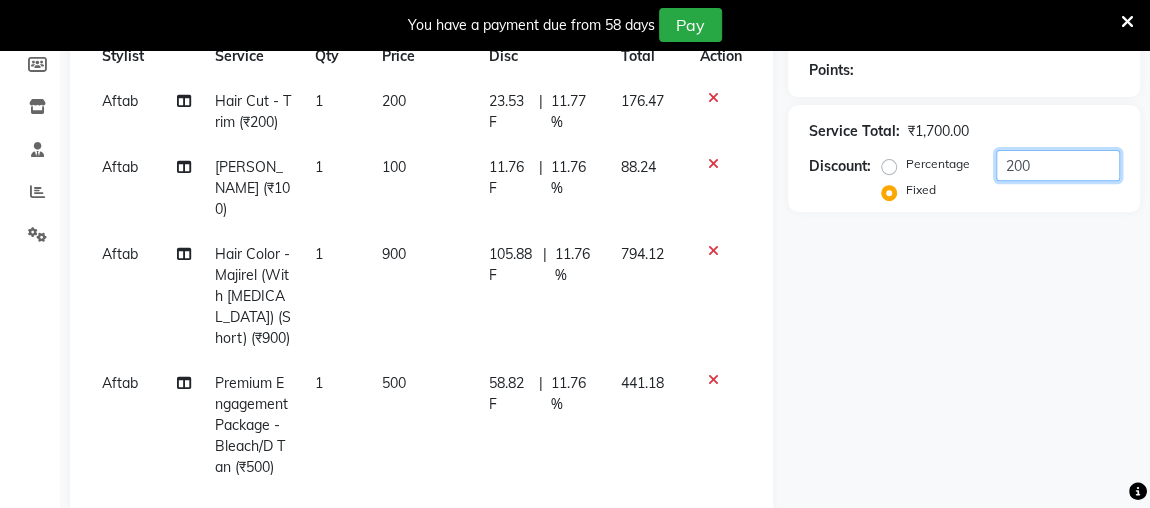 type on "200" 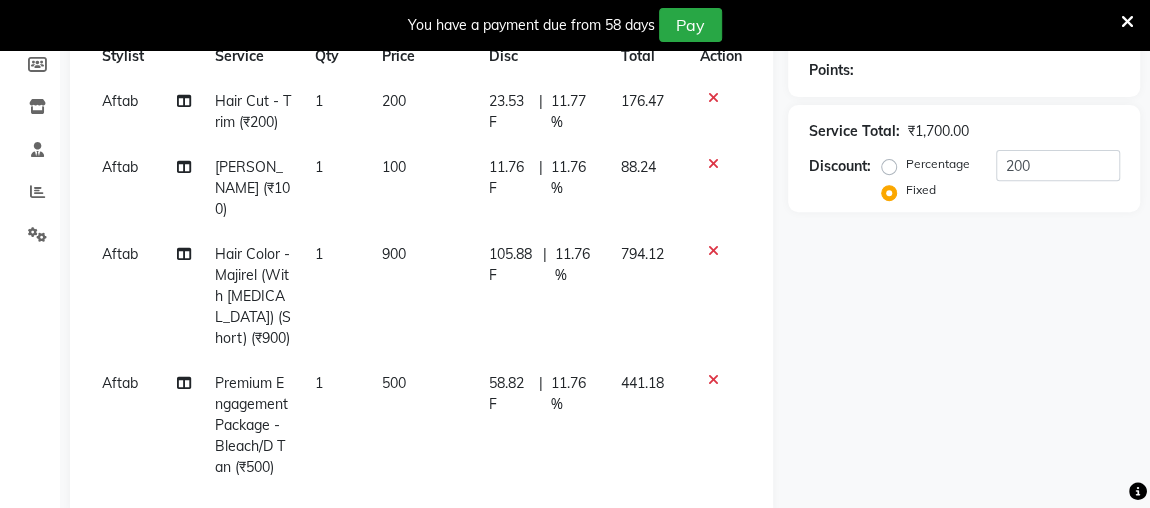 click on "Name: Membership: Total Visits: Card on file: Last Visit:  Points:  Service Total:  ₹1,700.00  Discount:  Percentage   Fixed  200" 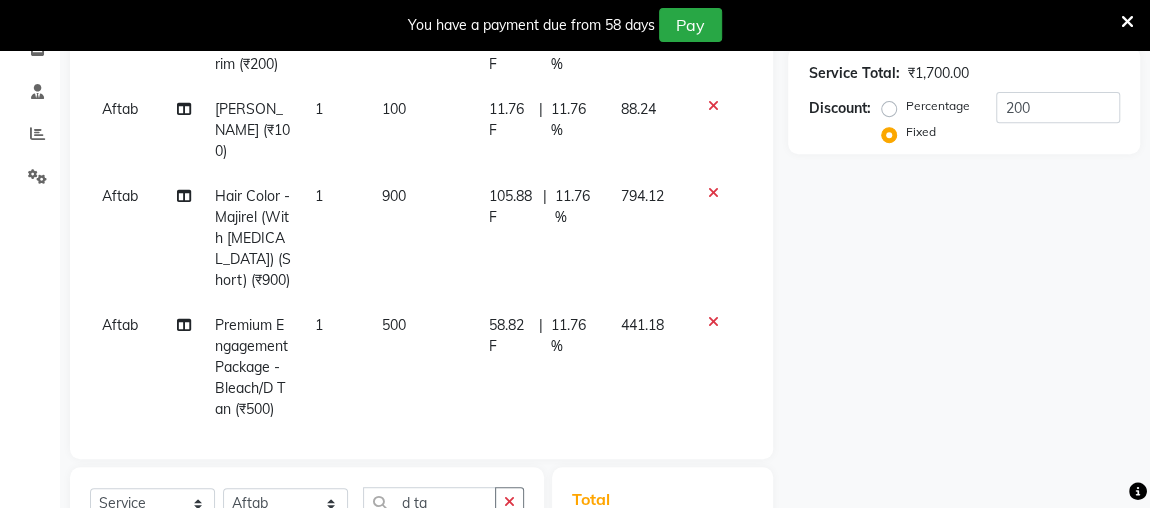 scroll, scrollTop: 0, scrollLeft: 0, axis: both 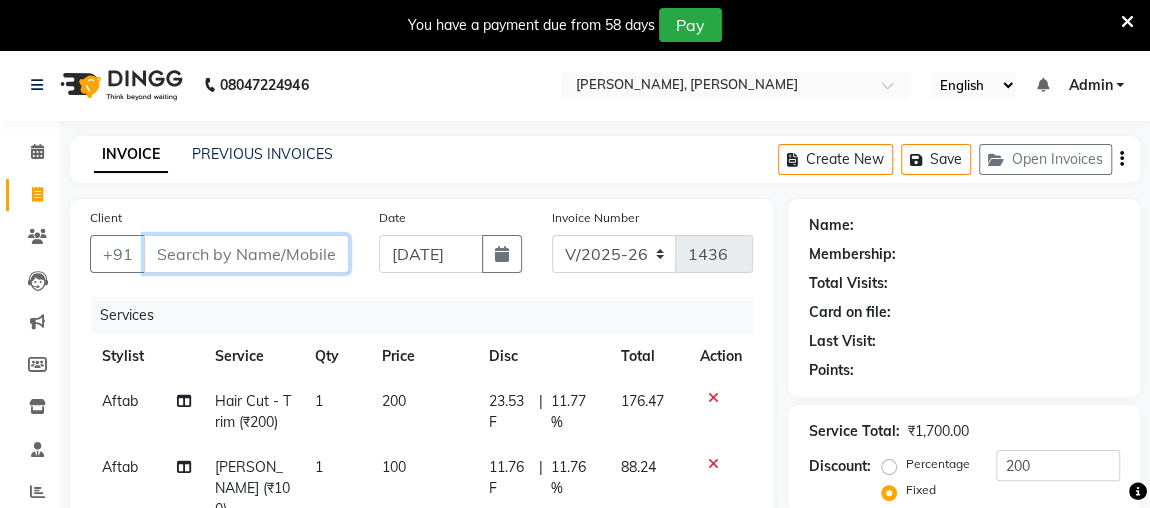click on "Client" at bounding box center (246, 254) 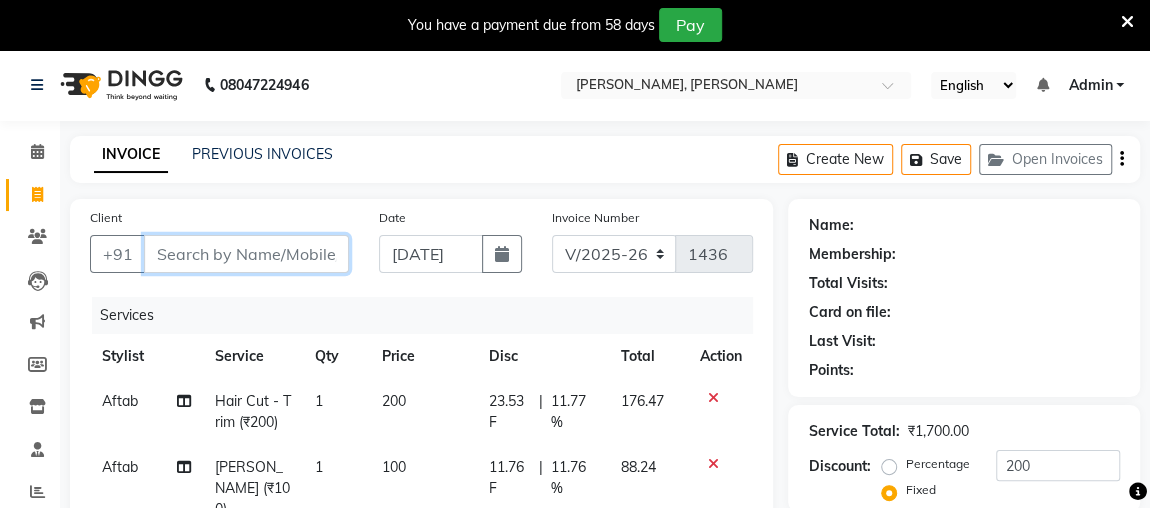 click on "Client" at bounding box center (246, 254) 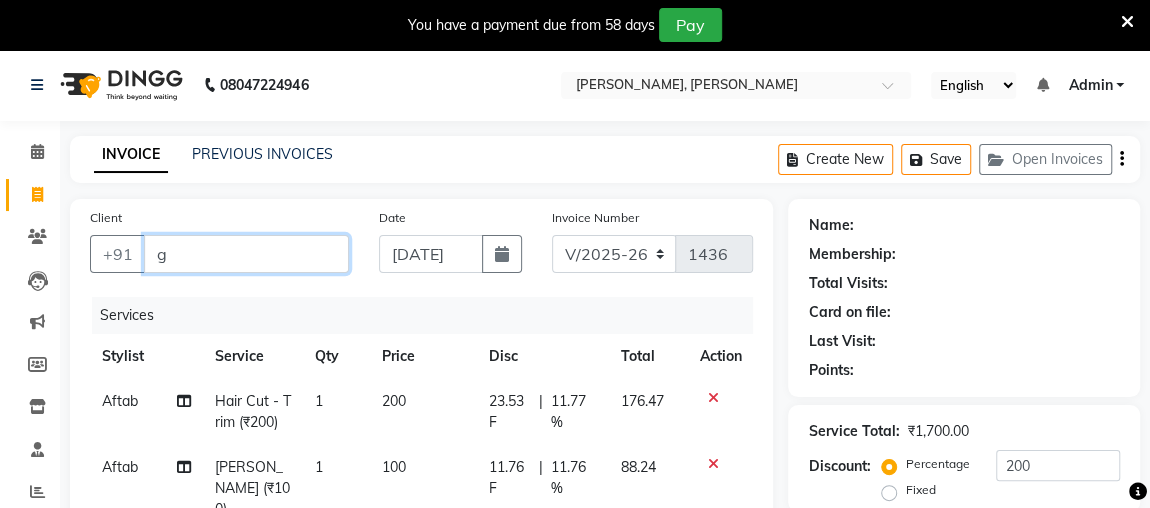 type on "0" 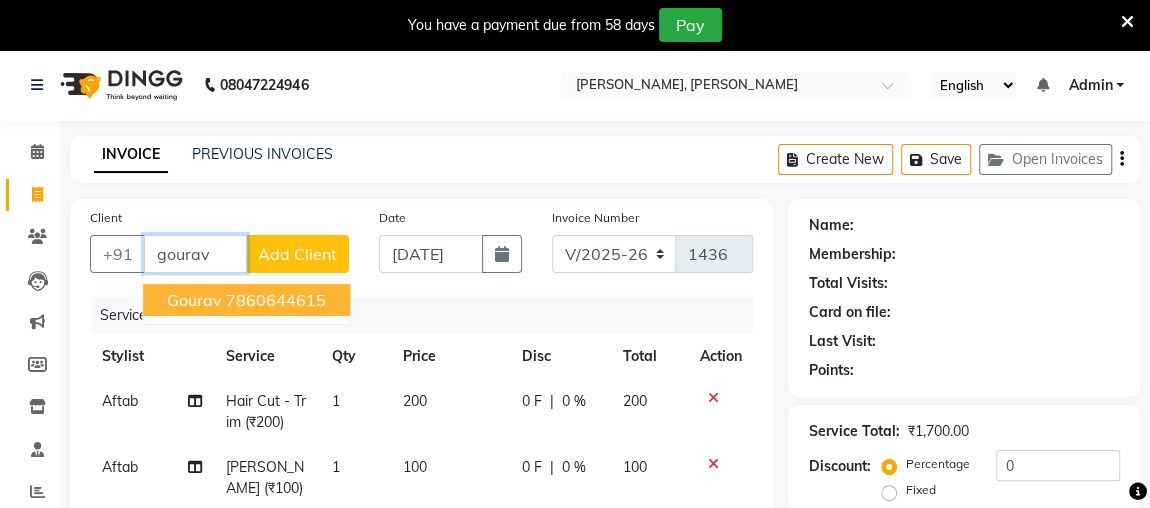 click on "7860644615" at bounding box center (276, 300) 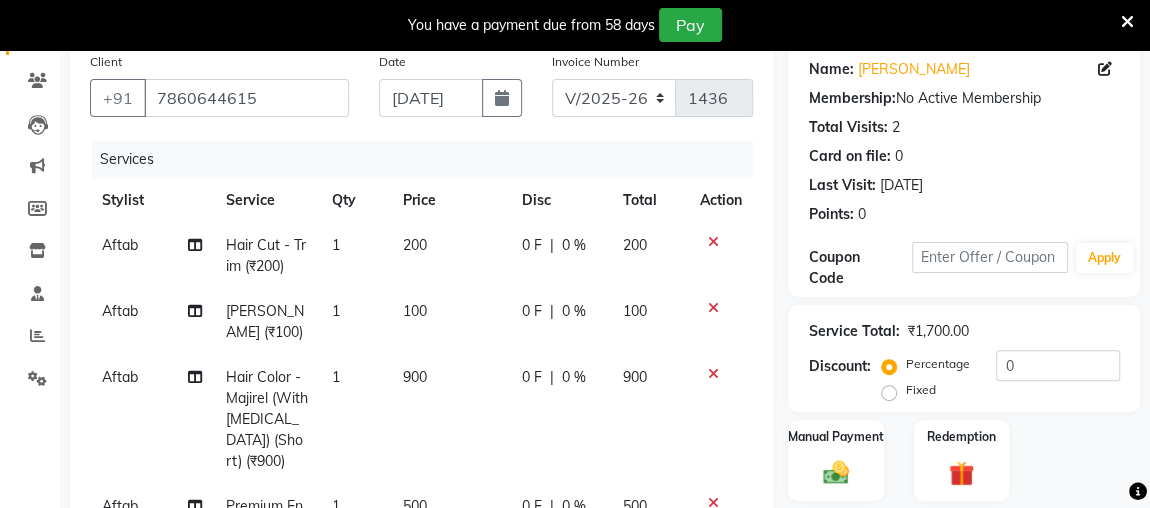 scroll, scrollTop: 61, scrollLeft: 0, axis: vertical 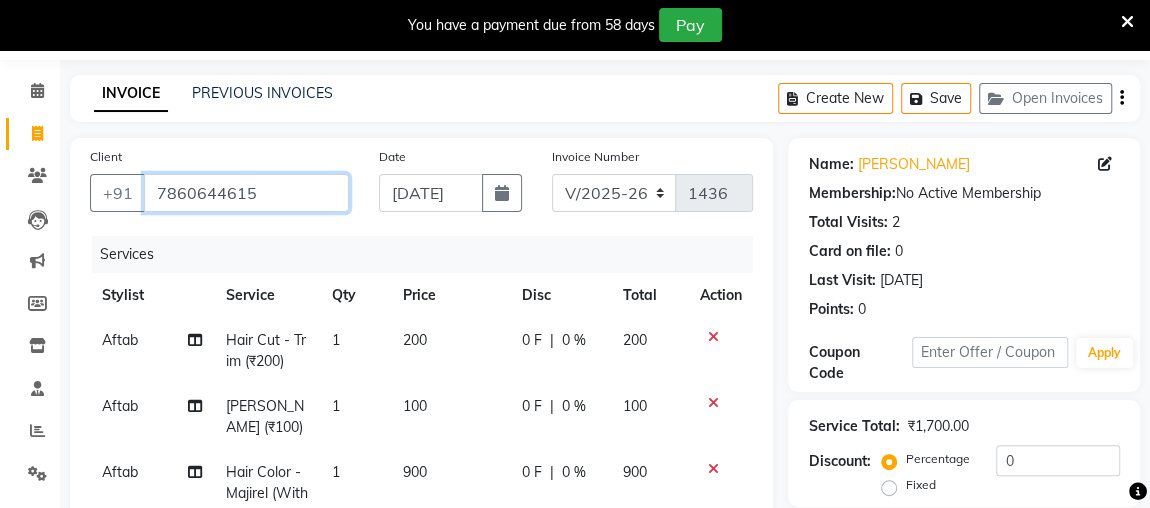 click on "7860644615" at bounding box center [246, 193] 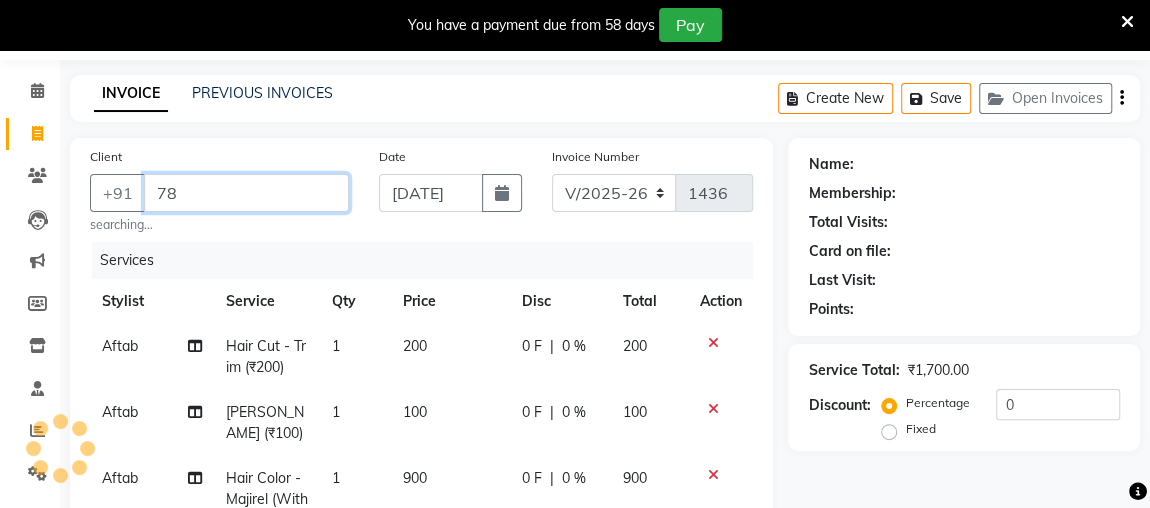 type on "7" 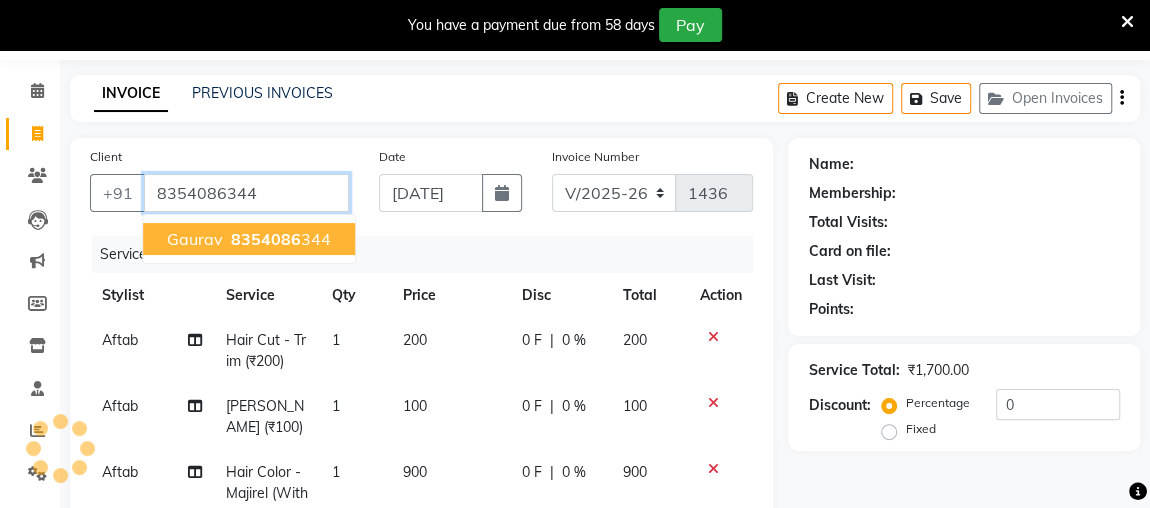 type on "8354086344" 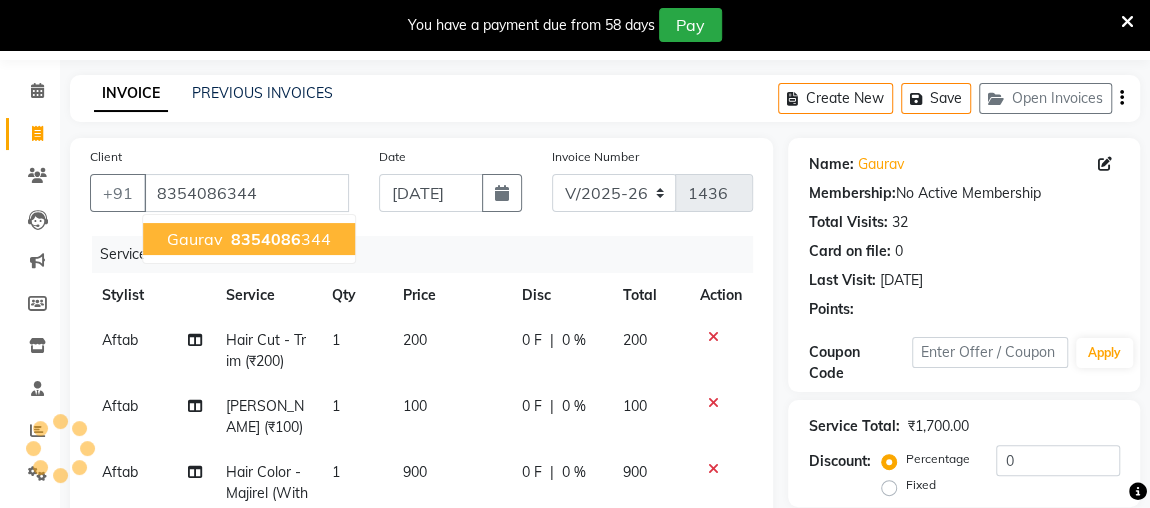 click on "8354086" at bounding box center (266, 239) 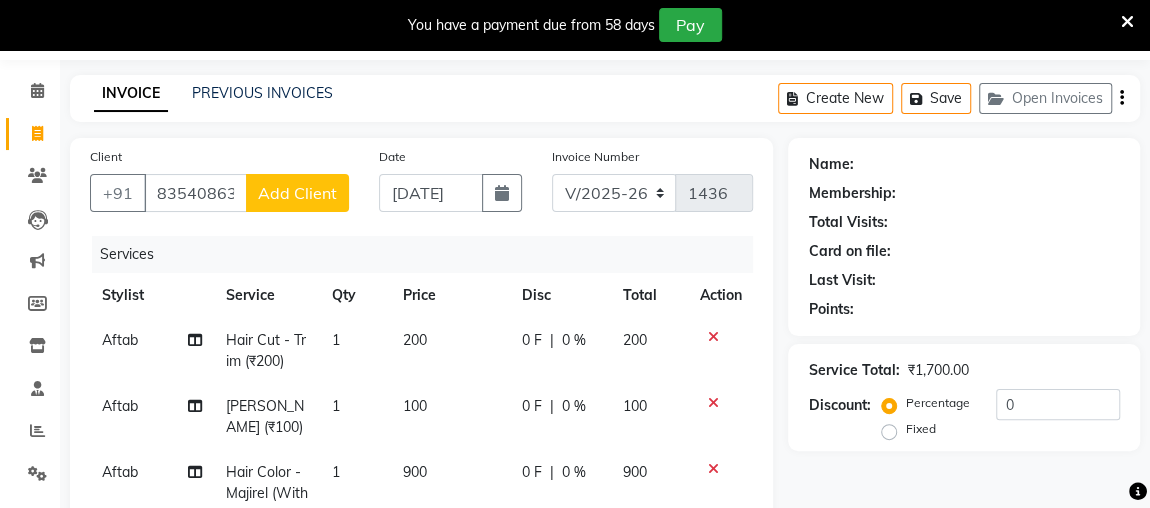scroll, scrollTop: 1, scrollLeft: 0, axis: vertical 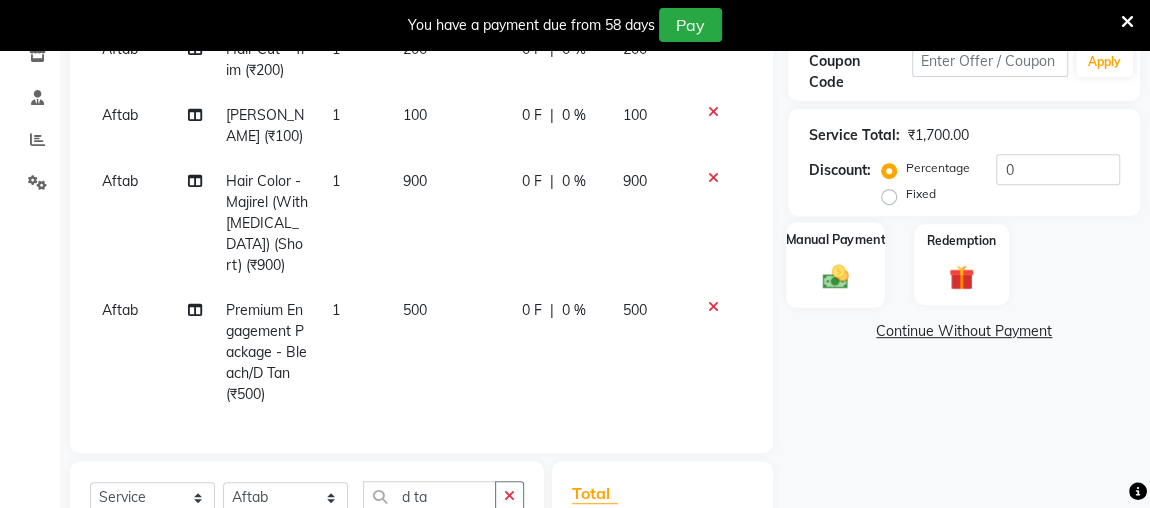 click 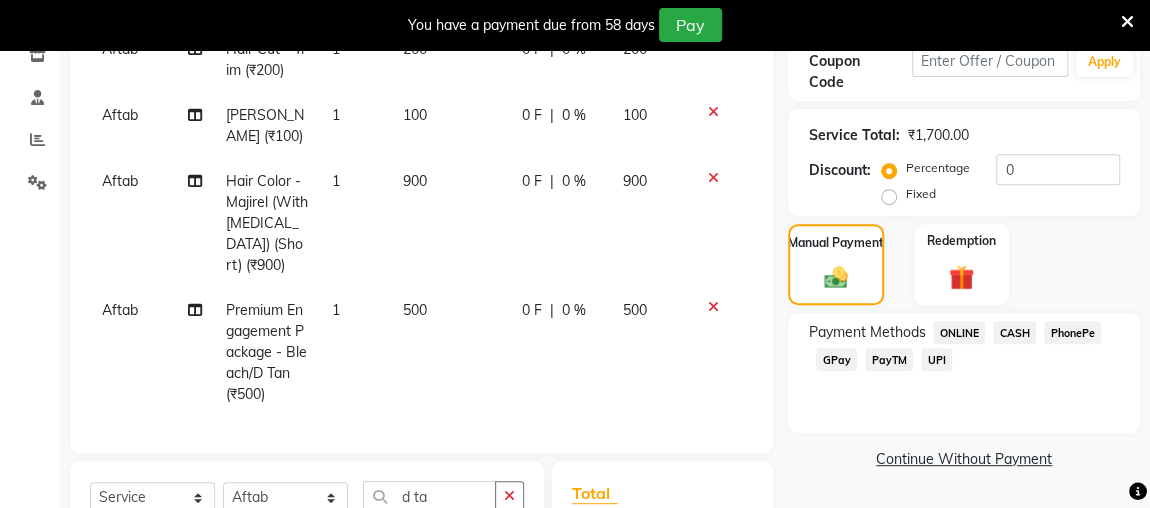 click on "ONLINE" 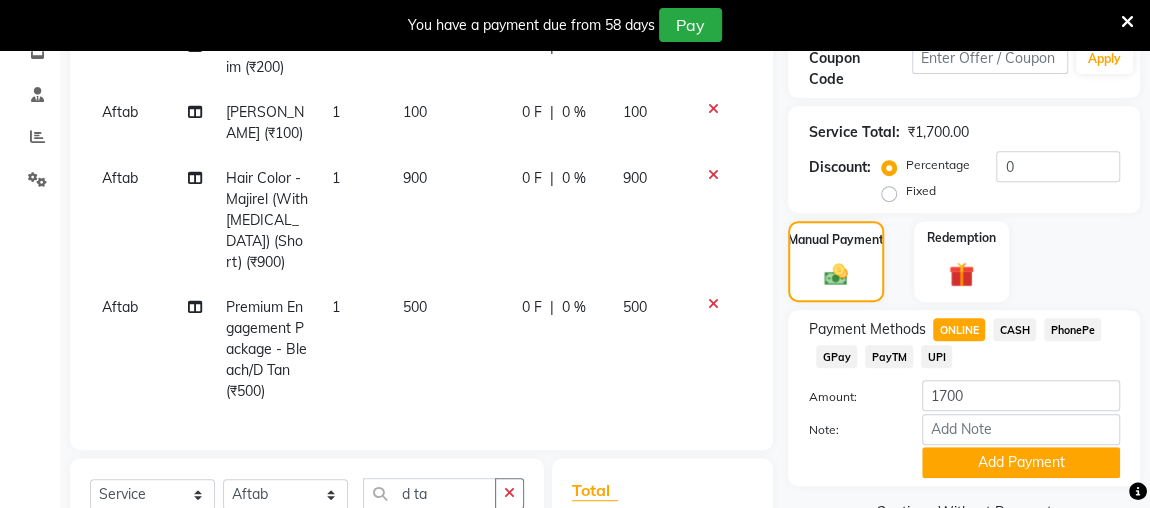 scroll, scrollTop: 353, scrollLeft: 0, axis: vertical 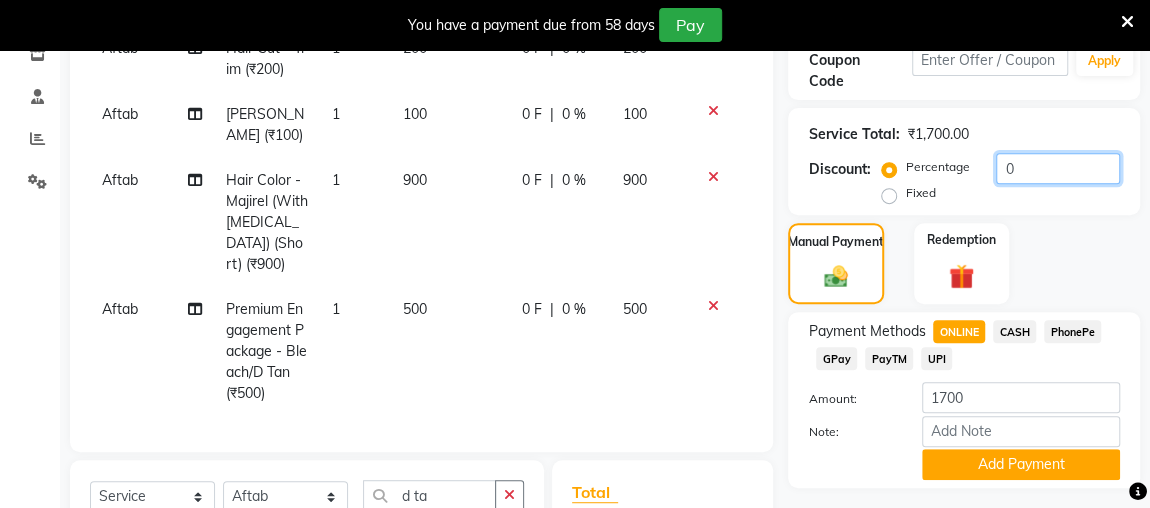 click on "0" 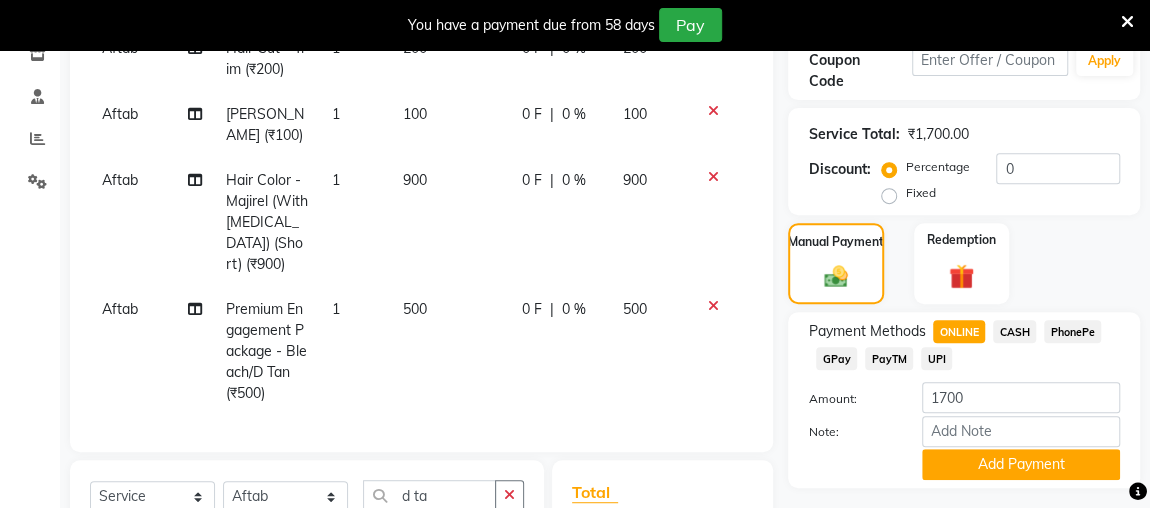 click on "Fixed" 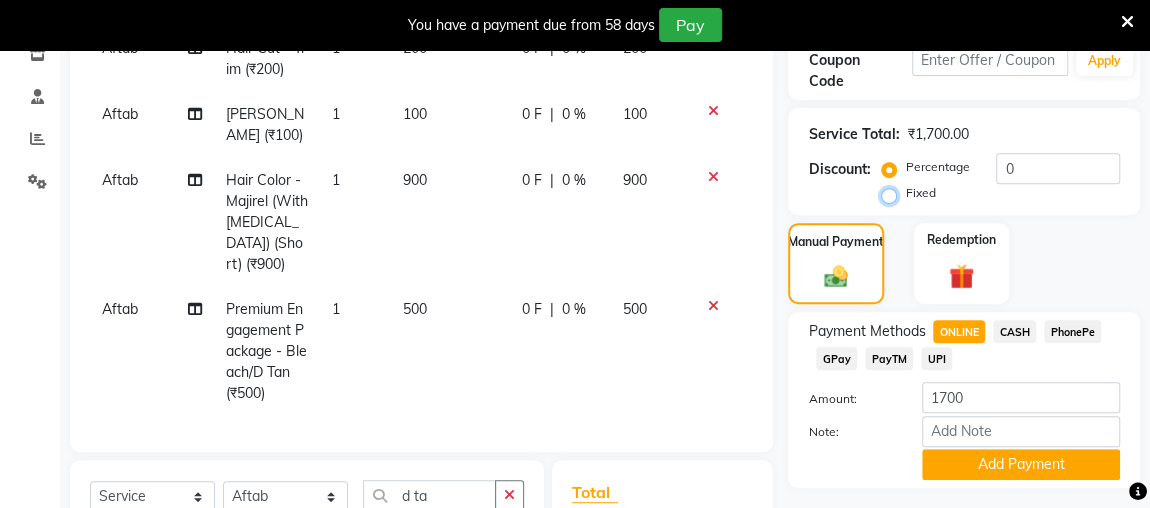 click on "Fixed" at bounding box center [893, 193] 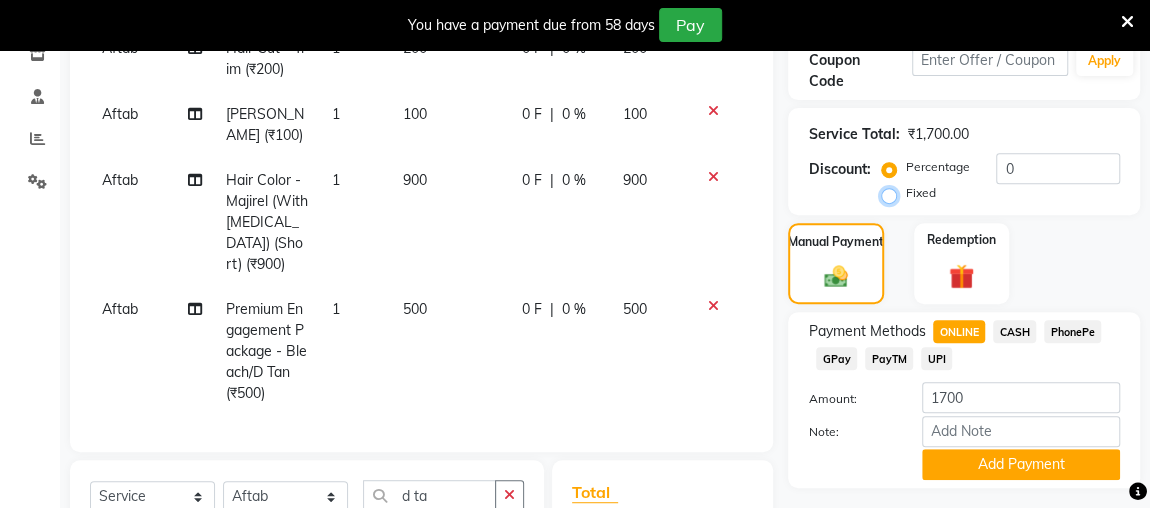 radio on "true" 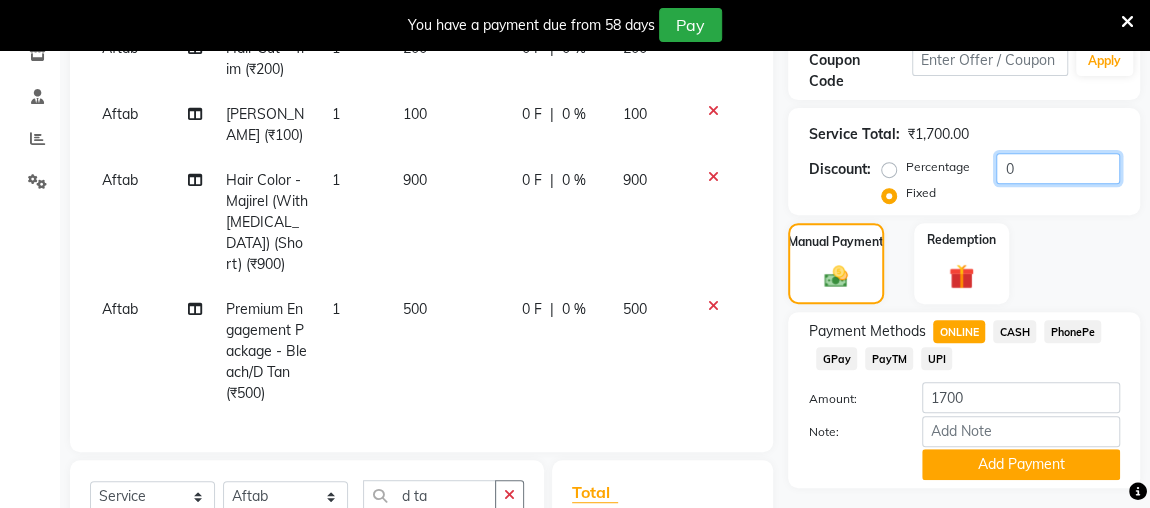 click on "0" 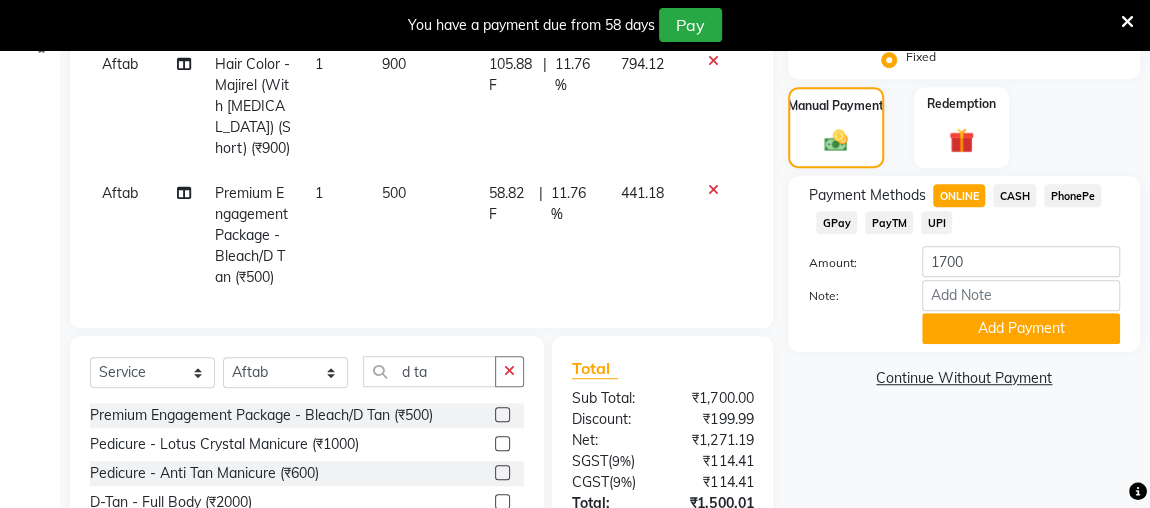 type on "200" 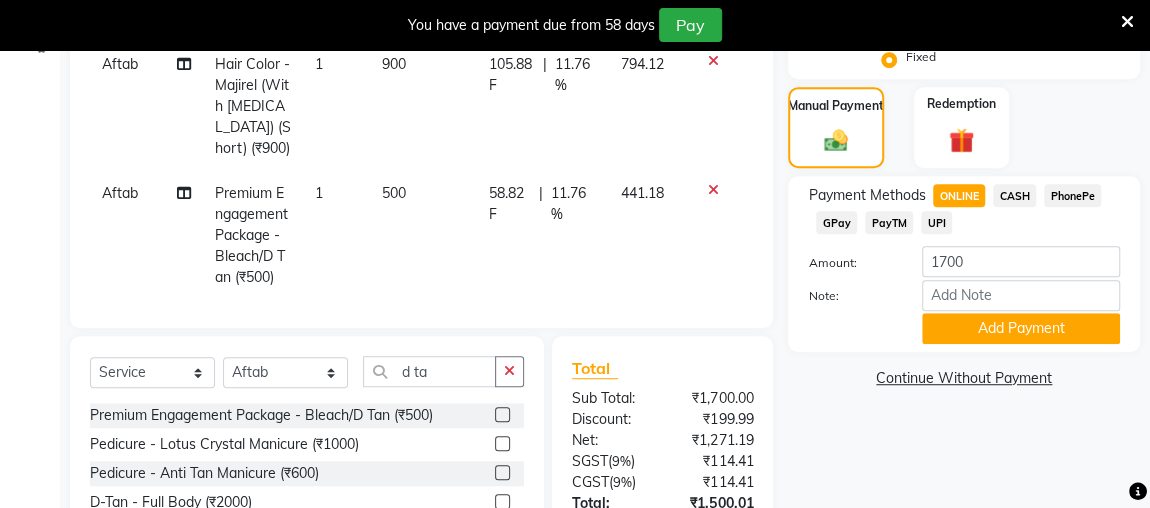 click on "Name: [PERSON_NAME]  Membership:  No Active Membership  Total Visits:  32 Card on file:  0 Last Visit:   [DATE] Points:   0  Coupon Code Apply Service Total:  ₹1,700.00  Discount:  Percentage   Fixed  200 Manual Payment Redemption Payment Methods  ONLINE   CASH   PhonePe   GPay   PayTM   UPI  Amount: 1700 Note: Add Payment  Continue Without Payment" 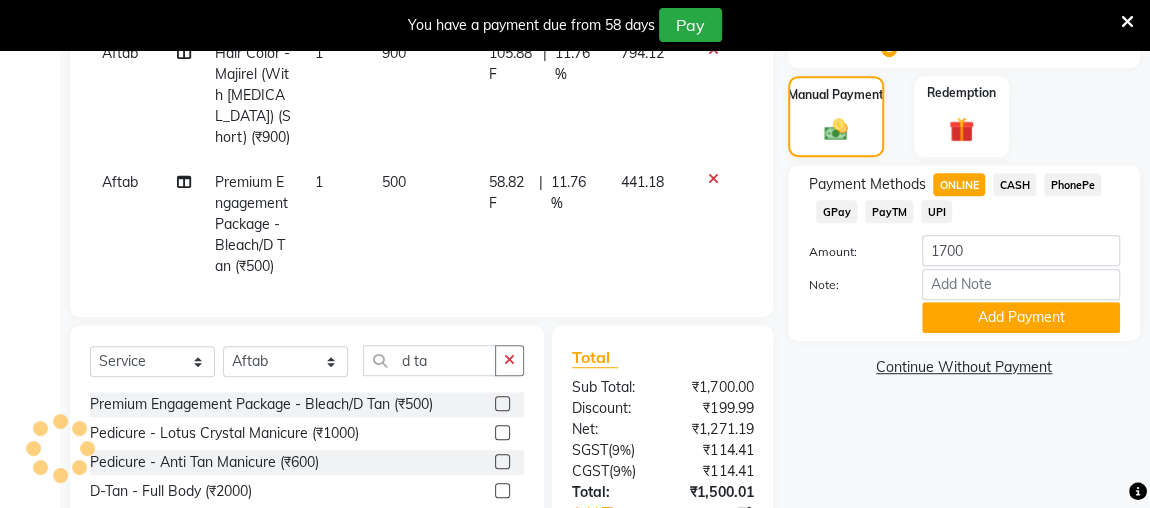 scroll, scrollTop: 492, scrollLeft: 0, axis: vertical 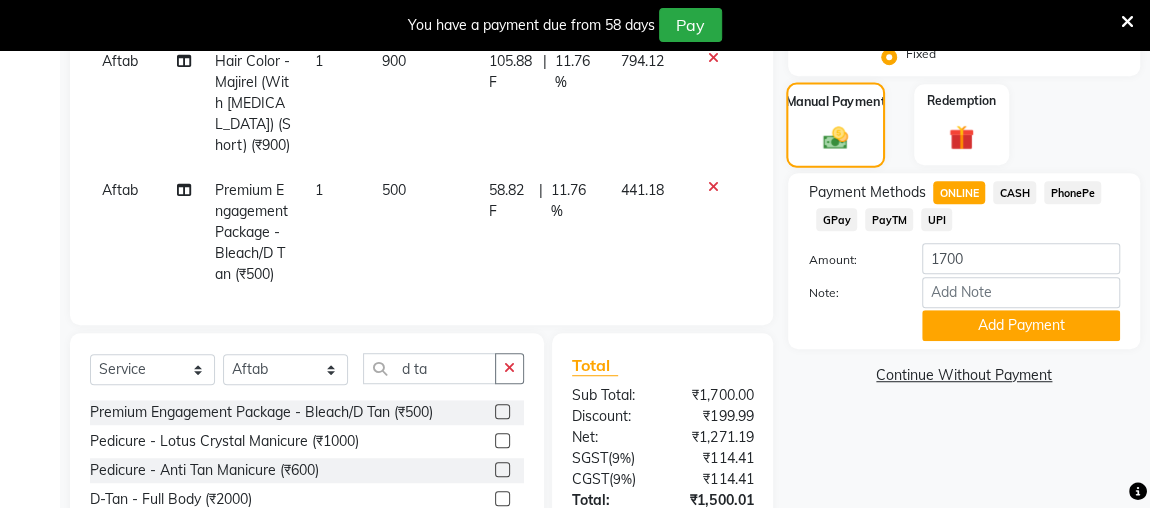 click 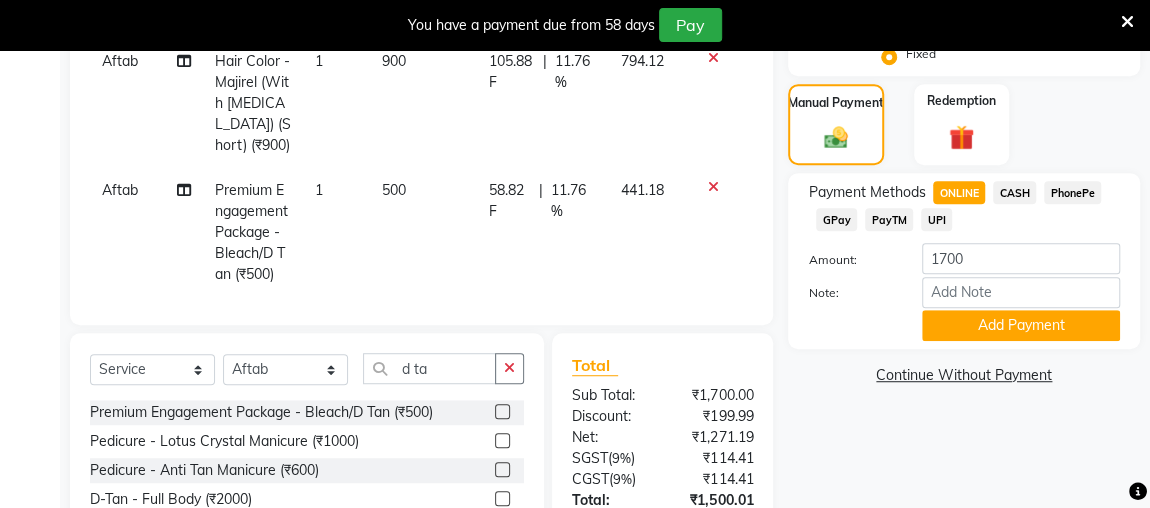 click on "ONLINE" 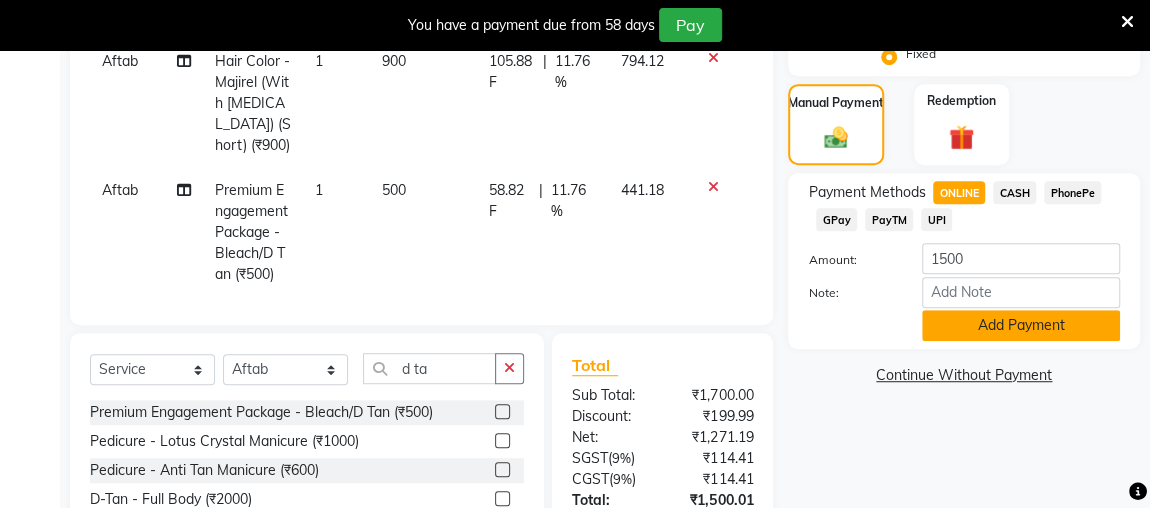 click on "Add Payment" 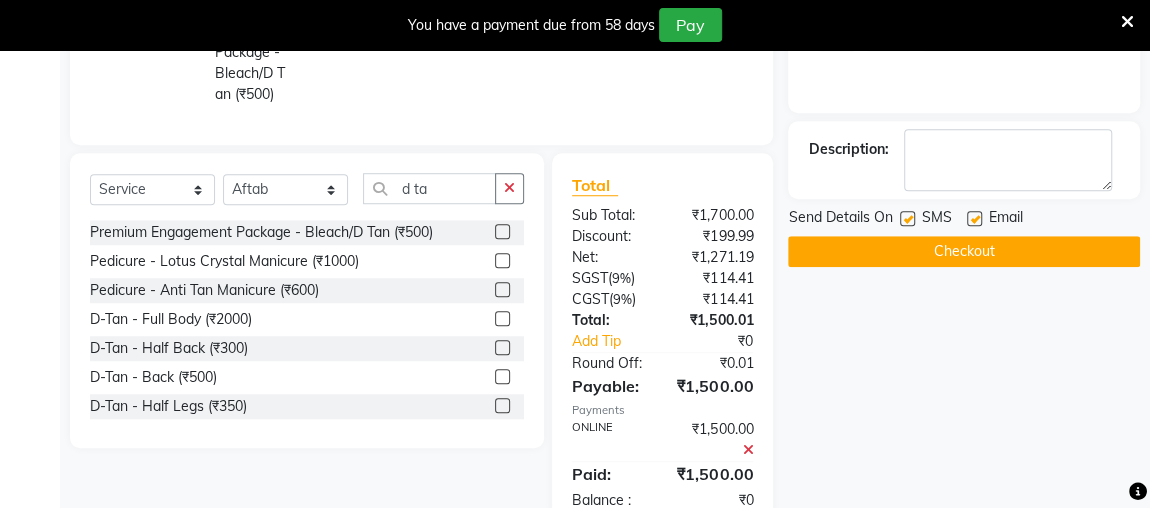 scroll, scrollTop: 722, scrollLeft: 0, axis: vertical 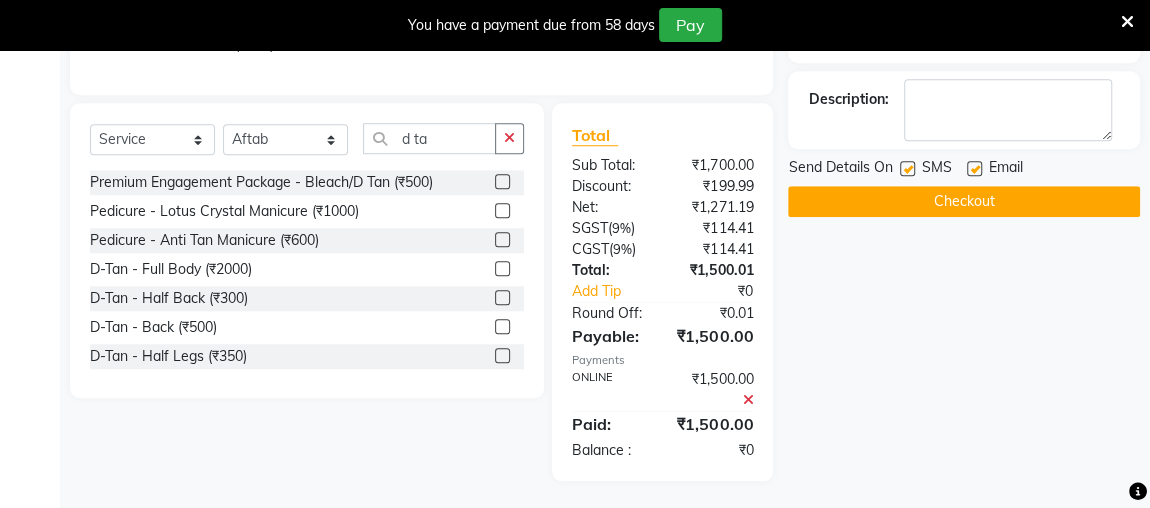 click on "Checkout" 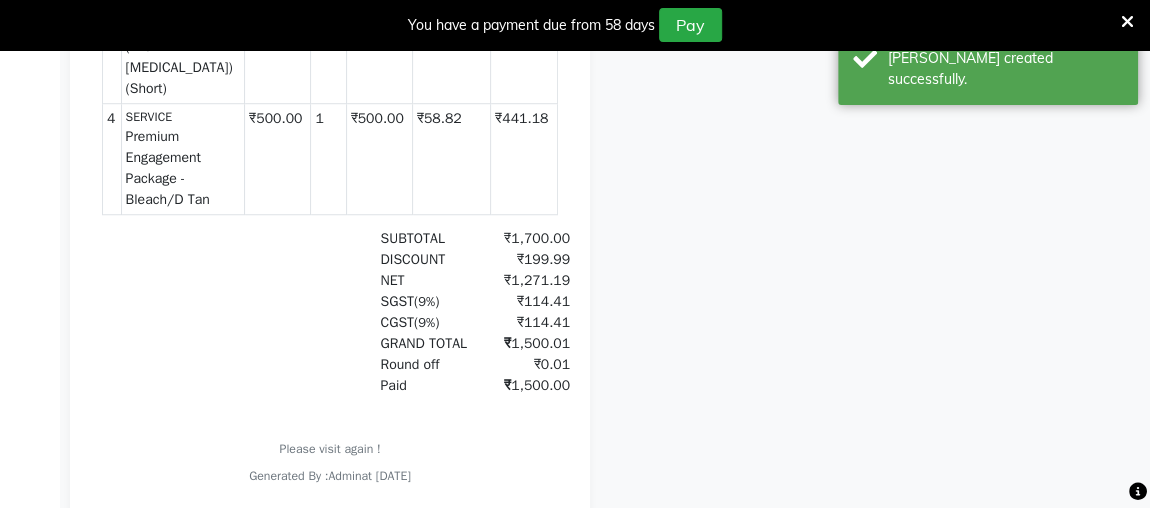 scroll, scrollTop: 0, scrollLeft: 0, axis: both 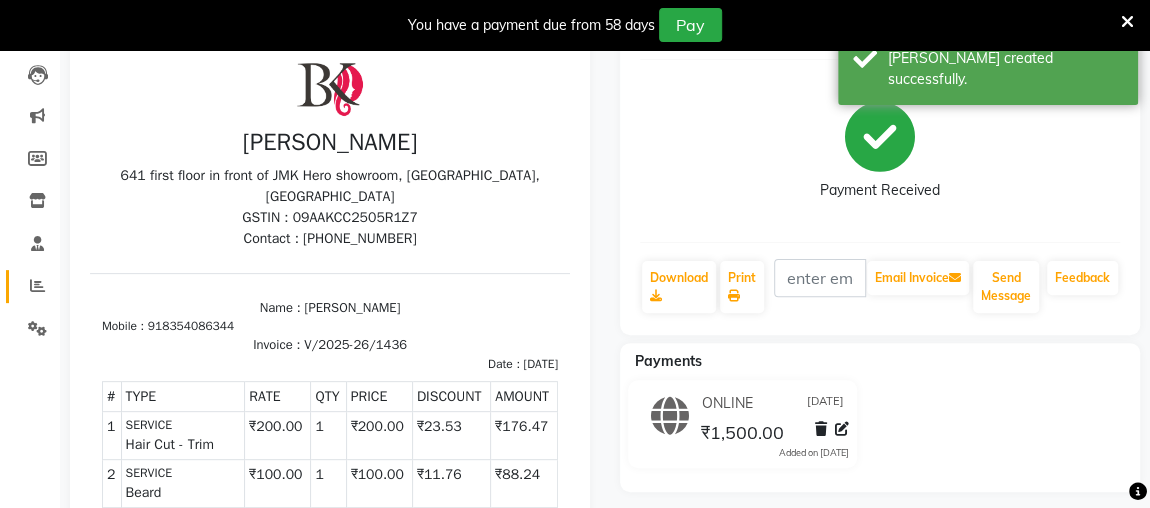 click 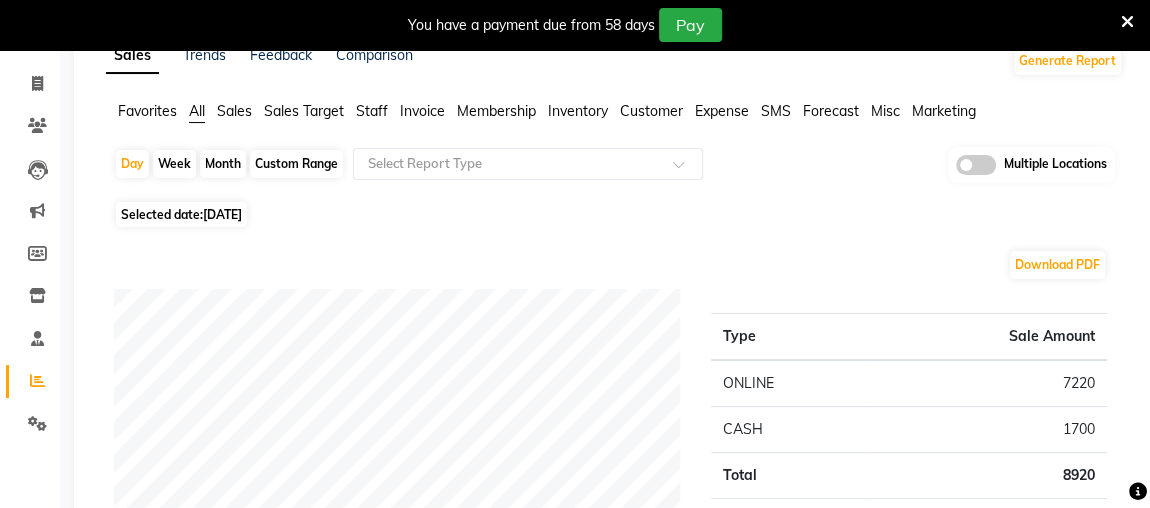 scroll, scrollTop: 0, scrollLeft: 0, axis: both 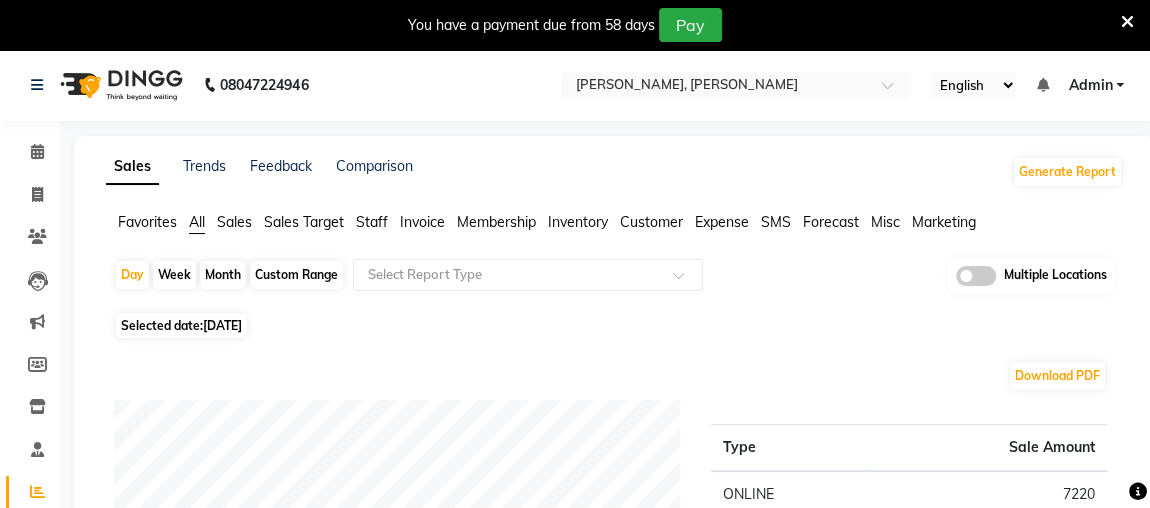 click on "Month" 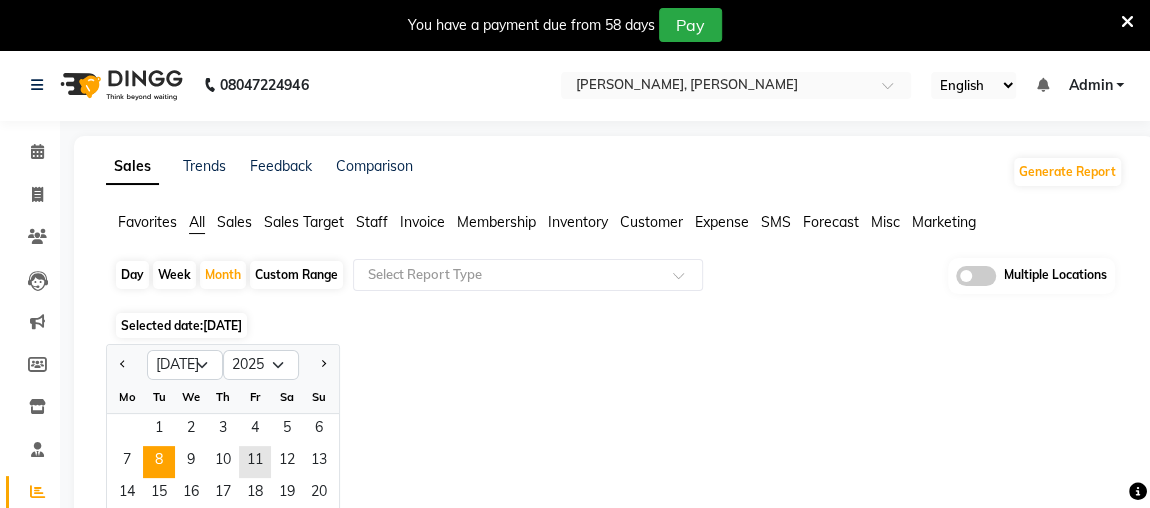 click on "8" 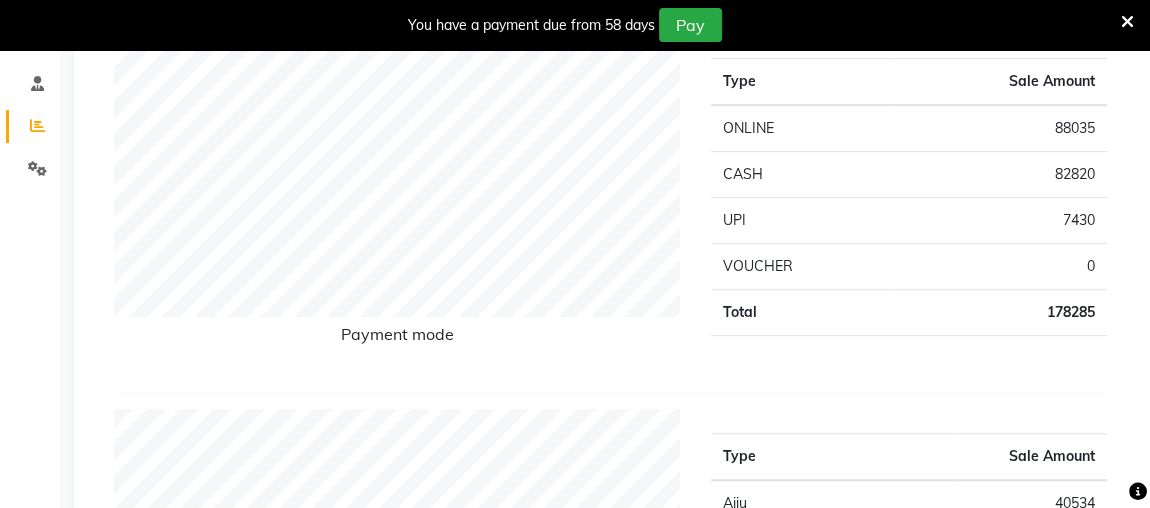 scroll, scrollTop: 0, scrollLeft: 0, axis: both 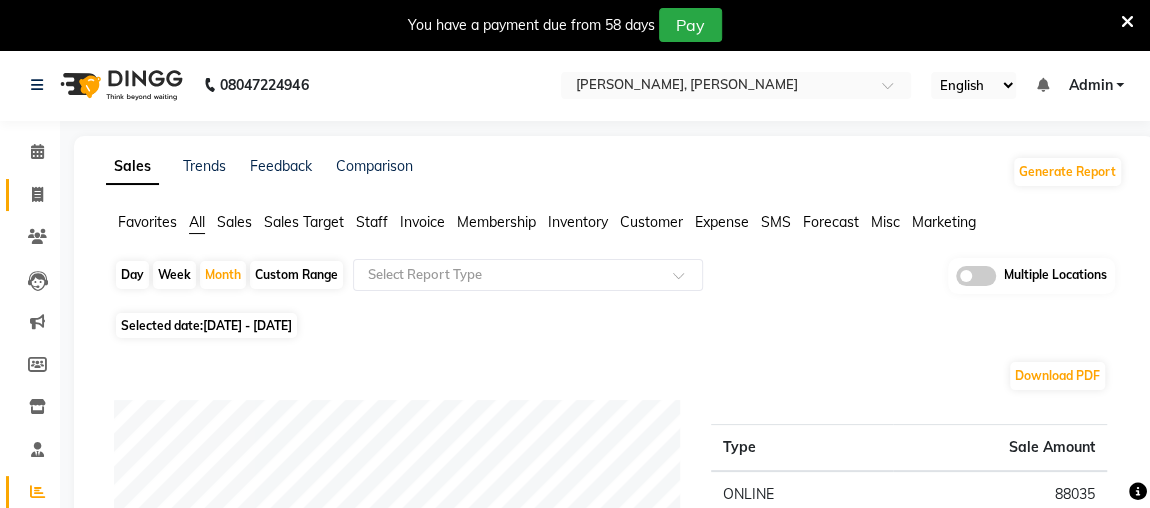 click 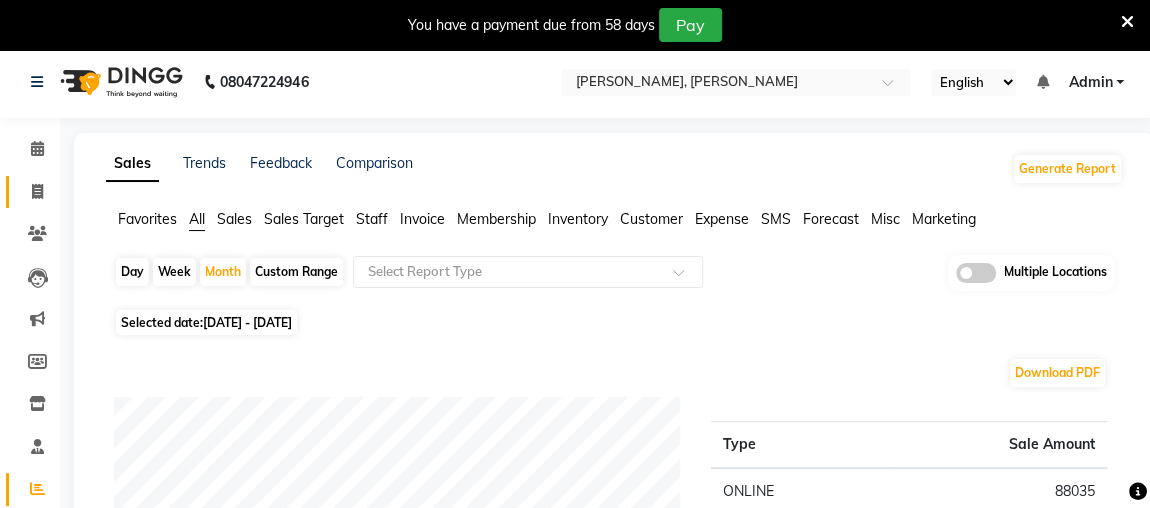 select on "service" 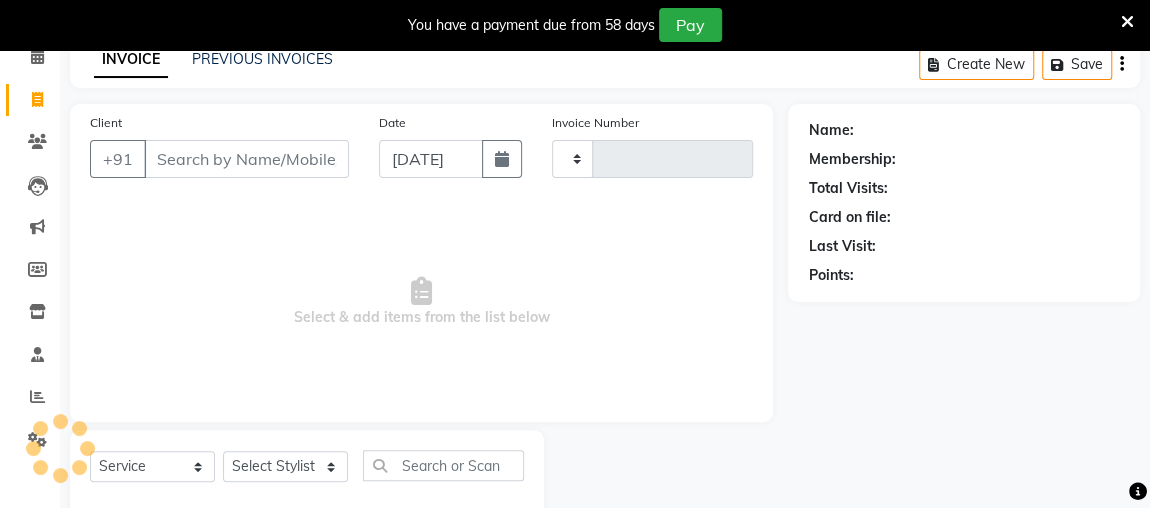 scroll, scrollTop: 140, scrollLeft: 0, axis: vertical 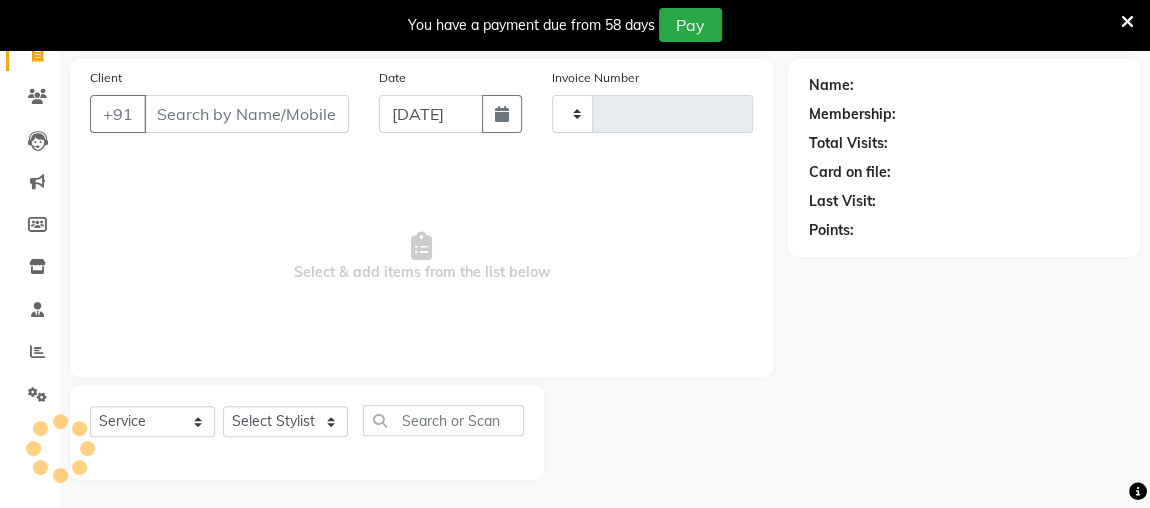 type on "1437" 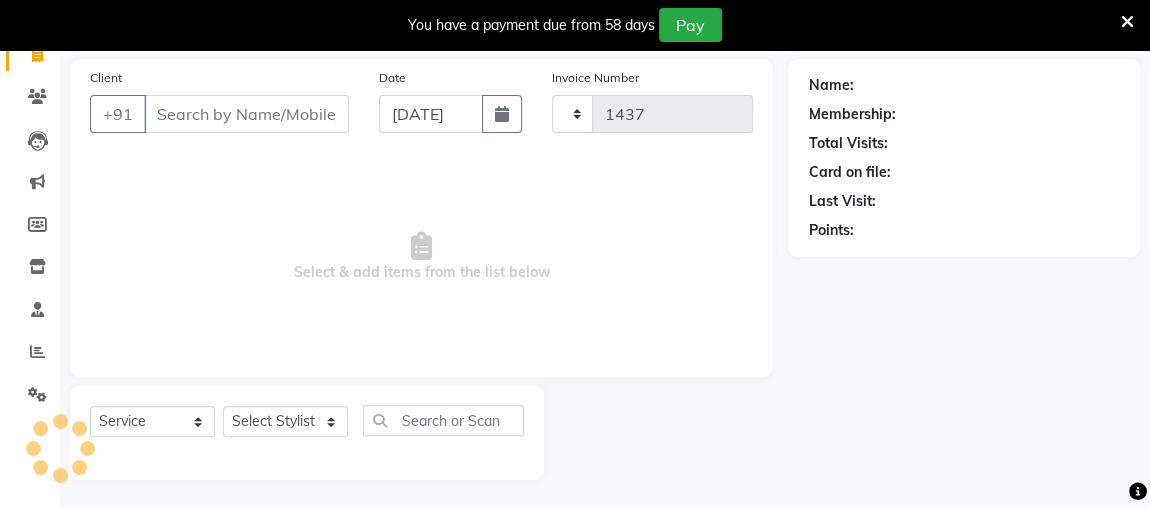 select on "4362" 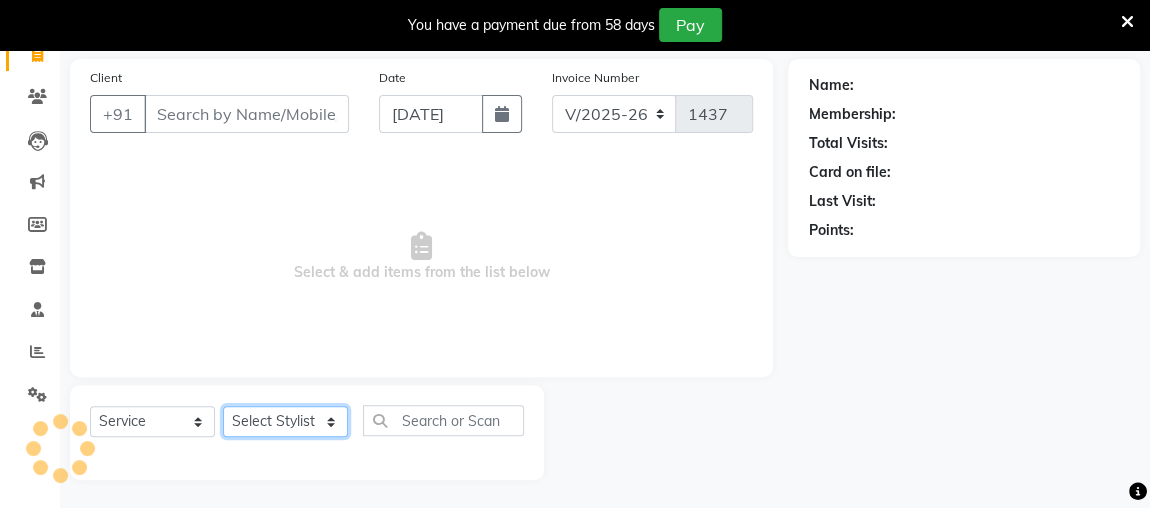 click on "Select Stylist" 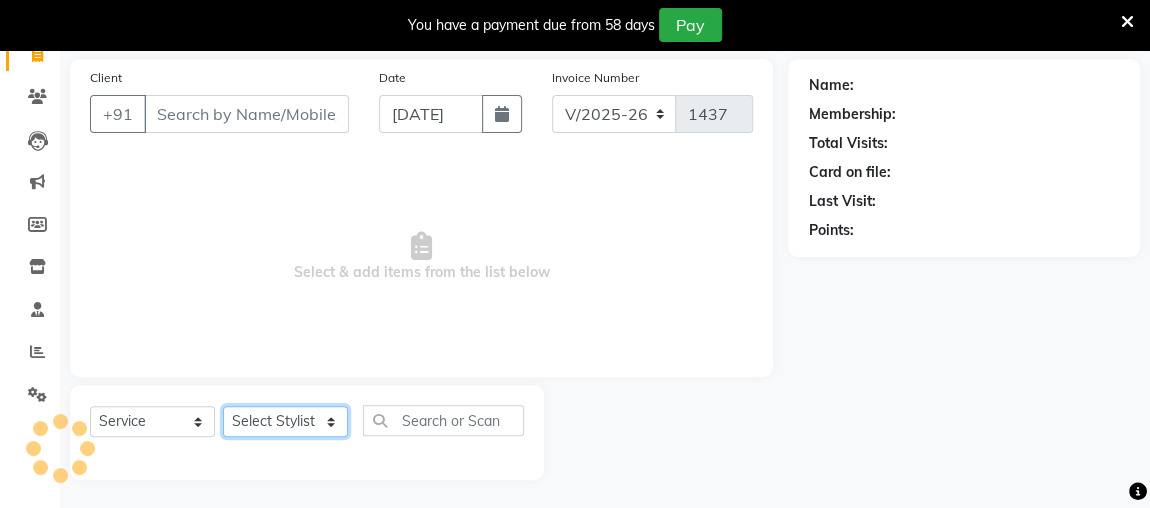 click on "Select Stylist" 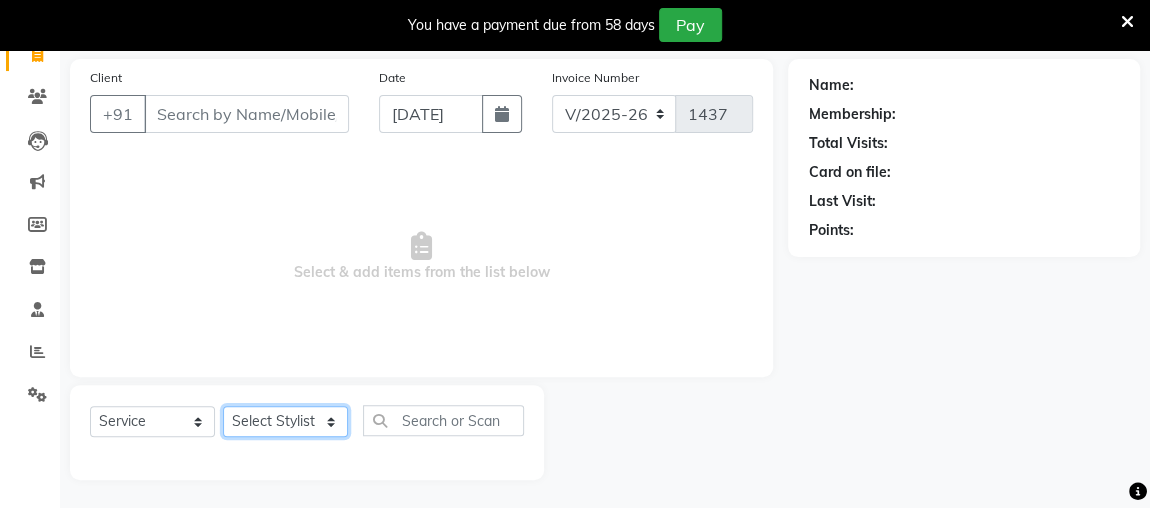 click on "Select Stylist" 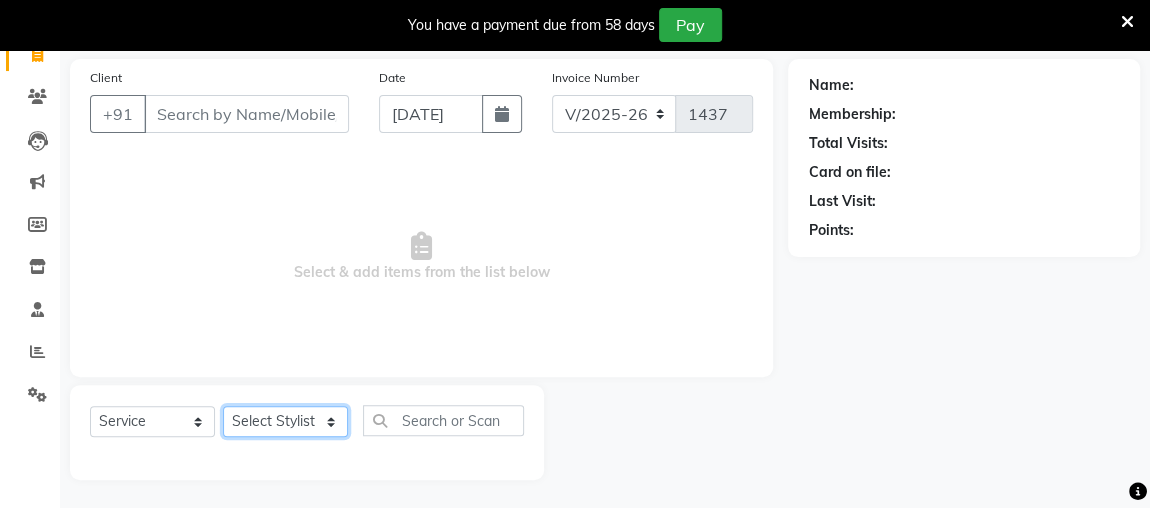select on "32641" 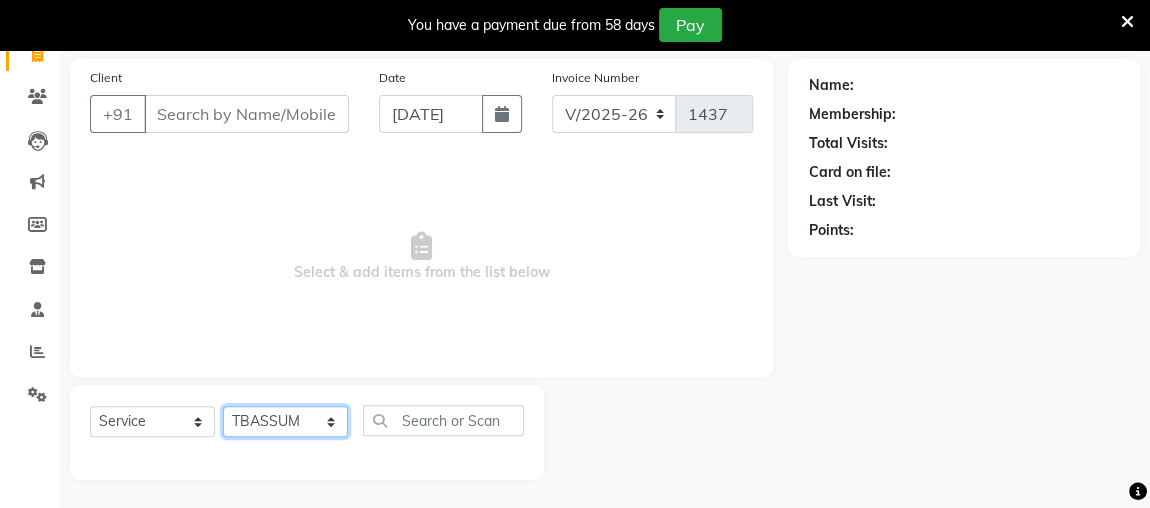 click on "Select Stylist [PERSON_NAME] anjali [PERSON_NAME] [PERSON_NAME] [PERSON_NAME] [PERSON_NAME] MAKEUPS AND PREBRIDAL [PERSON_NAME]  [PERSON_NAME] [PERSON_NAME]  [PERSON_NAME] [PERSON_NAME] [PERSON_NAME] cant TBASSUM [PERSON_NAME]  VISHAL" 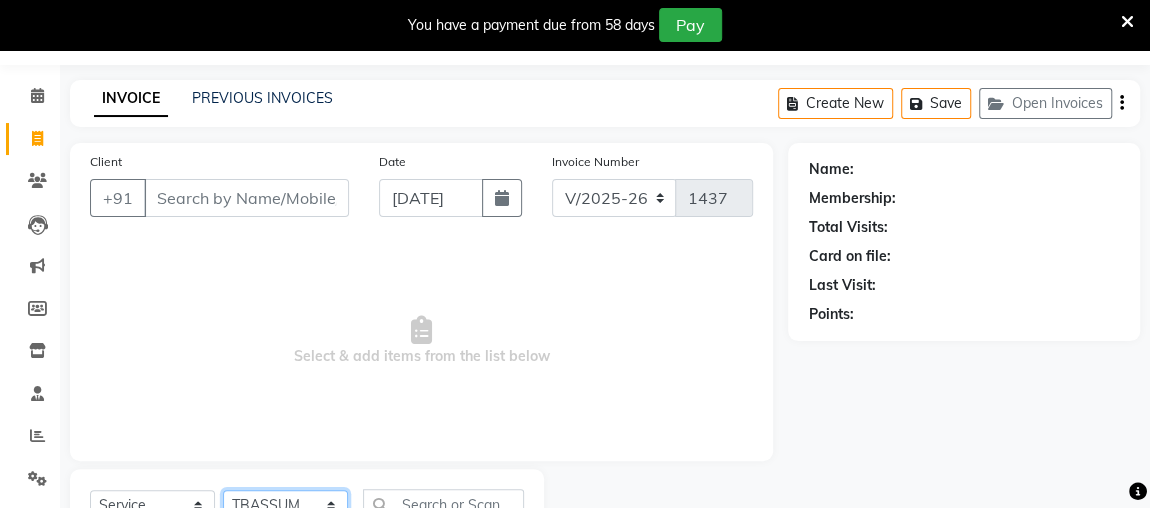 scroll, scrollTop: 55, scrollLeft: 0, axis: vertical 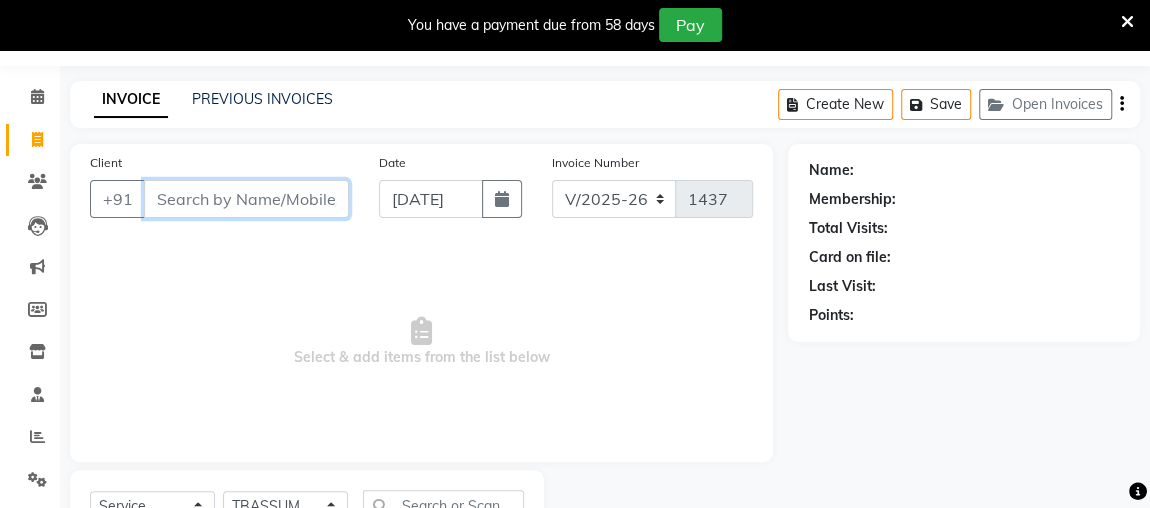 click on "Client" at bounding box center (246, 199) 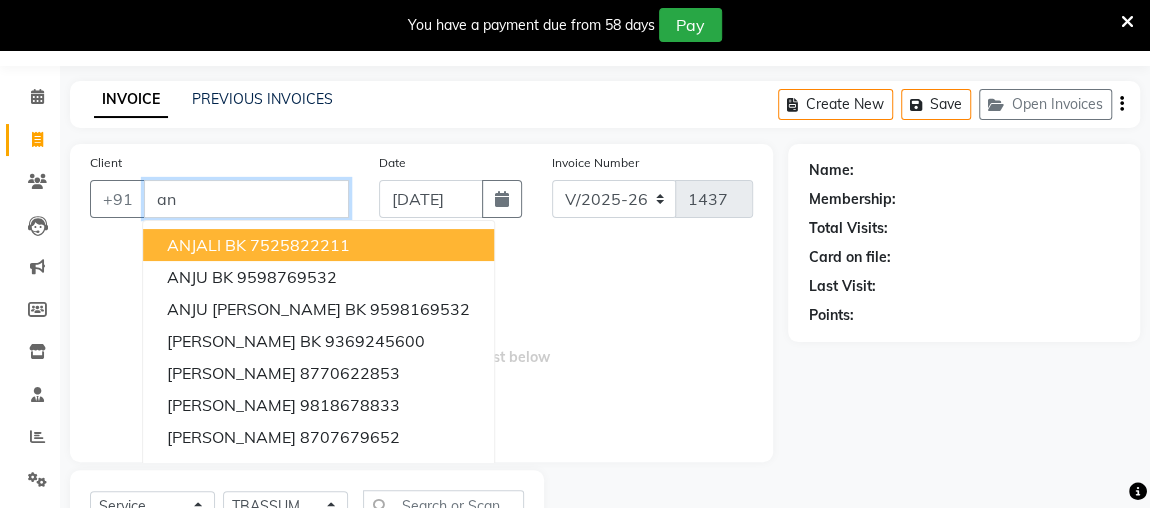 type on "a" 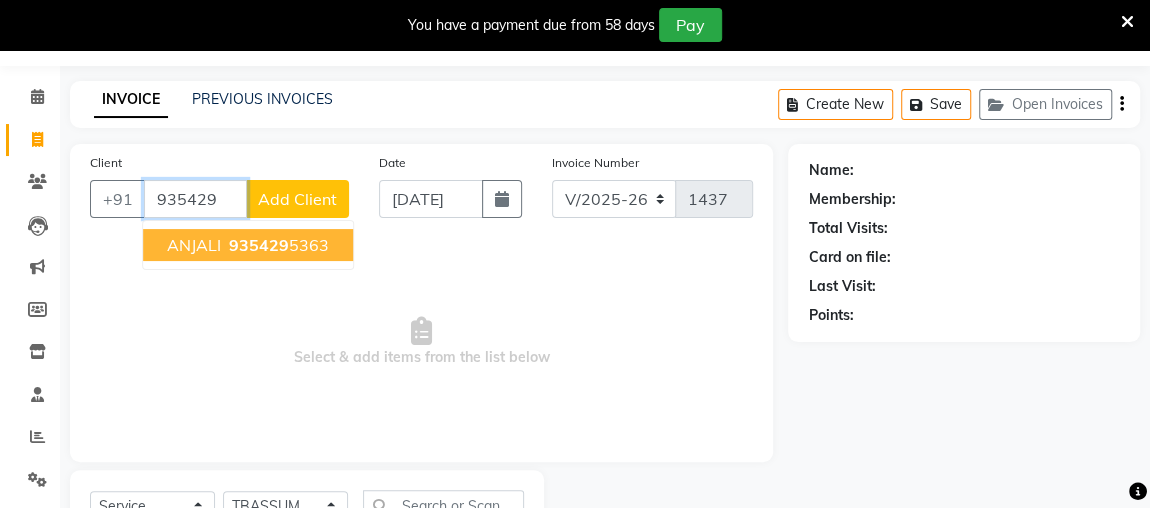 click on "ANJALI   935429 5363" at bounding box center (248, 245) 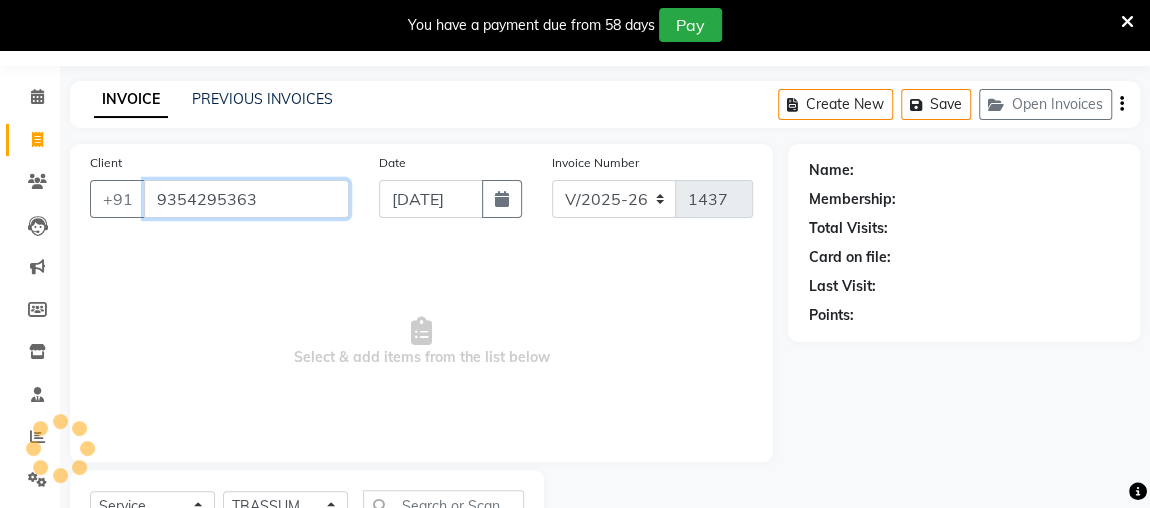 type on "9354295363" 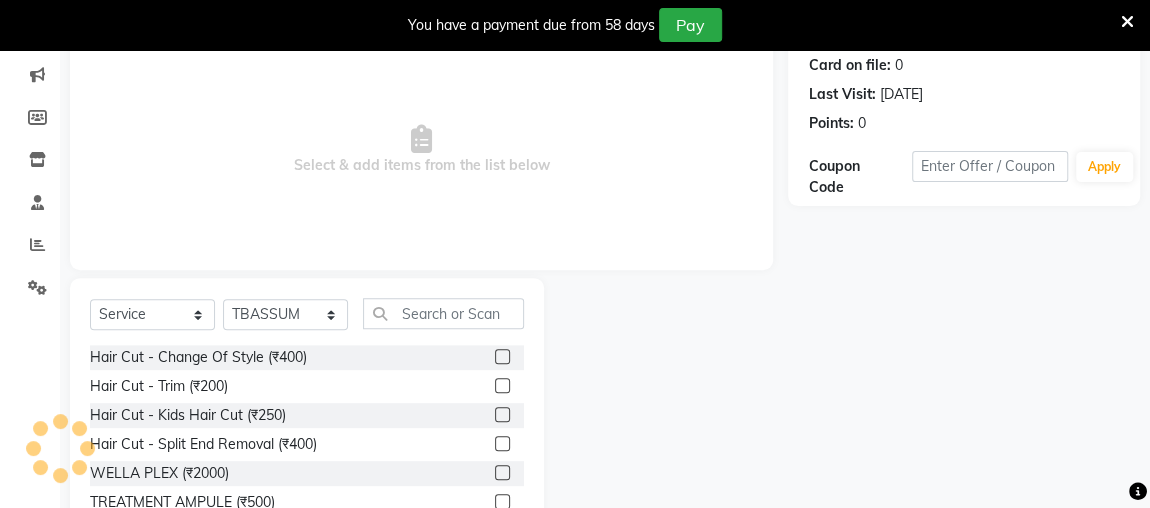 scroll, scrollTop: 306, scrollLeft: 0, axis: vertical 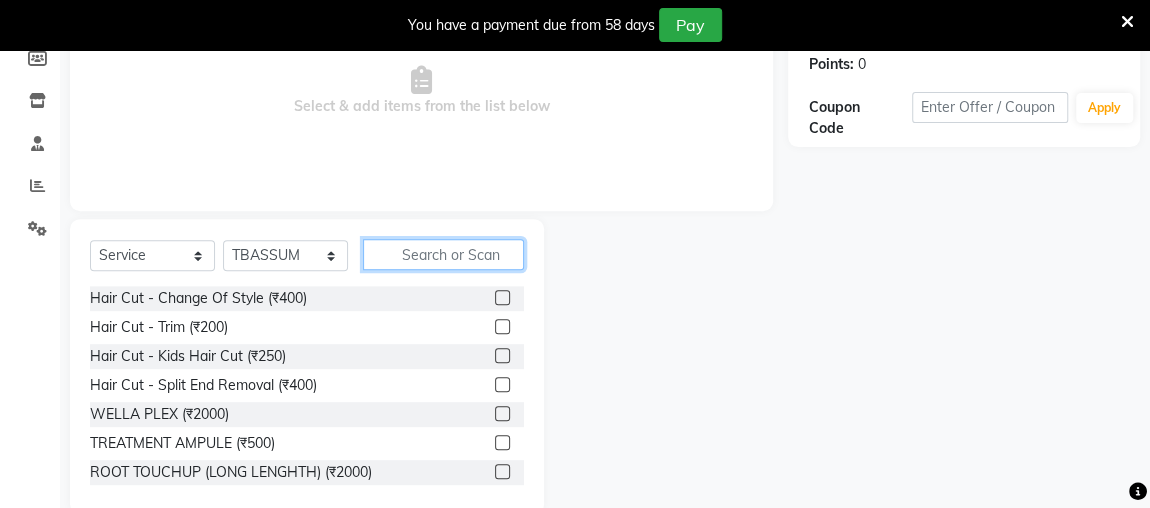 click 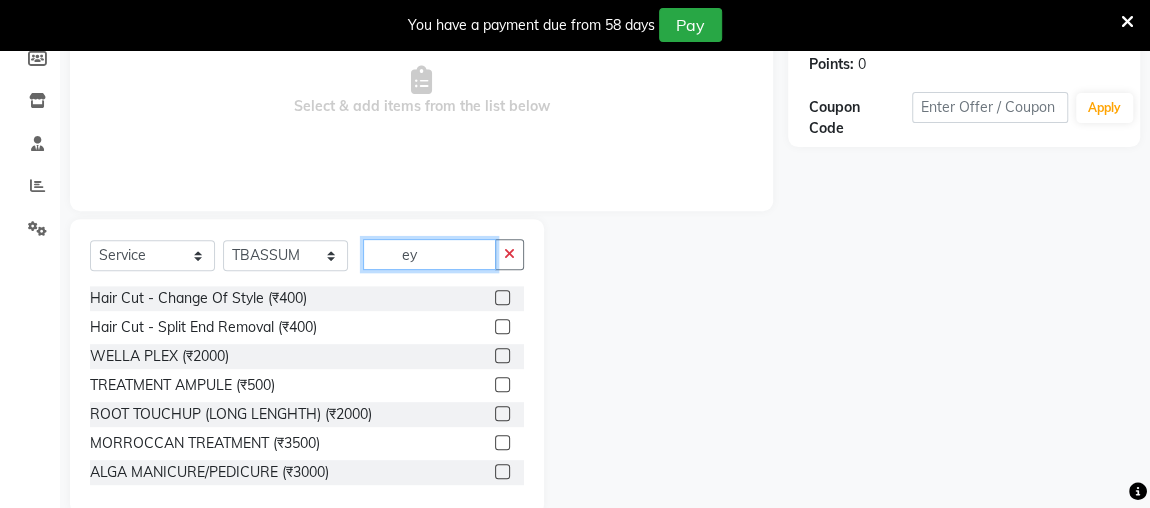 scroll, scrollTop: 227, scrollLeft: 0, axis: vertical 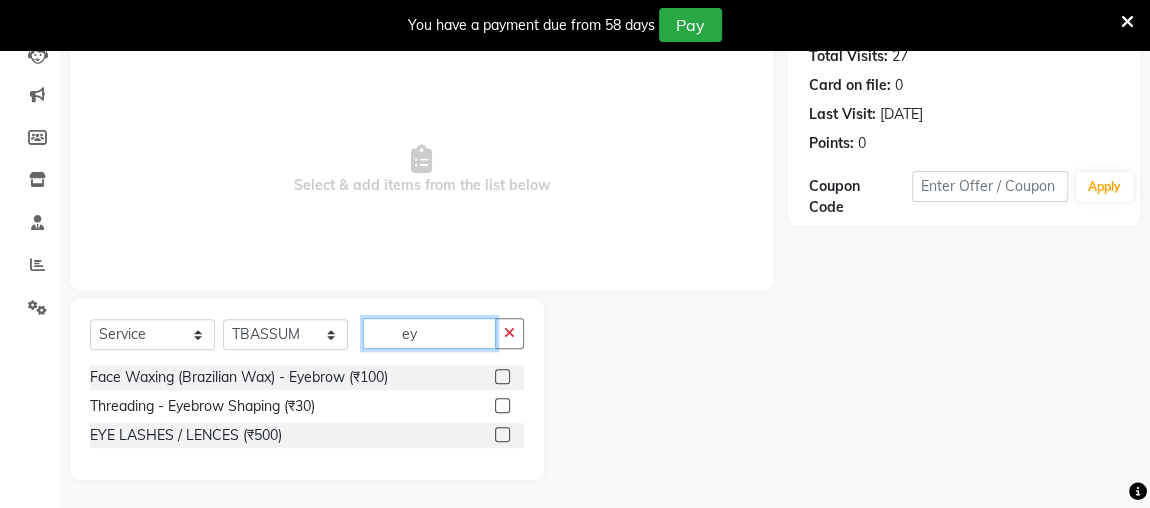type on "ey" 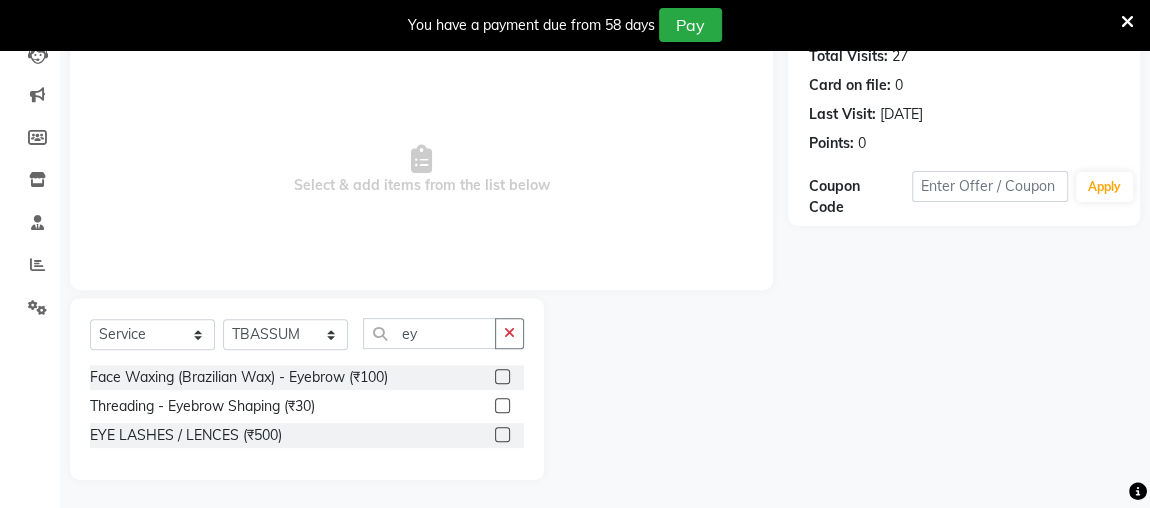 click 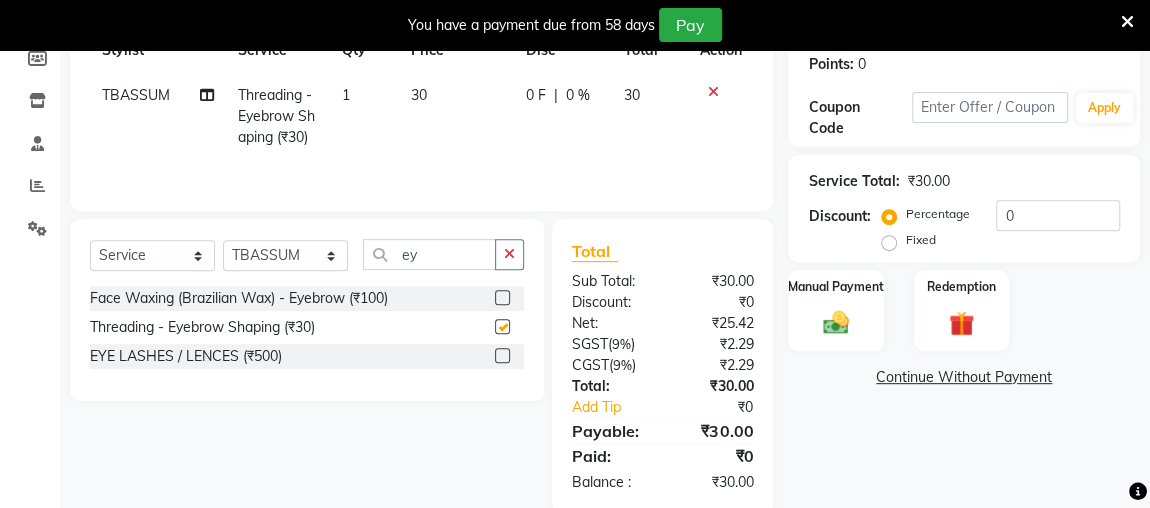 scroll, scrollTop: 338, scrollLeft: 0, axis: vertical 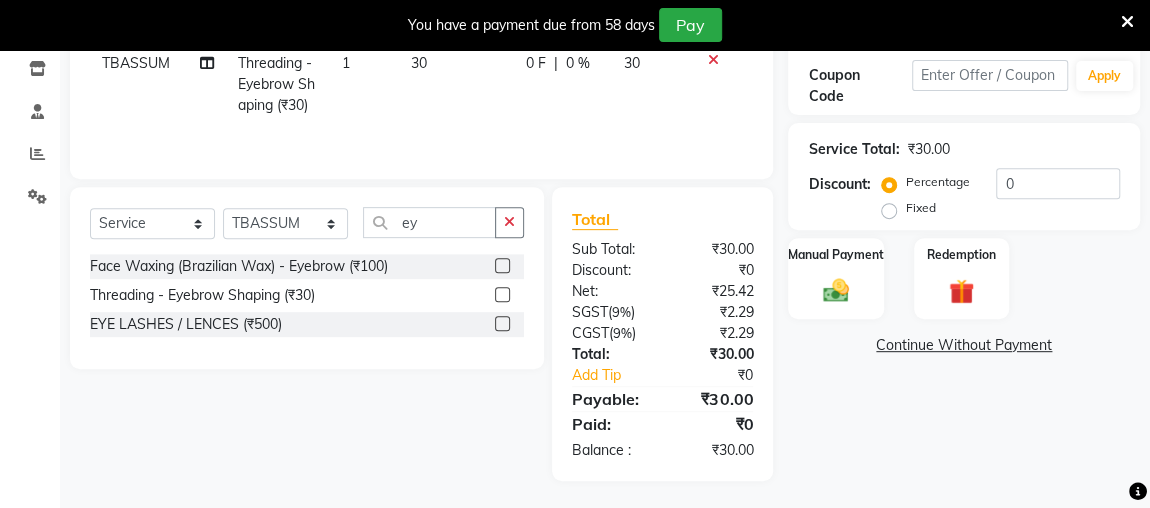 checkbox on "false" 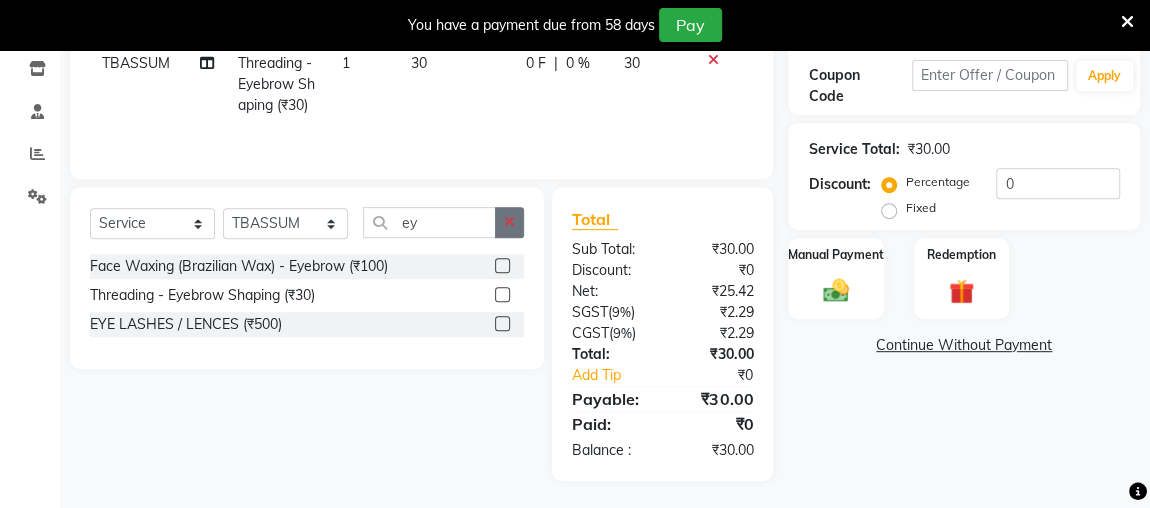 click 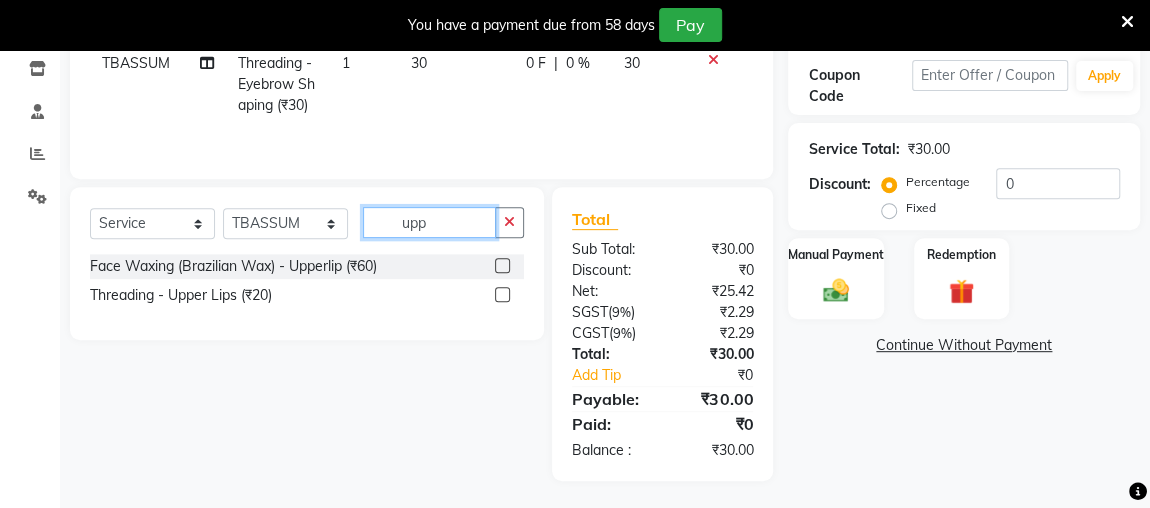 type on "upp" 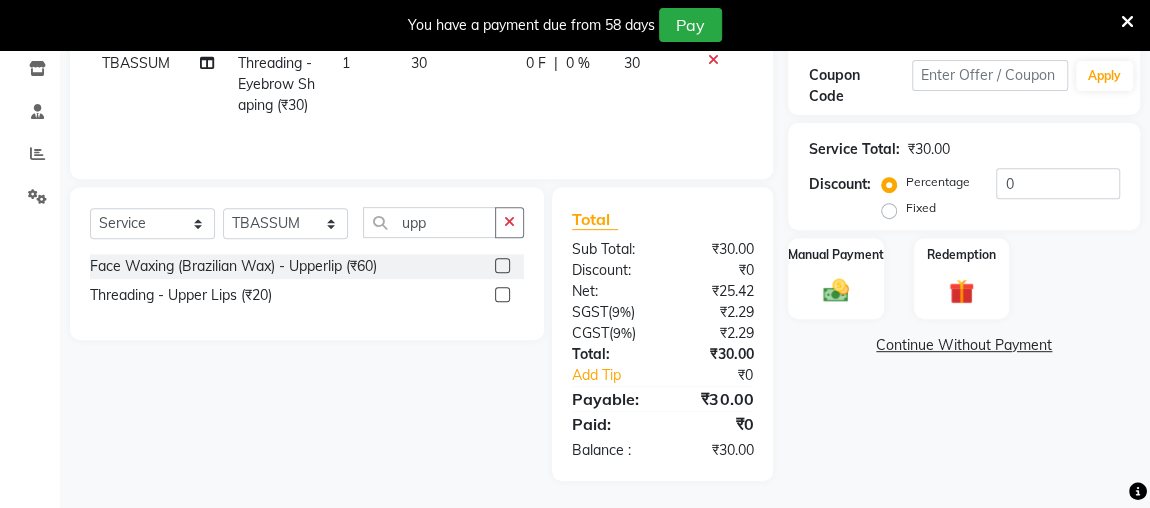 click 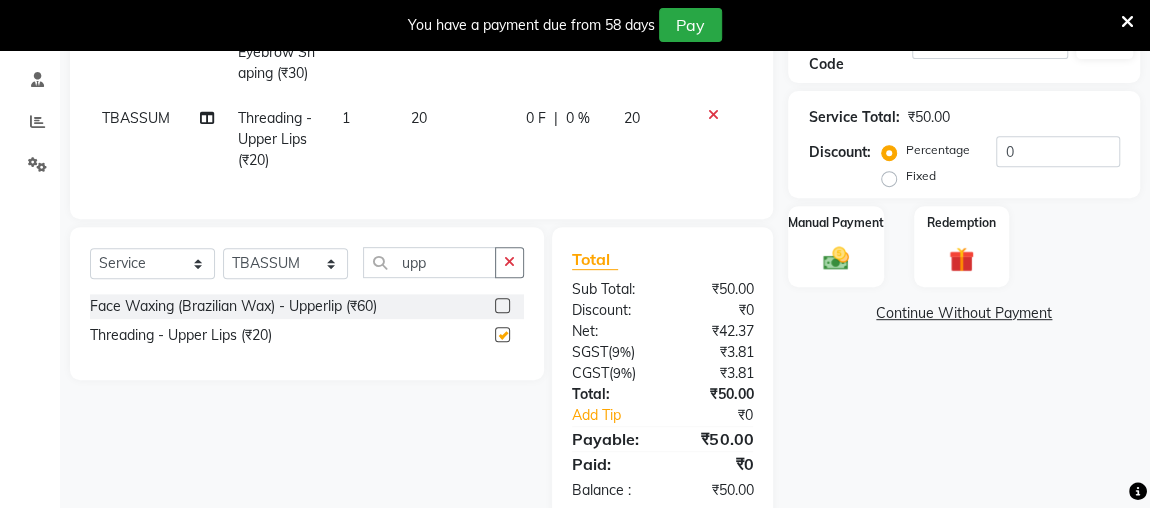 scroll, scrollTop: 379, scrollLeft: 0, axis: vertical 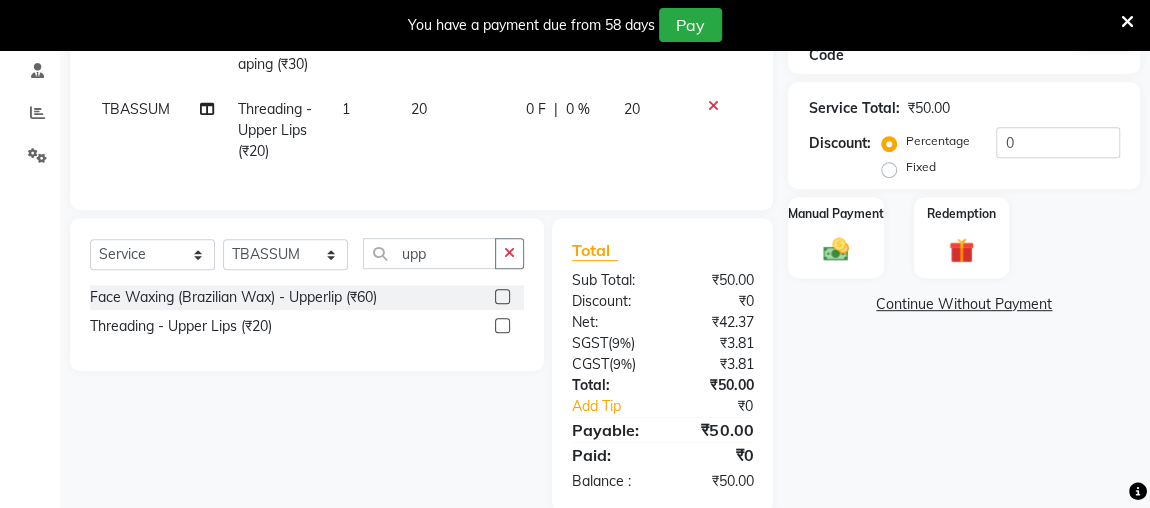 checkbox on "false" 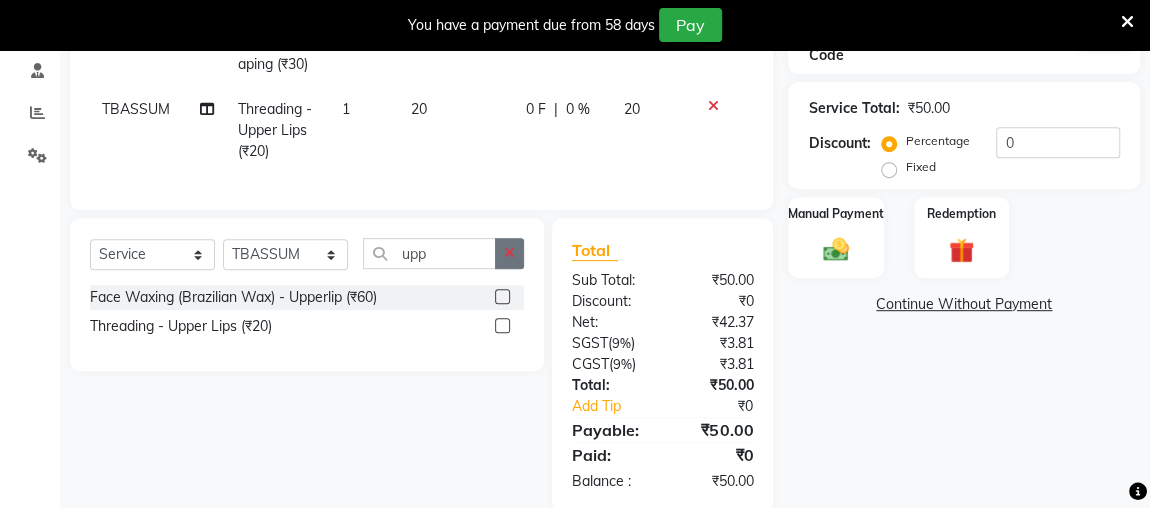 click 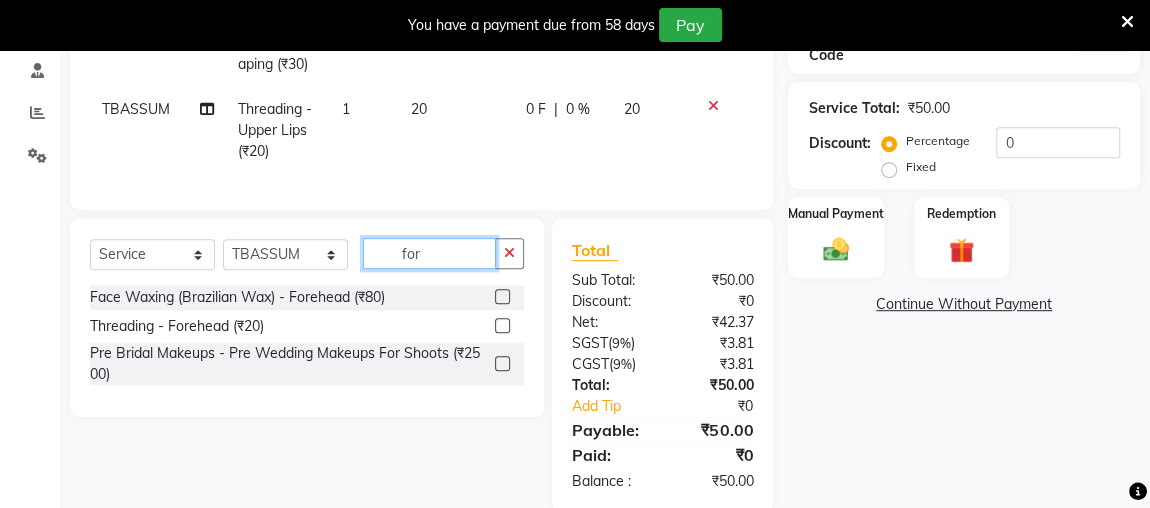 type on "for" 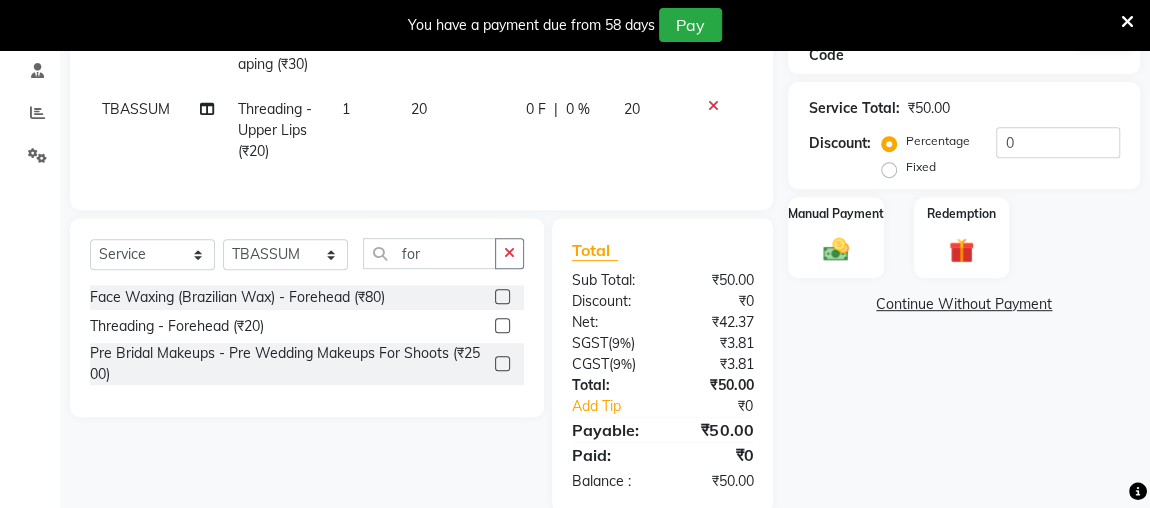 click 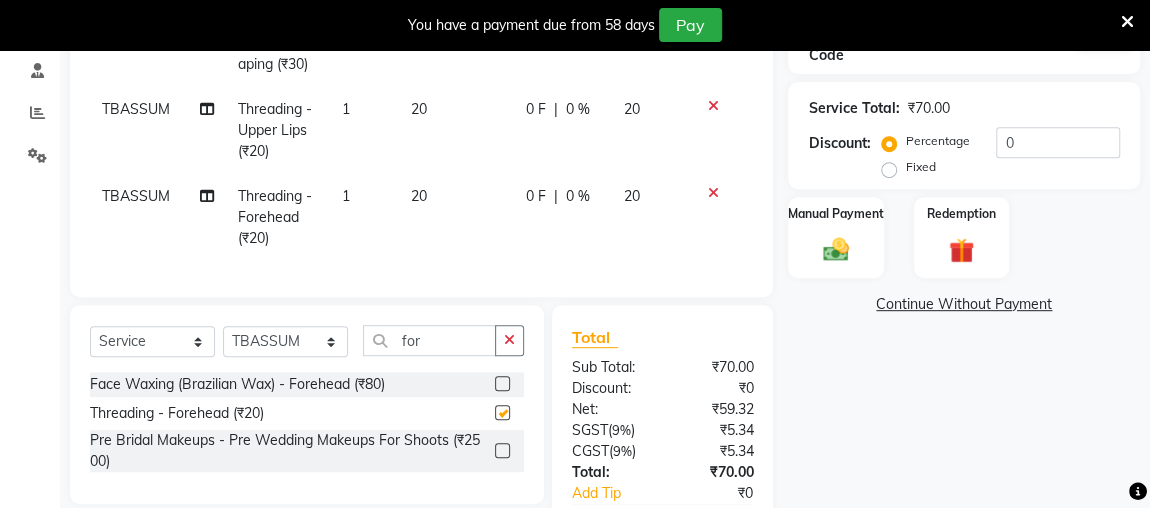 checkbox on "false" 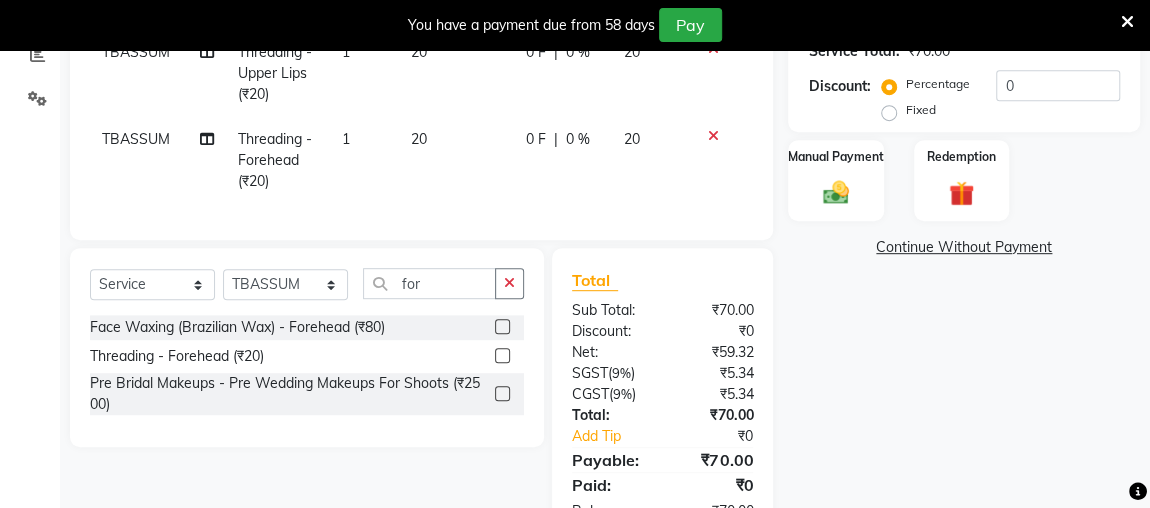 scroll, scrollTop: 429, scrollLeft: 0, axis: vertical 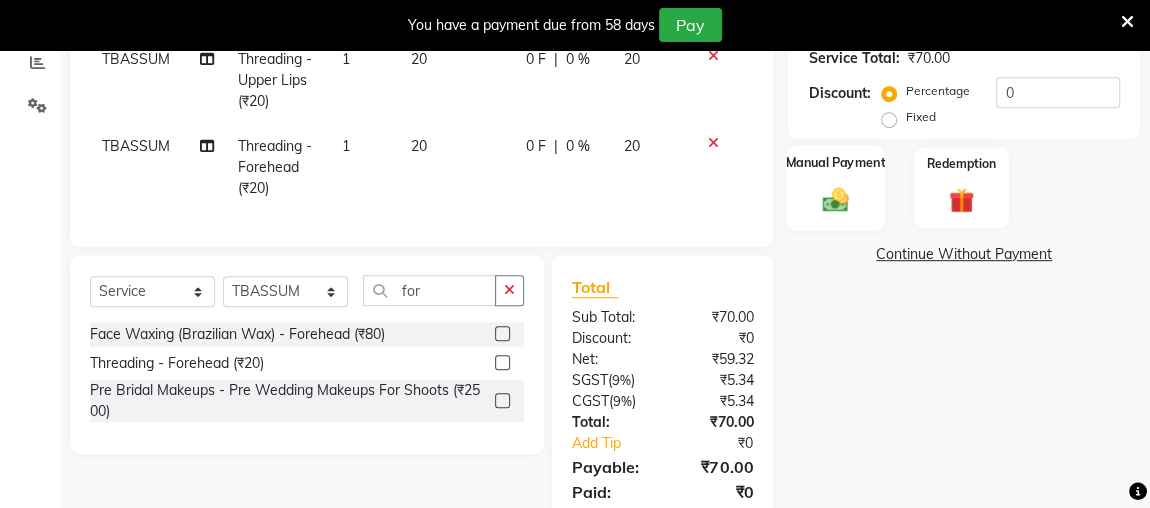click 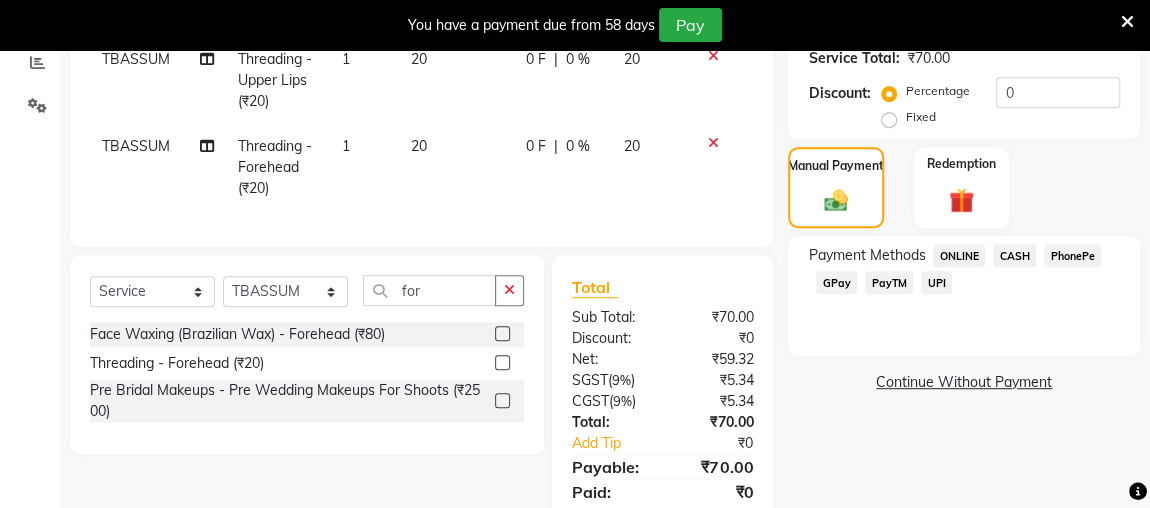 click on "ONLINE" 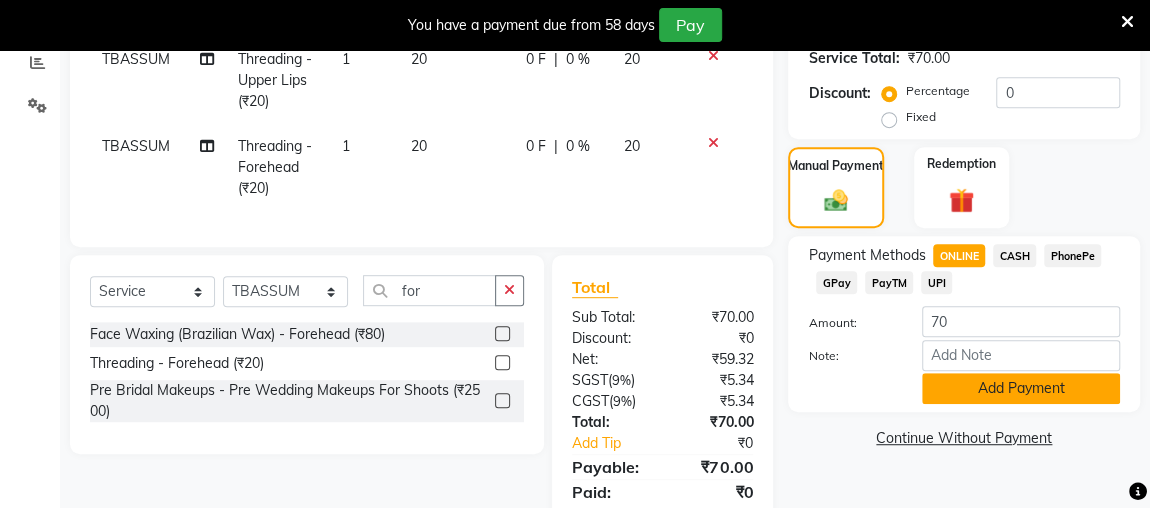 click on "Add Payment" 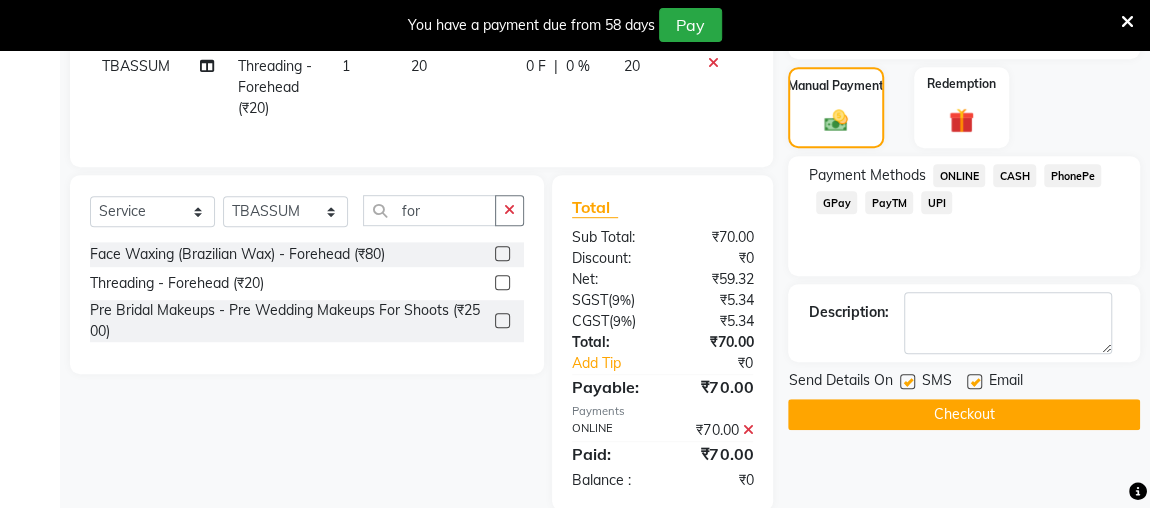 scroll, scrollTop: 553, scrollLeft: 0, axis: vertical 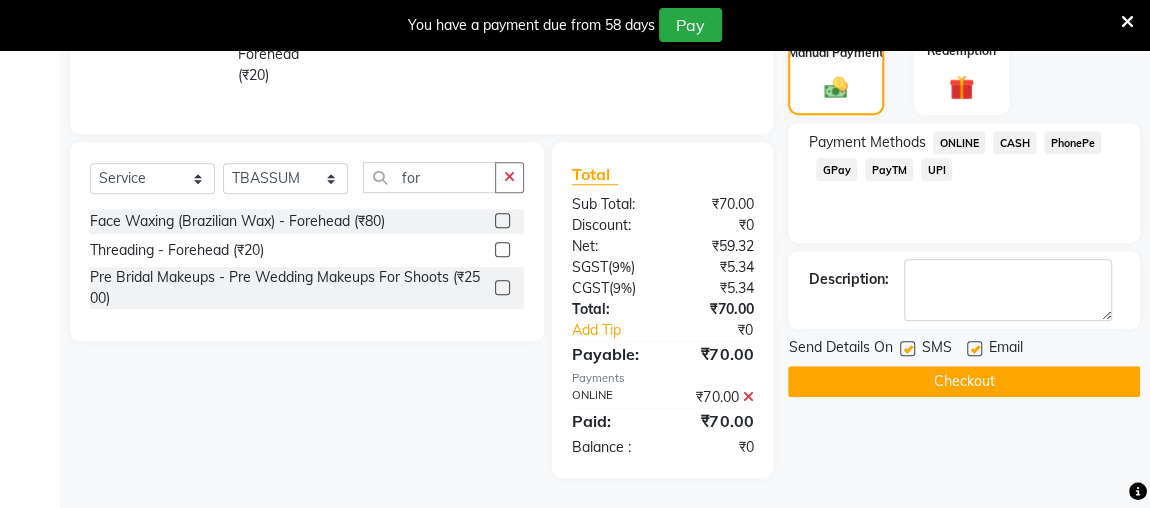 click on "Checkout" 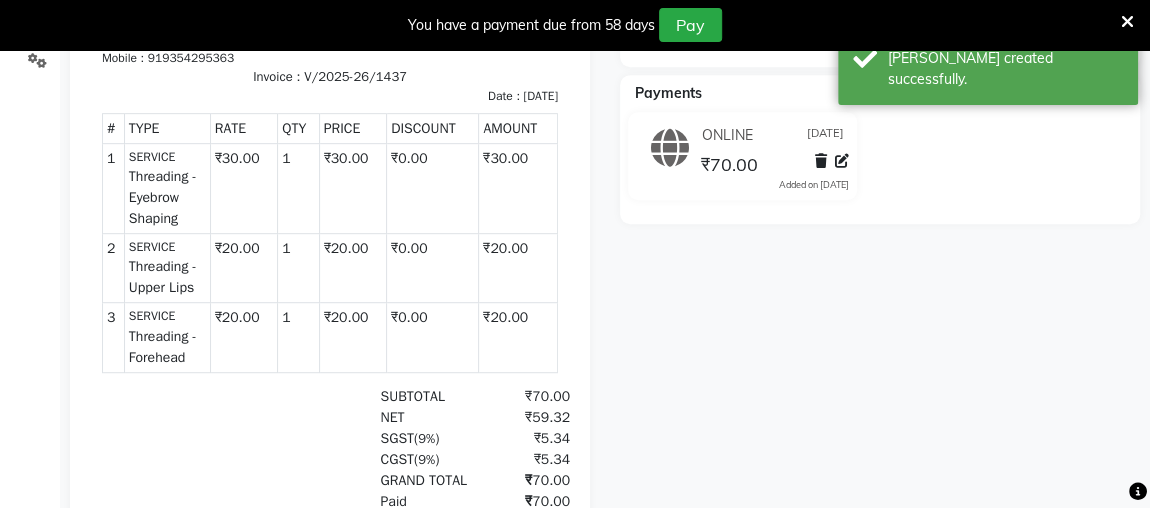 scroll, scrollTop: 0, scrollLeft: 0, axis: both 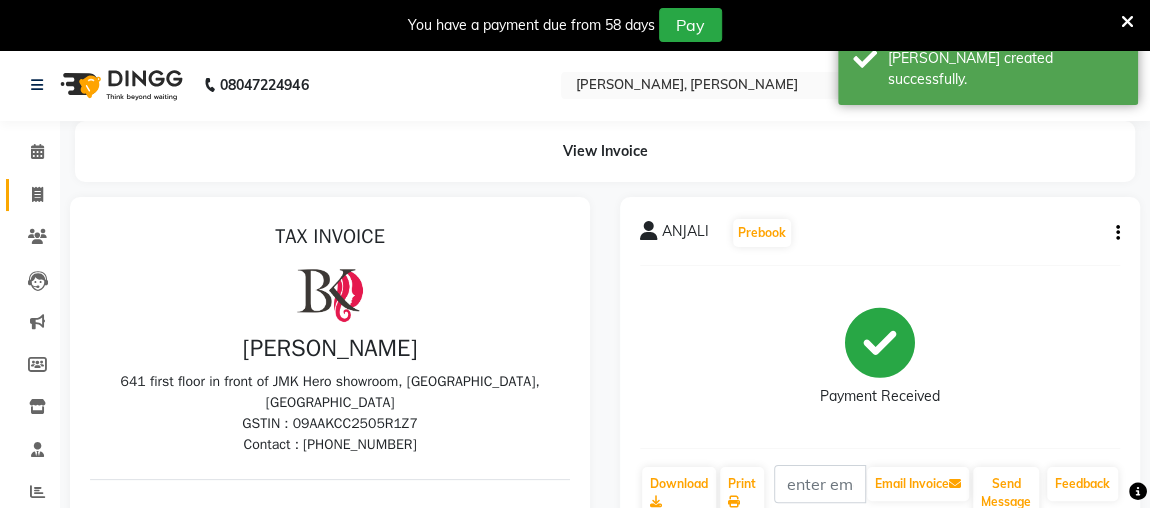 click 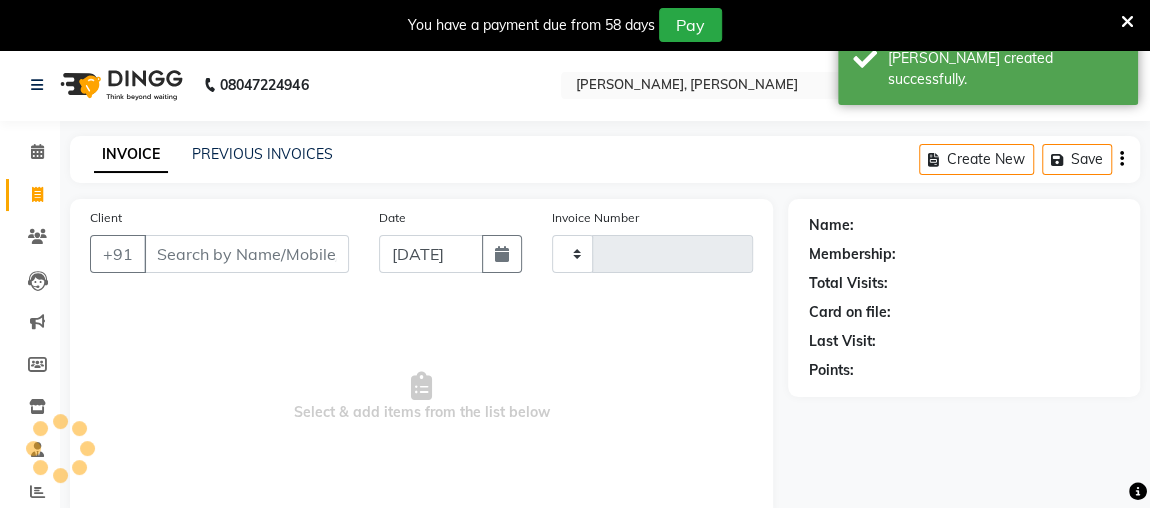 type on "1438" 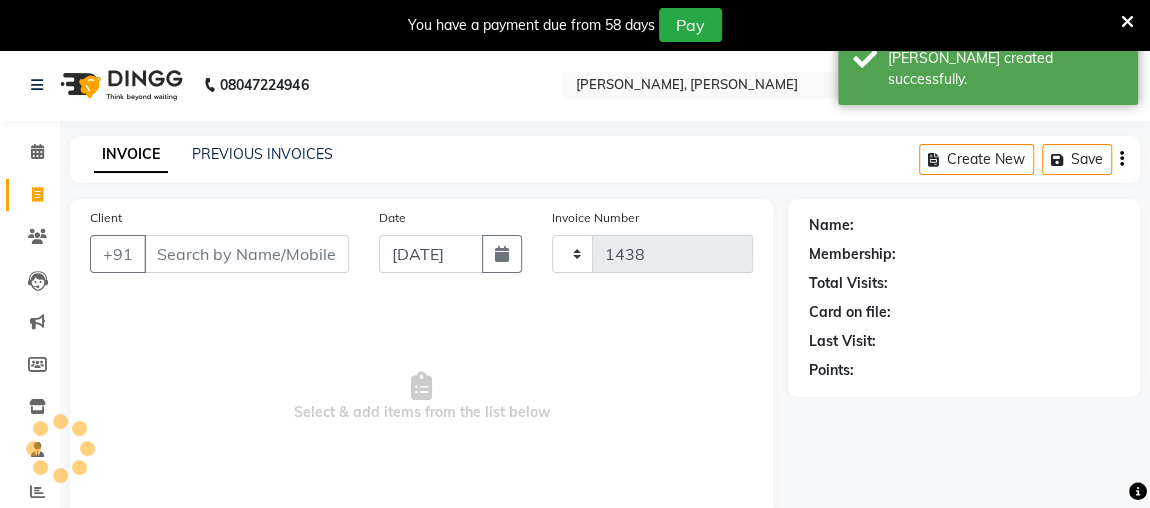 select on "4362" 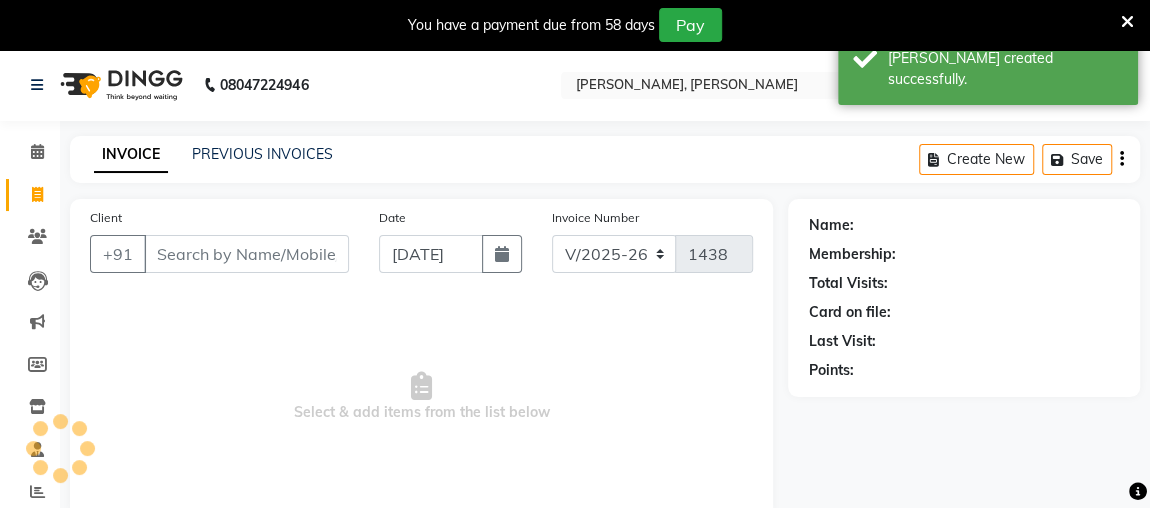 scroll, scrollTop: 140, scrollLeft: 0, axis: vertical 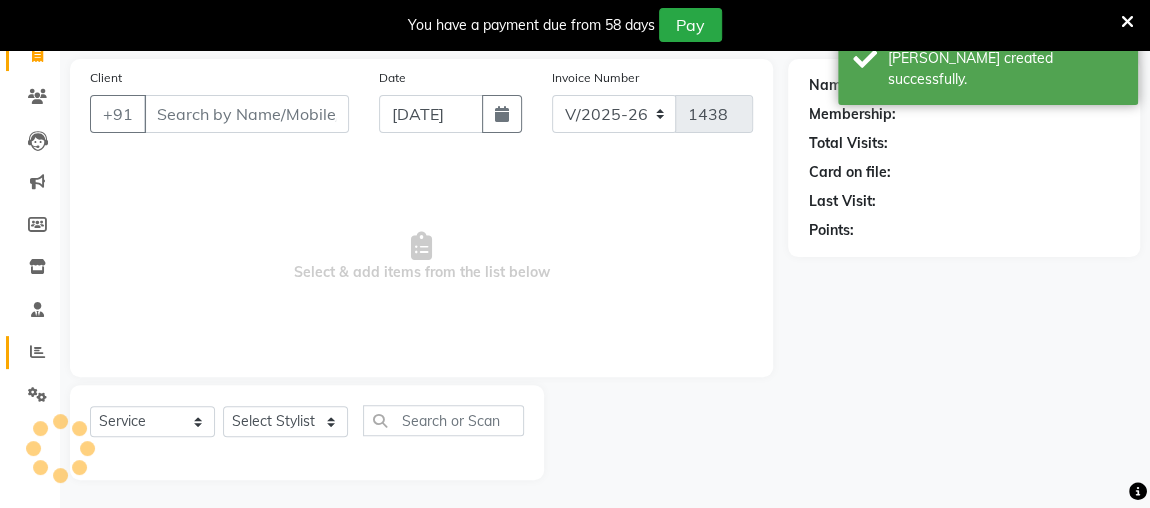 click 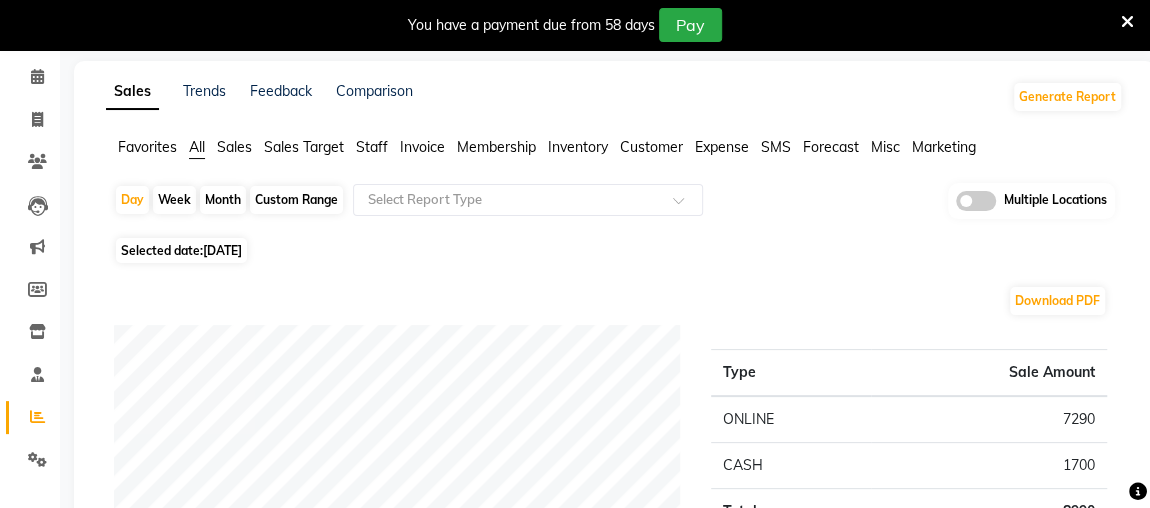 scroll, scrollTop: 71, scrollLeft: 0, axis: vertical 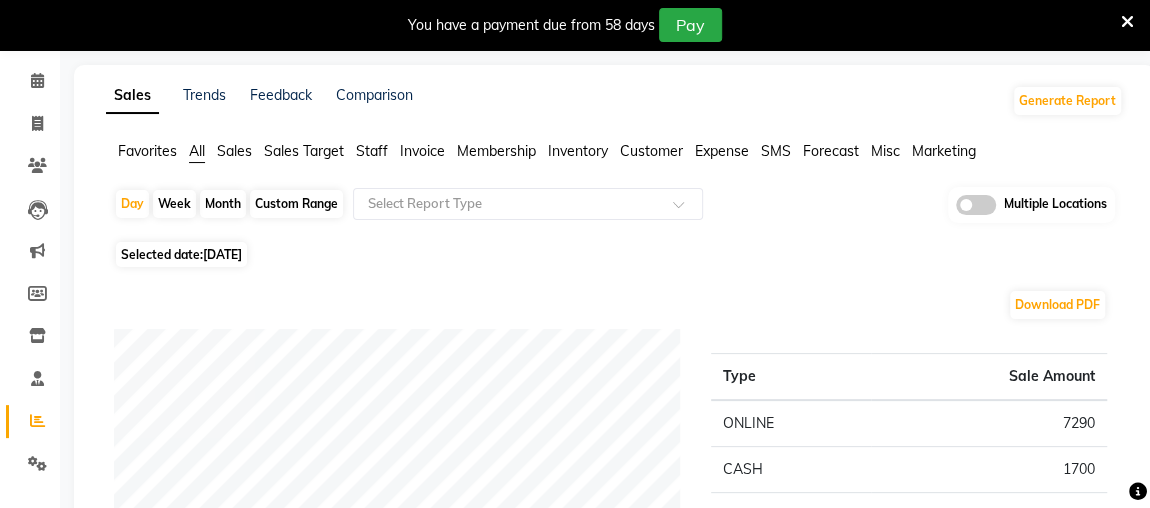 click on "Month" 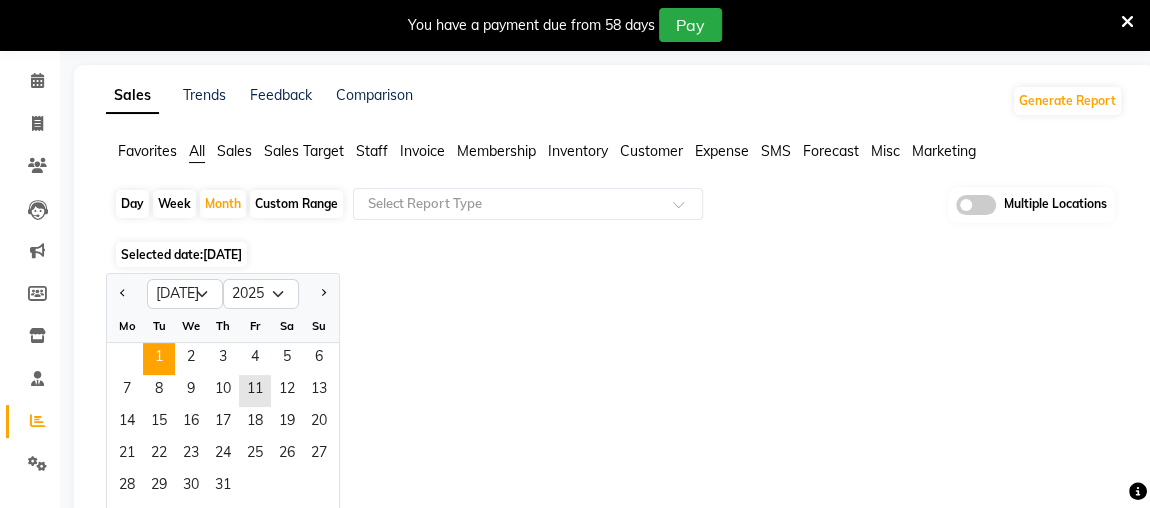 click on "1" 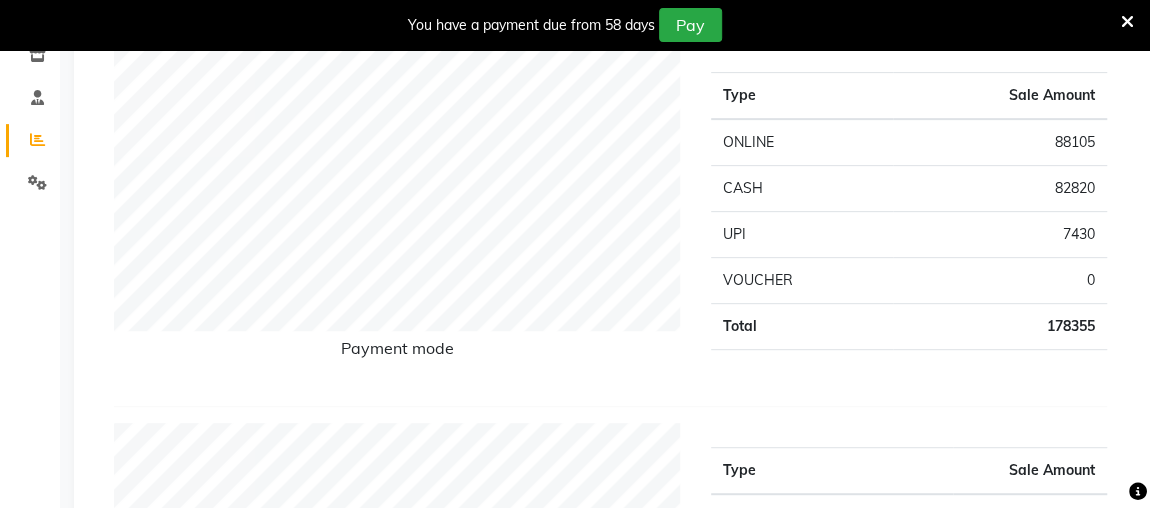 scroll, scrollTop: 0, scrollLeft: 0, axis: both 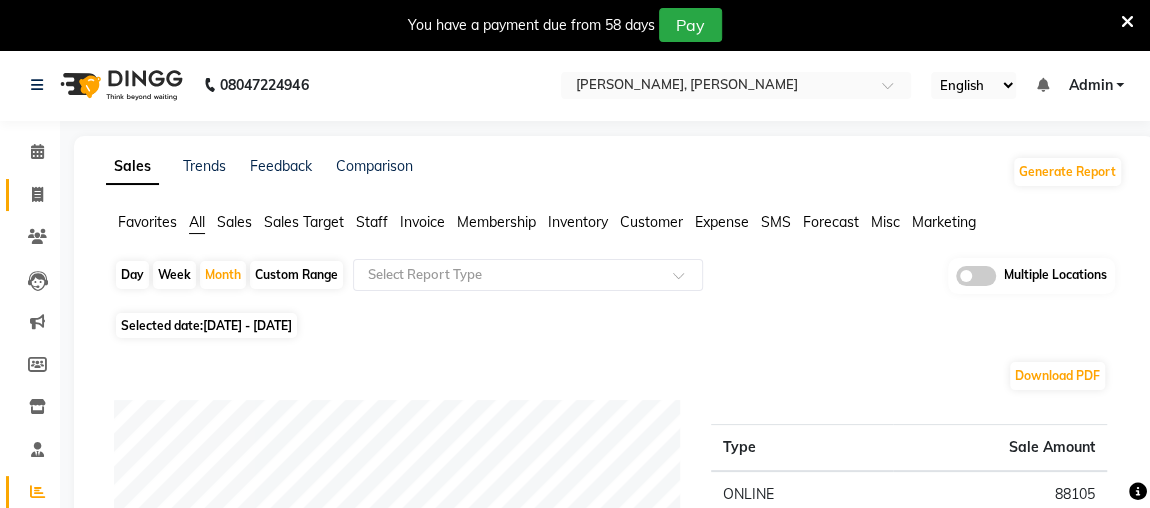 click 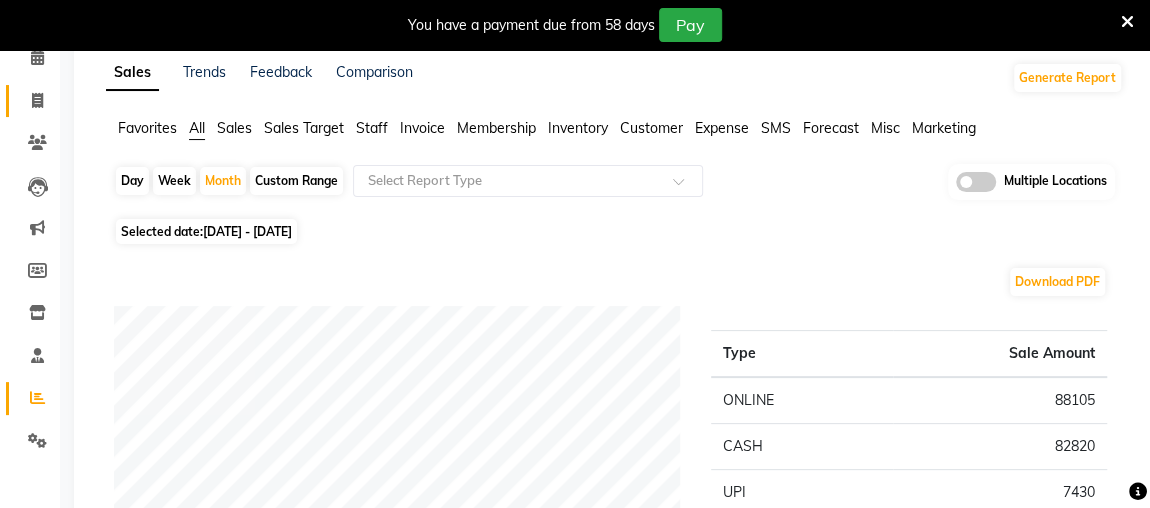 select on "service" 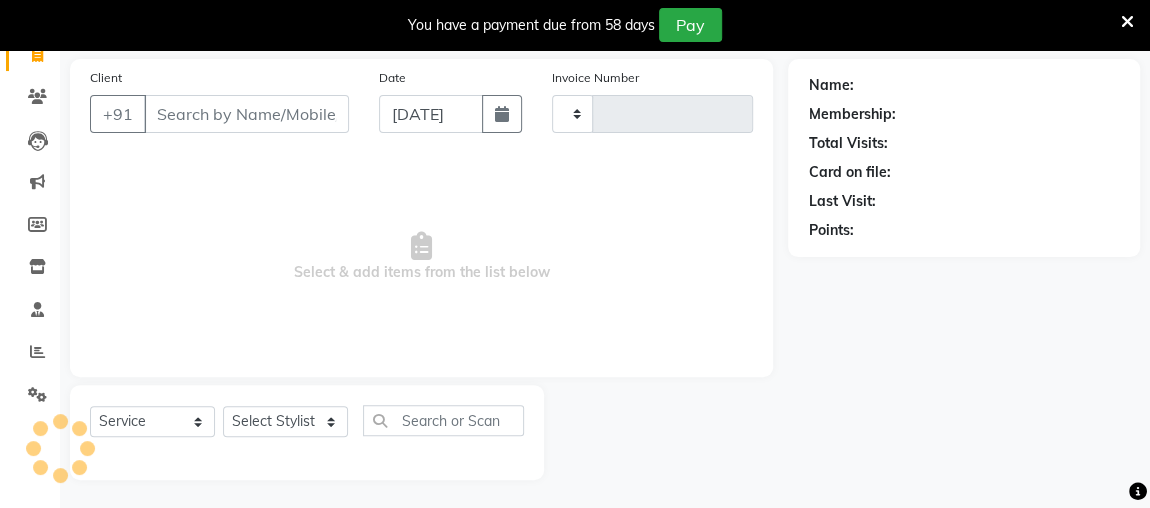 type on "1438" 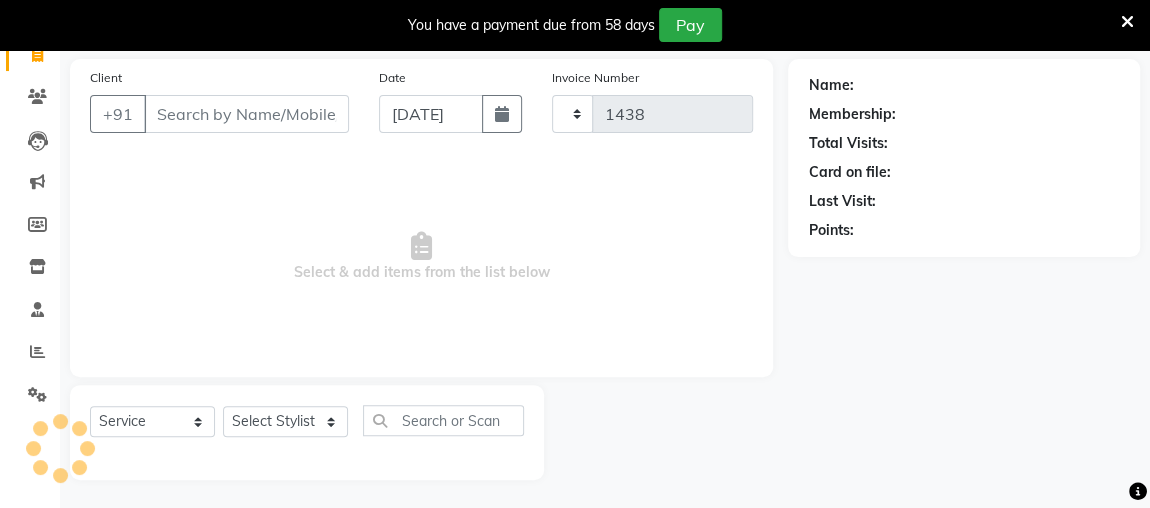 select on "4362" 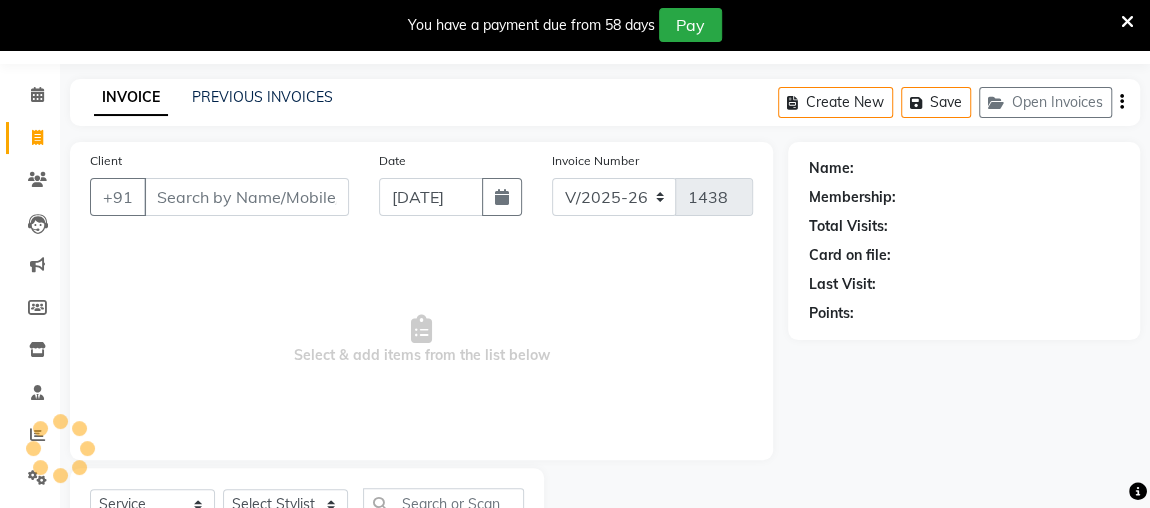 scroll, scrollTop: 0, scrollLeft: 0, axis: both 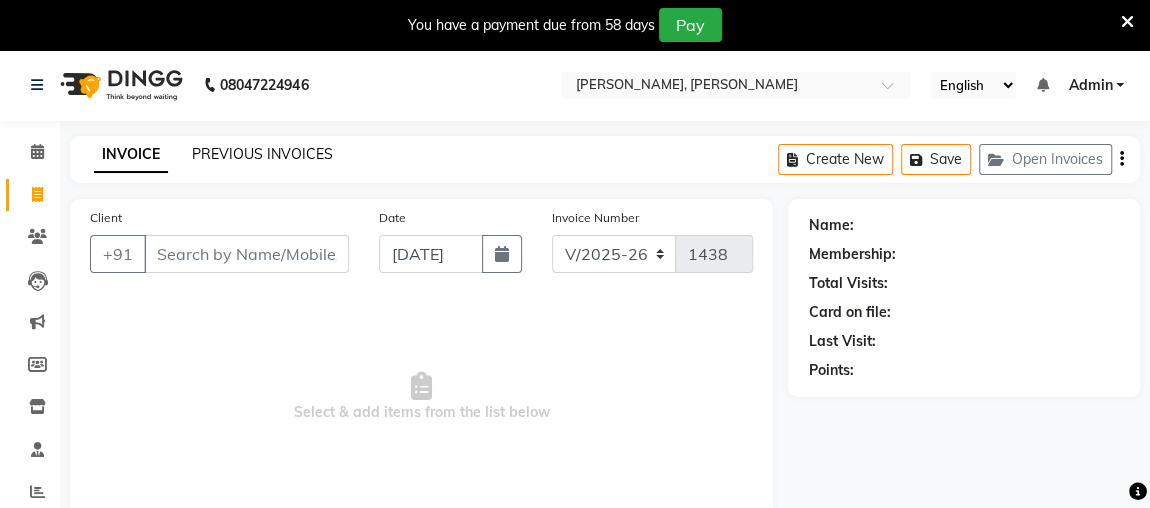 click on "PREVIOUS INVOICES" 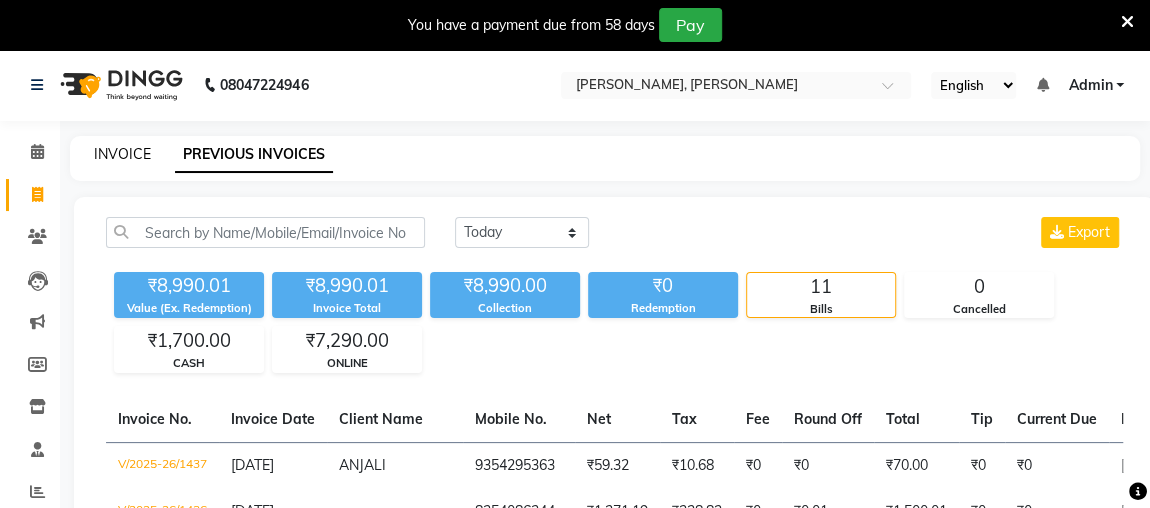 click on "INVOICE" 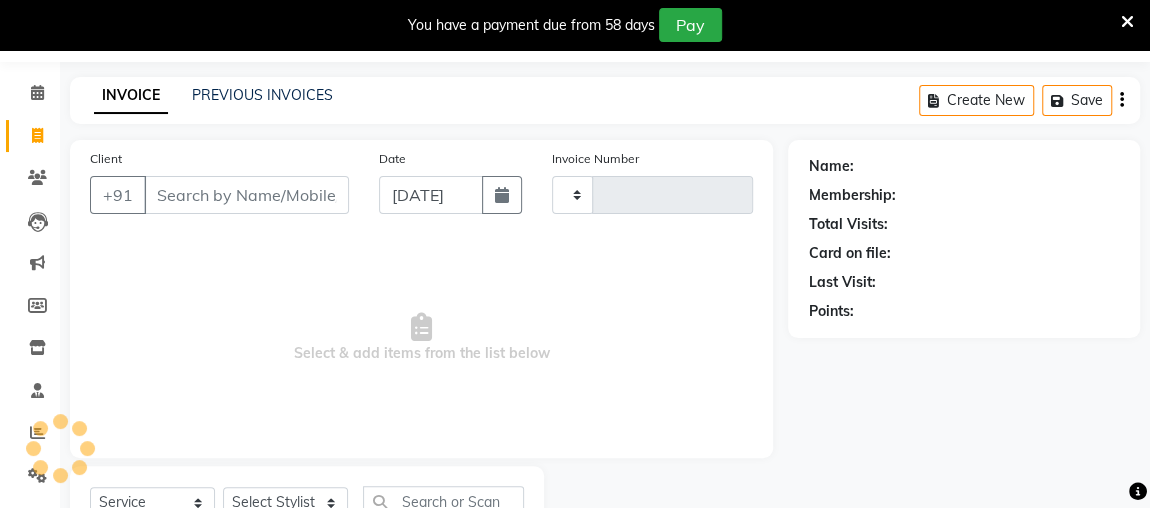 type on "1438" 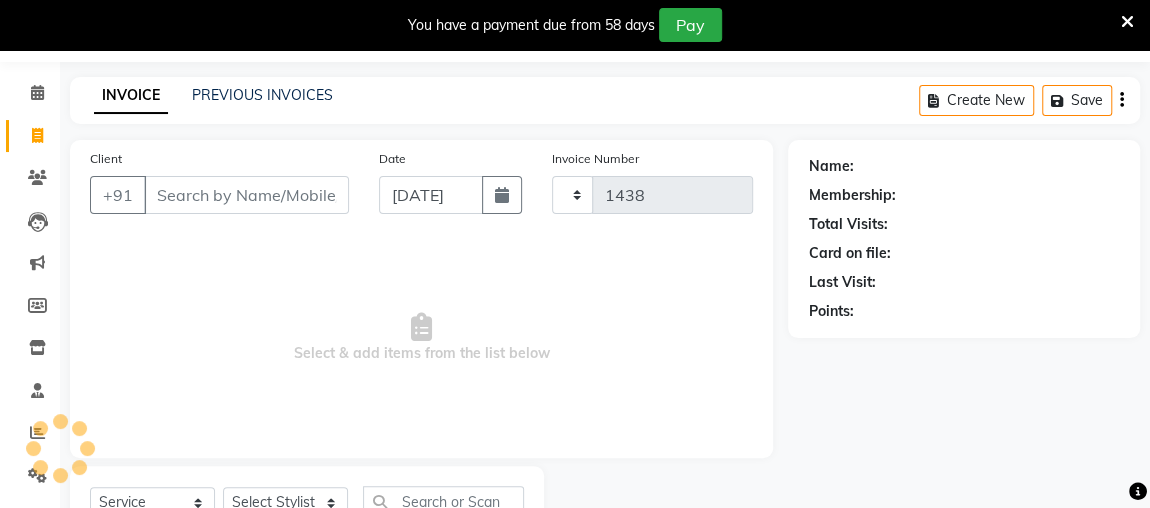 scroll, scrollTop: 140, scrollLeft: 0, axis: vertical 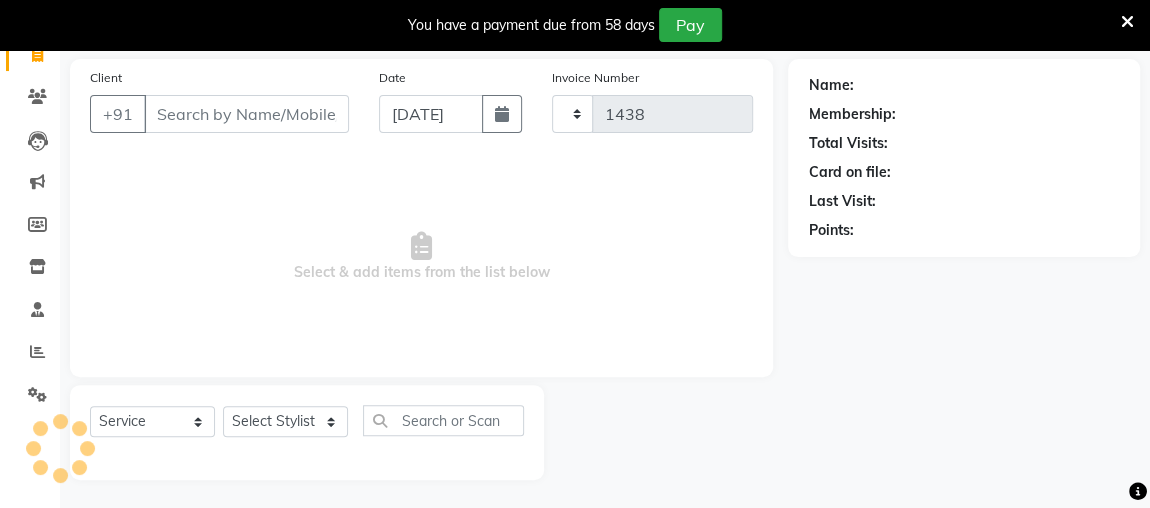 select on "4362" 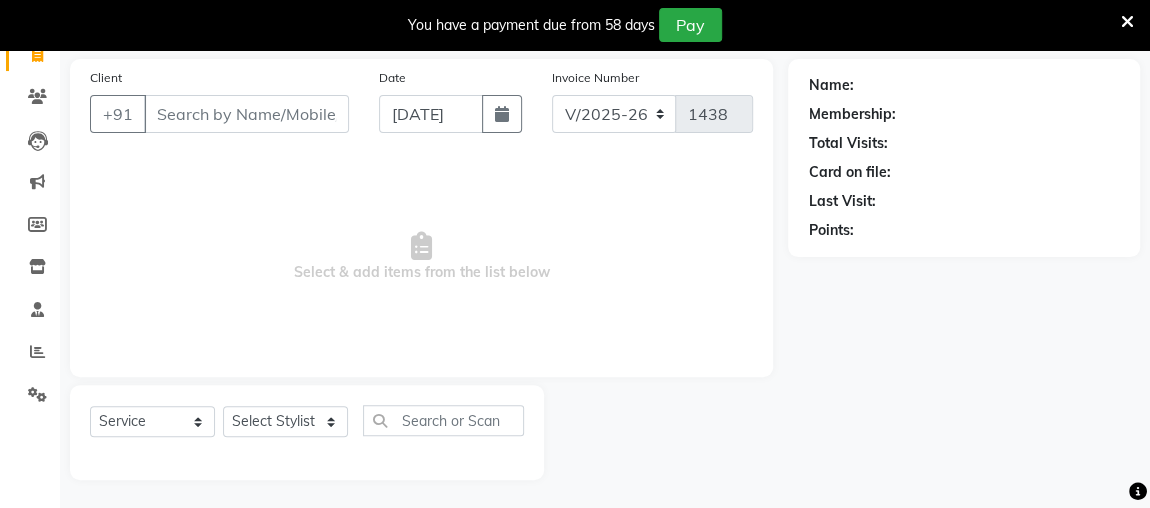 type 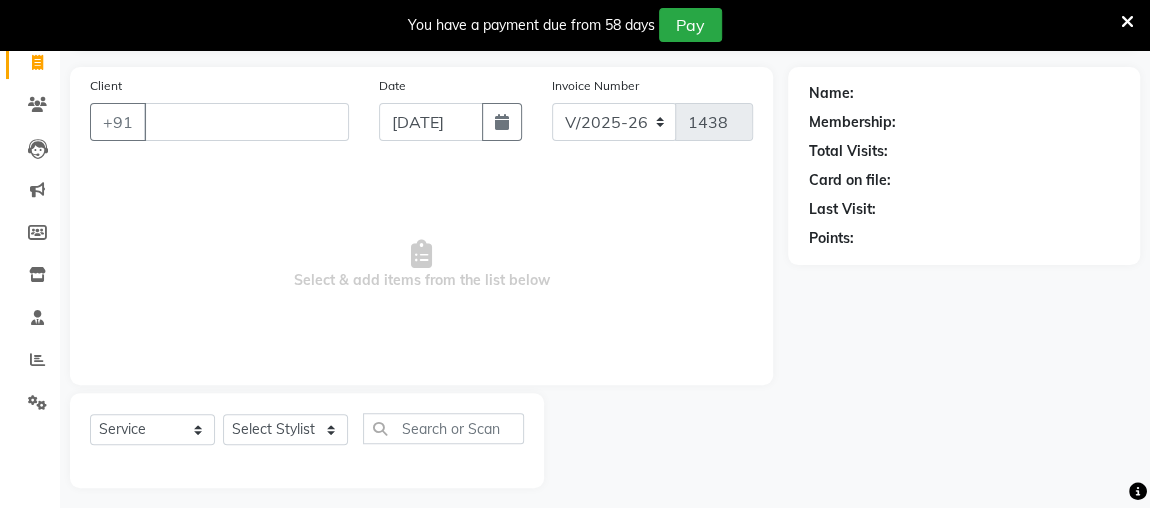 scroll, scrollTop: 0, scrollLeft: 0, axis: both 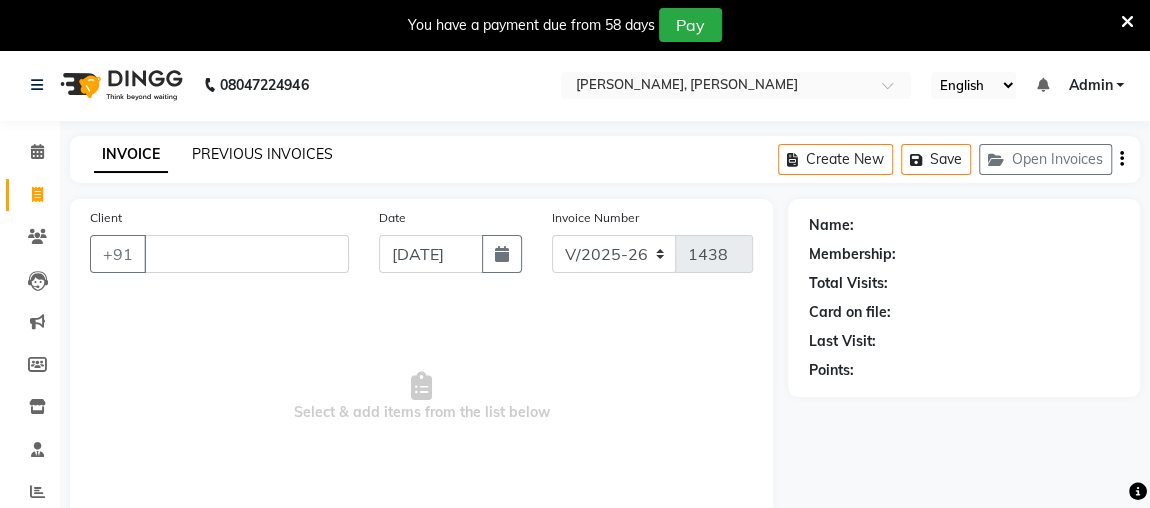 click on "PREVIOUS INVOICES" 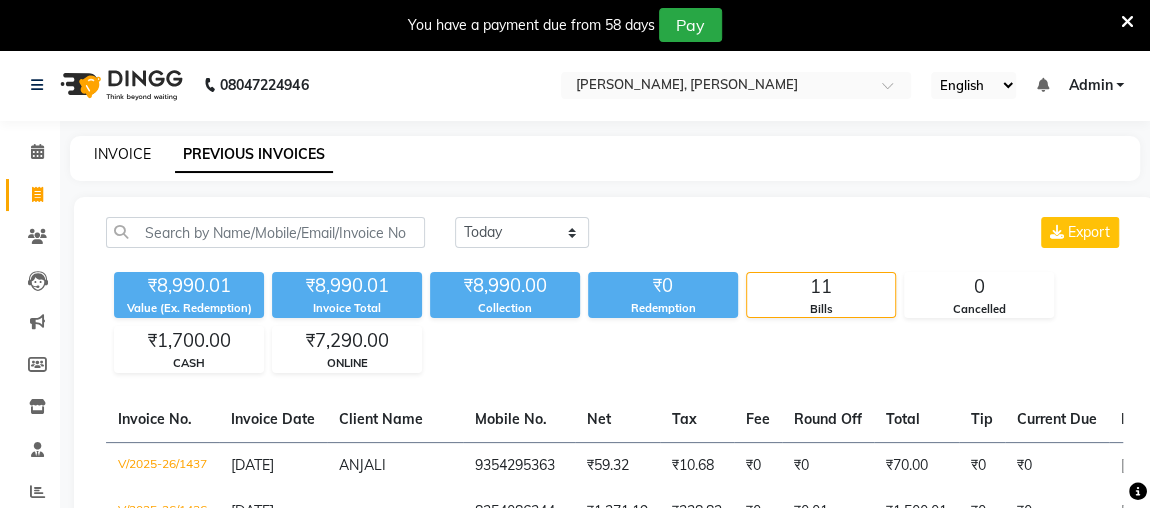 click on "INVOICE" 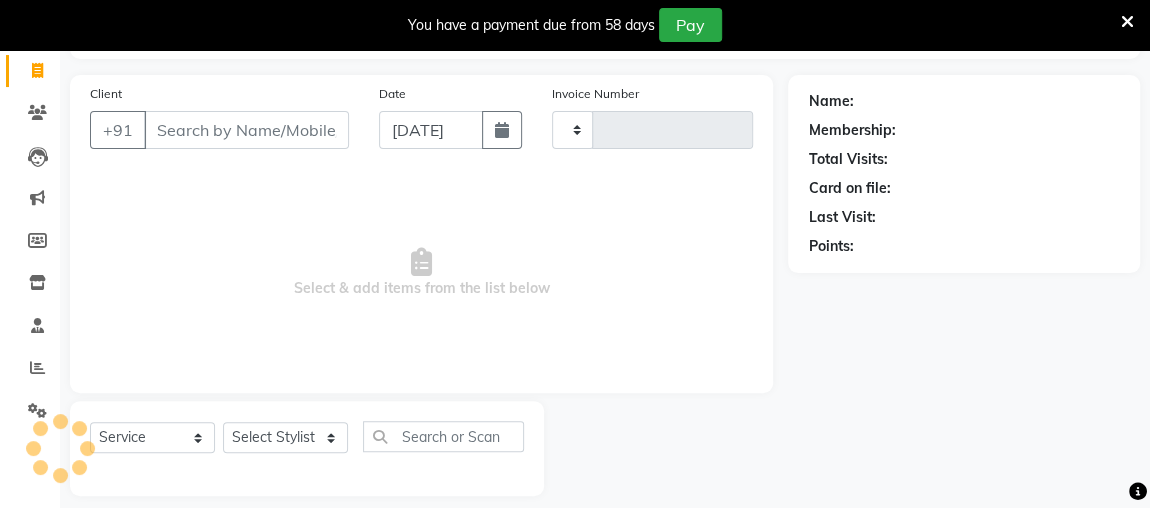 scroll, scrollTop: 140, scrollLeft: 0, axis: vertical 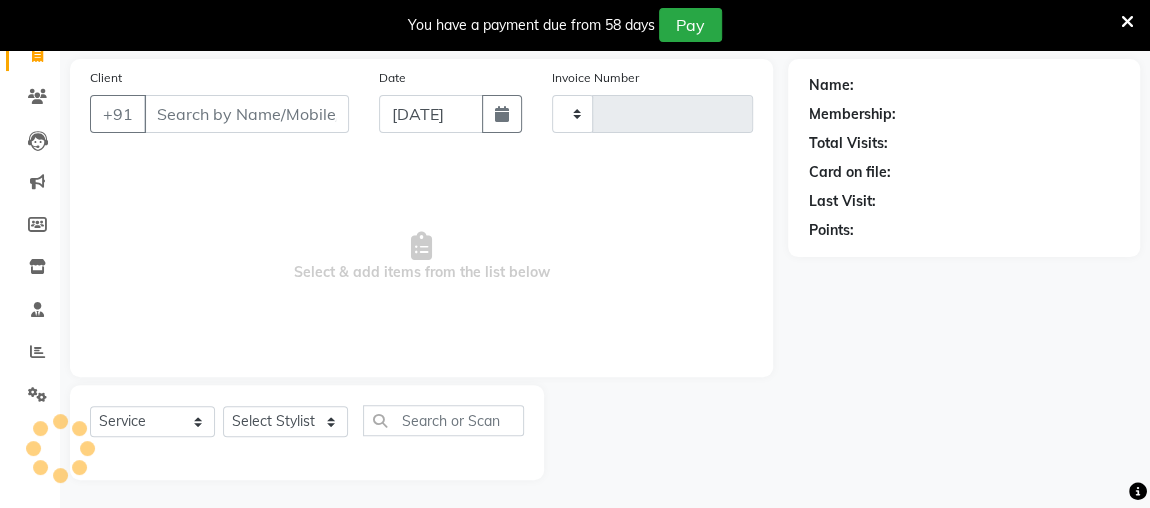 type on "1438" 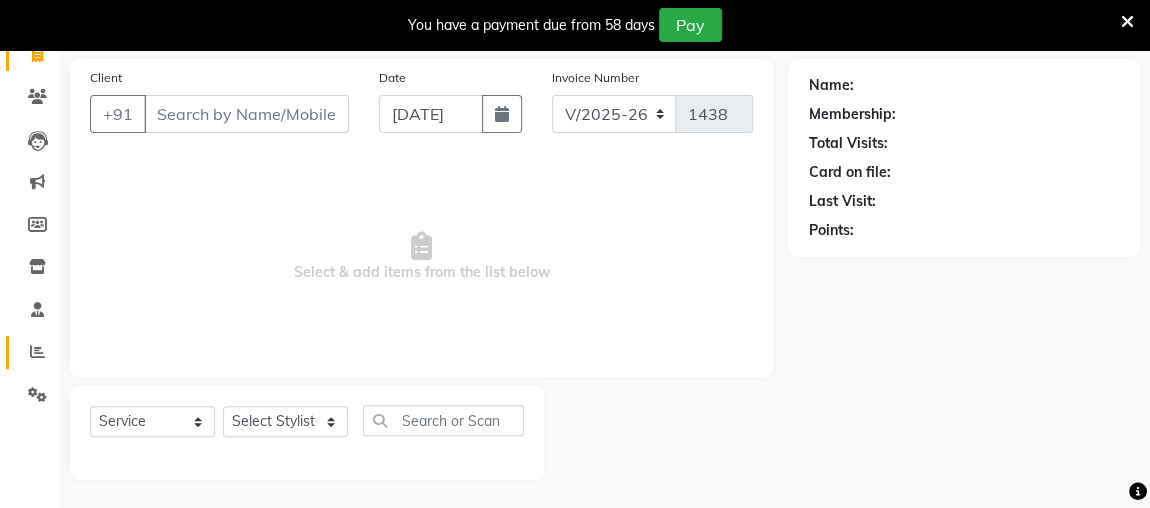 click 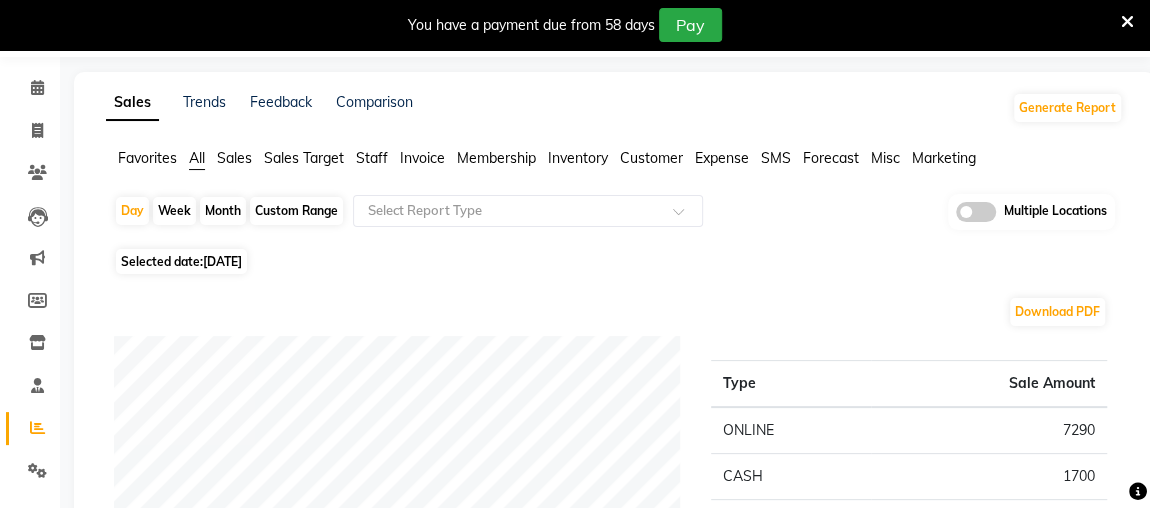 scroll, scrollTop: 0, scrollLeft: 0, axis: both 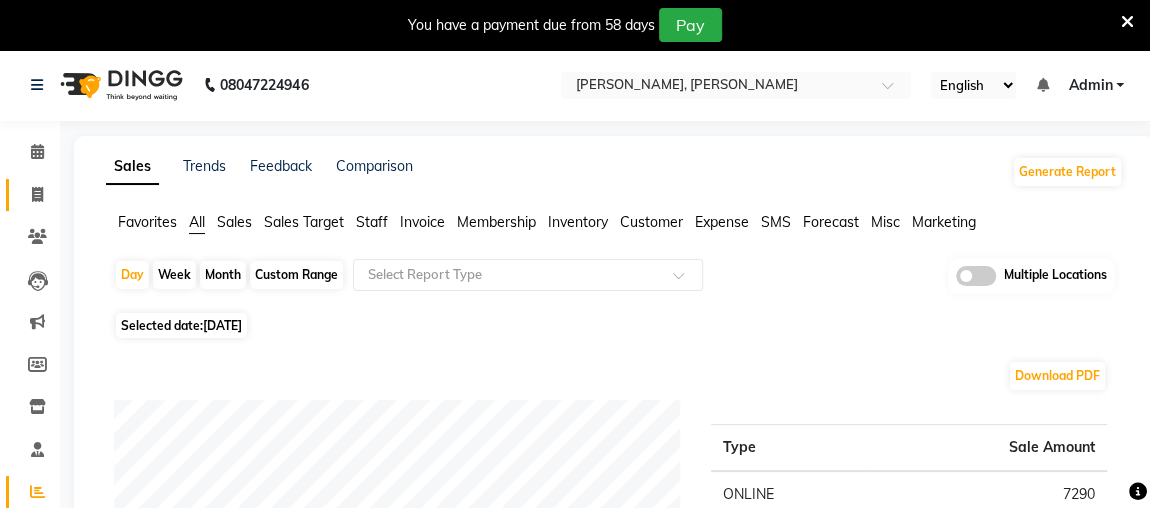 click 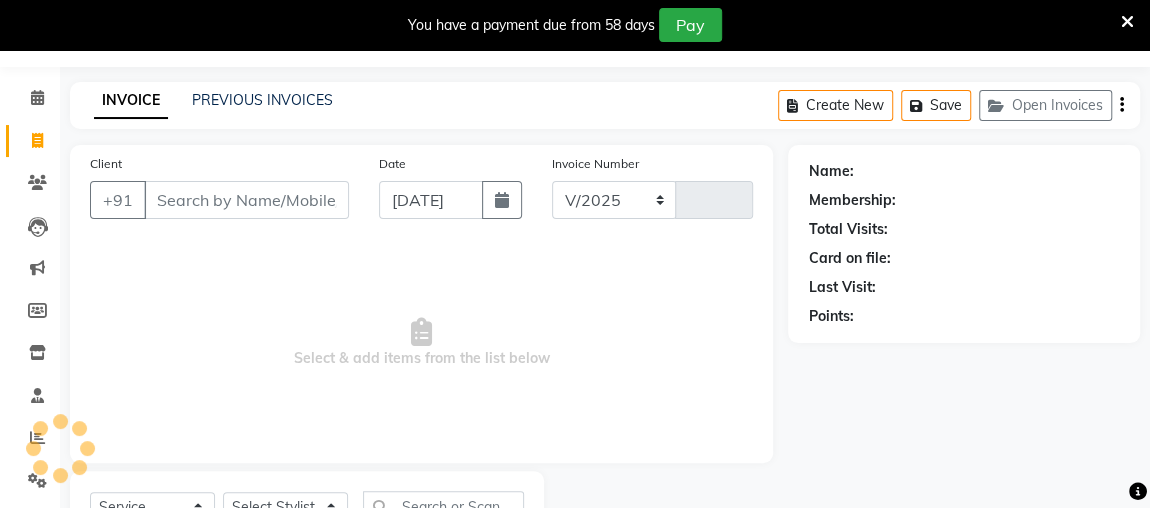 select on "4362" 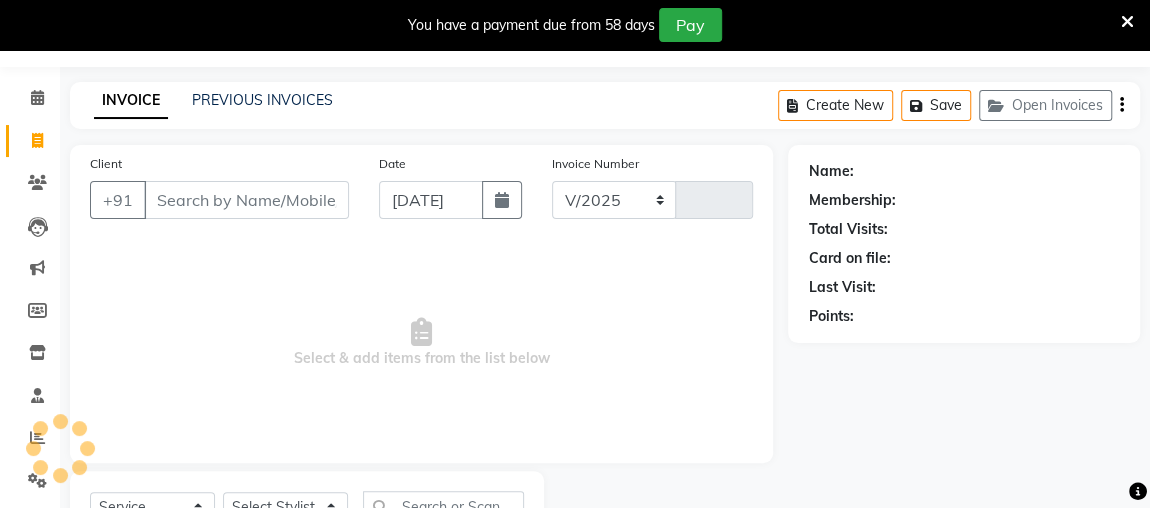 type on "1438" 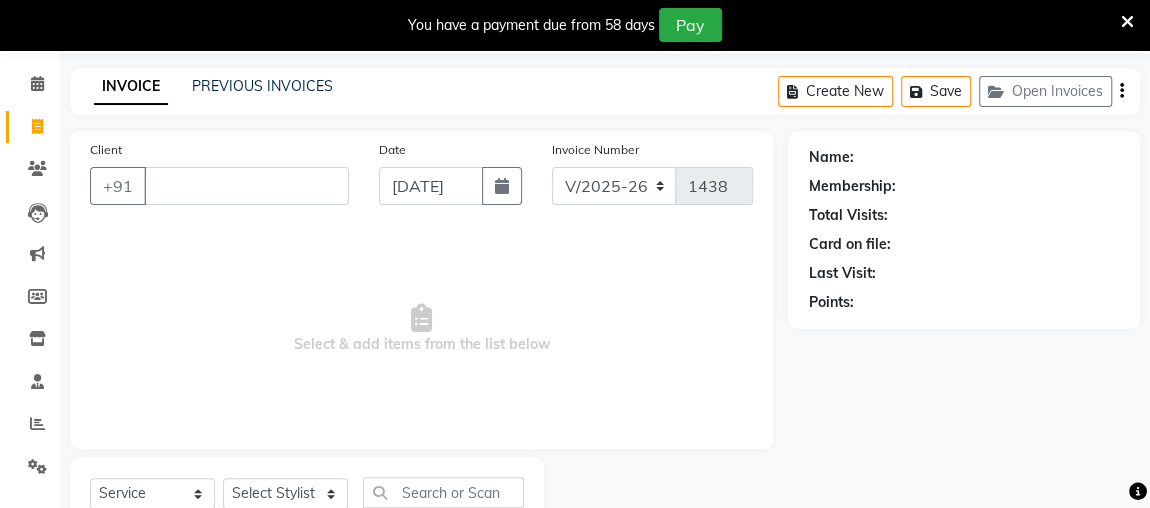 scroll, scrollTop: 62, scrollLeft: 0, axis: vertical 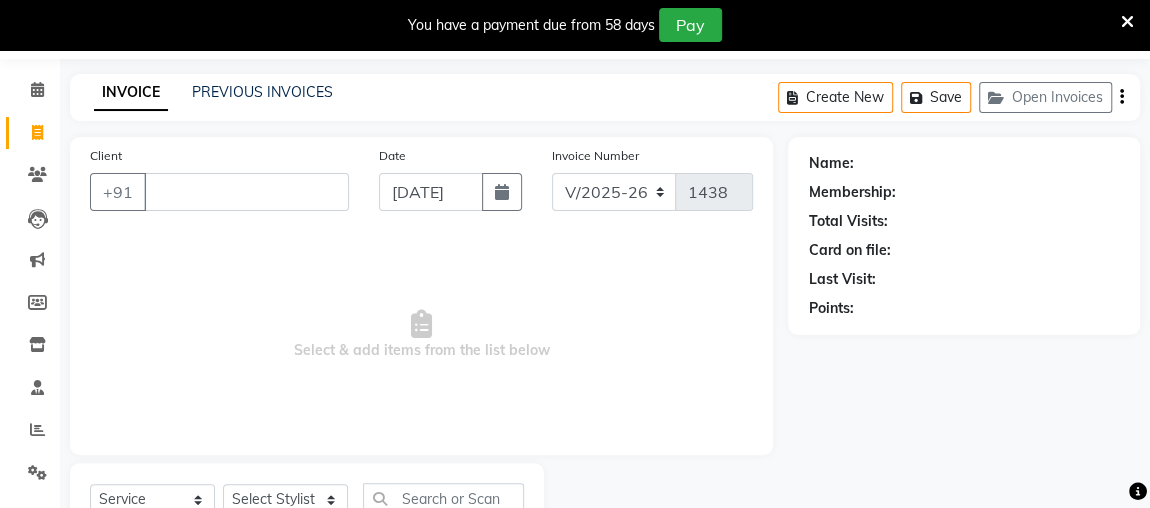 click on "Client" at bounding box center [246, 192] 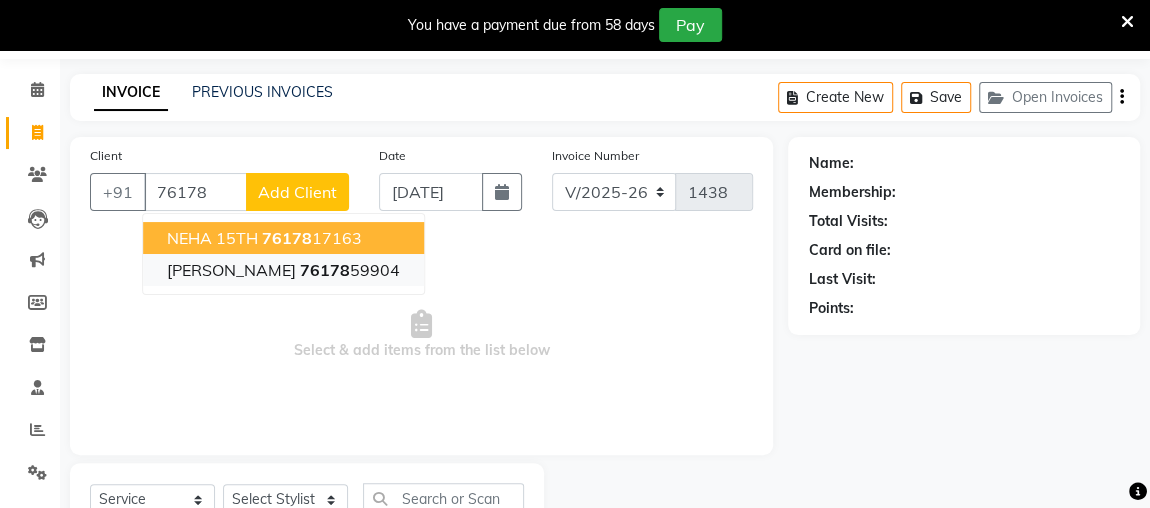 click on "[PERSON_NAME]  76178 59904" at bounding box center (283, 270) 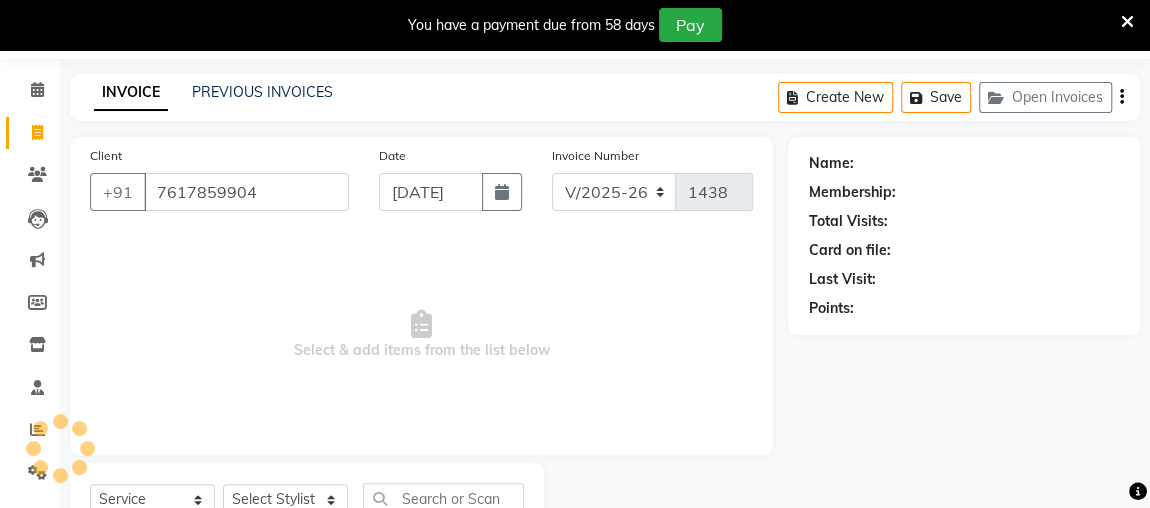 type on "7617859904" 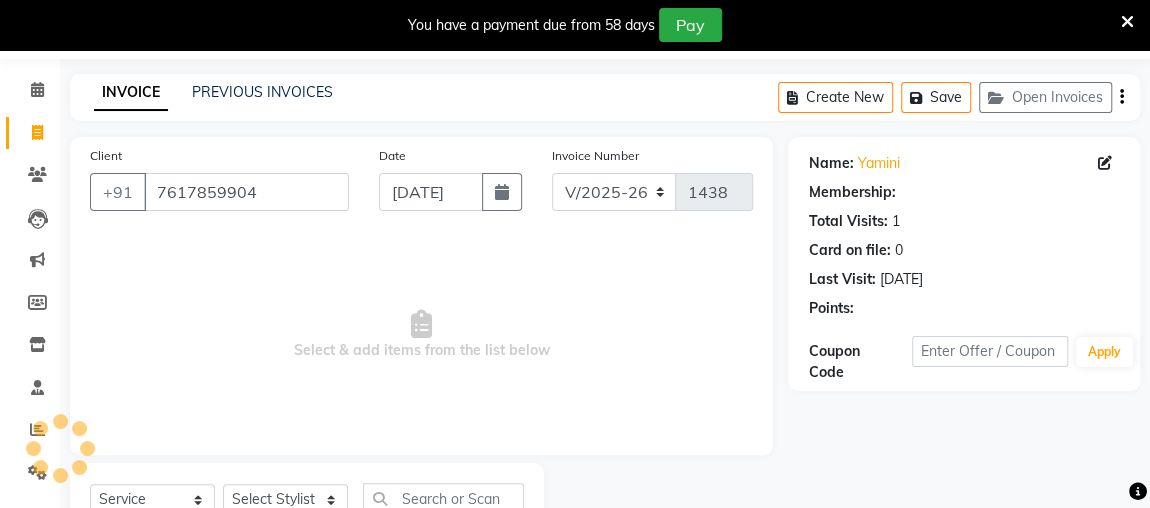 scroll, scrollTop: 140, scrollLeft: 0, axis: vertical 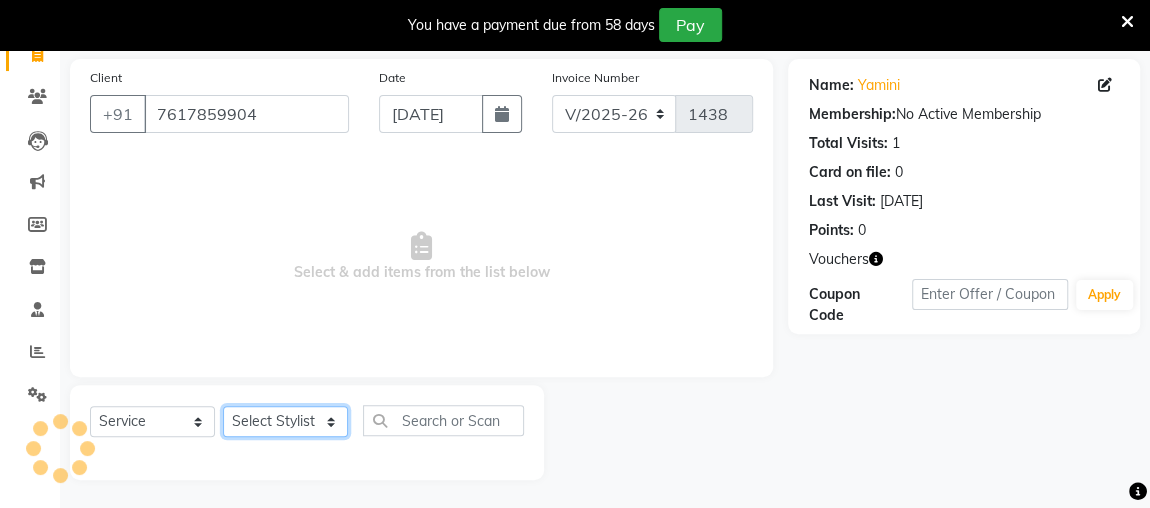 click on "Select Stylist [PERSON_NAME] anjali [PERSON_NAME] [PERSON_NAME] [PERSON_NAME] [PERSON_NAME] MAKEUPS AND PREBRIDAL [PERSON_NAME]  [PERSON_NAME] [PERSON_NAME]  [PERSON_NAME] [PERSON_NAME] [PERSON_NAME] cant TBASSUM [PERSON_NAME]  VISHAL" 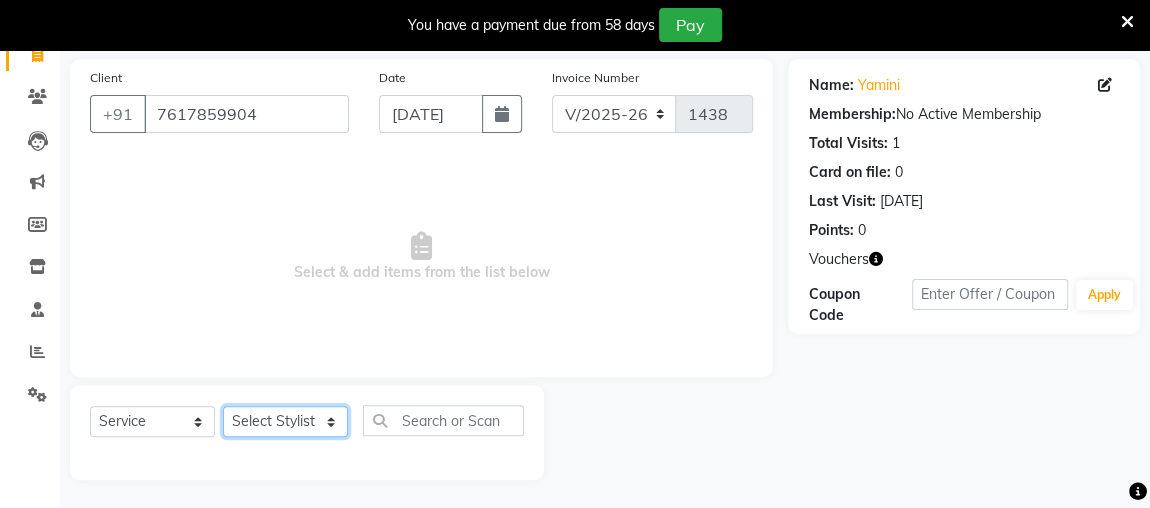 select on "82832" 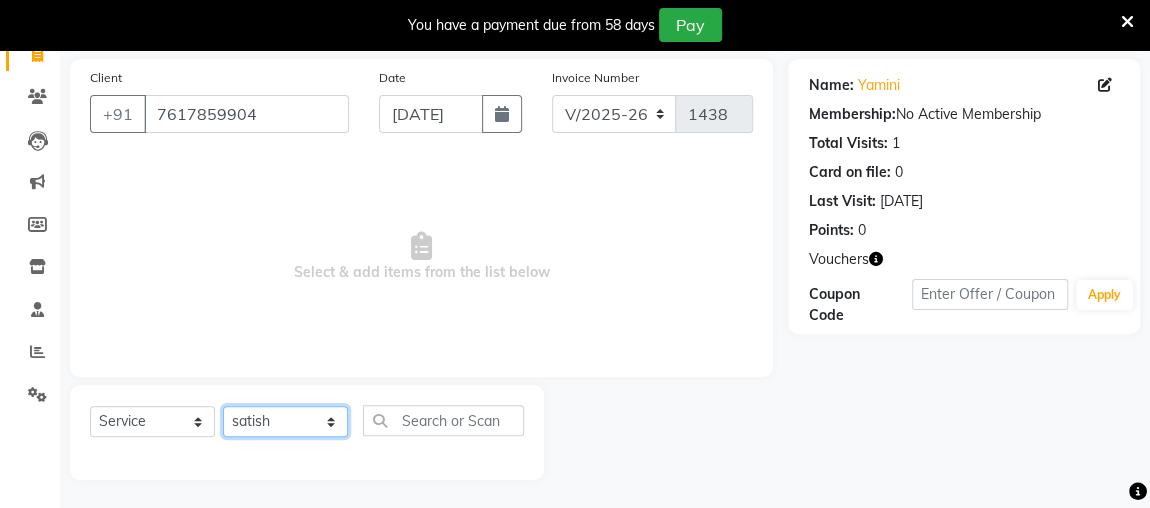 click on "Select Stylist [PERSON_NAME] anjali [PERSON_NAME] [PERSON_NAME] [PERSON_NAME] [PERSON_NAME] MAKEUPS AND PREBRIDAL [PERSON_NAME]  [PERSON_NAME] [PERSON_NAME]  [PERSON_NAME] [PERSON_NAME] [PERSON_NAME] cant TBASSUM [PERSON_NAME]  VISHAL" 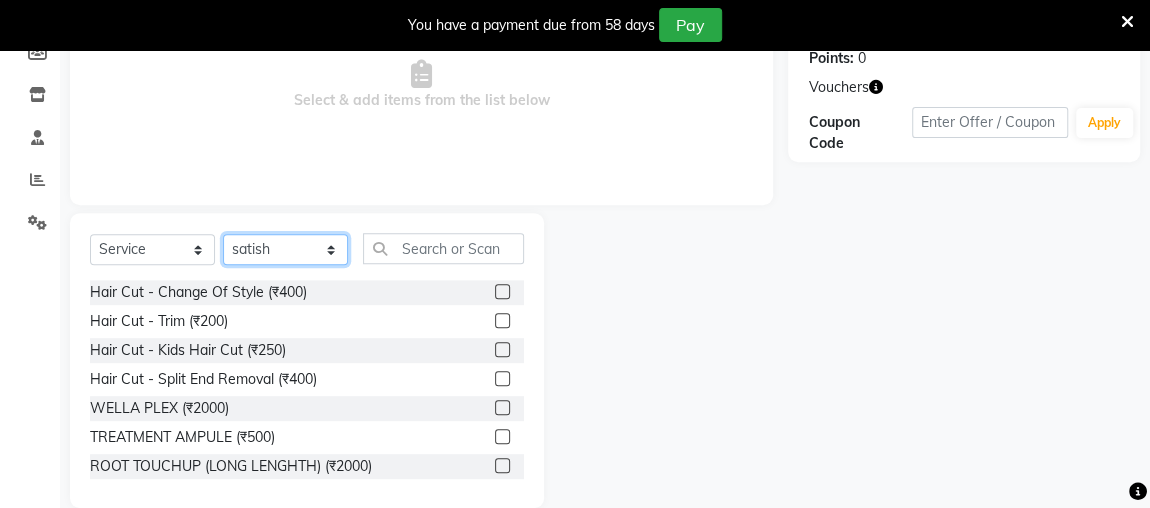 scroll, scrollTop: 340, scrollLeft: 0, axis: vertical 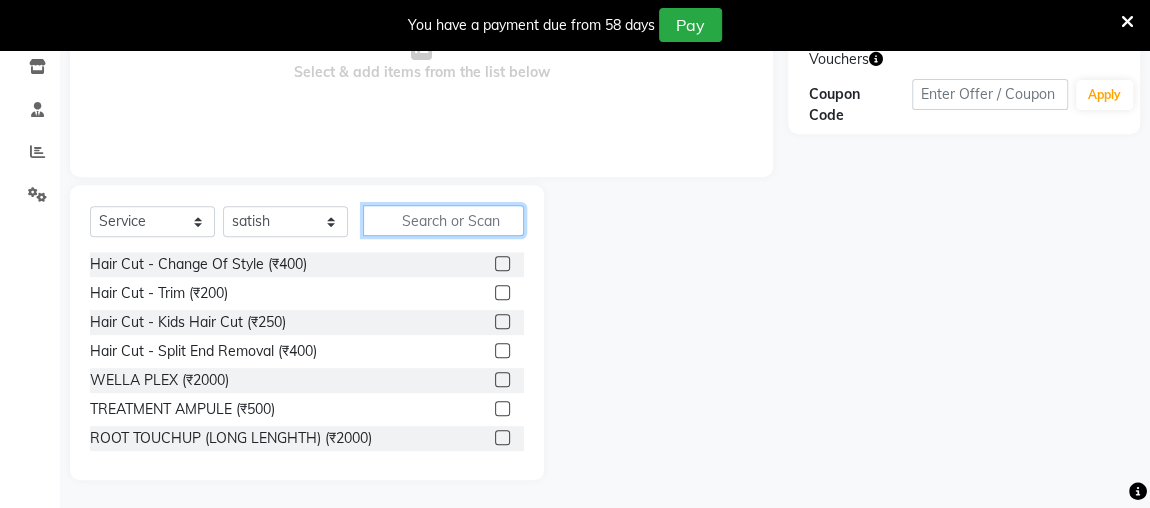 click 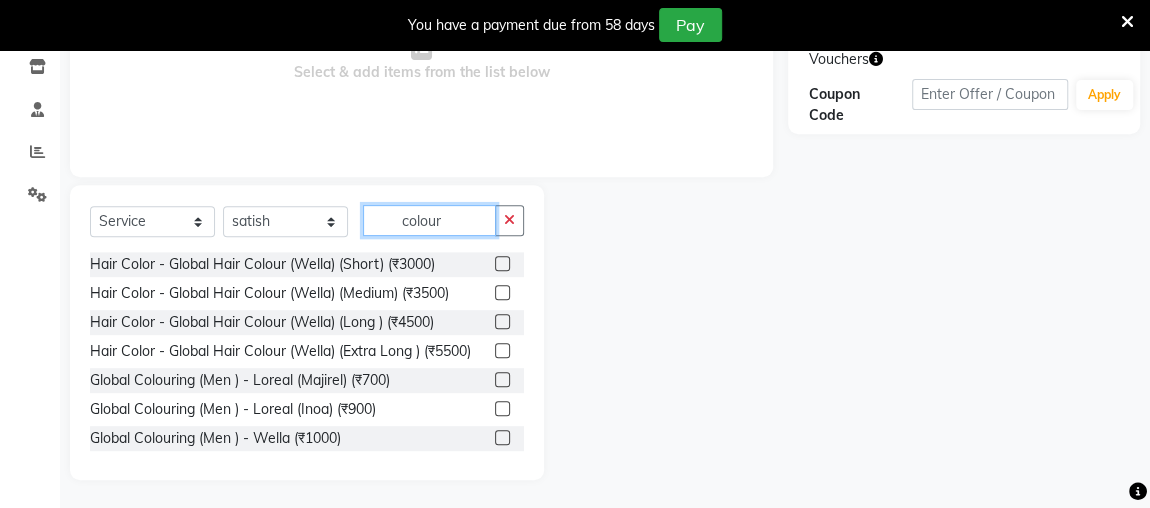 type on "colour" 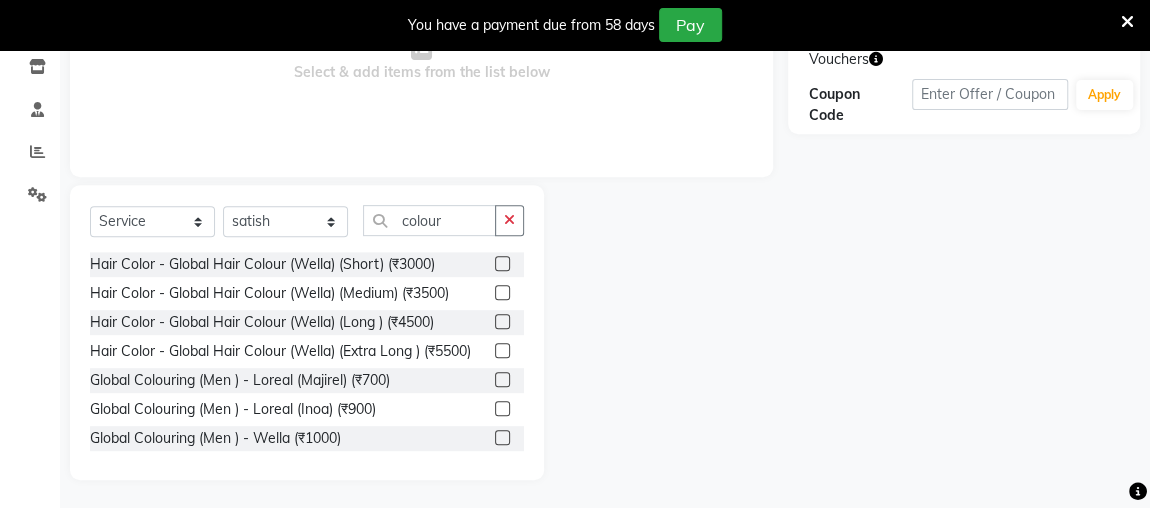 click 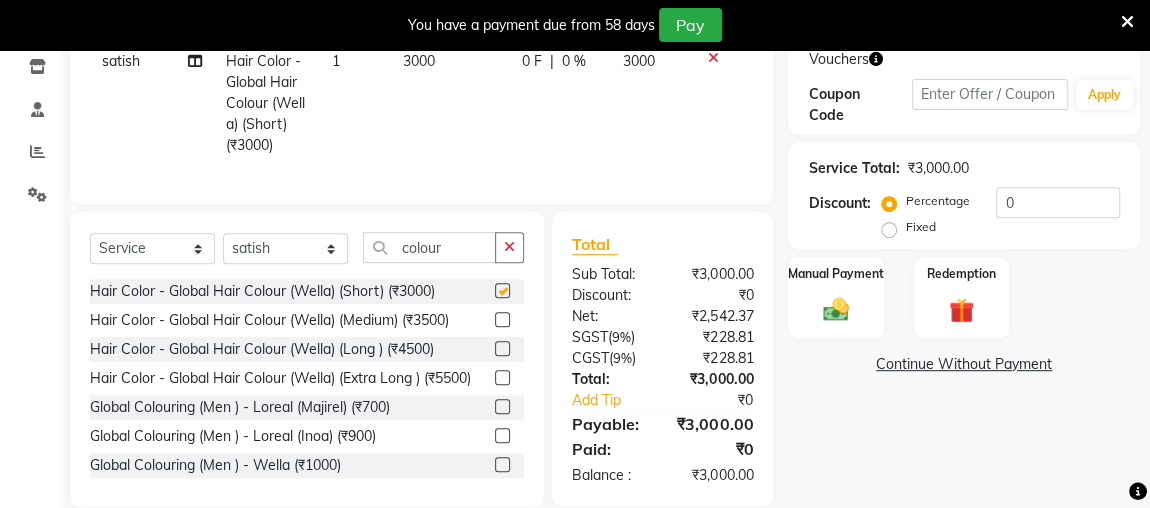checkbox on "false" 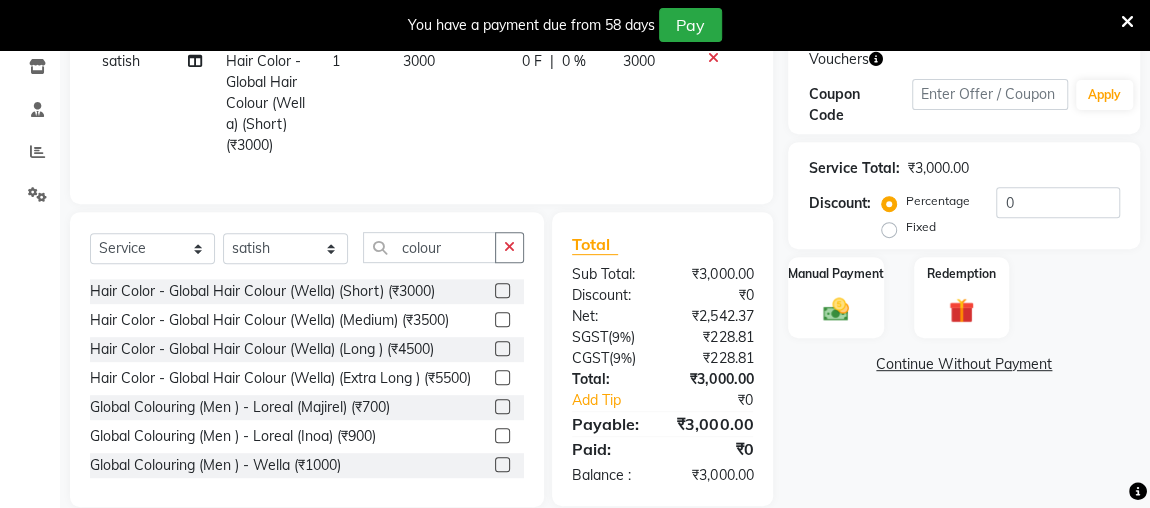 click 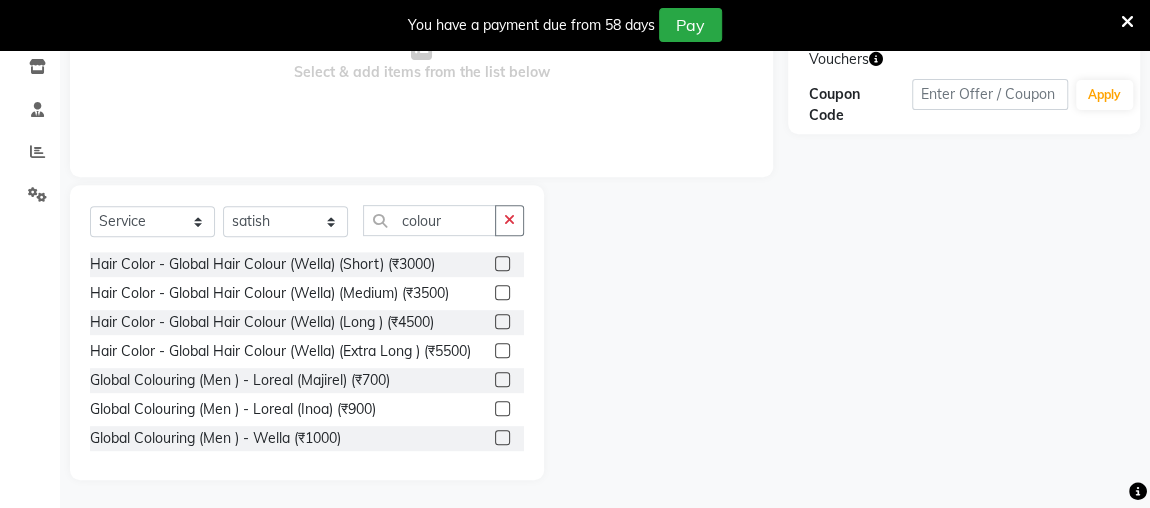 click 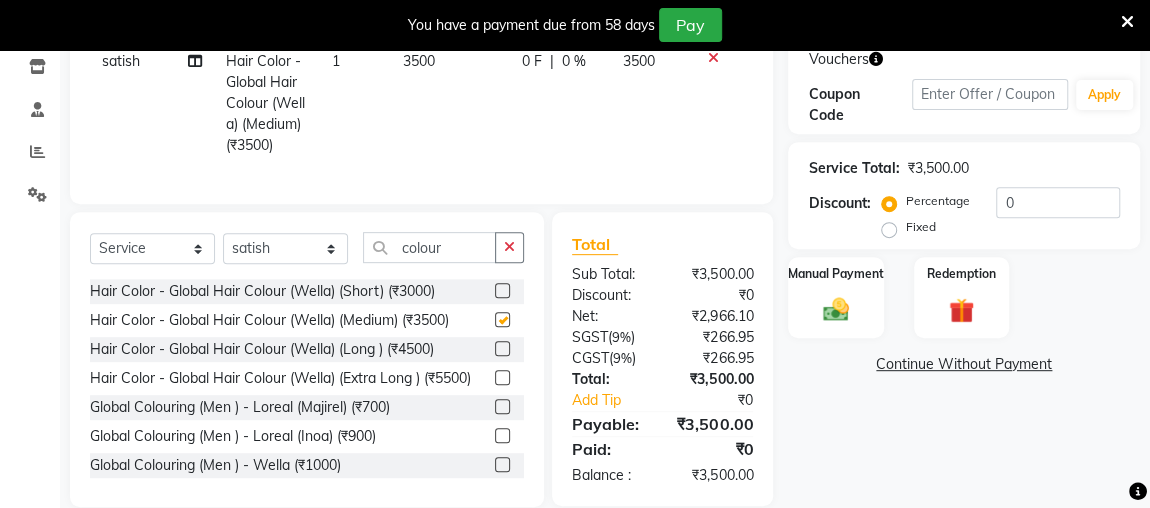 checkbox on "false" 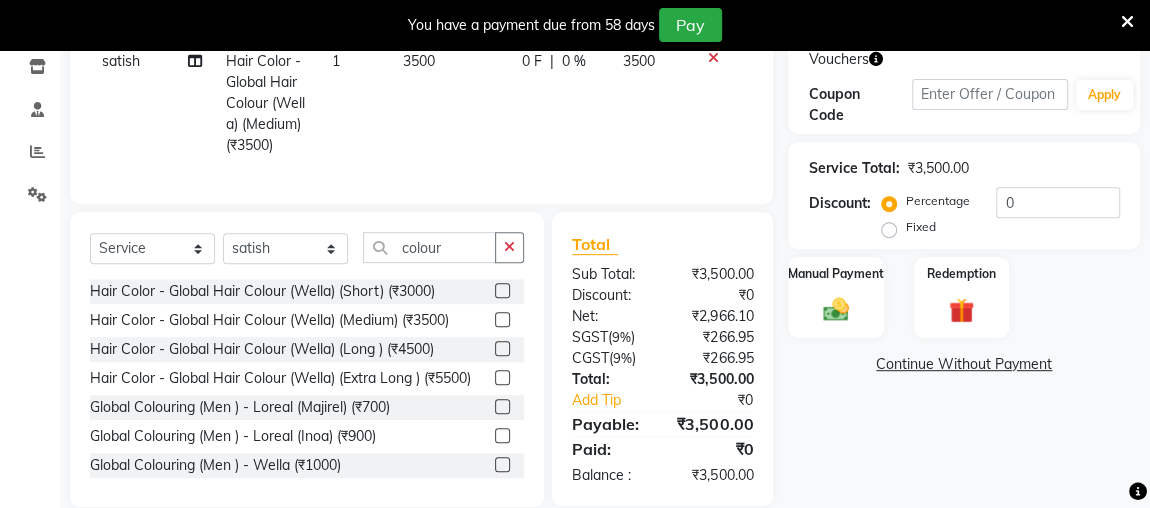 scroll, scrollTop: 381, scrollLeft: 0, axis: vertical 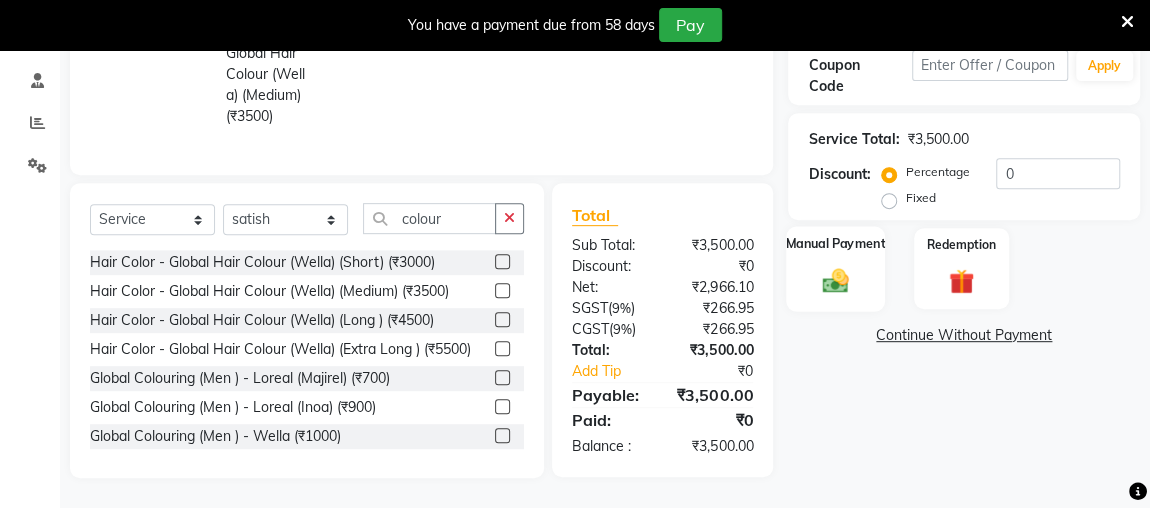click on "Manual Payment" 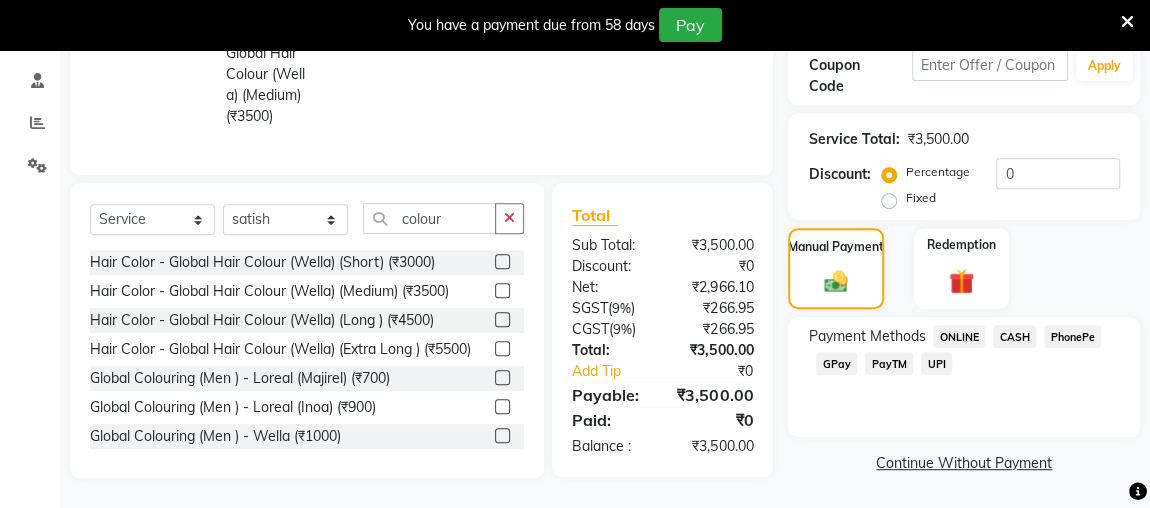 click on "ONLINE" 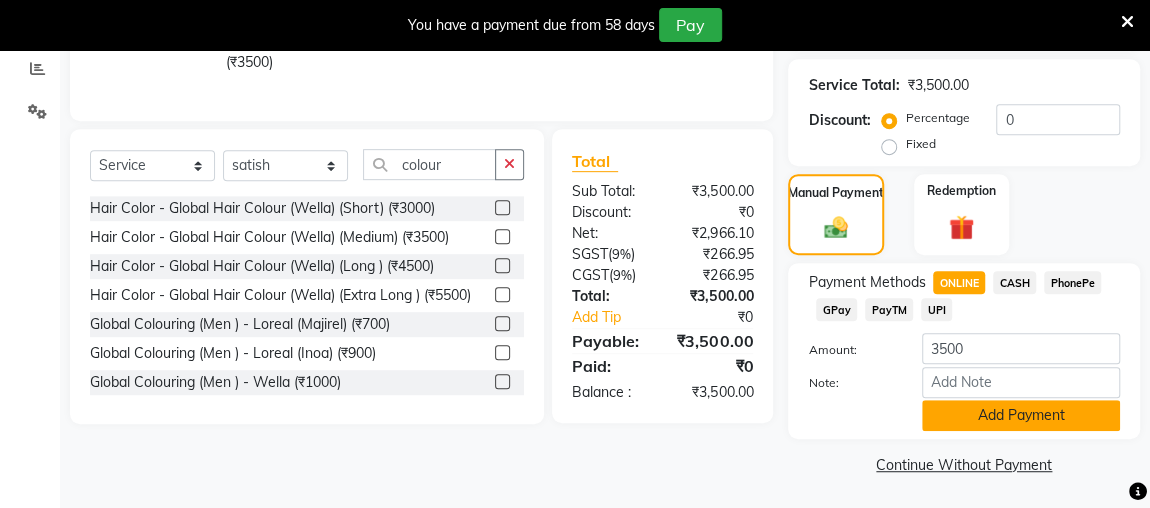 click on "Add Payment" 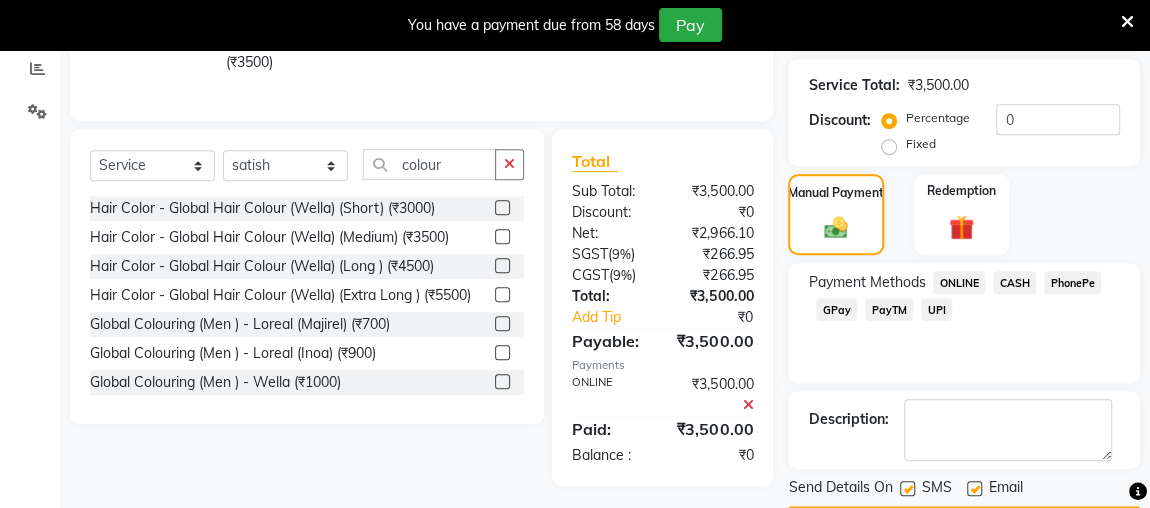 scroll, scrollTop: 479, scrollLeft: 0, axis: vertical 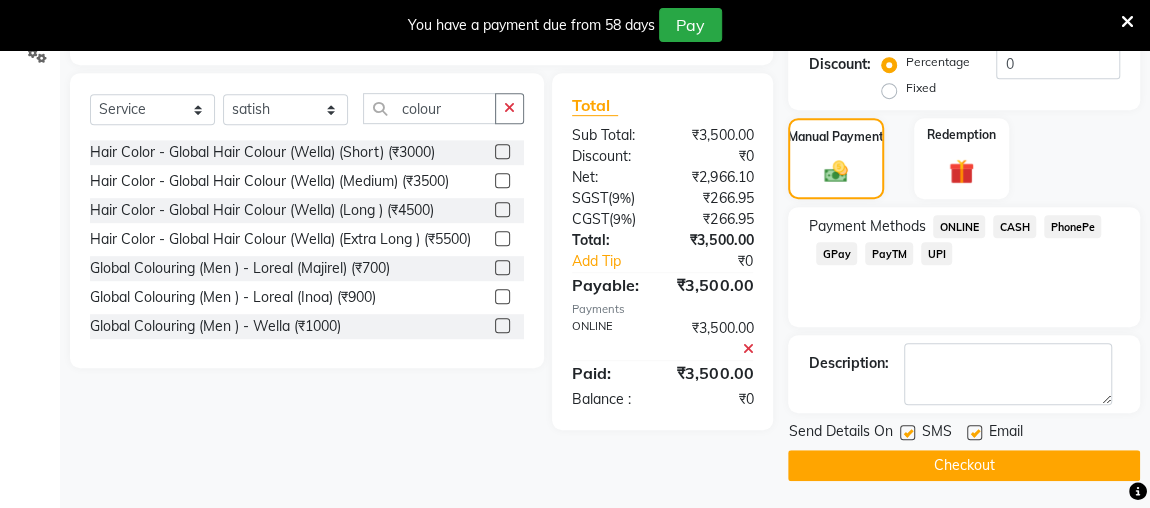 click on "Checkout" 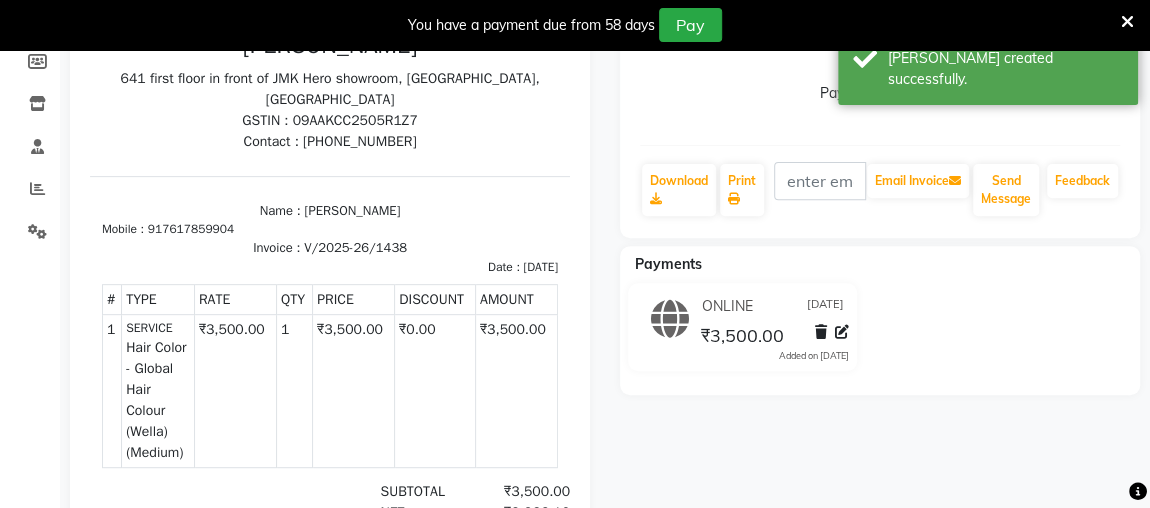 scroll, scrollTop: 0, scrollLeft: 0, axis: both 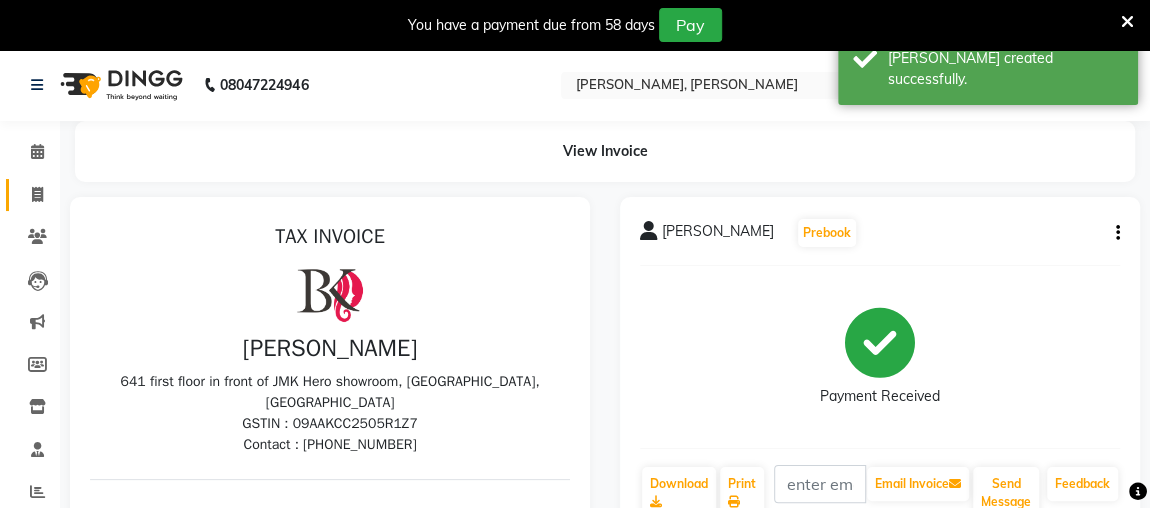 click 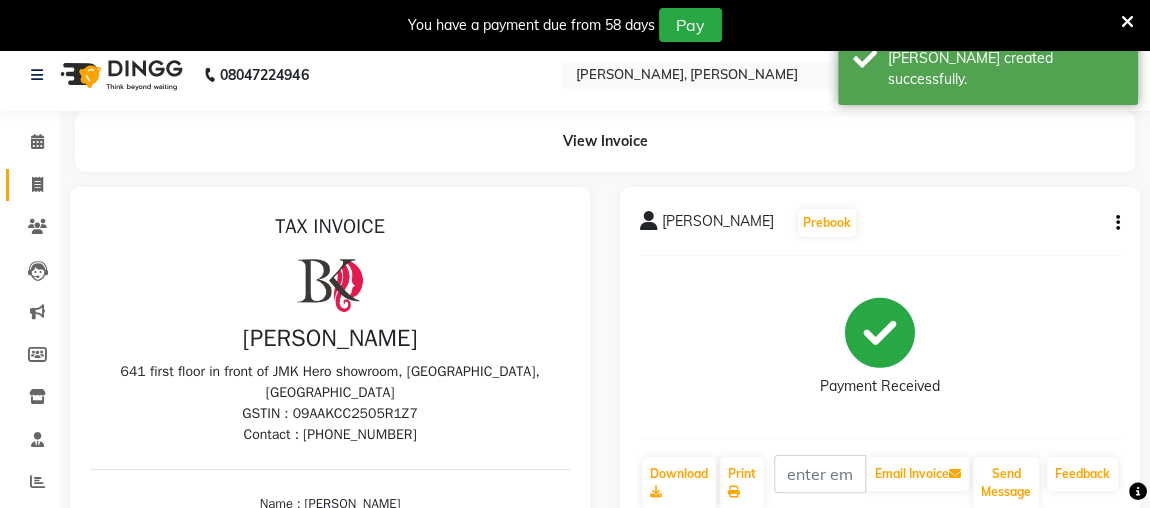 select on "service" 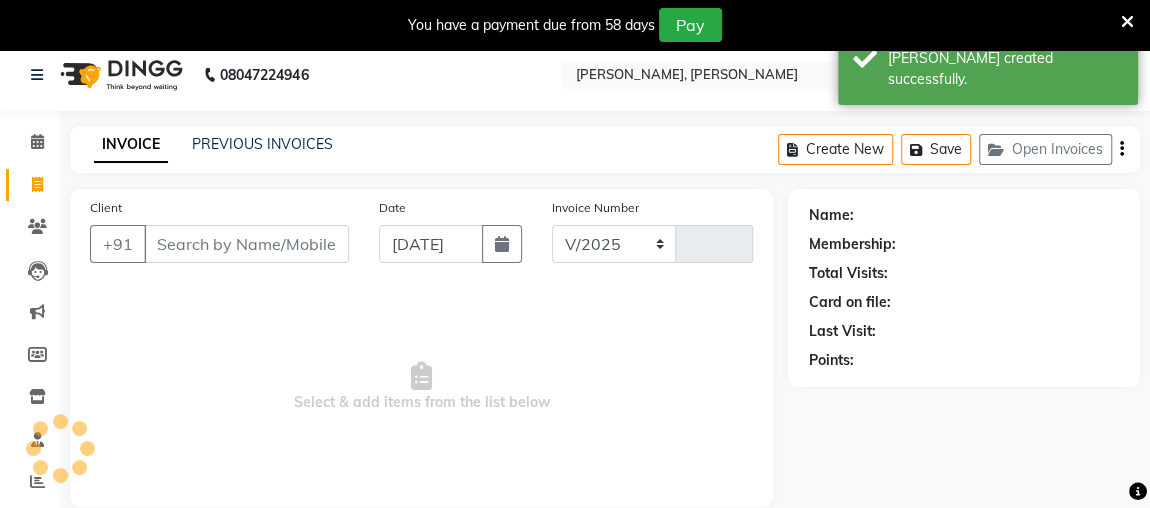 select on "4362" 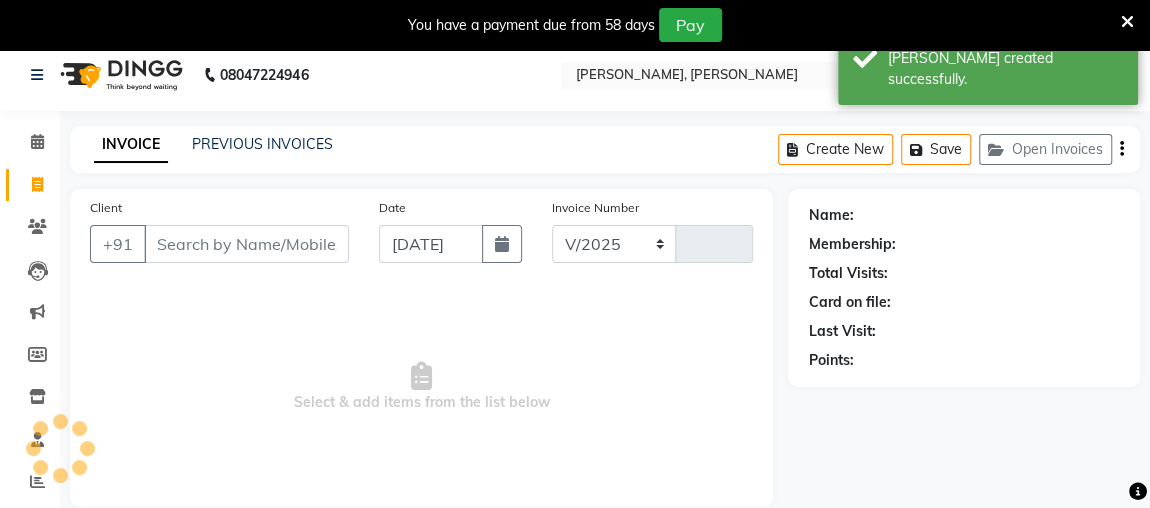 type on "1439" 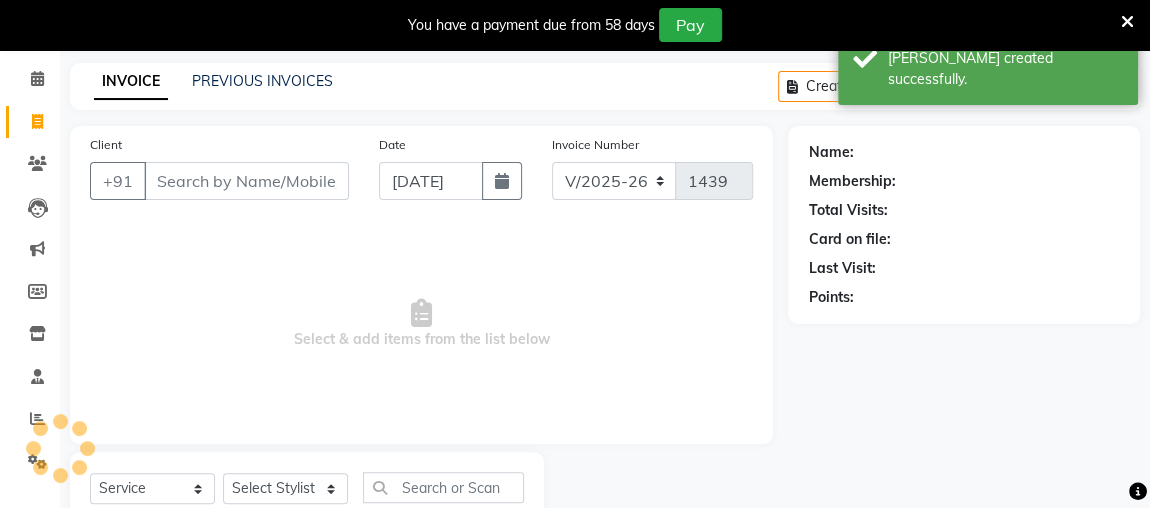 scroll, scrollTop: 0, scrollLeft: 0, axis: both 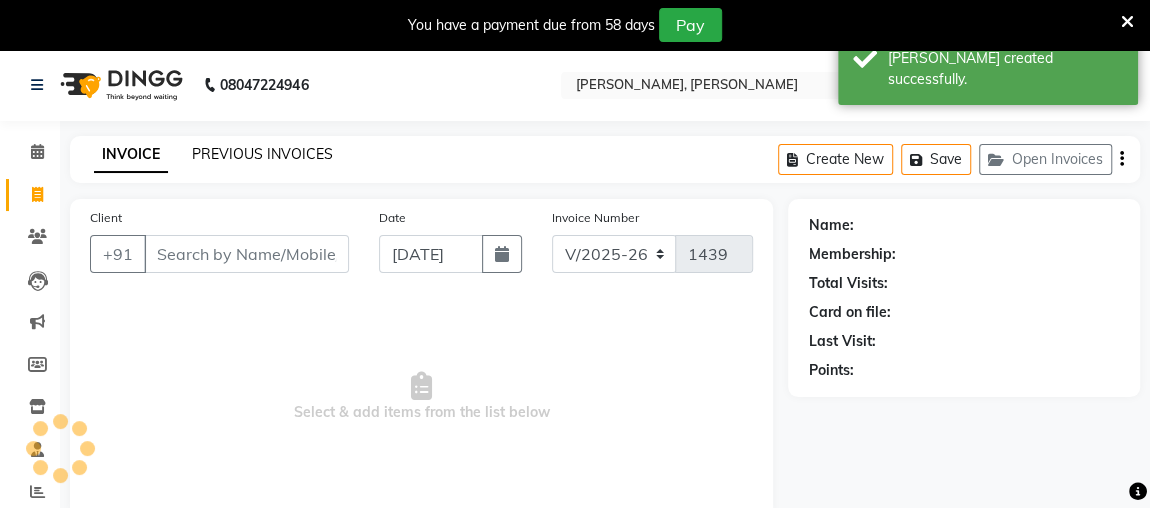 click on "PREVIOUS INVOICES" 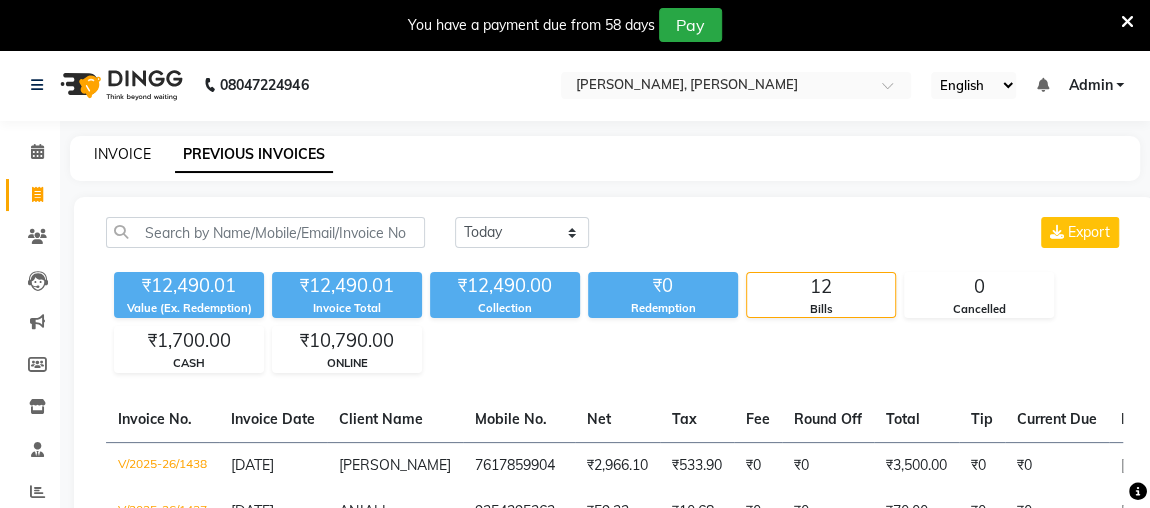 click on "INVOICE" 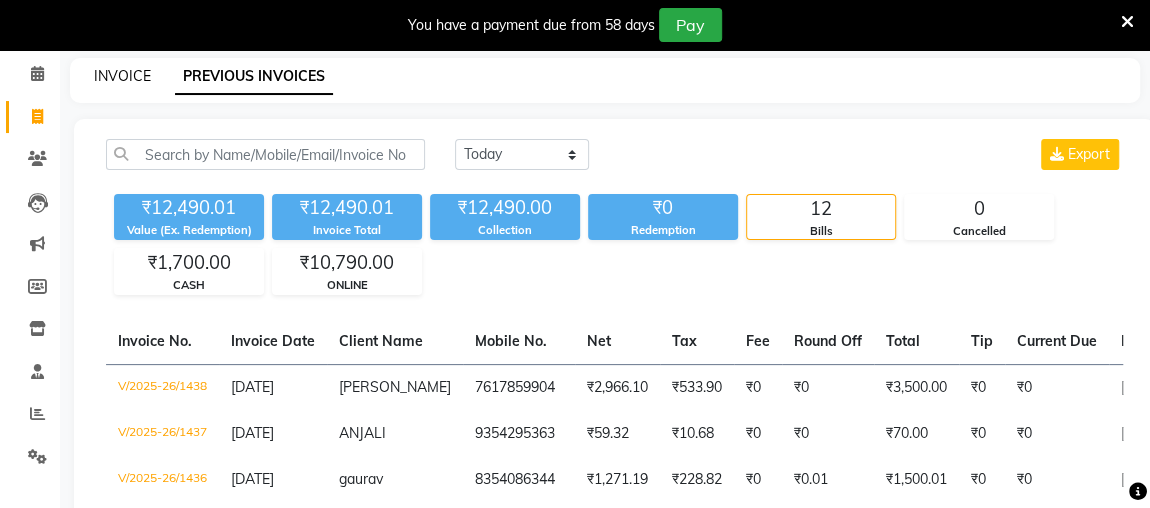 select on "service" 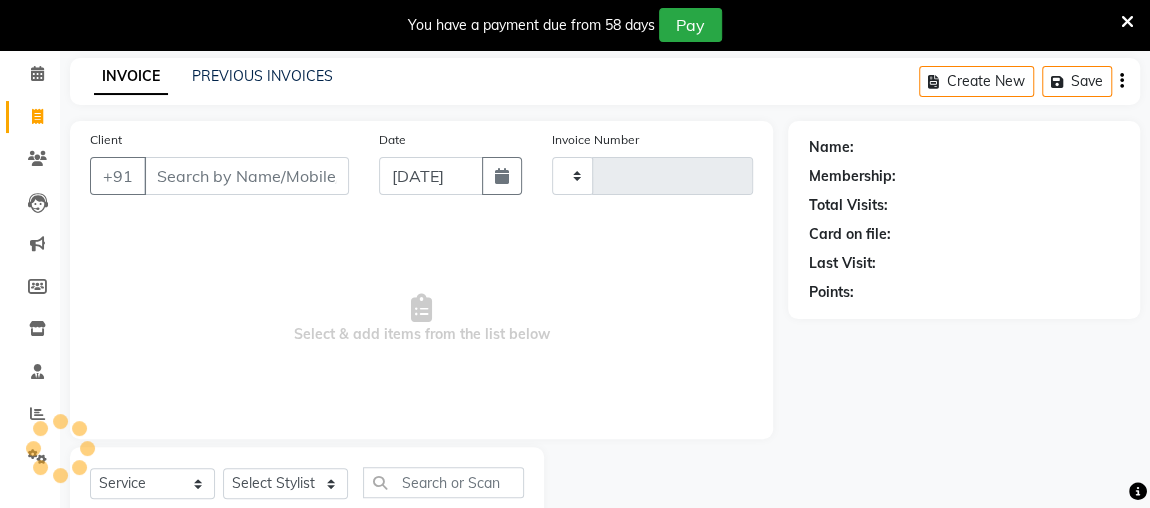 scroll, scrollTop: 140, scrollLeft: 0, axis: vertical 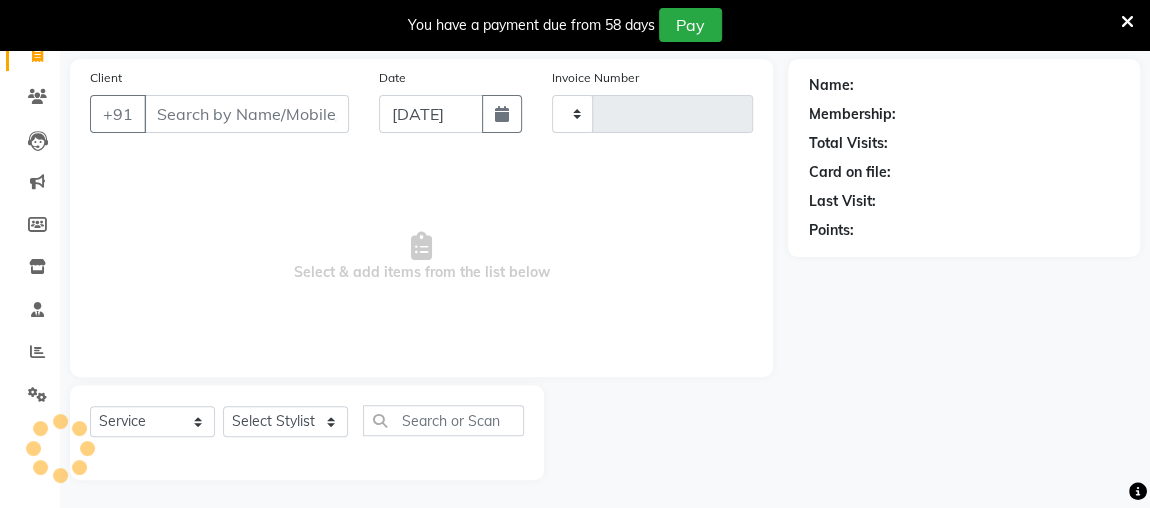 type on "1439" 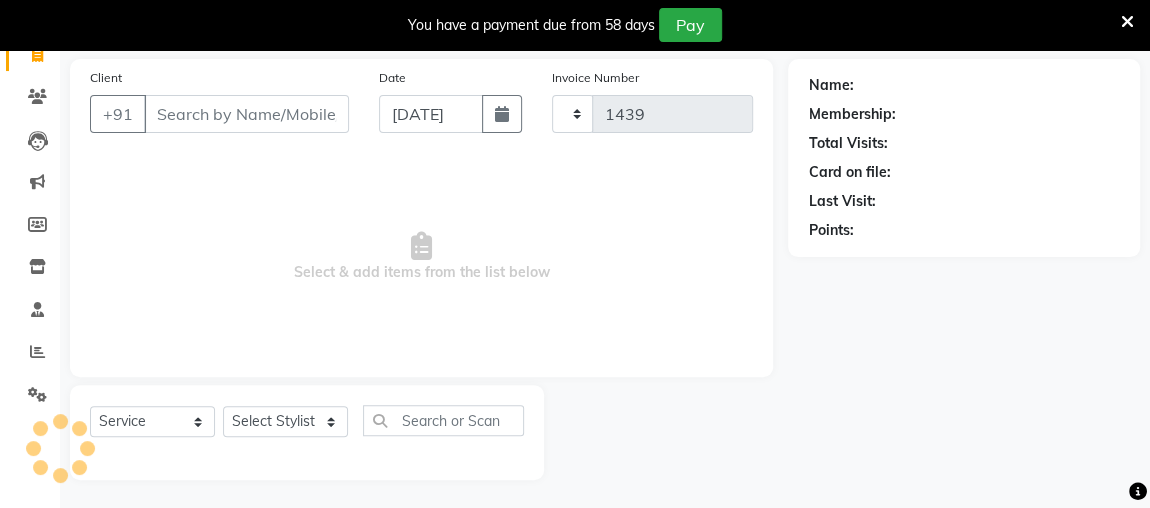 select on "4362" 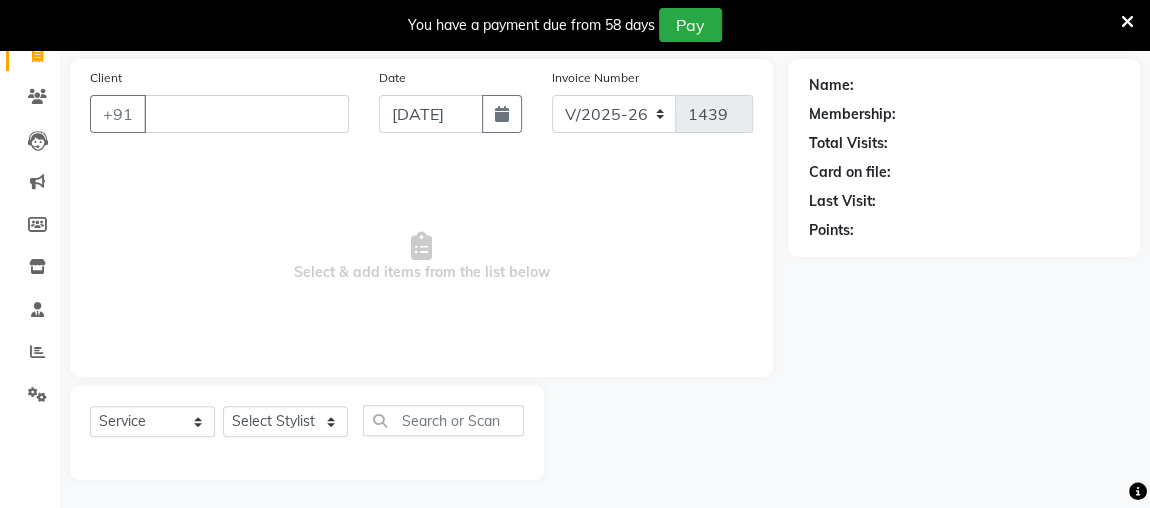 type 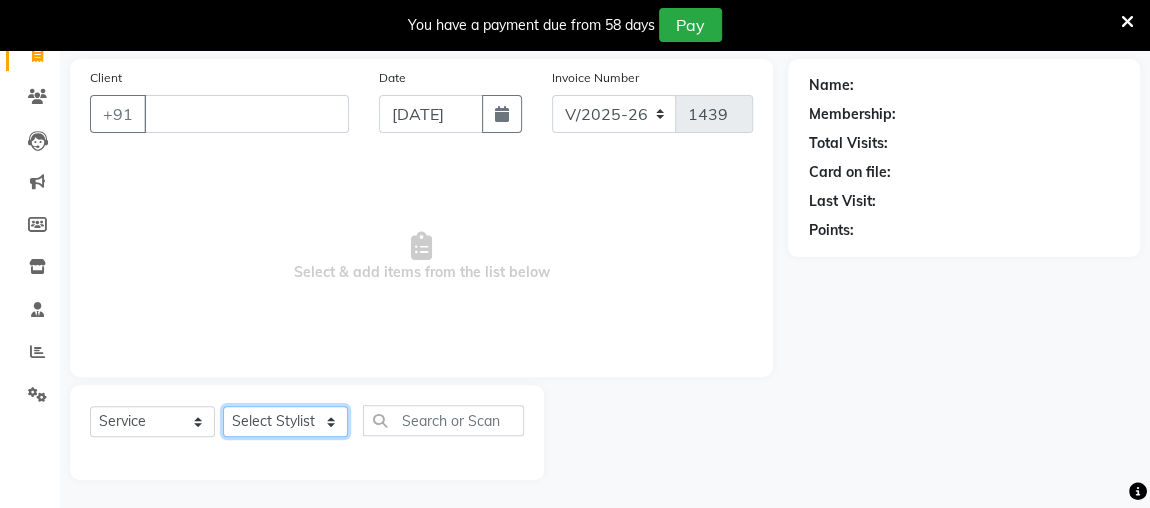 click on "Select Stylist [PERSON_NAME] anjali [PERSON_NAME] [PERSON_NAME] [PERSON_NAME] [PERSON_NAME] MAKEUPS AND PREBRIDAL [PERSON_NAME]  [PERSON_NAME] [PERSON_NAME]  [PERSON_NAME] [PERSON_NAME] [PERSON_NAME] cant TBASSUM [PERSON_NAME]  VISHAL" 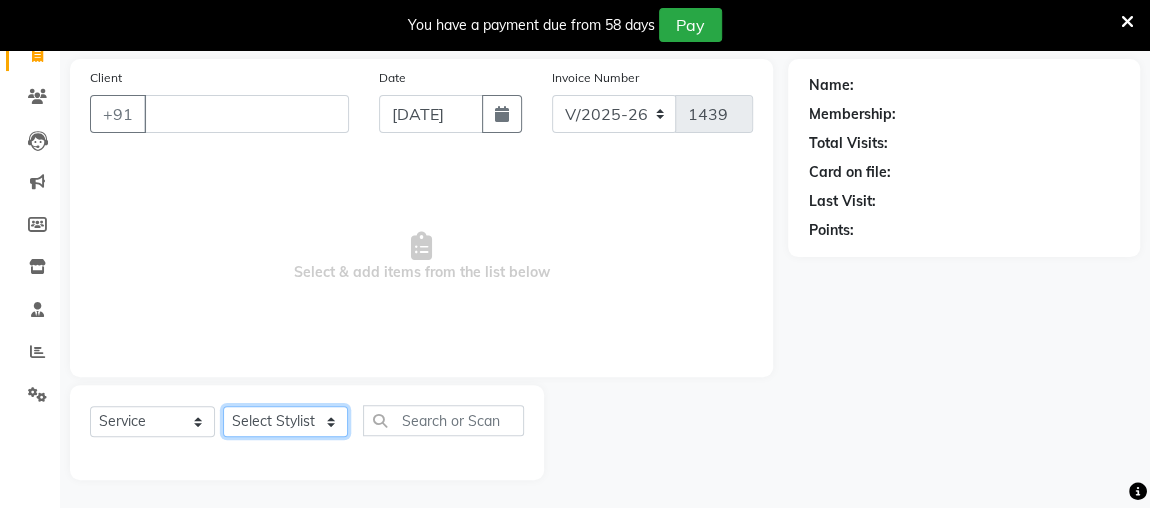 select on "32641" 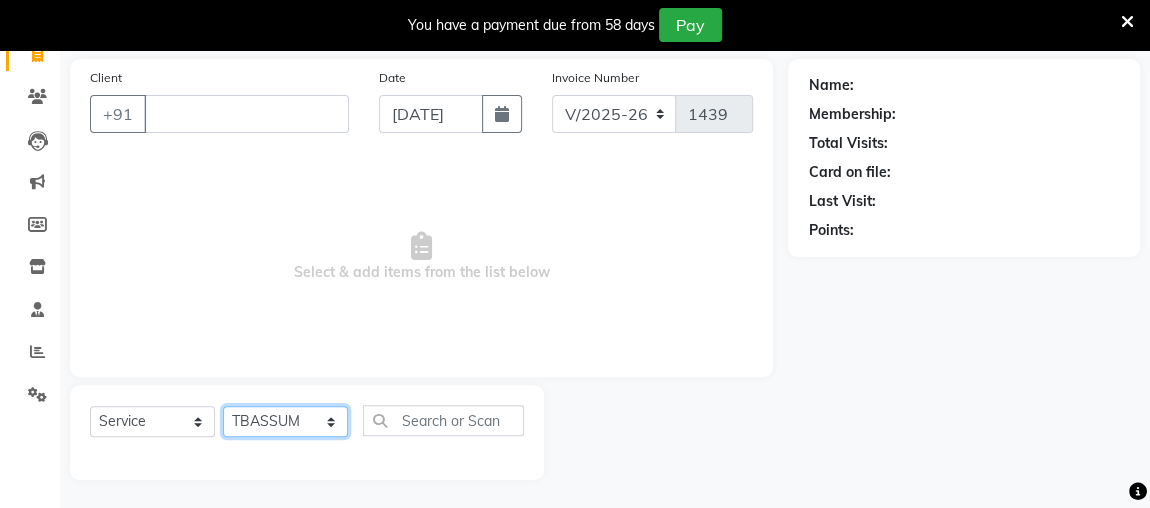 click on "Select Stylist [PERSON_NAME] anjali [PERSON_NAME] [PERSON_NAME] [PERSON_NAME] [PERSON_NAME] MAKEUPS AND PREBRIDAL [PERSON_NAME]  [PERSON_NAME] [PERSON_NAME]  [PERSON_NAME] [PERSON_NAME] [PERSON_NAME] cant TBASSUM [PERSON_NAME]  VISHAL" 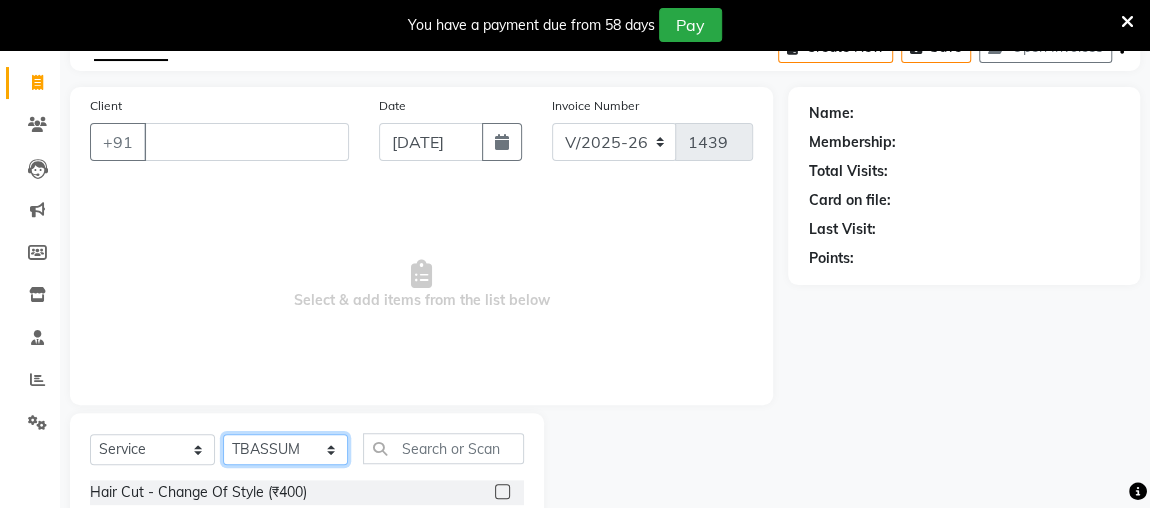 scroll, scrollTop: 113, scrollLeft: 0, axis: vertical 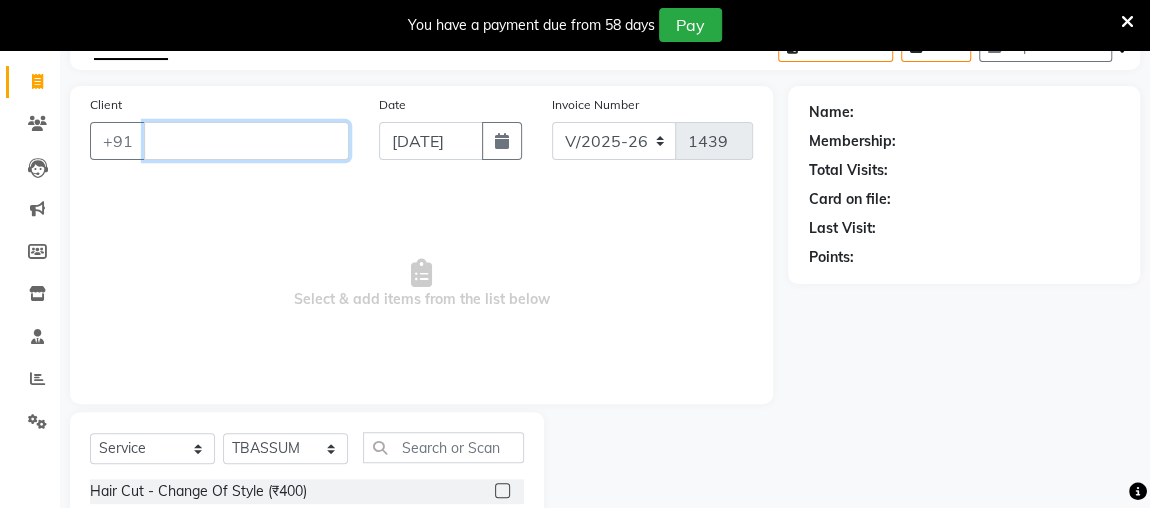 click on "Client" at bounding box center [246, 141] 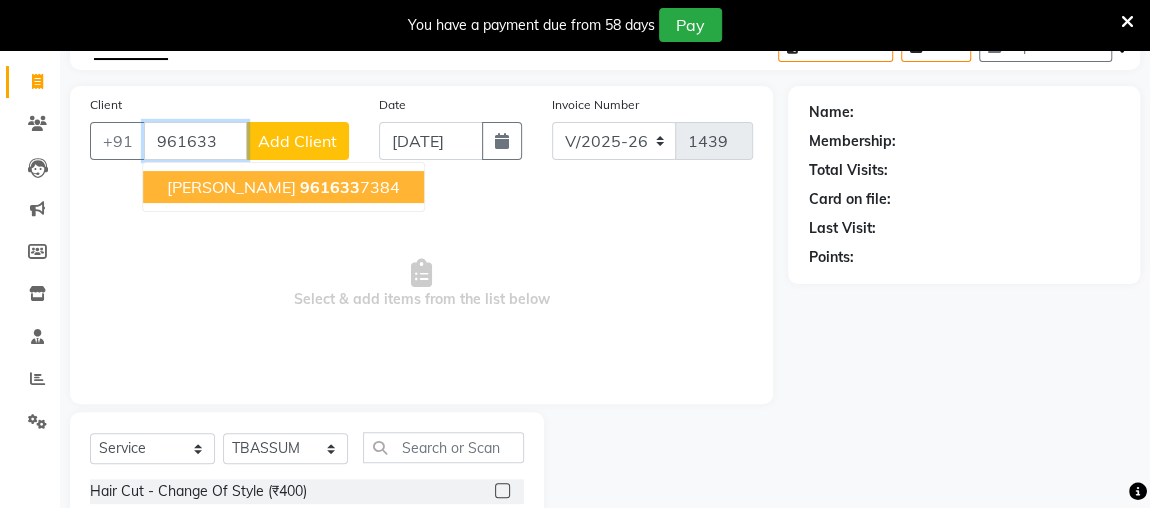 click on "961633 7384" at bounding box center [350, 187] 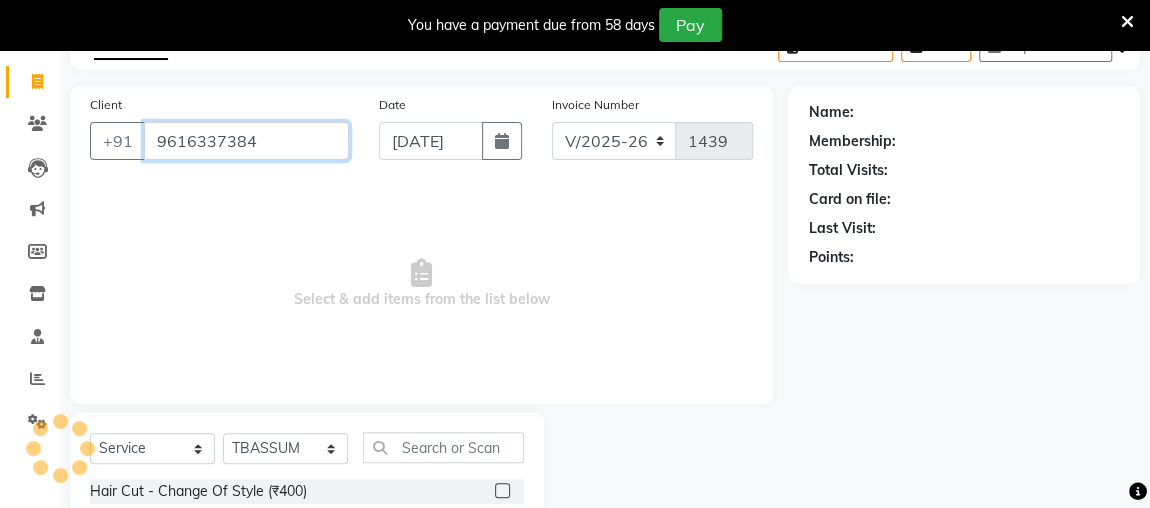 type on "9616337384" 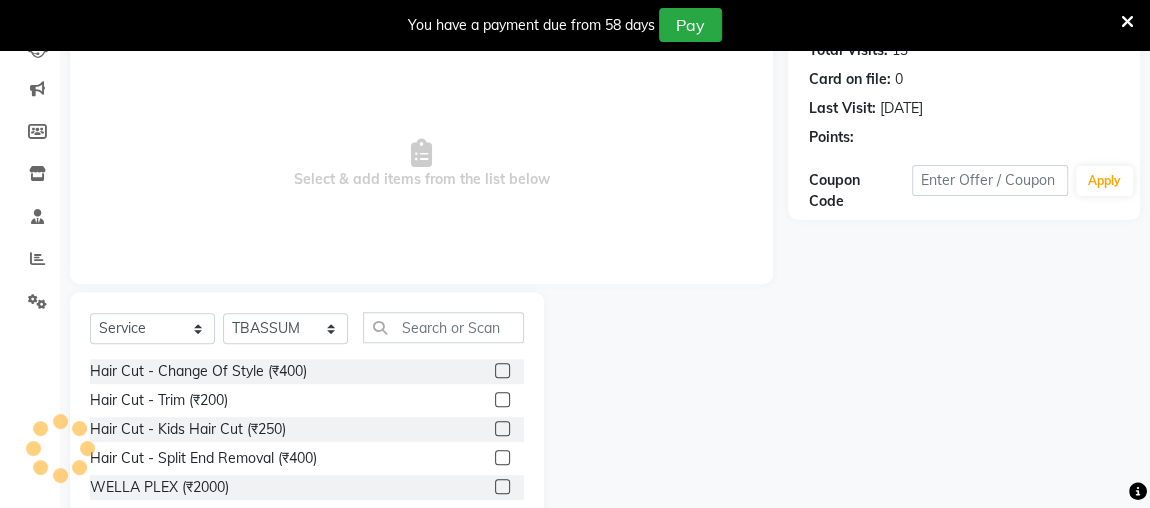 scroll, scrollTop: 340, scrollLeft: 0, axis: vertical 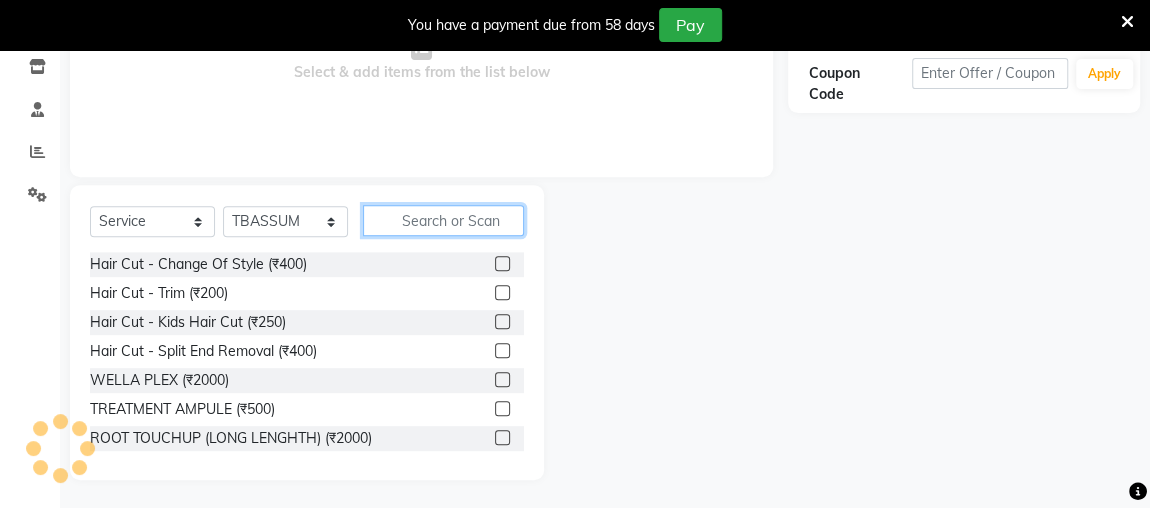 click 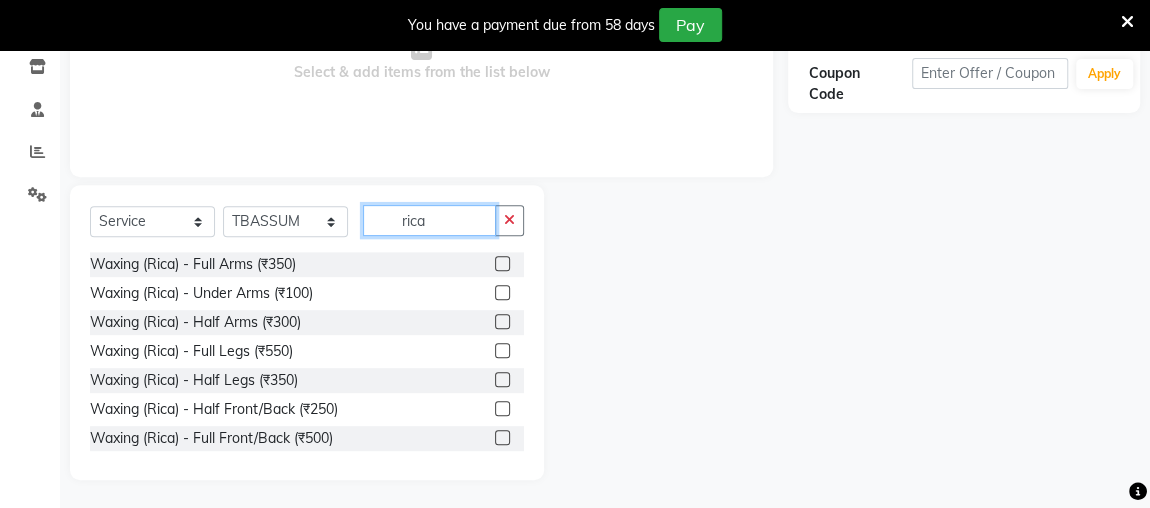 type on "rica" 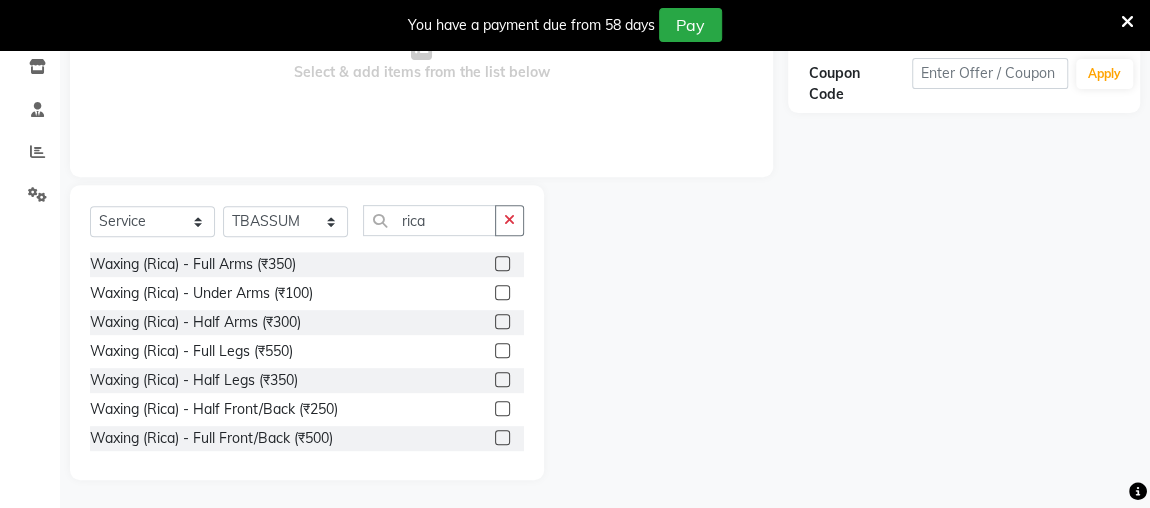 click 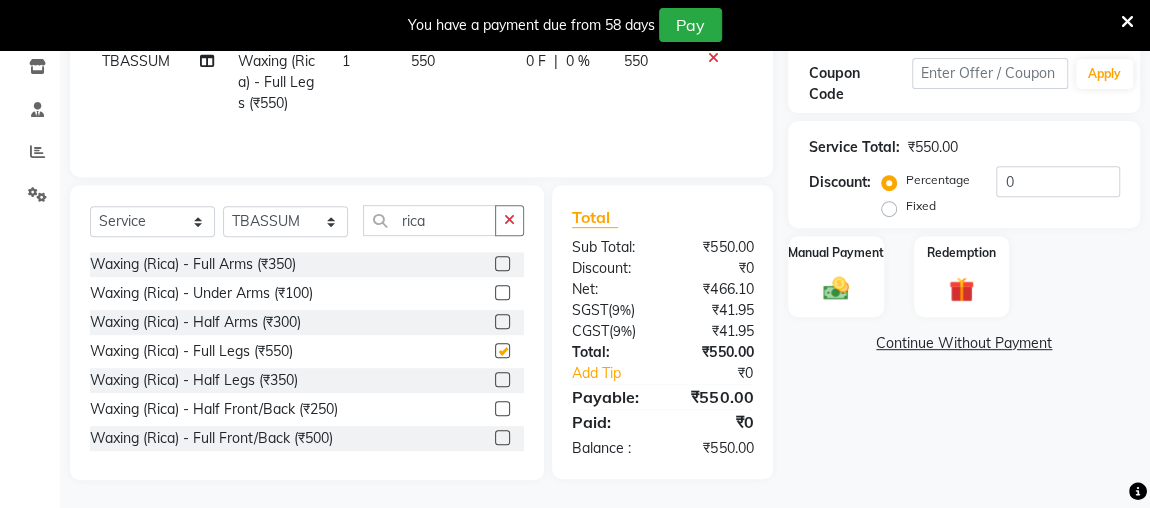 checkbox on "false" 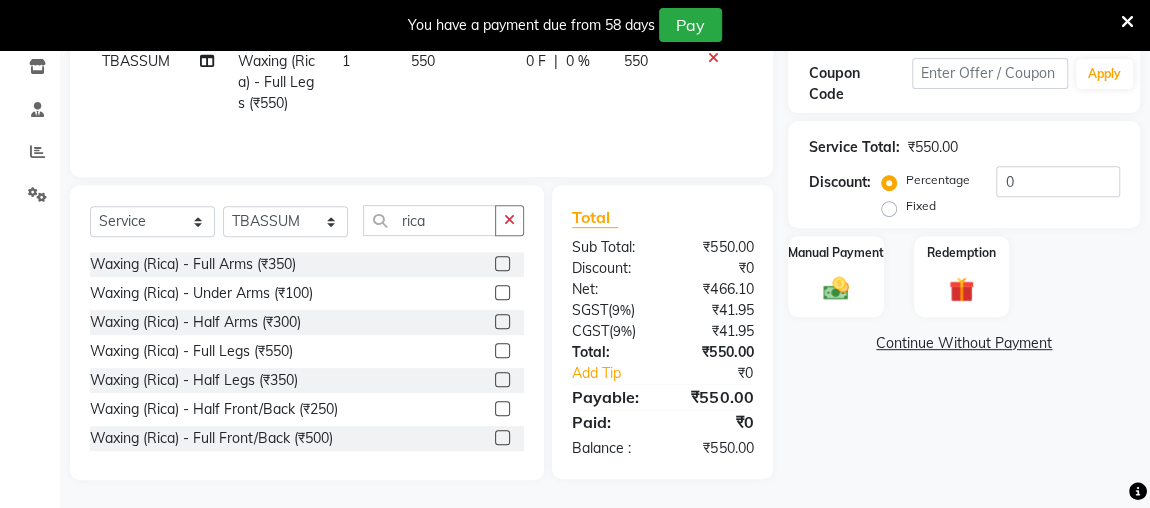 click 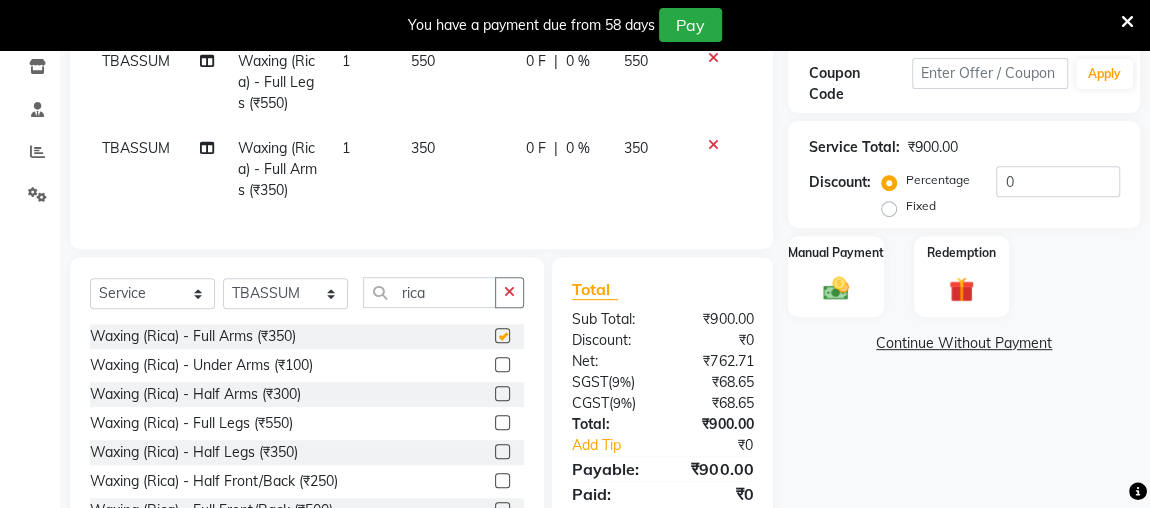 checkbox on "false" 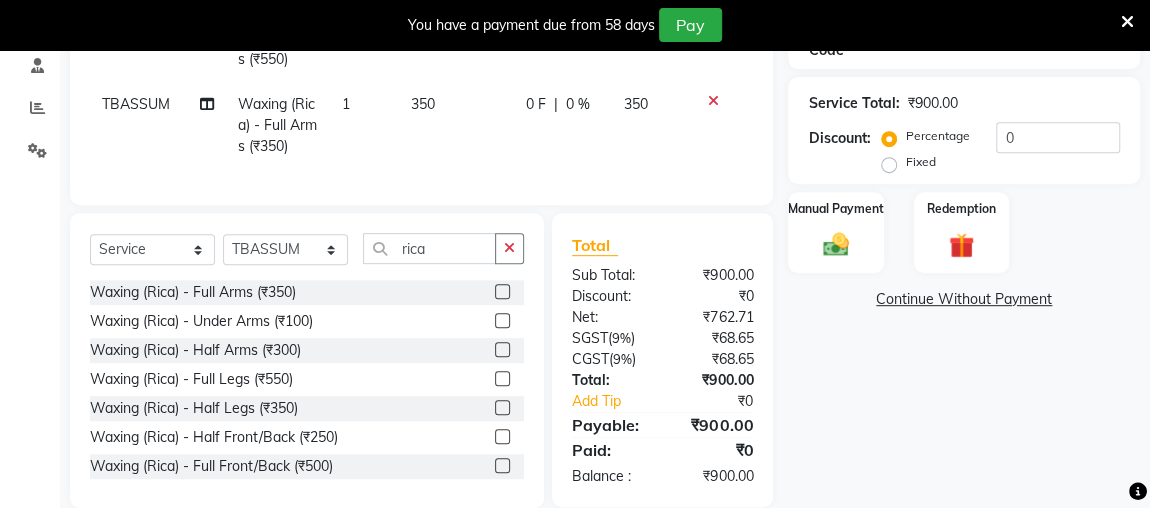 scroll, scrollTop: 415, scrollLeft: 0, axis: vertical 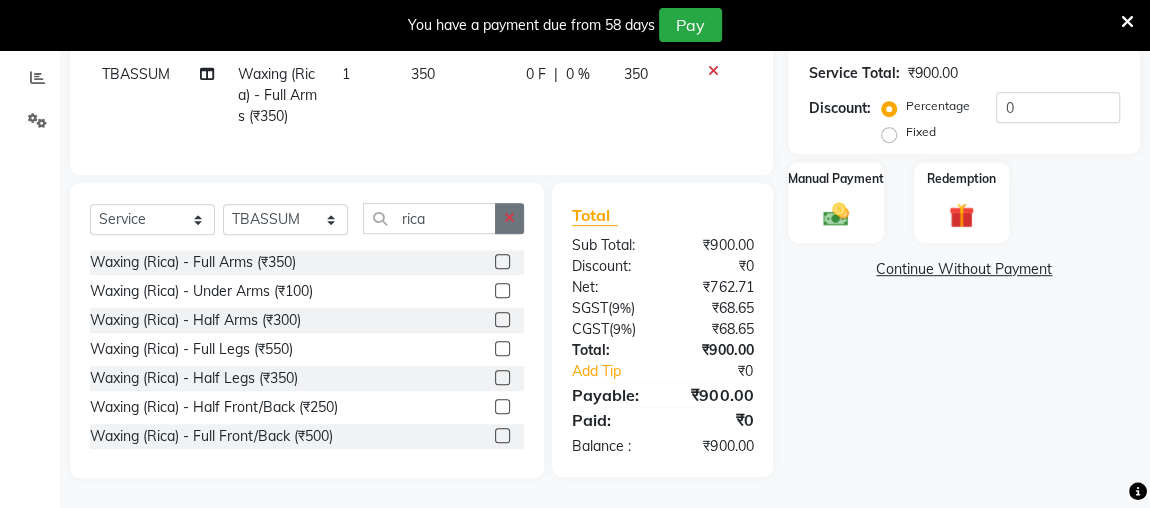 click 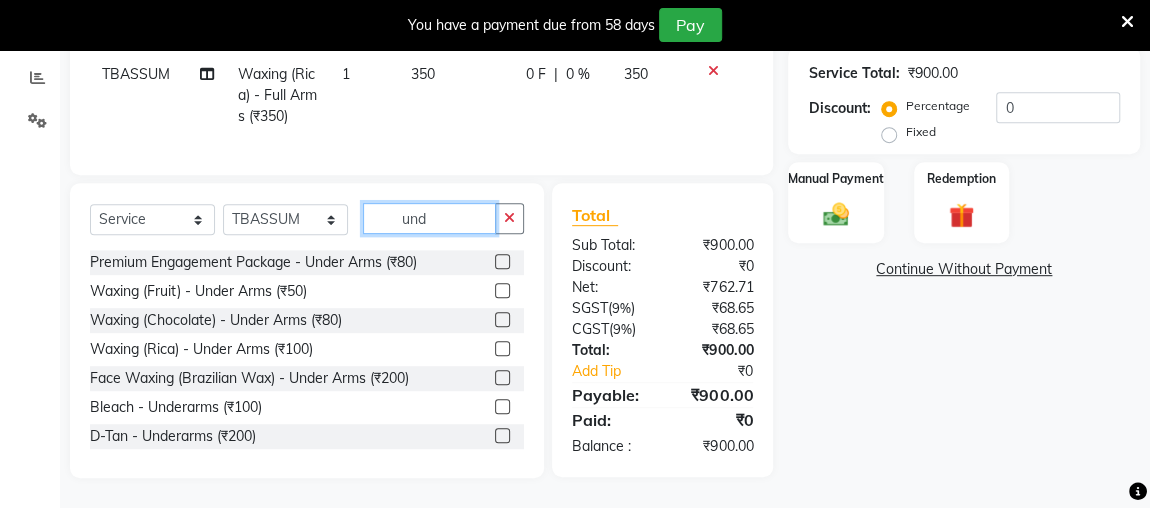 type on "und" 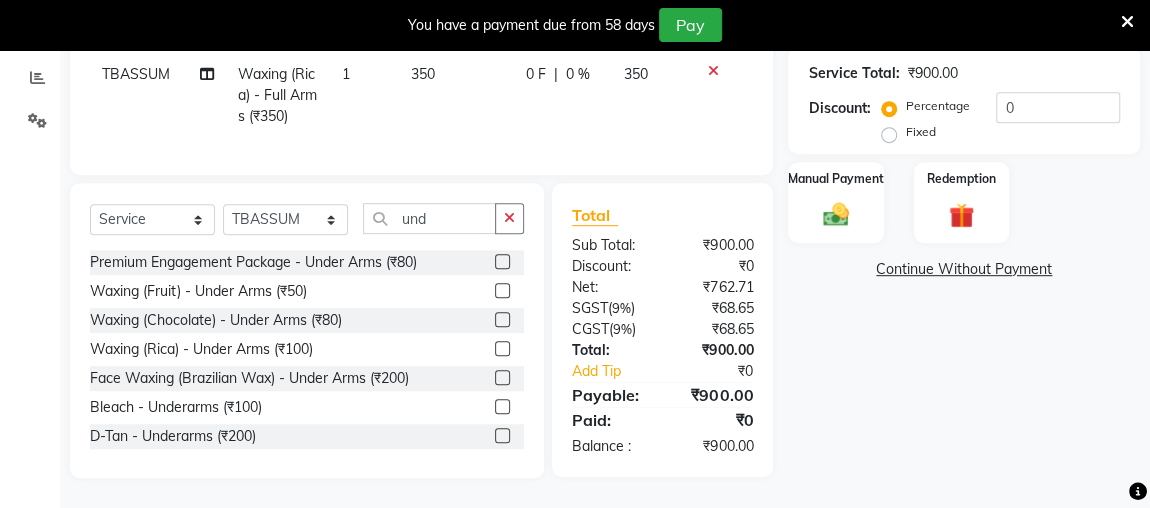 click 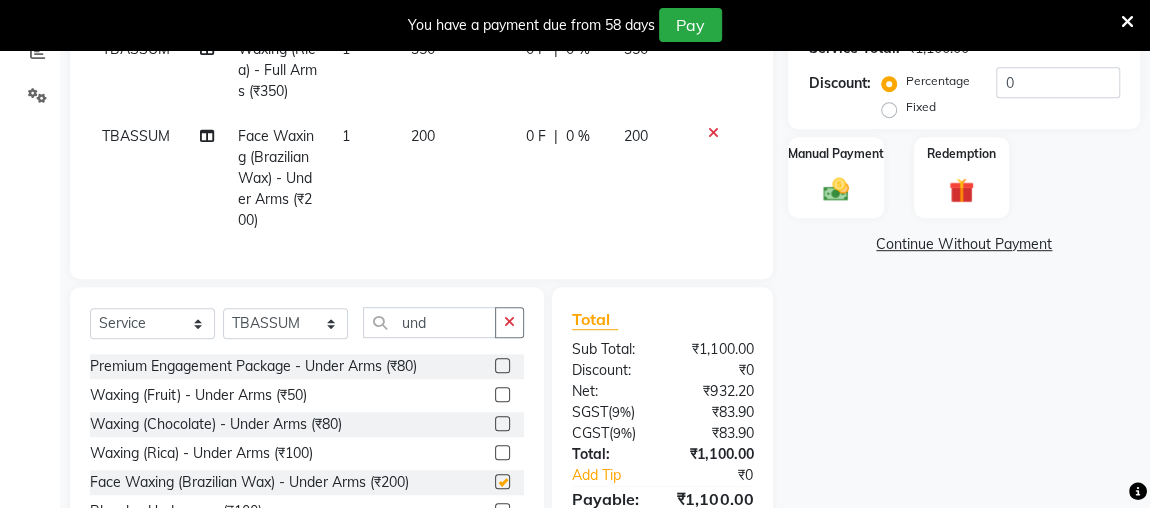 checkbox on "false" 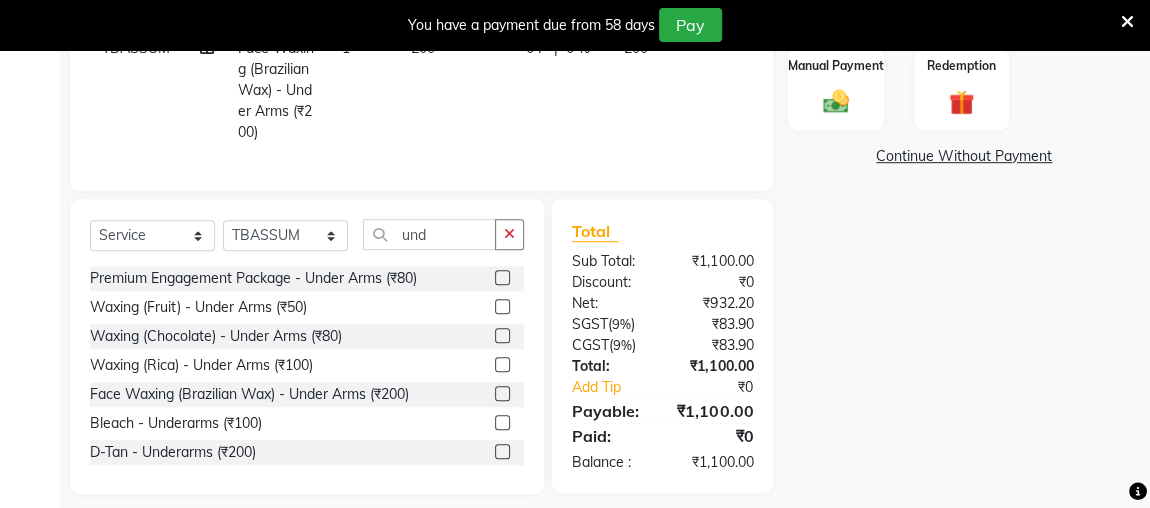 scroll, scrollTop: 555, scrollLeft: 0, axis: vertical 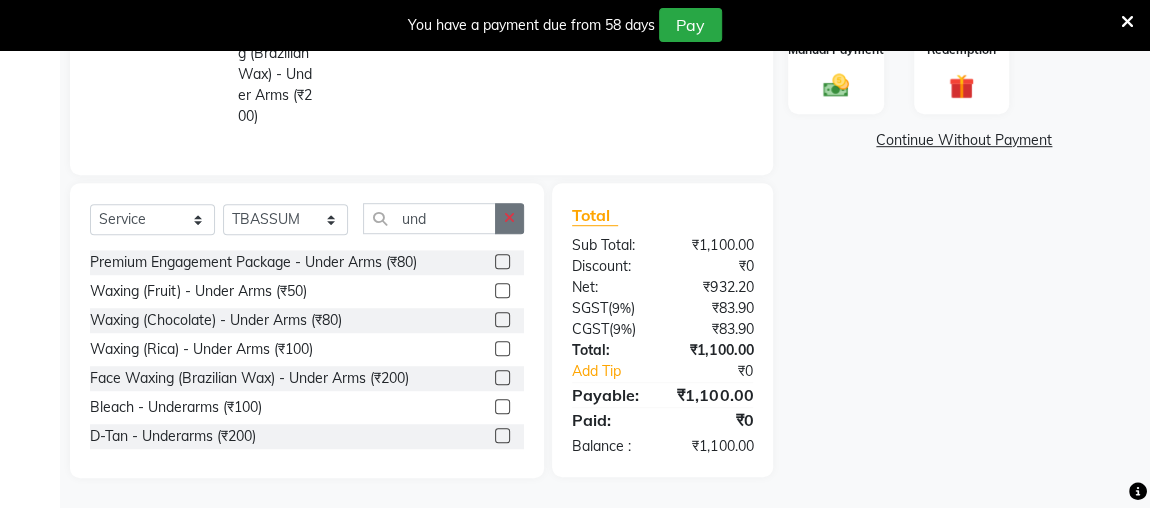 click 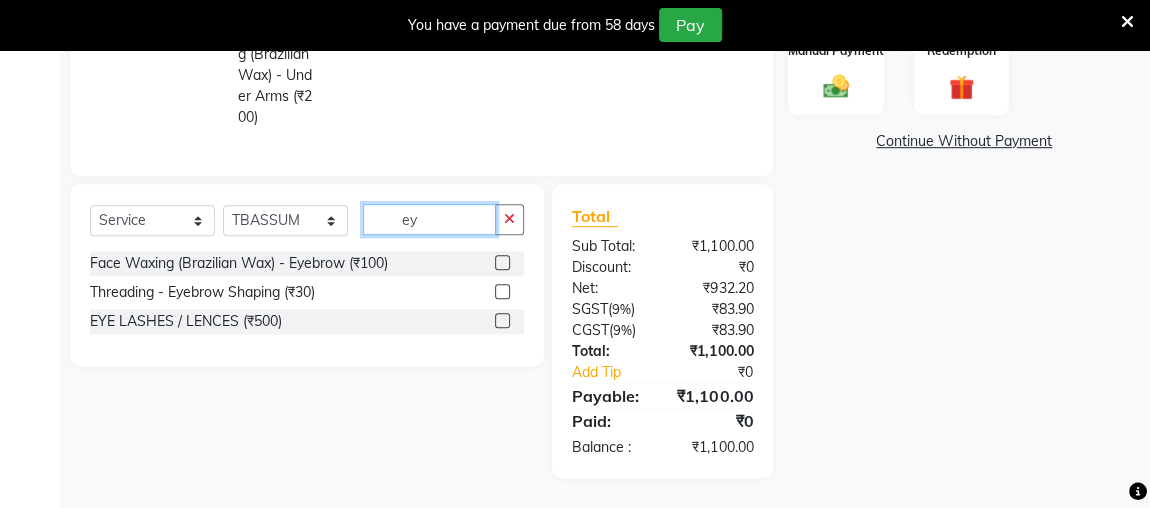 scroll, scrollTop: 553, scrollLeft: 0, axis: vertical 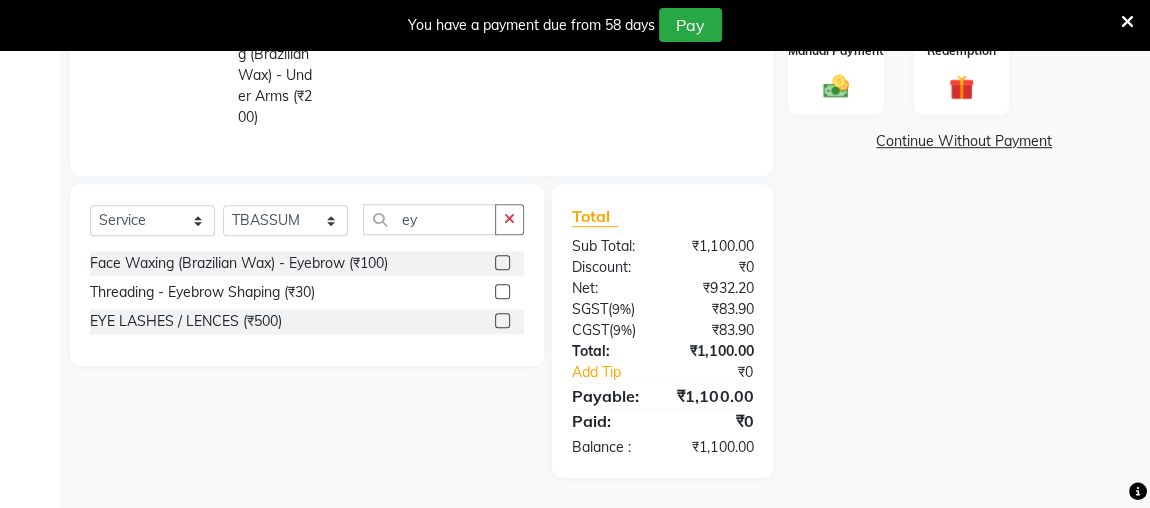 click 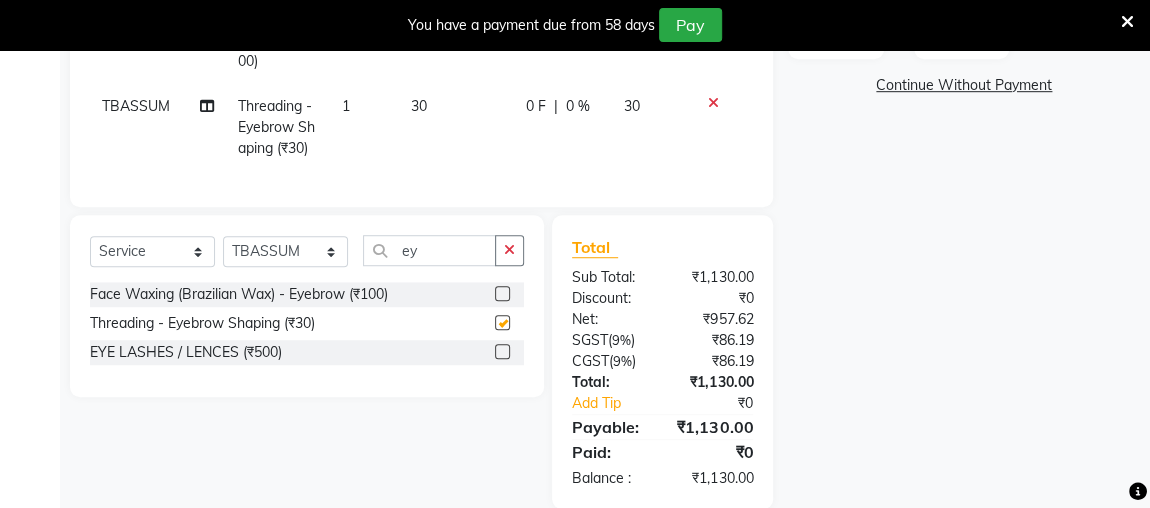 scroll, scrollTop: 638, scrollLeft: 0, axis: vertical 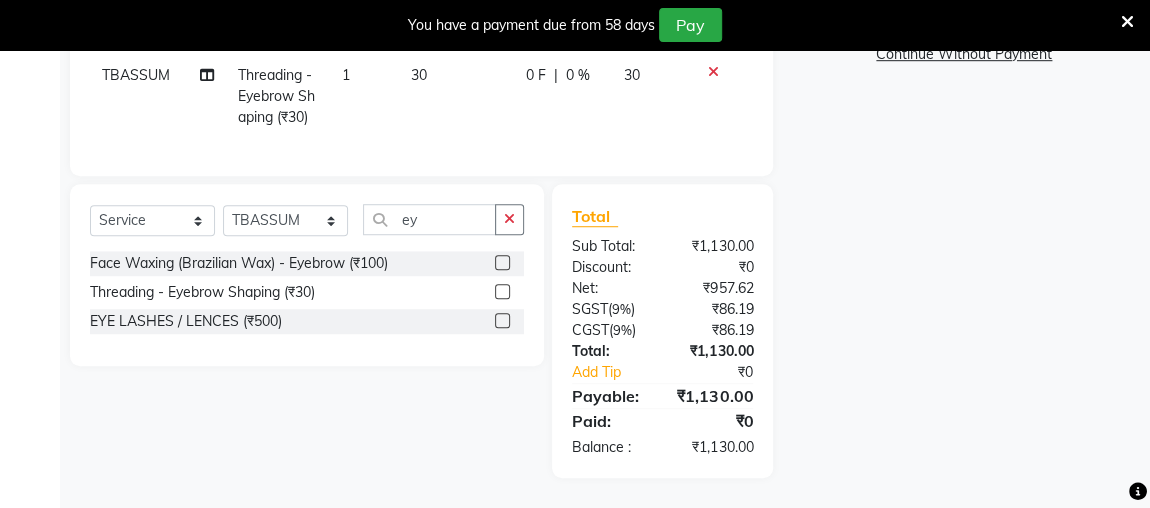 checkbox on "false" 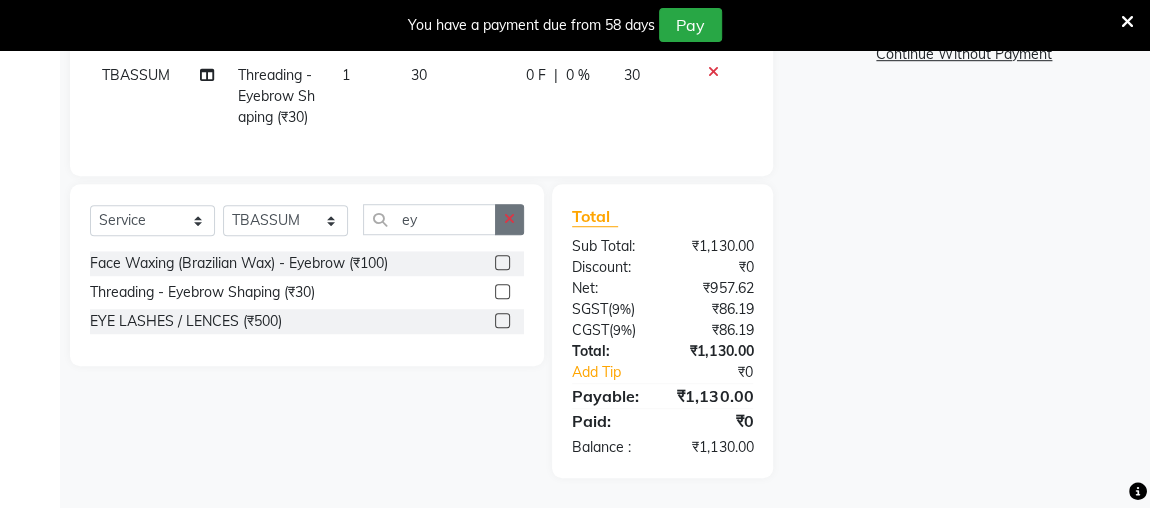click 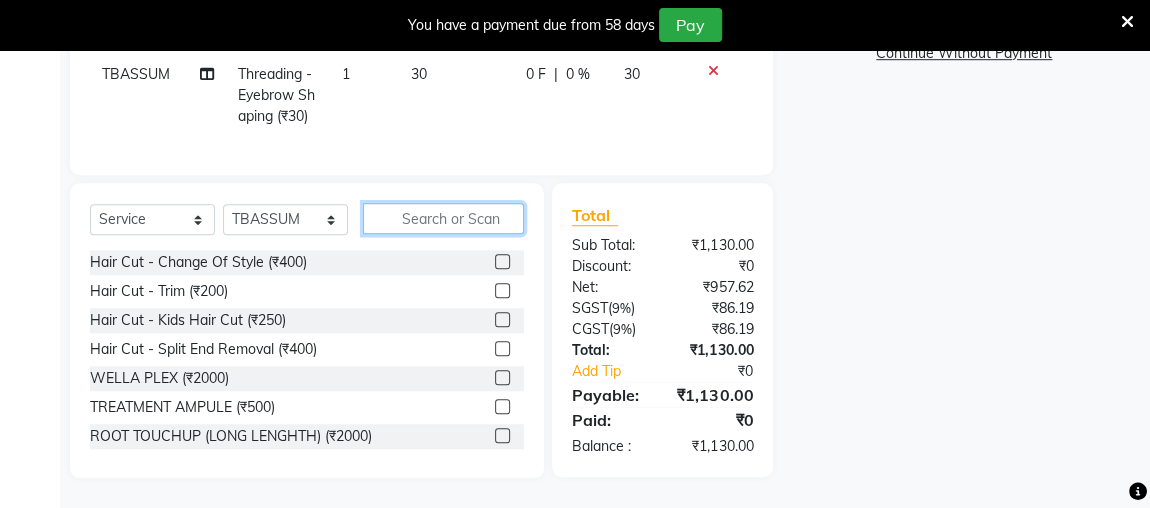 click 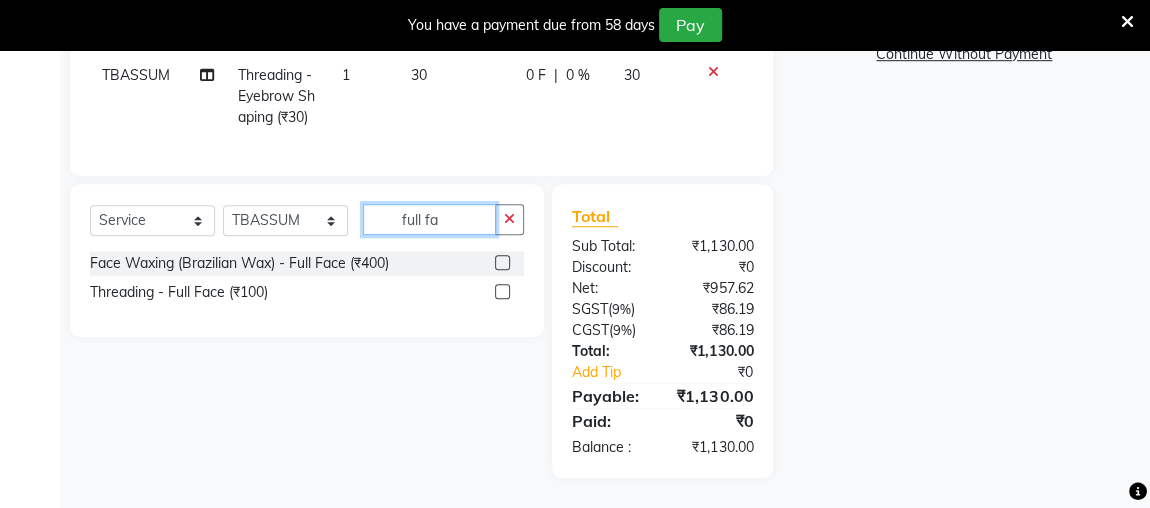 type on "full fa" 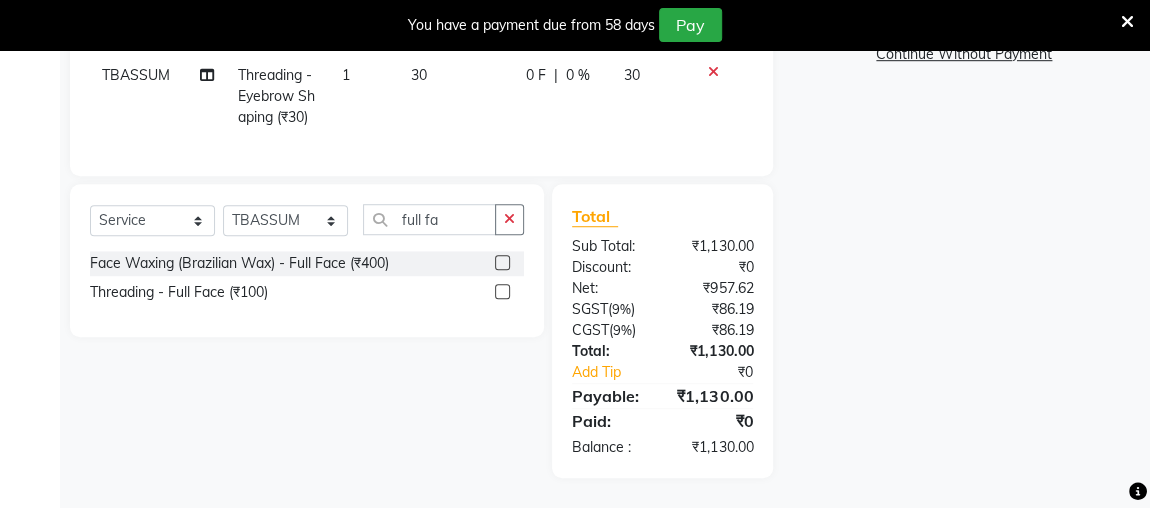 click 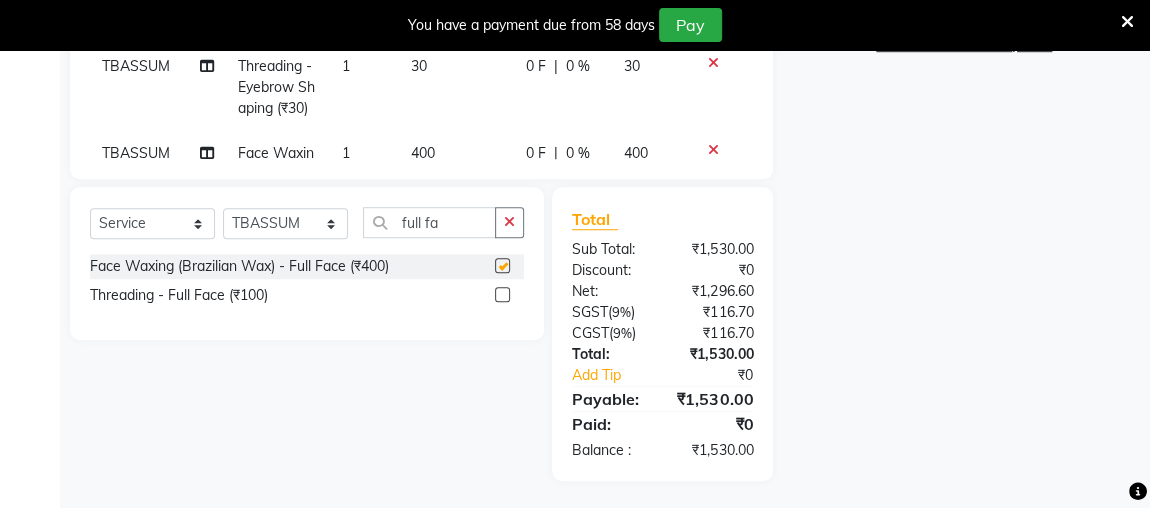 checkbox on "false" 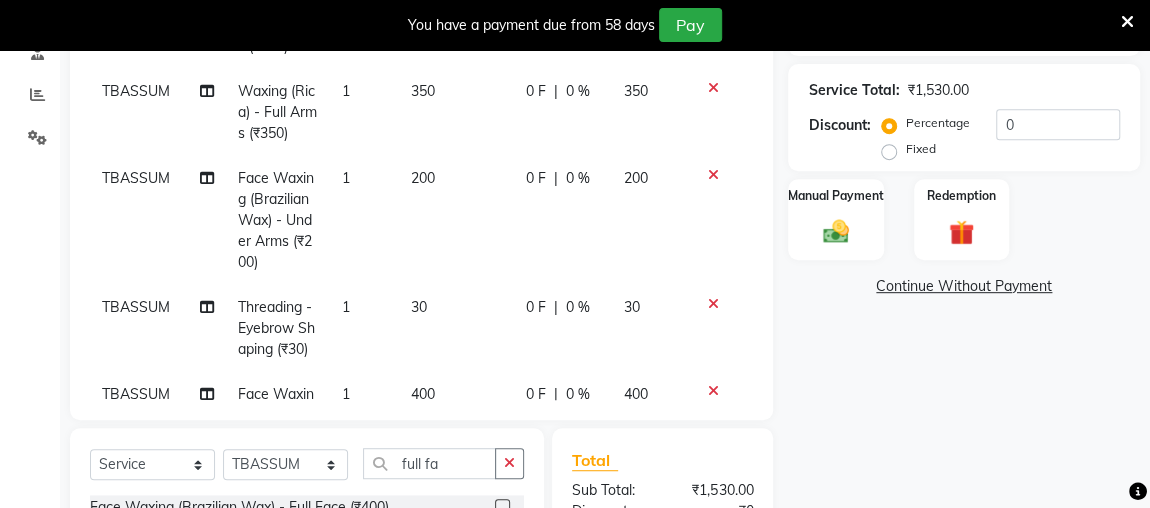 scroll, scrollTop: 384, scrollLeft: 0, axis: vertical 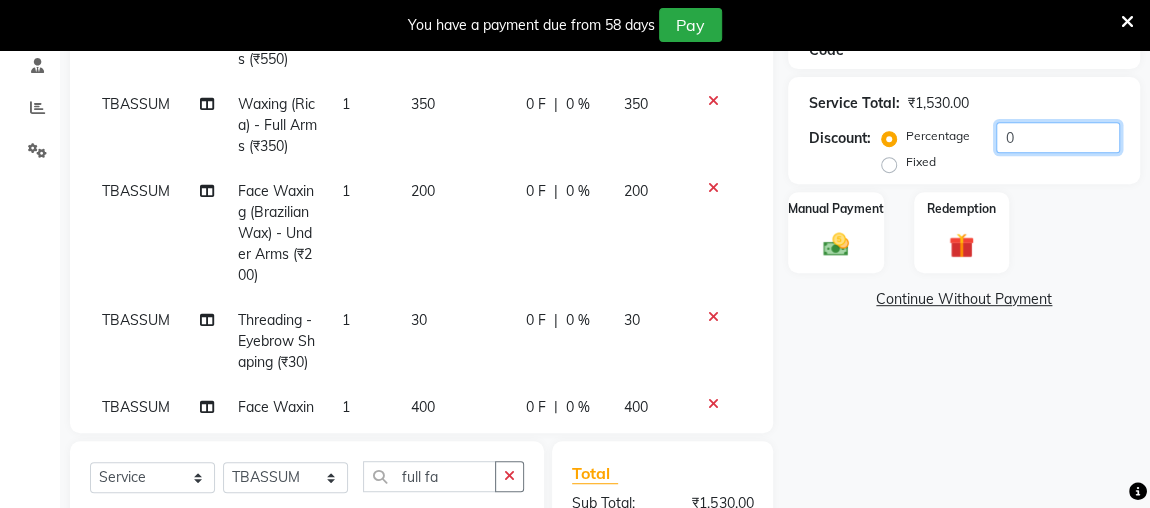 click on "0" 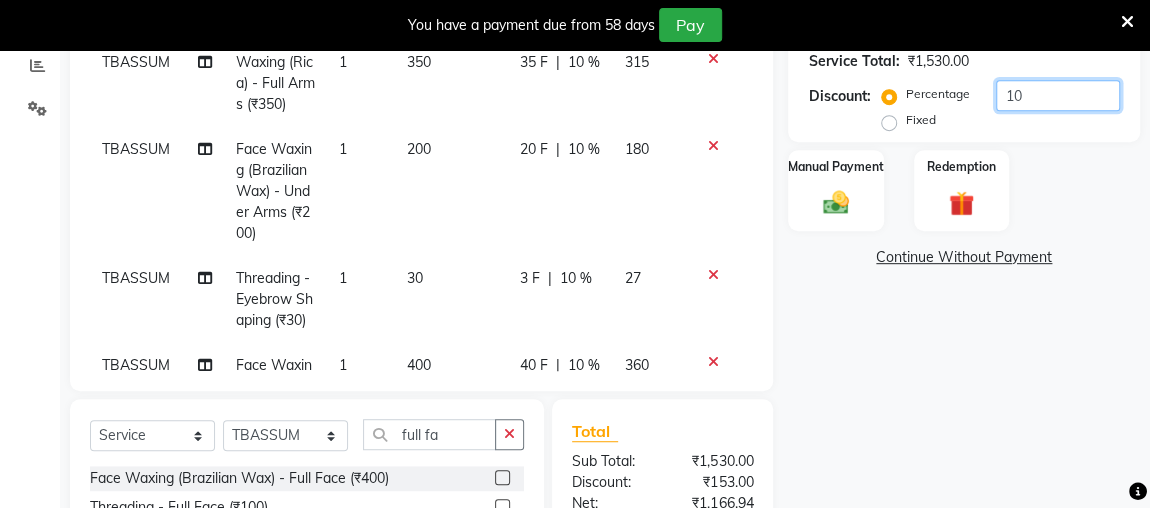 scroll, scrollTop: 407, scrollLeft: 0, axis: vertical 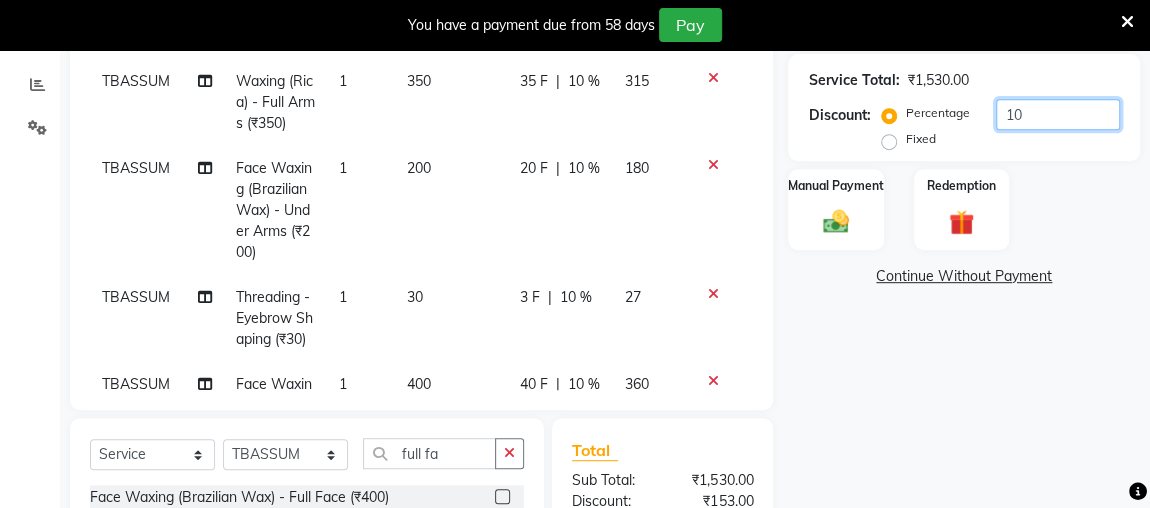 click on "10" 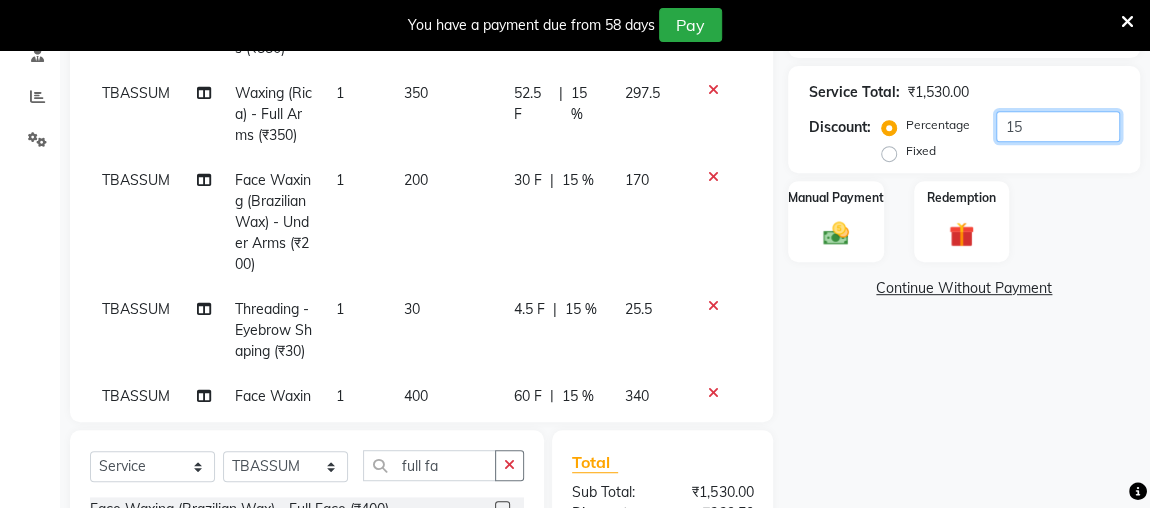 scroll, scrollTop: 383, scrollLeft: 0, axis: vertical 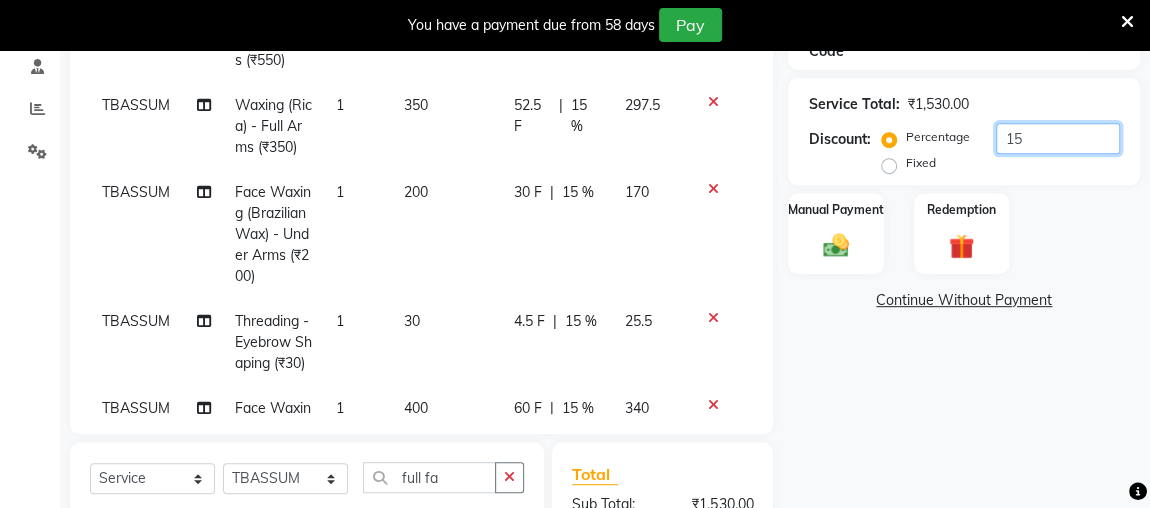 click on "15" 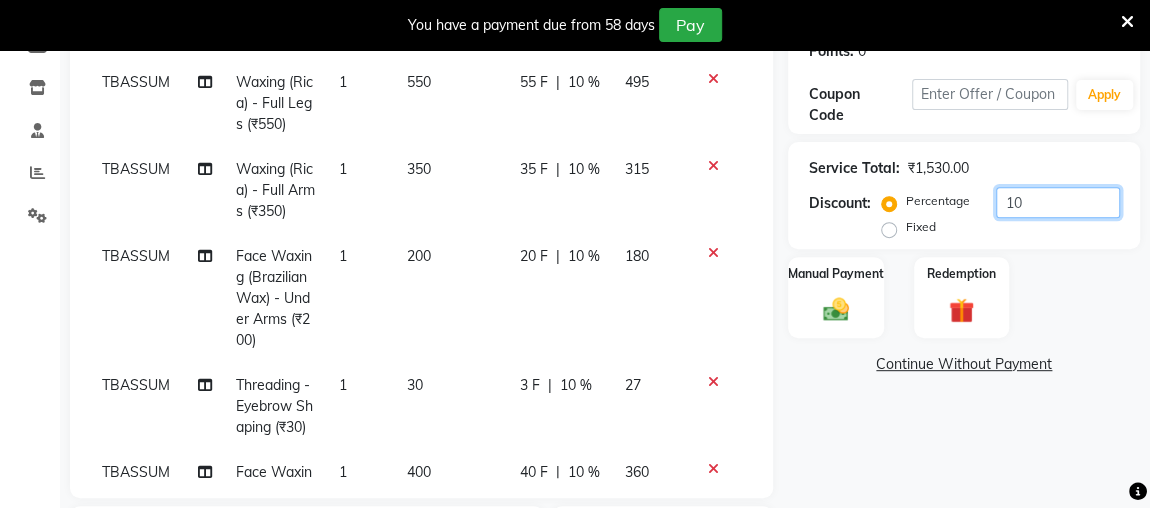 scroll, scrollTop: 236, scrollLeft: 0, axis: vertical 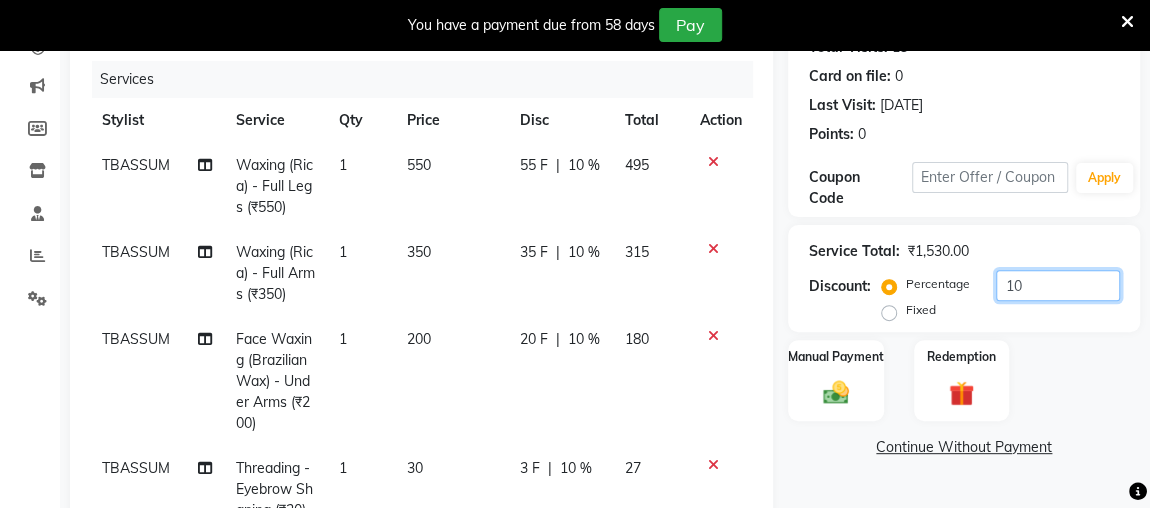 type on "10" 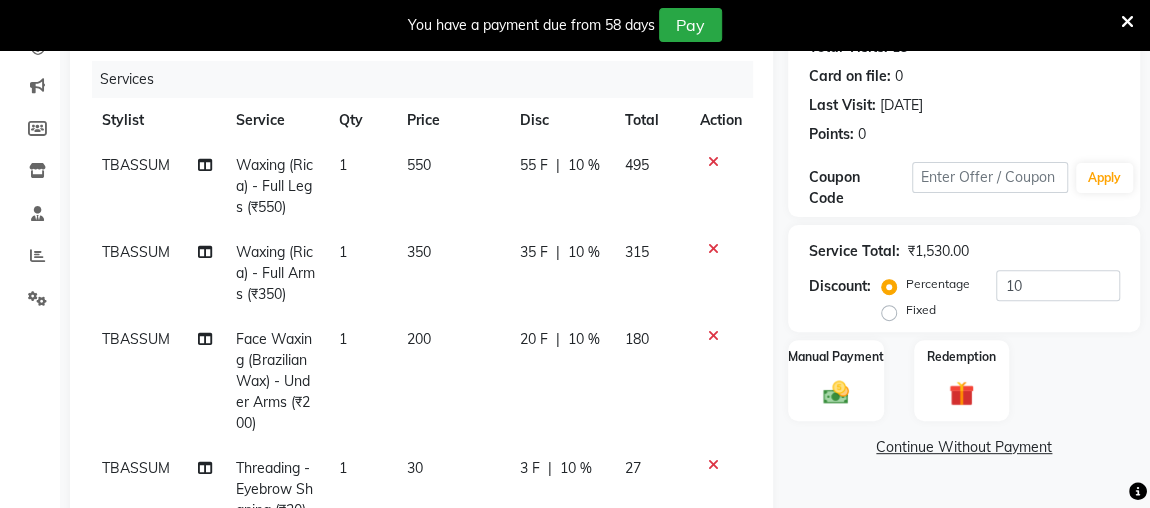 click 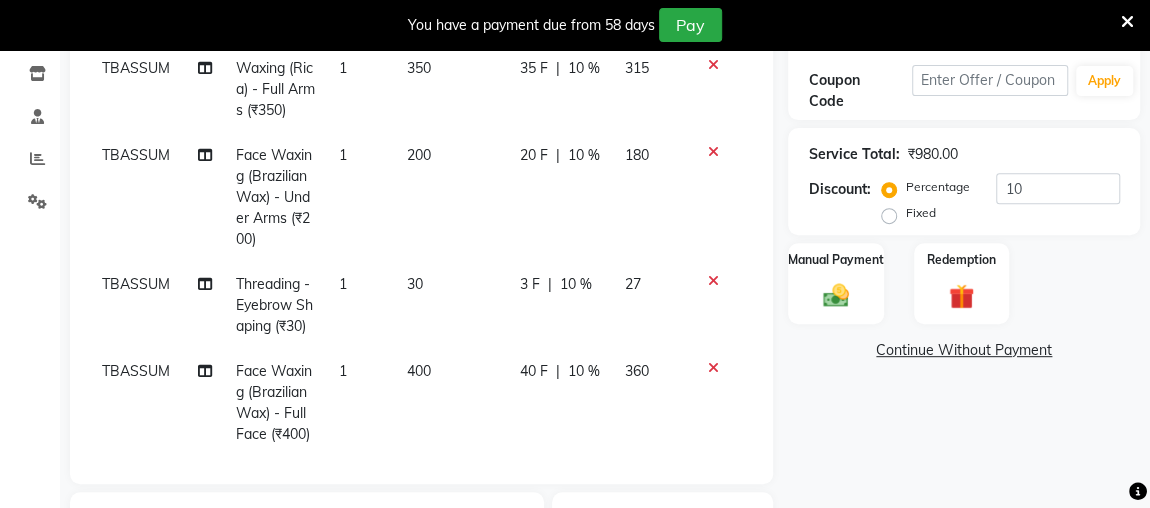 scroll, scrollTop: 358, scrollLeft: 0, axis: vertical 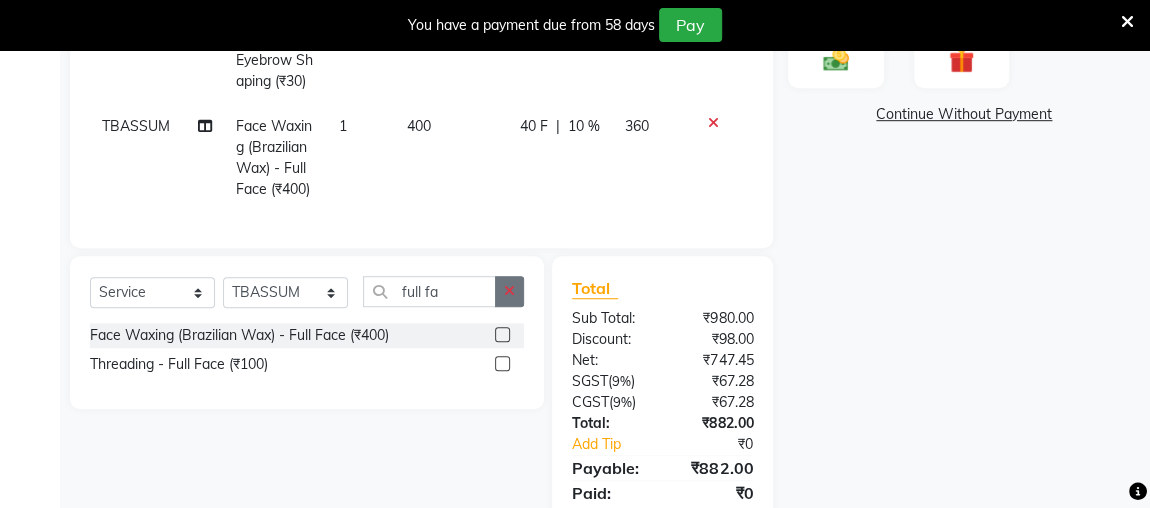 click 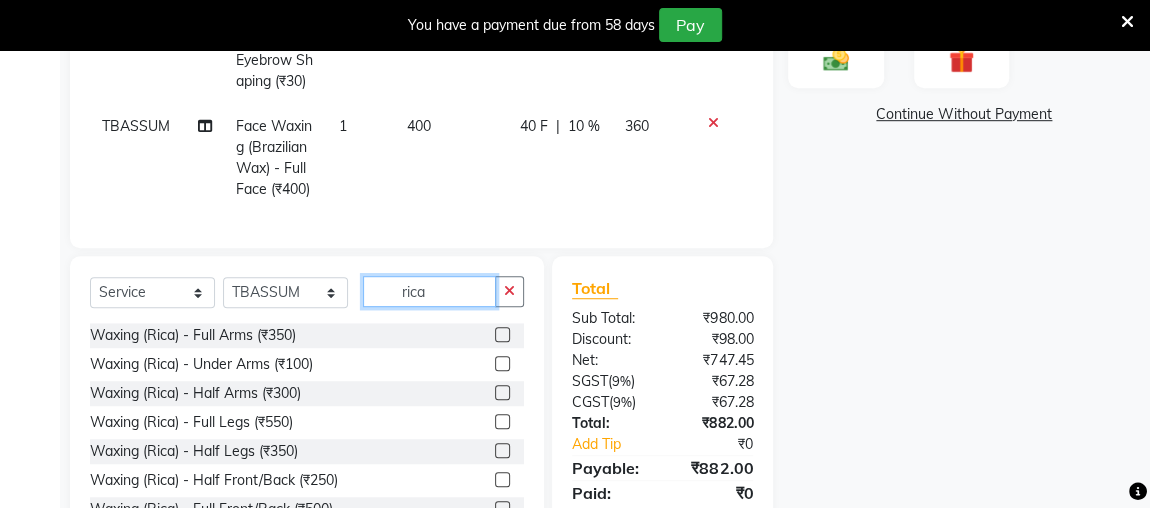 type on "rica" 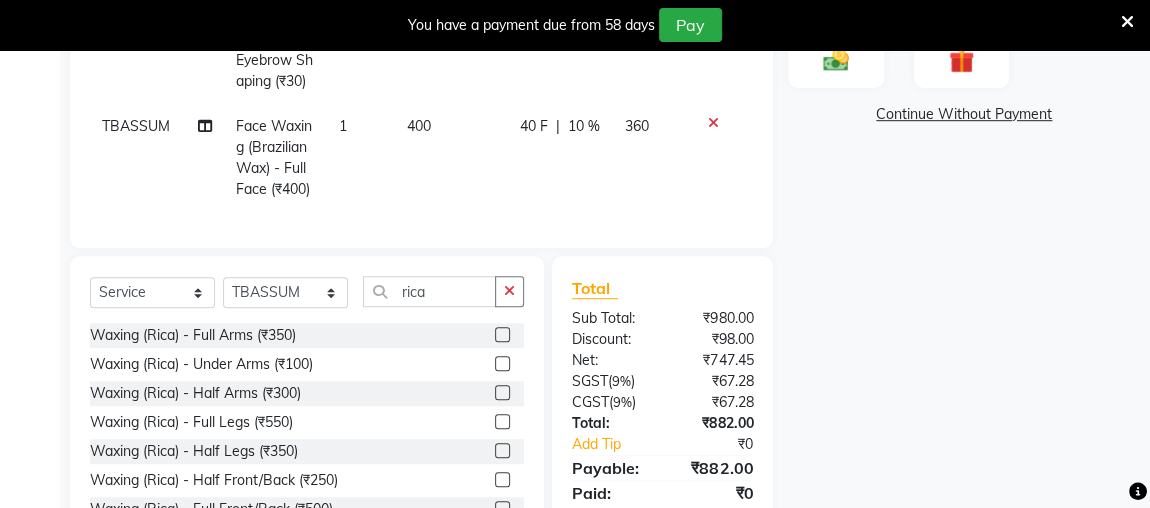 click 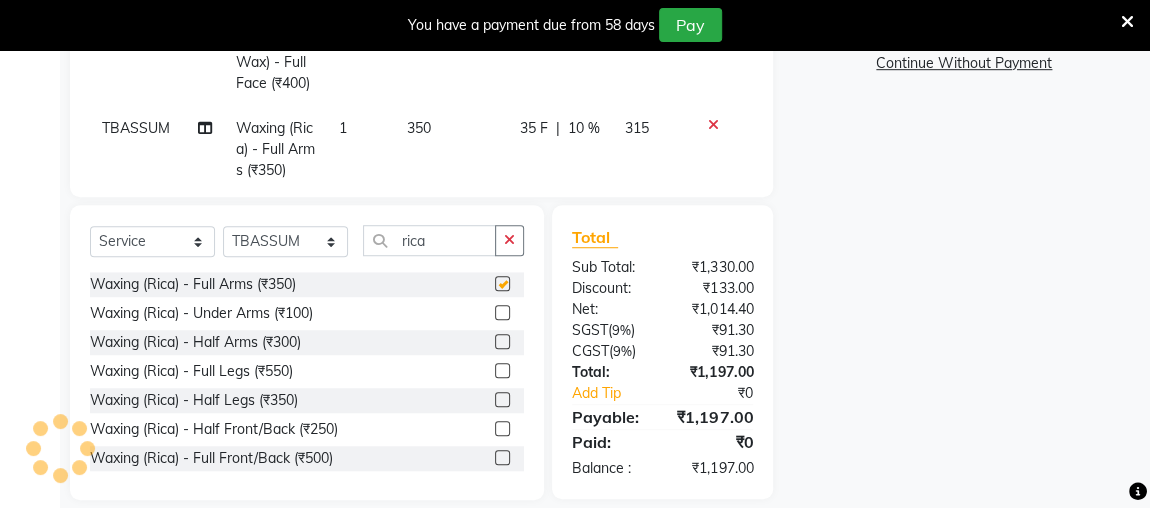checkbox on "false" 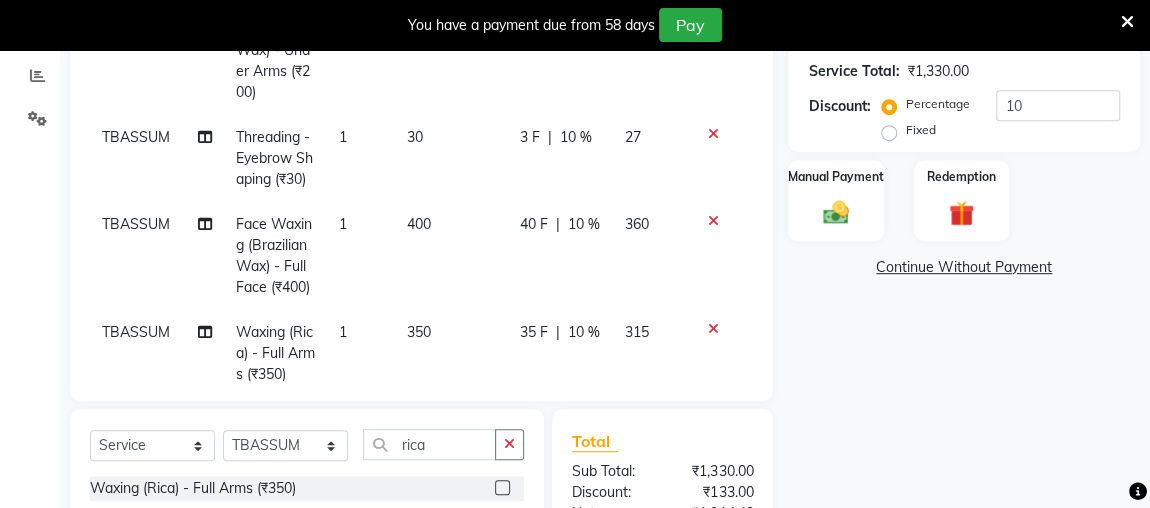 scroll, scrollTop: 417, scrollLeft: 0, axis: vertical 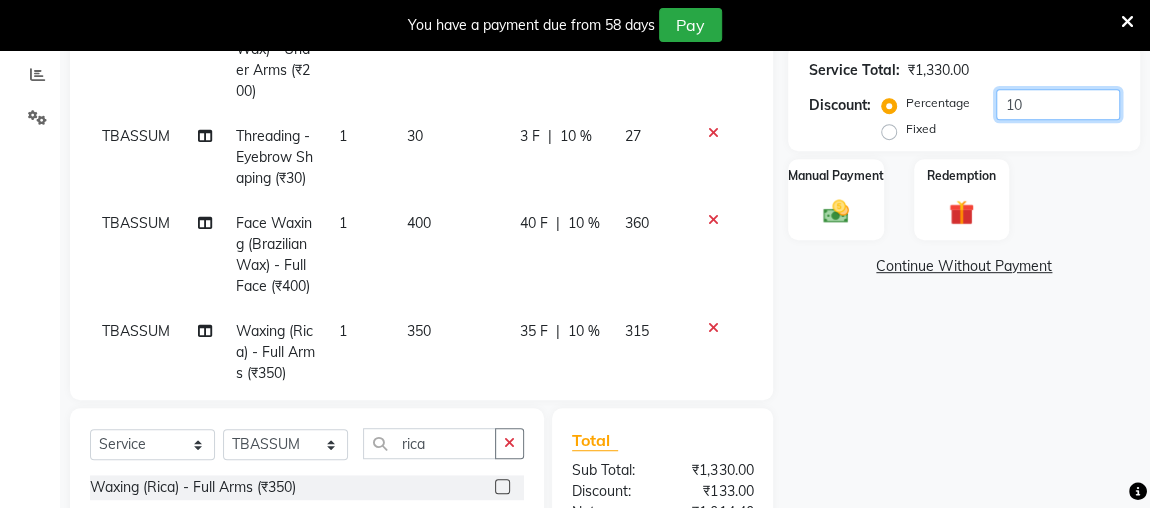 click on "10" 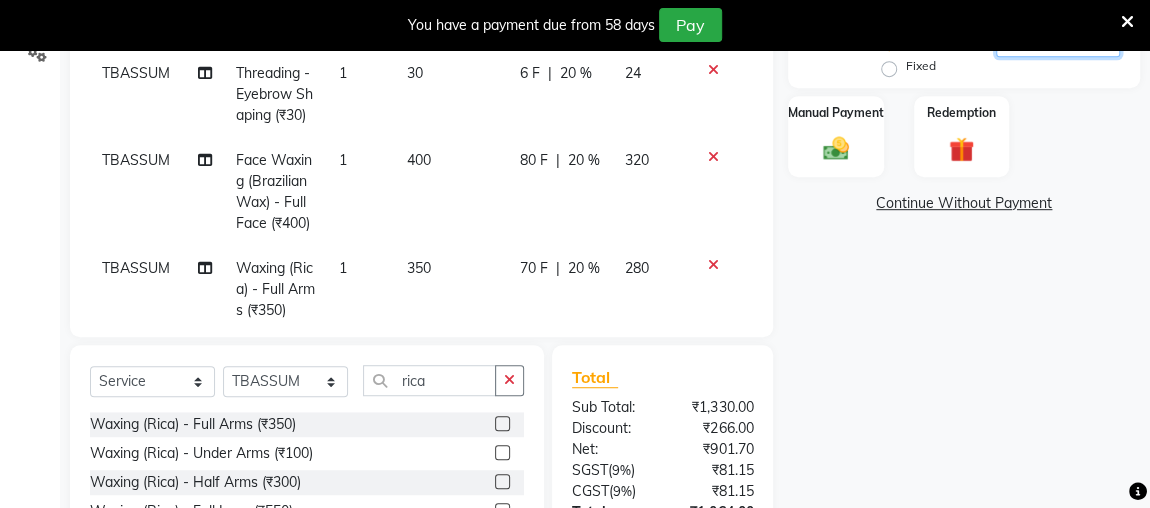 scroll, scrollTop: 459, scrollLeft: 0, axis: vertical 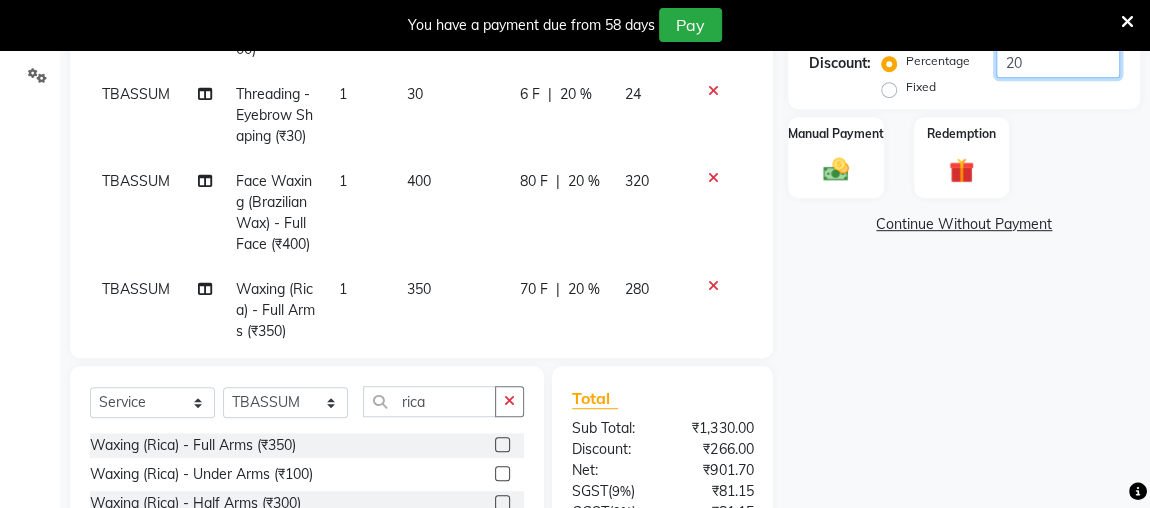 type on "20" 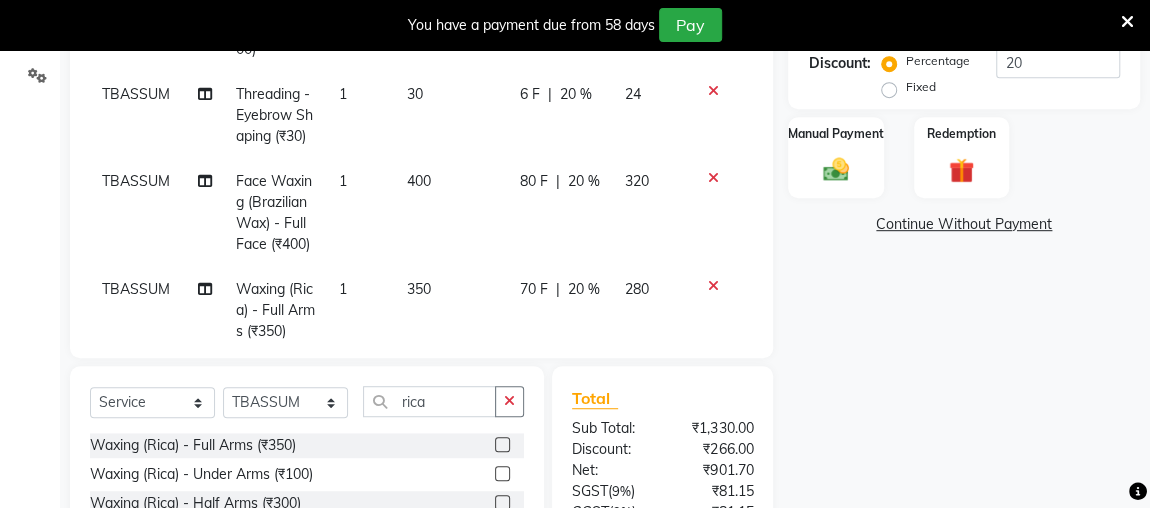 click on "Fixed" 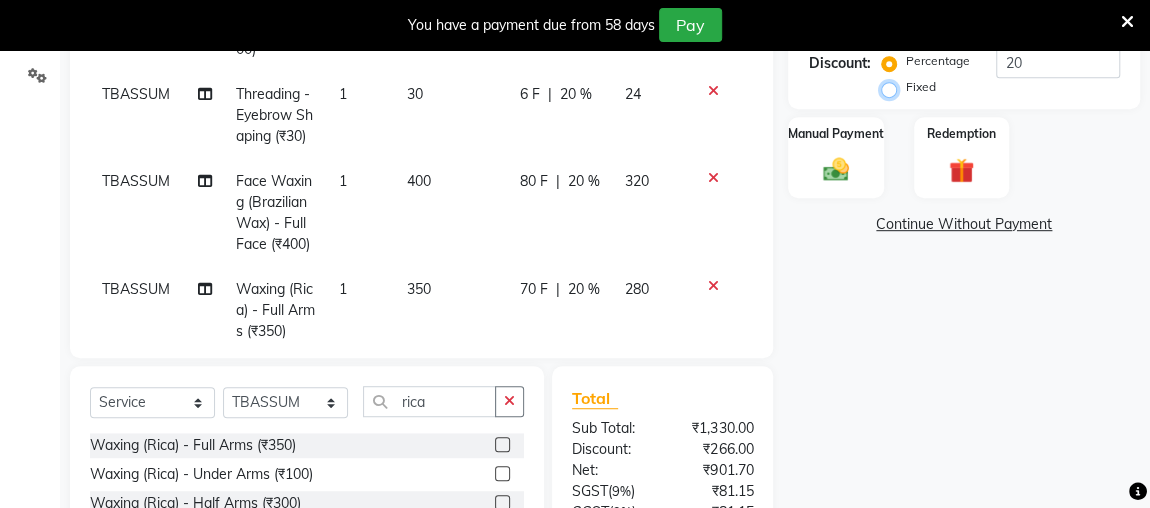 click on "Fixed" at bounding box center [893, 87] 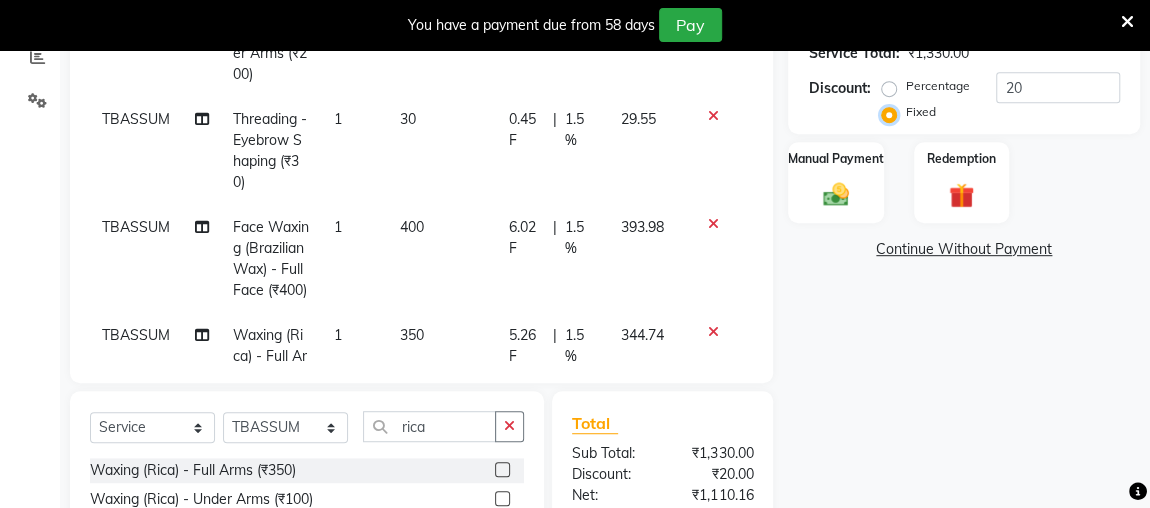 scroll, scrollTop: 435, scrollLeft: 0, axis: vertical 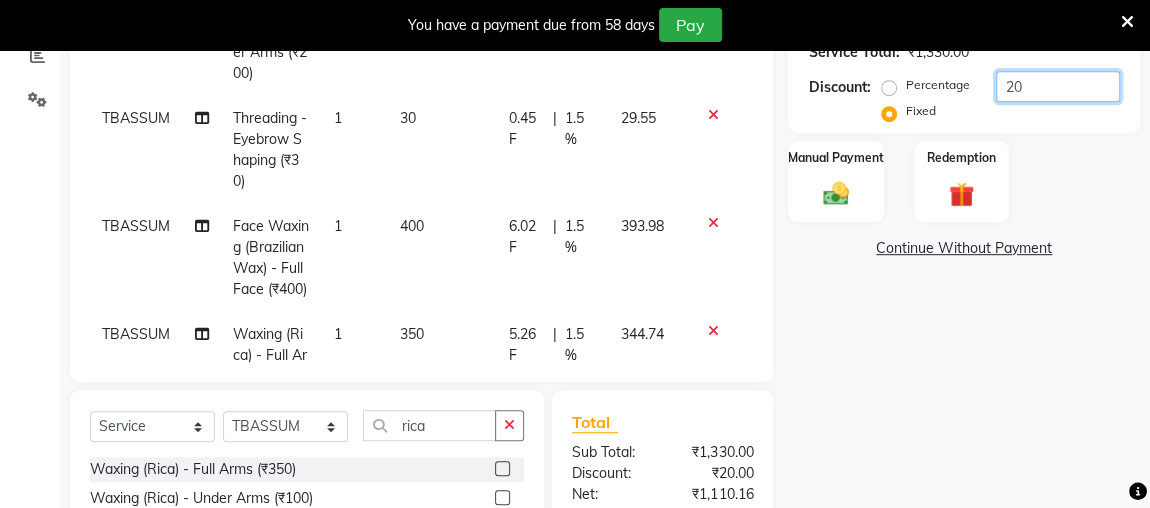 click on "20" 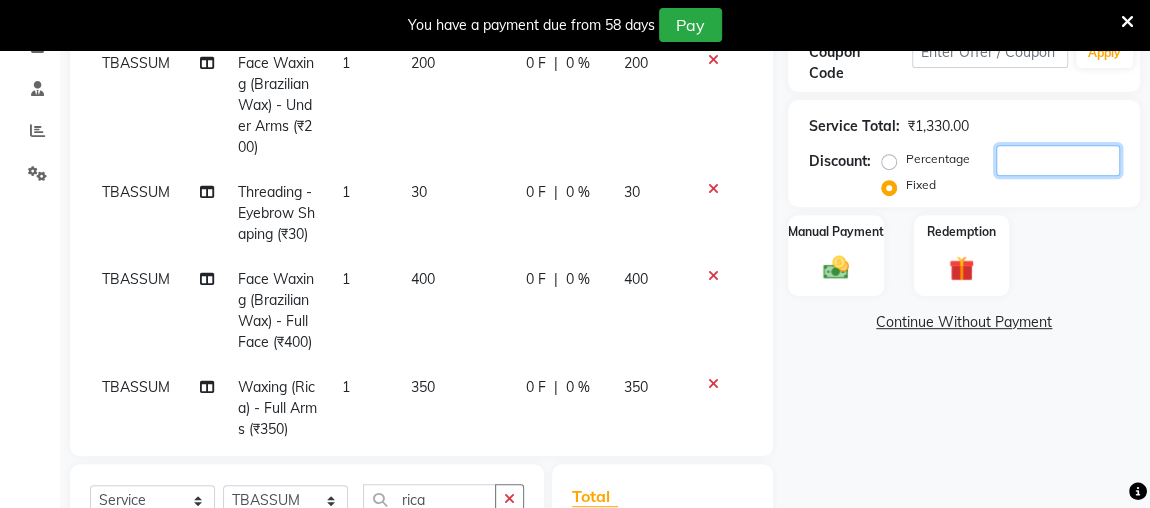 scroll, scrollTop: 354, scrollLeft: 0, axis: vertical 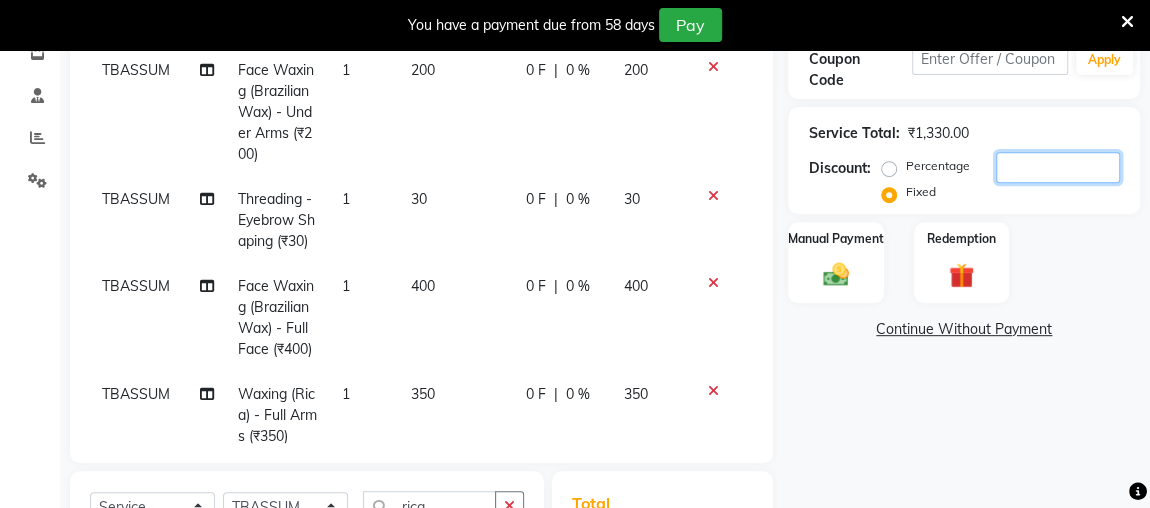 click 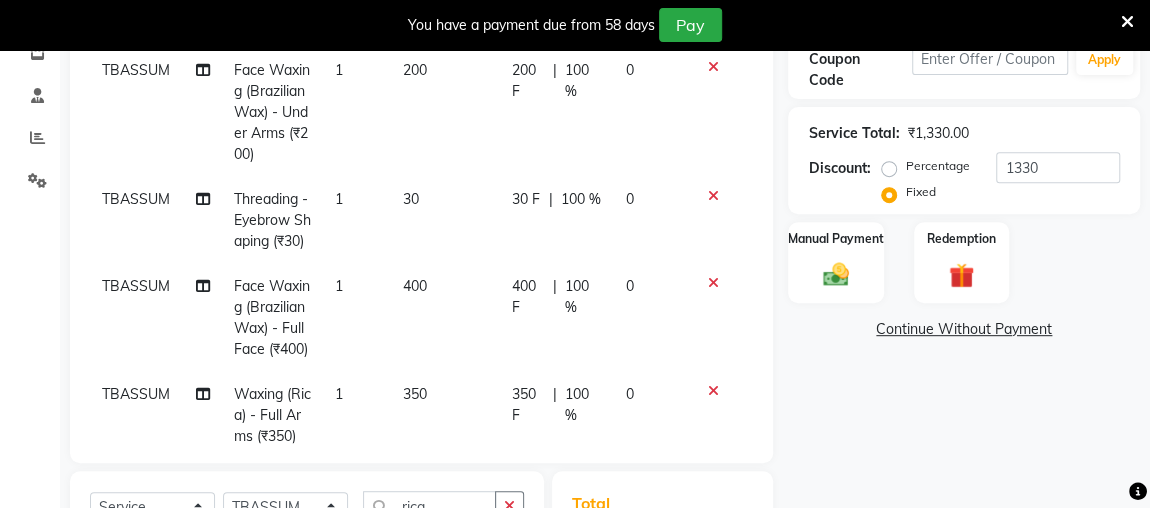 click on "Name: [PERSON_NAME] Membership:  No Active Membership  Total Visits:  13 Card on file:  0 Last Visit:   [DATE] Points:   0  Coupon Code Apply Service Total:  ₹1,330.00  Discount:  Percentage   Fixed  1330 Manual Payment Redemption  Continue Without Payment" 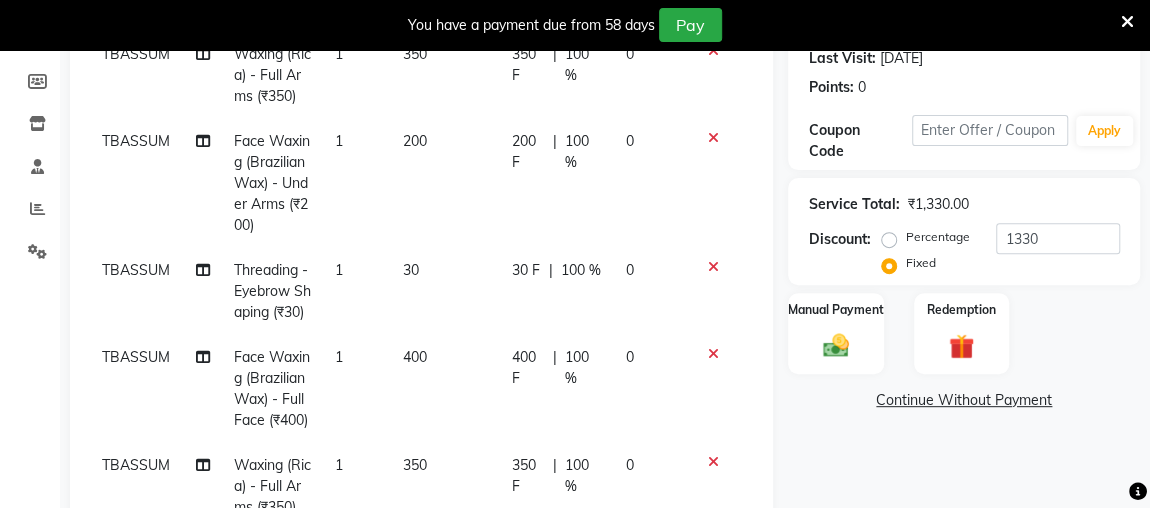 scroll, scrollTop: 281, scrollLeft: 0, axis: vertical 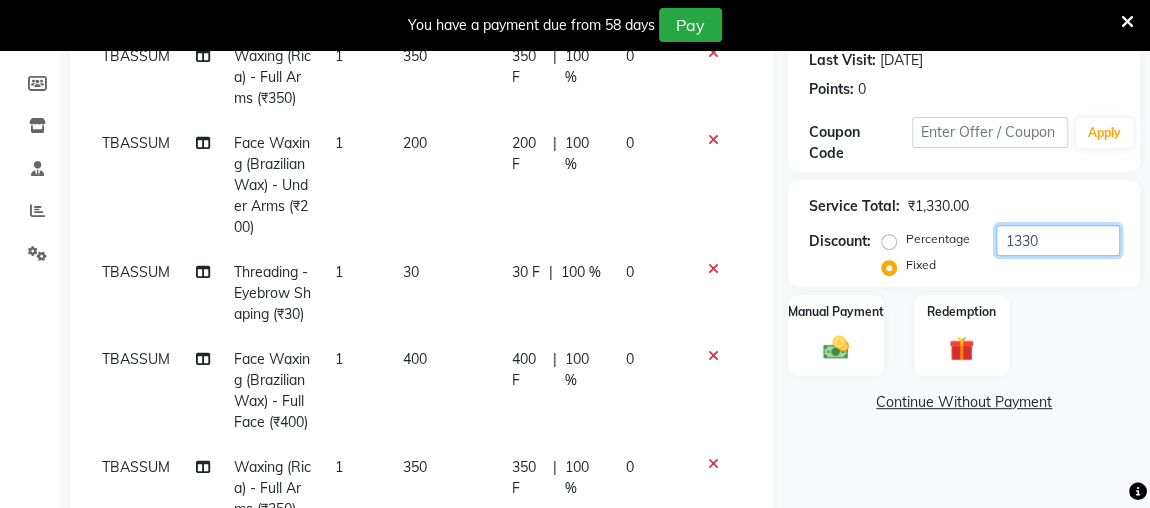 click on "1330" 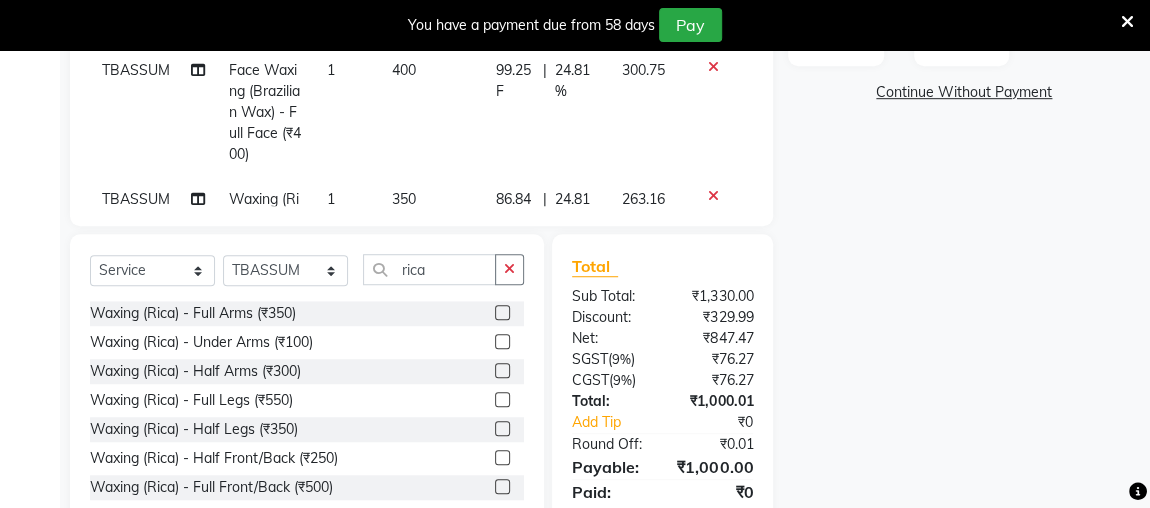scroll, scrollTop: 479, scrollLeft: 0, axis: vertical 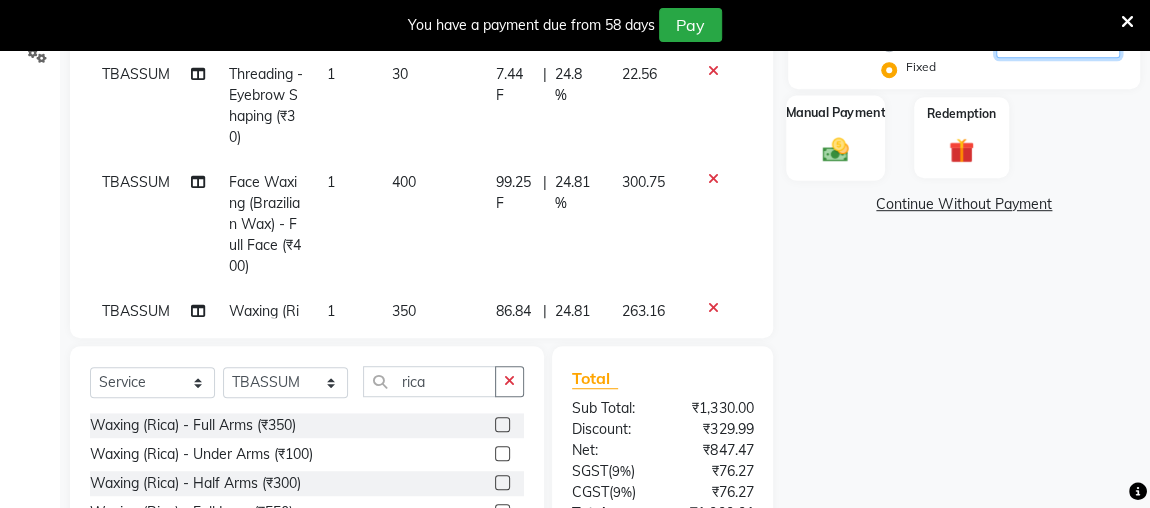 type on "330" 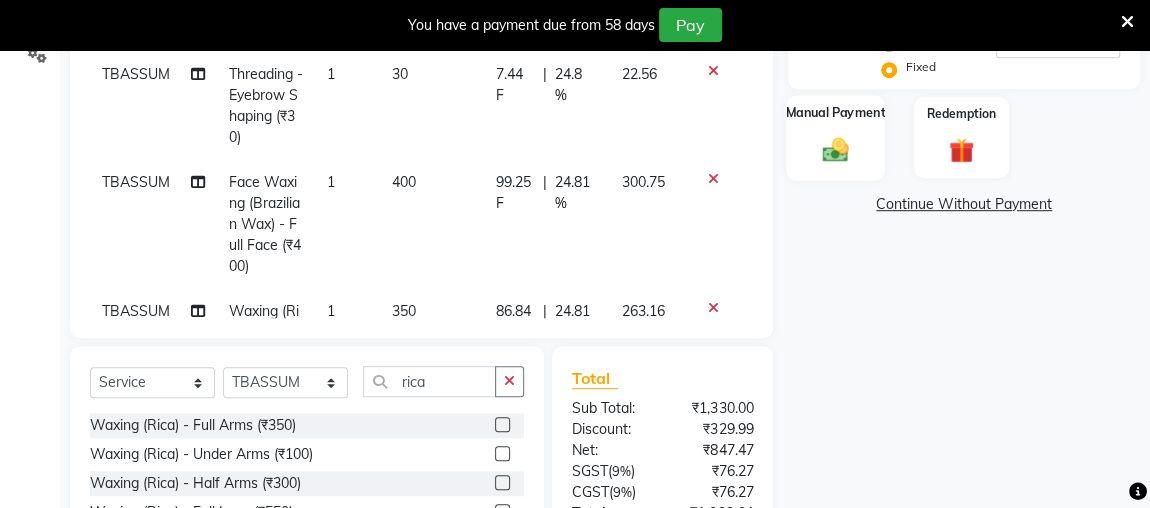 click 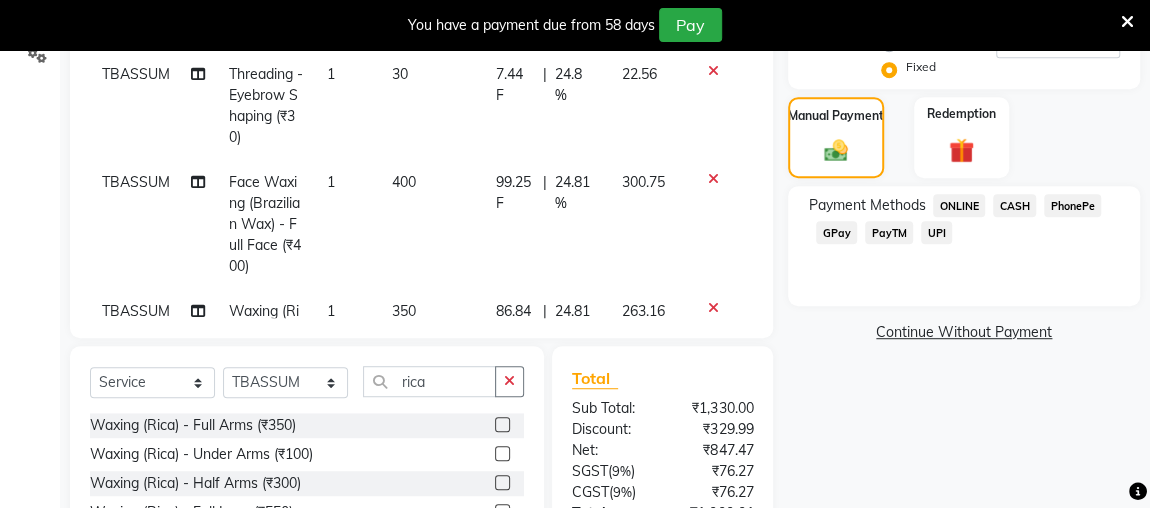 click on "ONLINE" 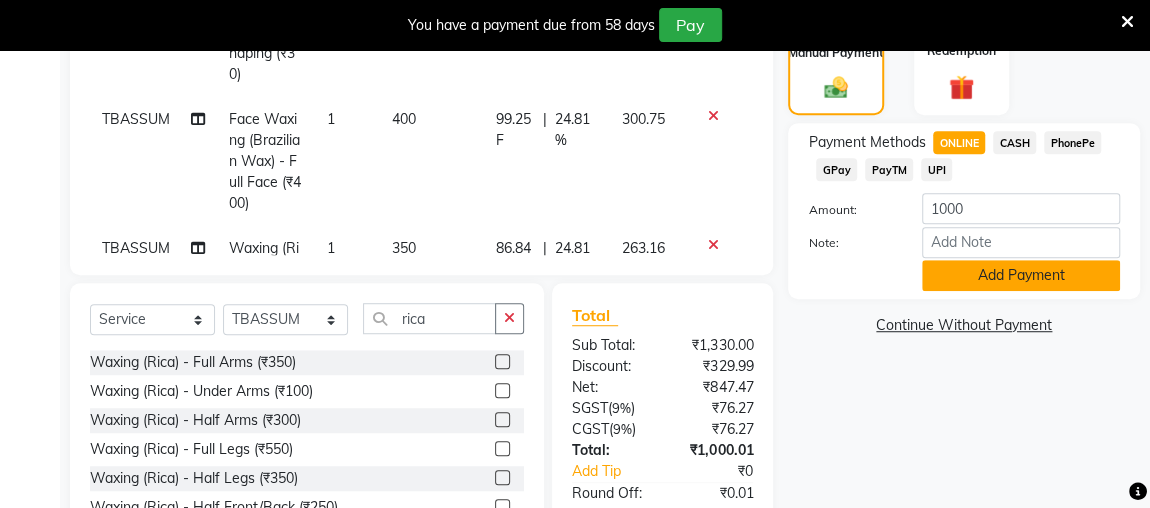 click on "Add Payment" 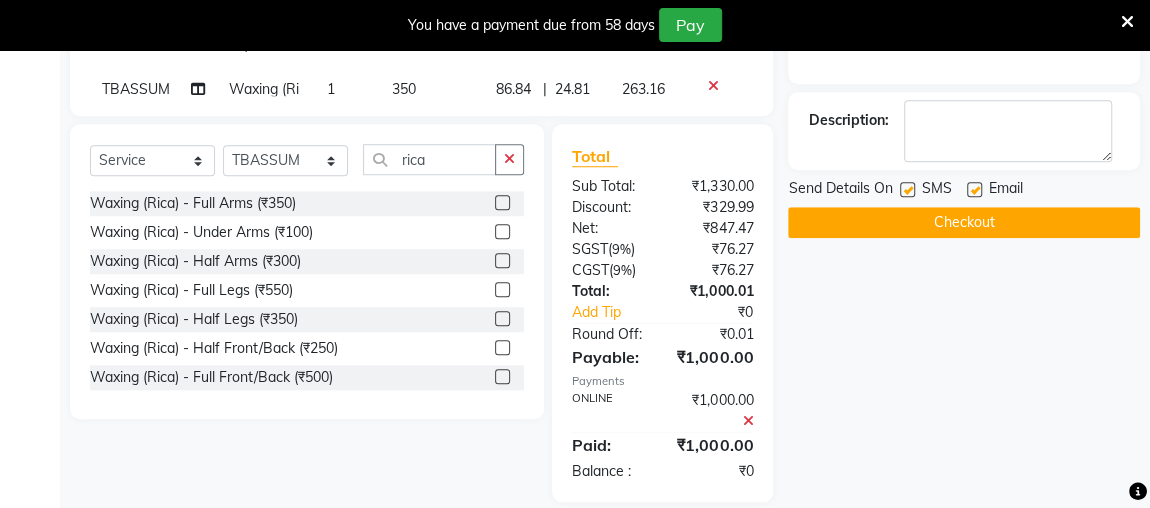 scroll, scrollTop: 705, scrollLeft: 0, axis: vertical 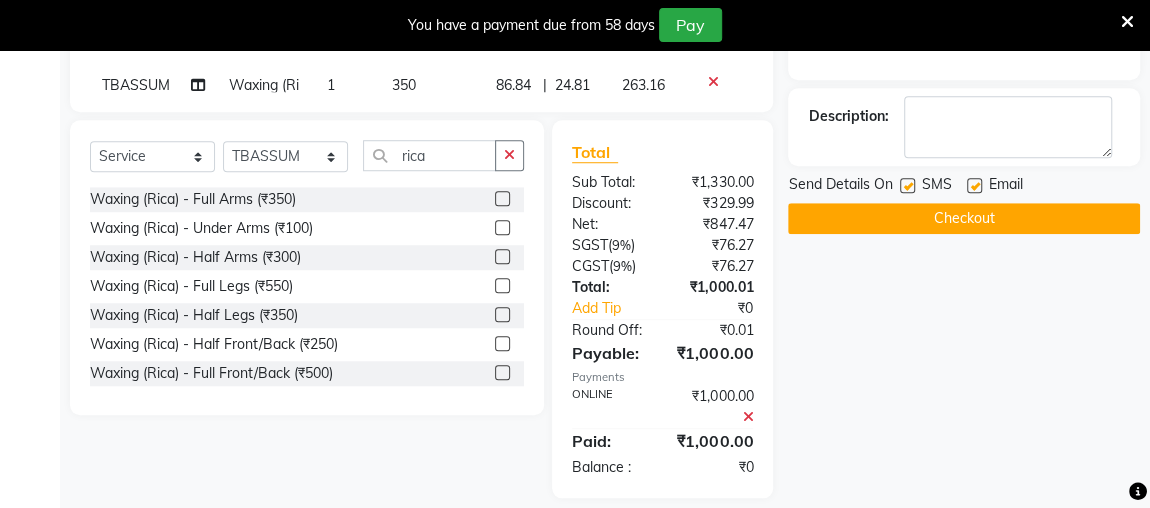click on "Checkout" 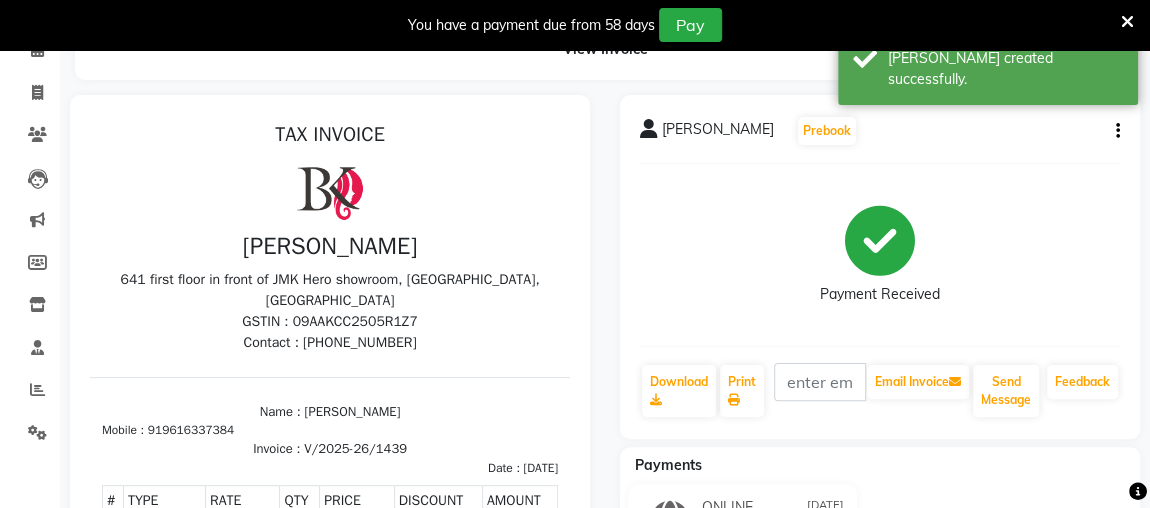 scroll, scrollTop: 0, scrollLeft: 0, axis: both 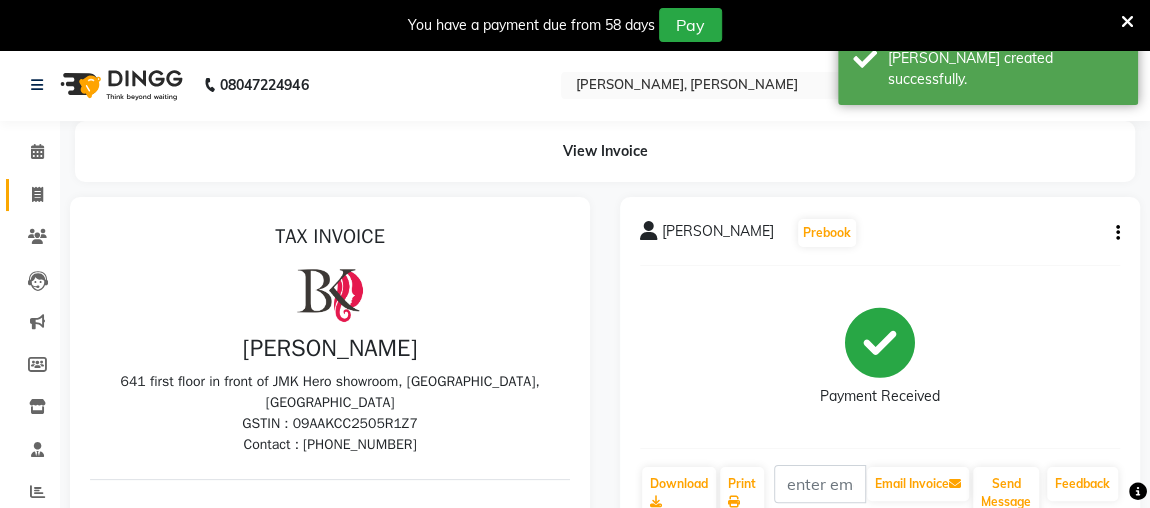 click 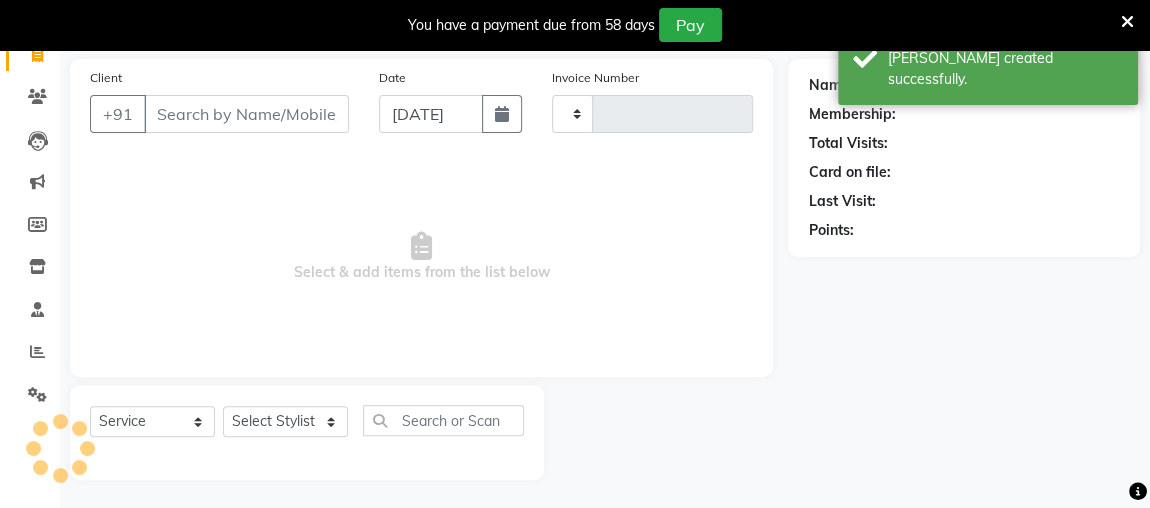 type on "1440" 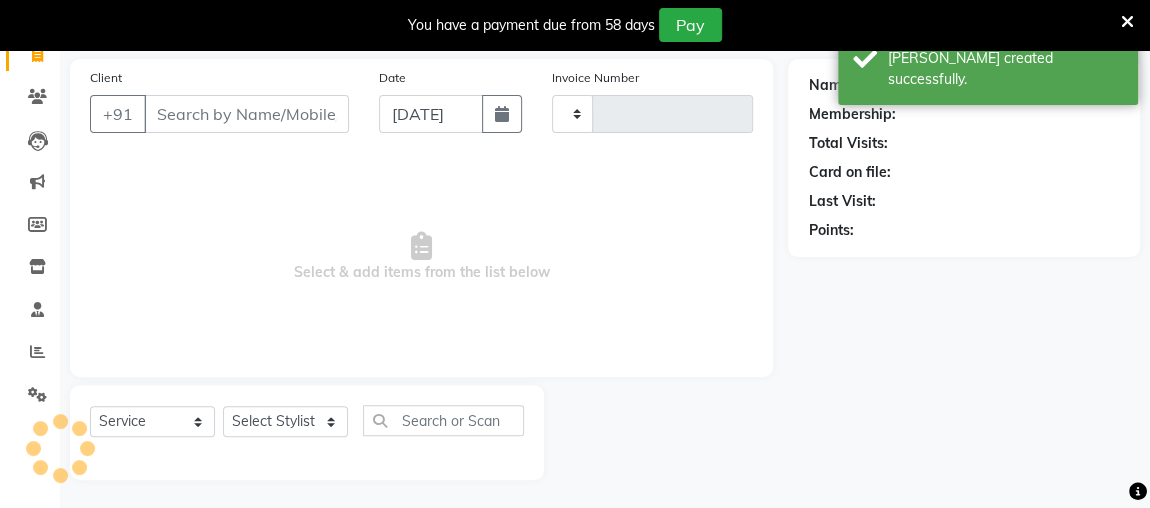 select on "4362" 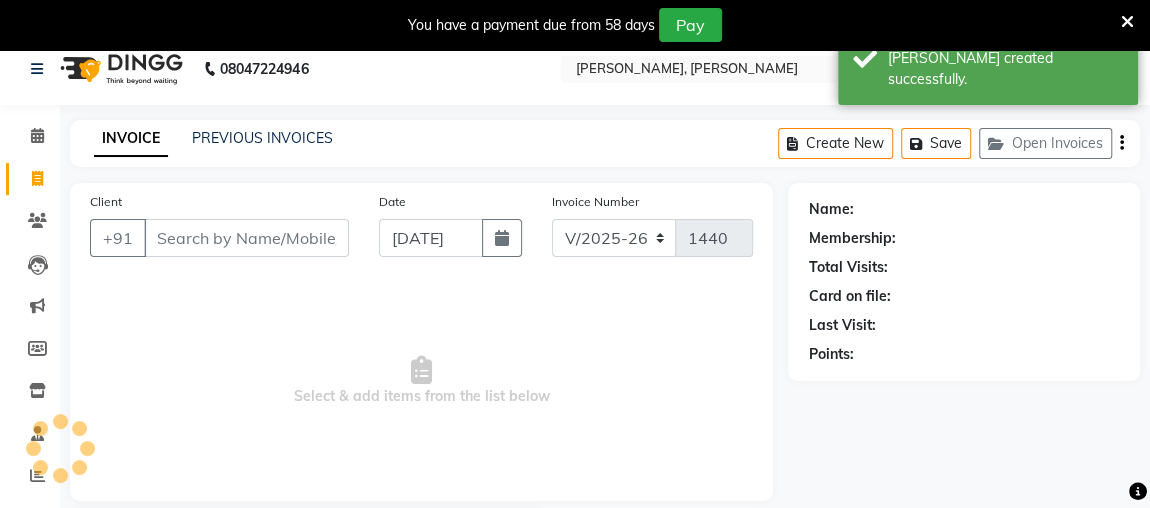 scroll, scrollTop: 0, scrollLeft: 0, axis: both 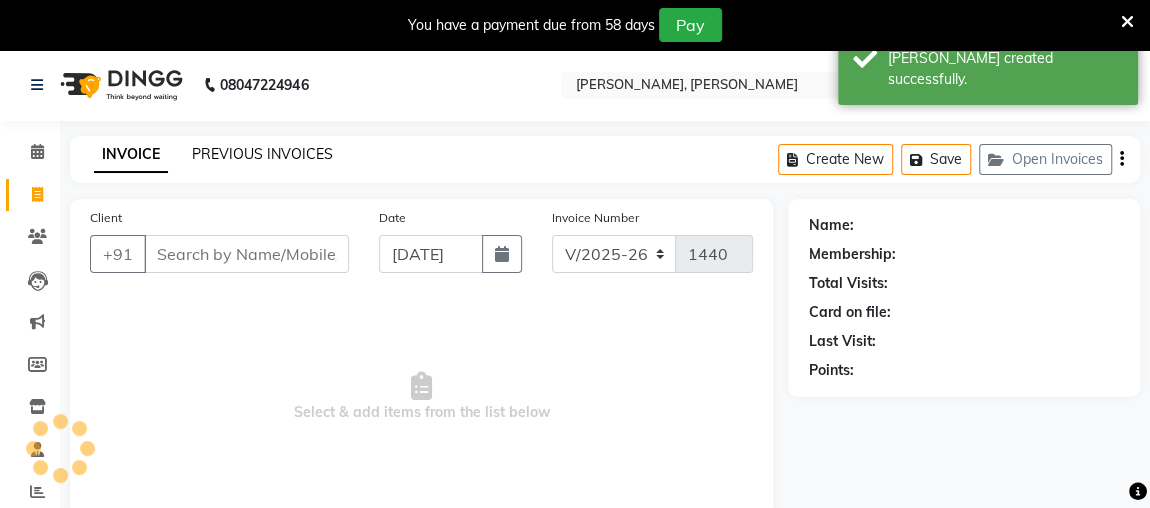 click on "PREVIOUS INVOICES" 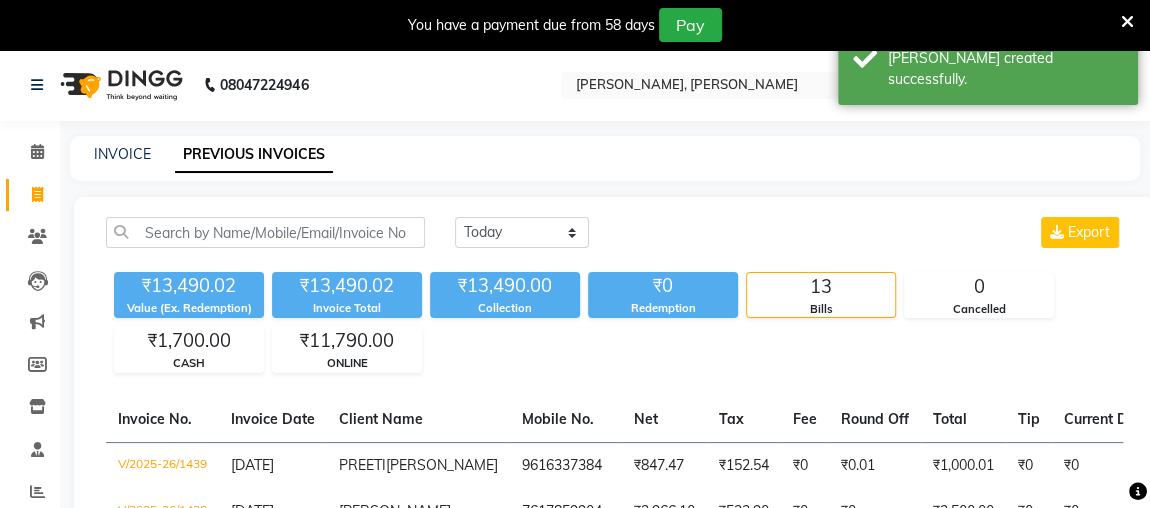 click on "INVOICE PREVIOUS INVOICES" 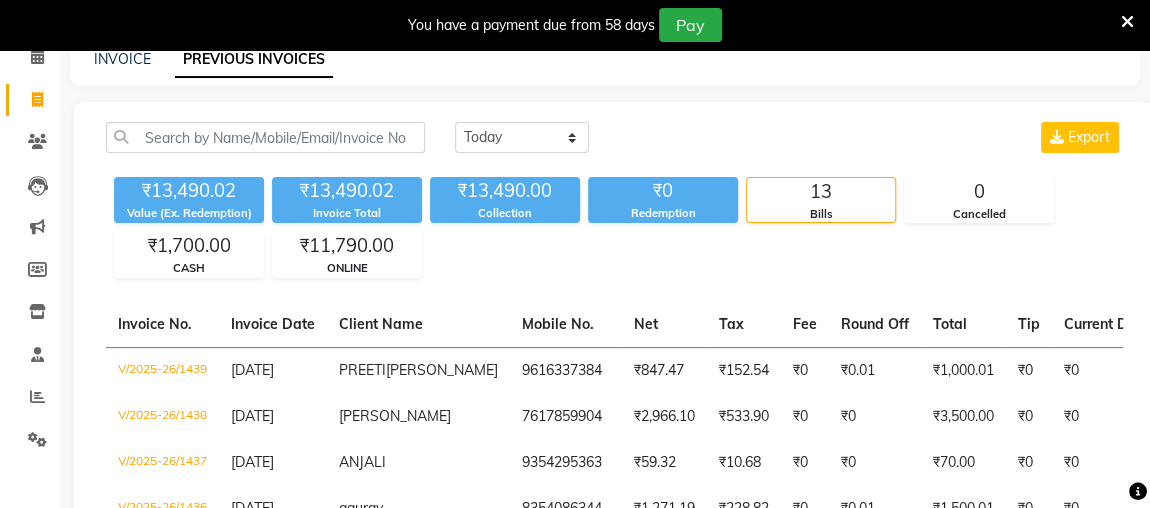 scroll, scrollTop: 96, scrollLeft: 0, axis: vertical 